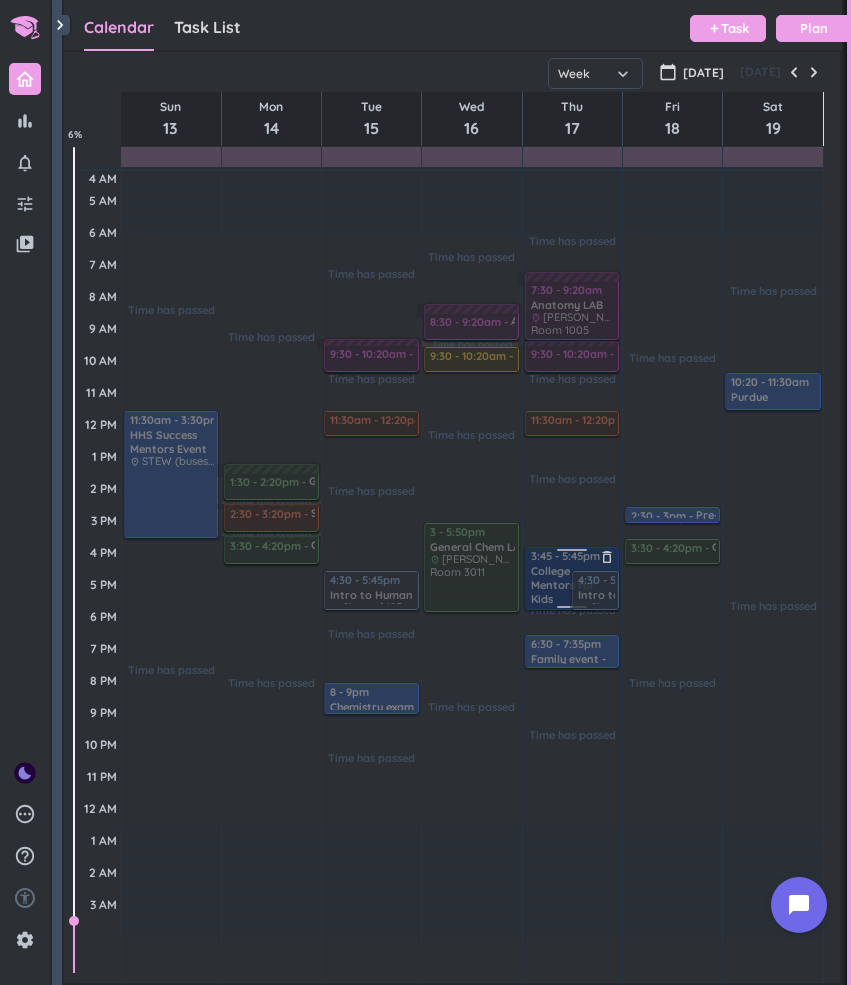 scroll, scrollTop: 0, scrollLeft: 0, axis: both 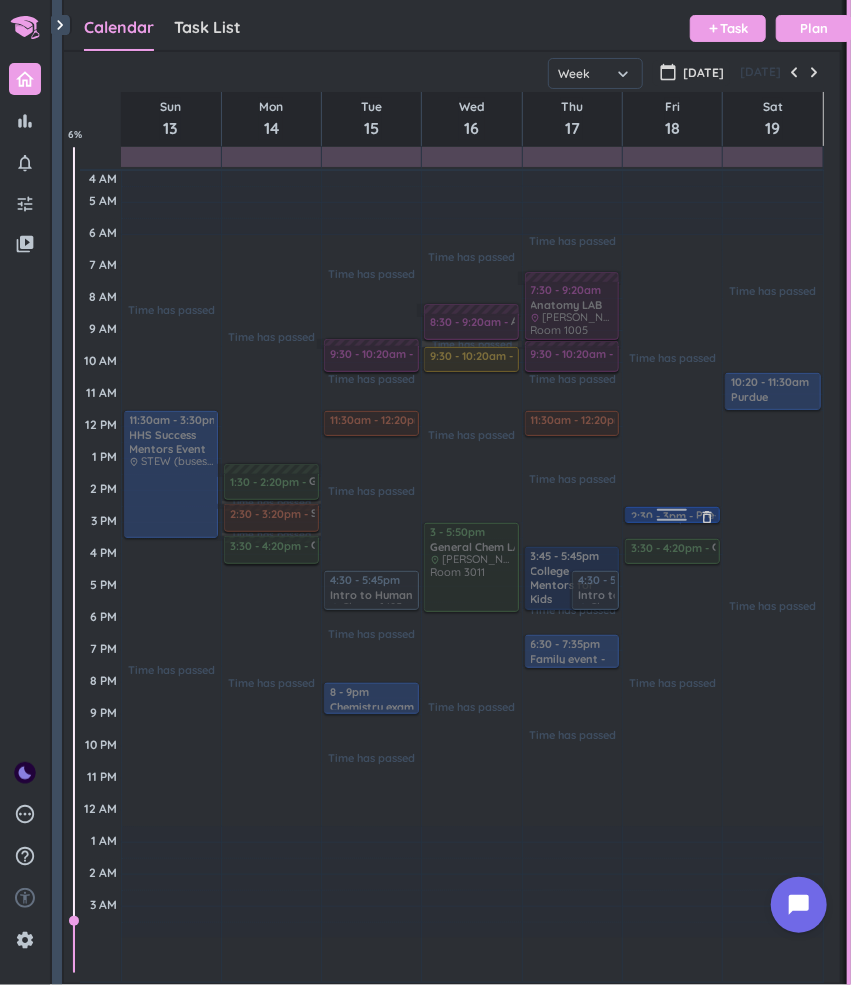click at bounding box center (672, 523) 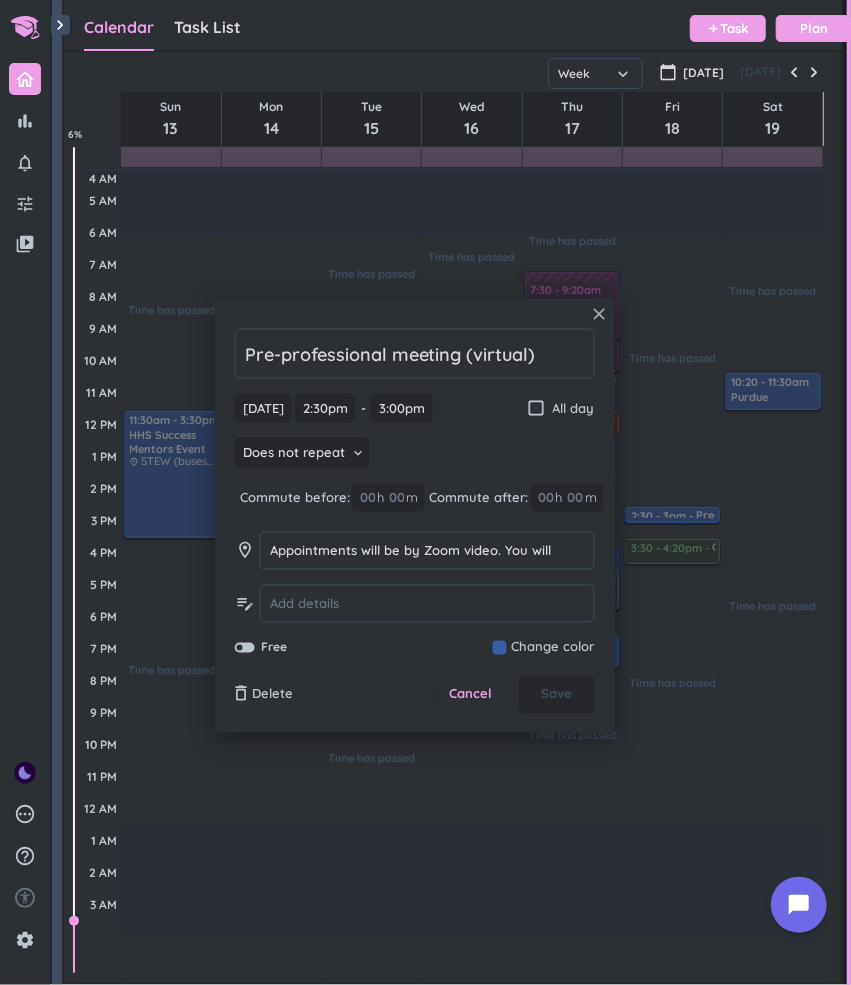 click on "close" at bounding box center [600, 314] 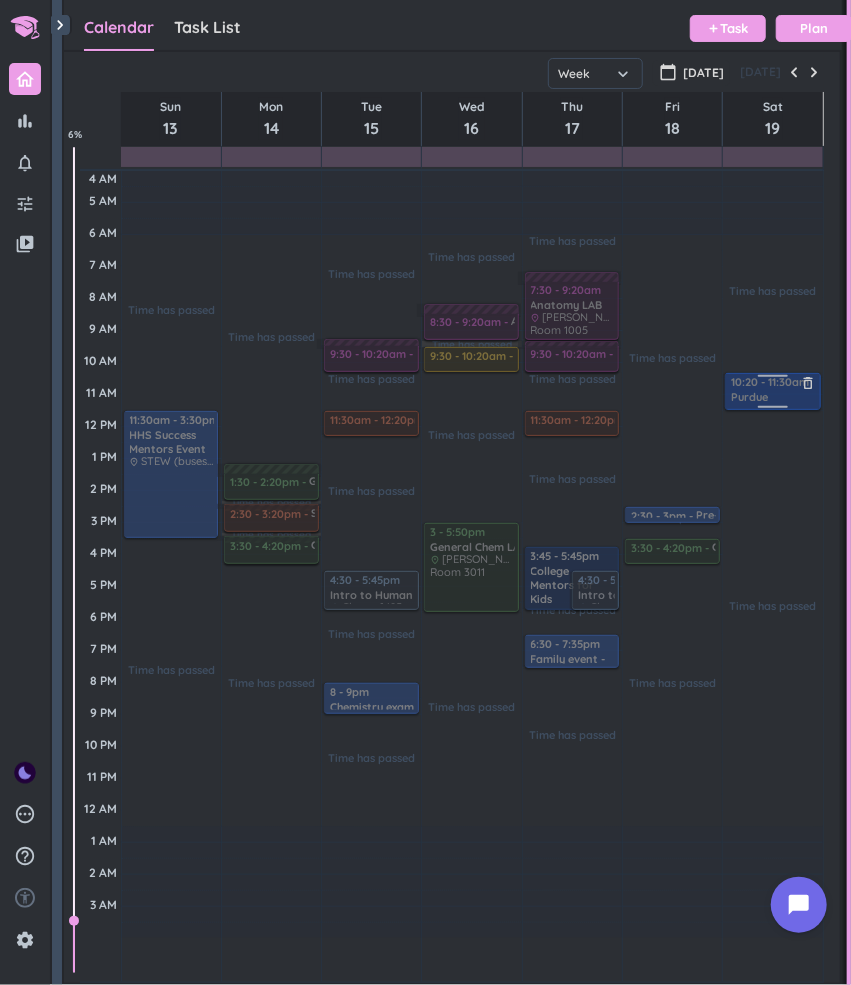 click at bounding box center [771, 391] 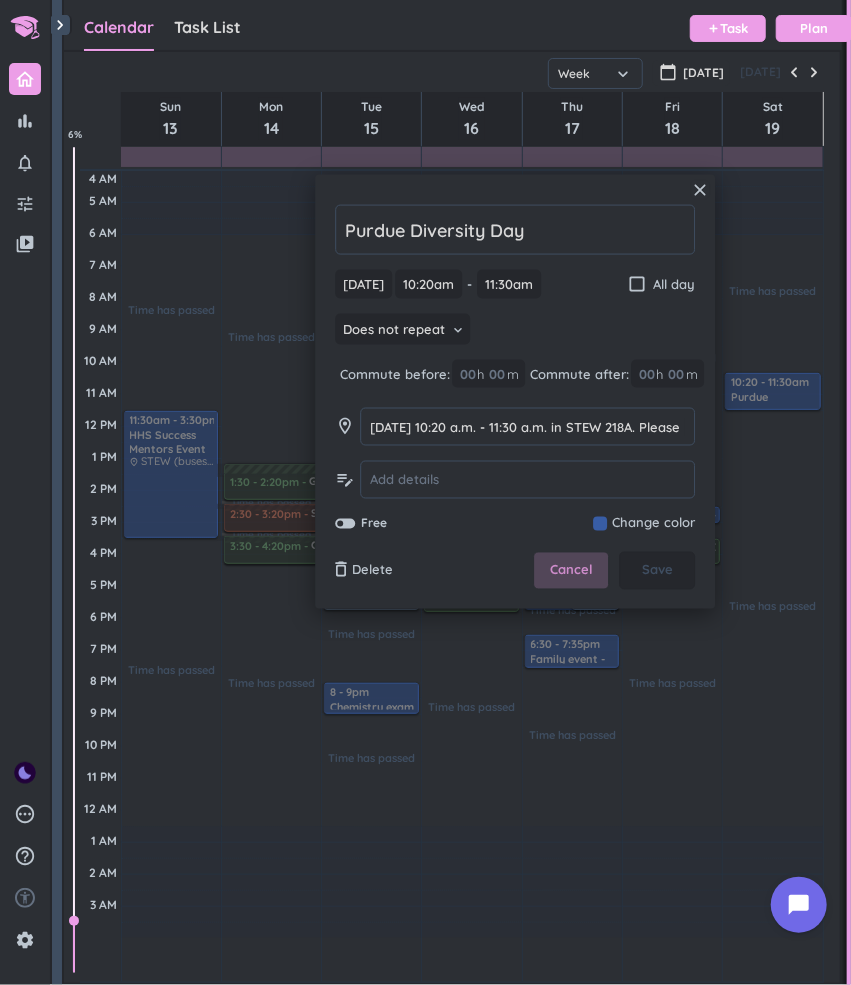 click on "Cancel" at bounding box center [571, 571] 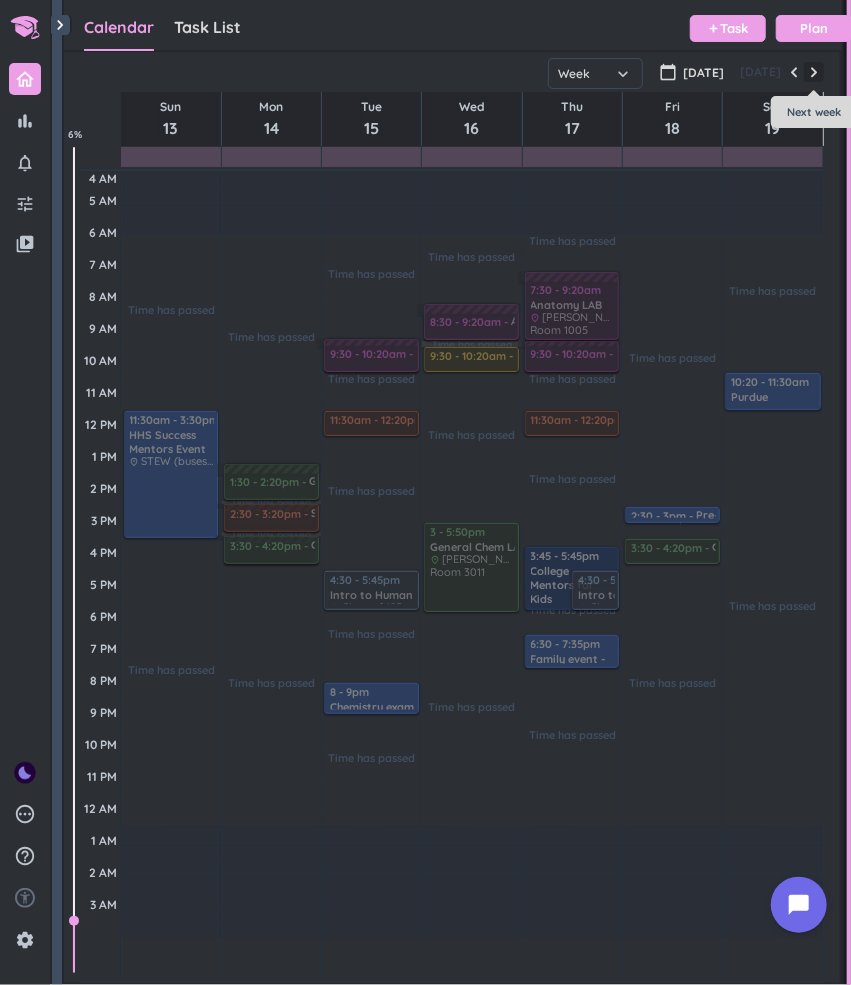 click at bounding box center [814, 72] 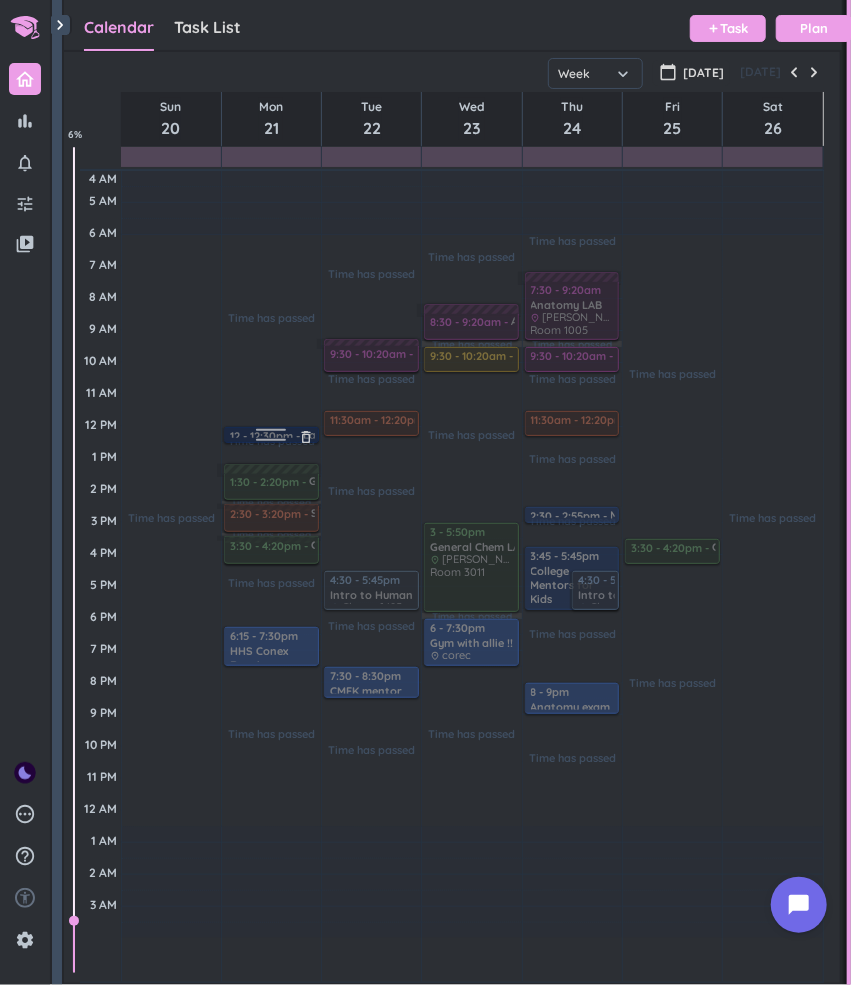 click at bounding box center (270, 435) 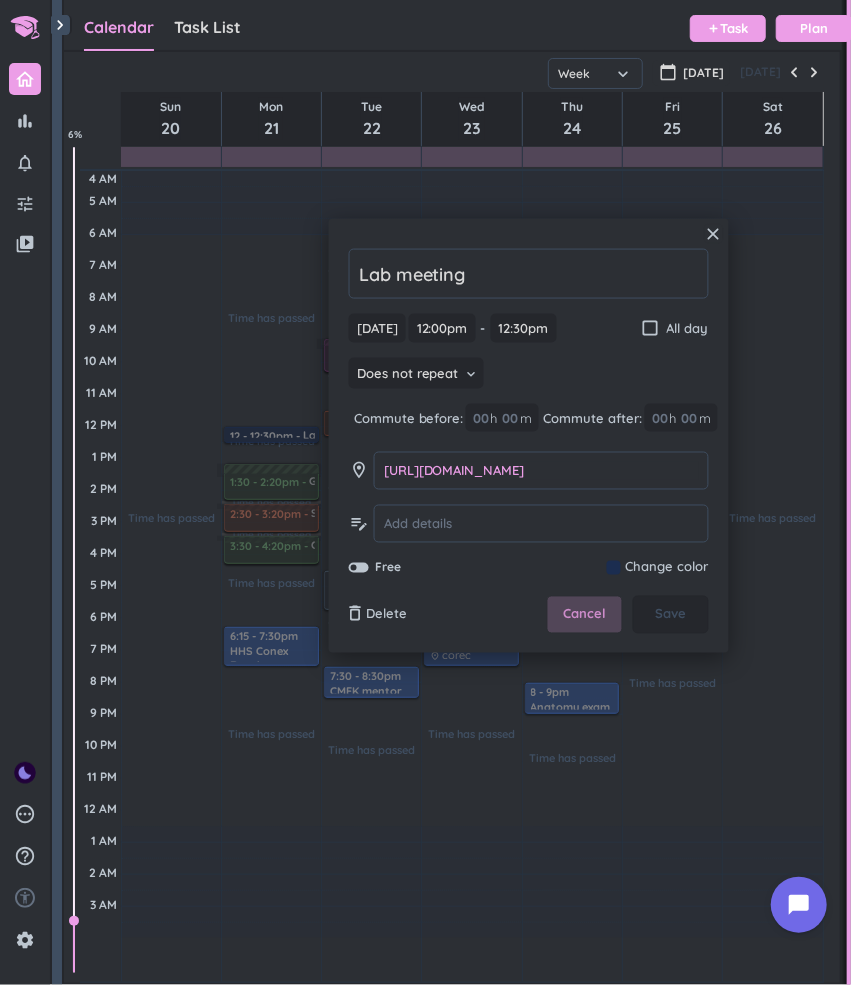 click on "Cancel" at bounding box center [585, 615] 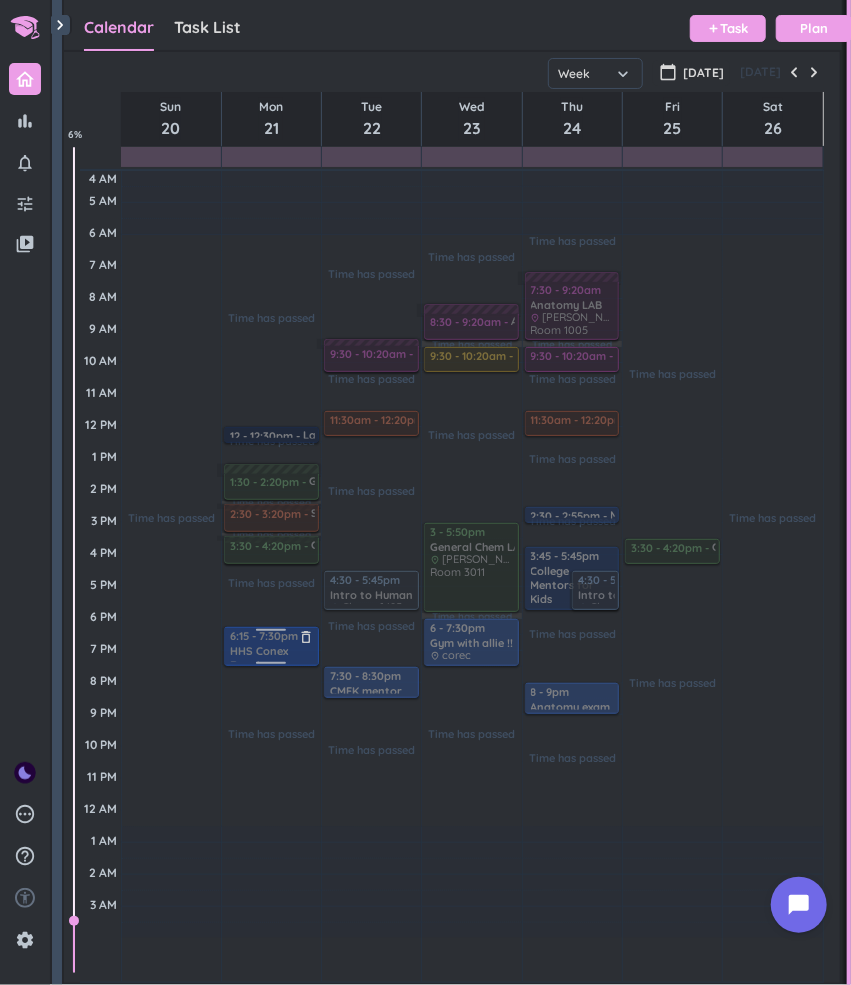 click at bounding box center (271, 633) 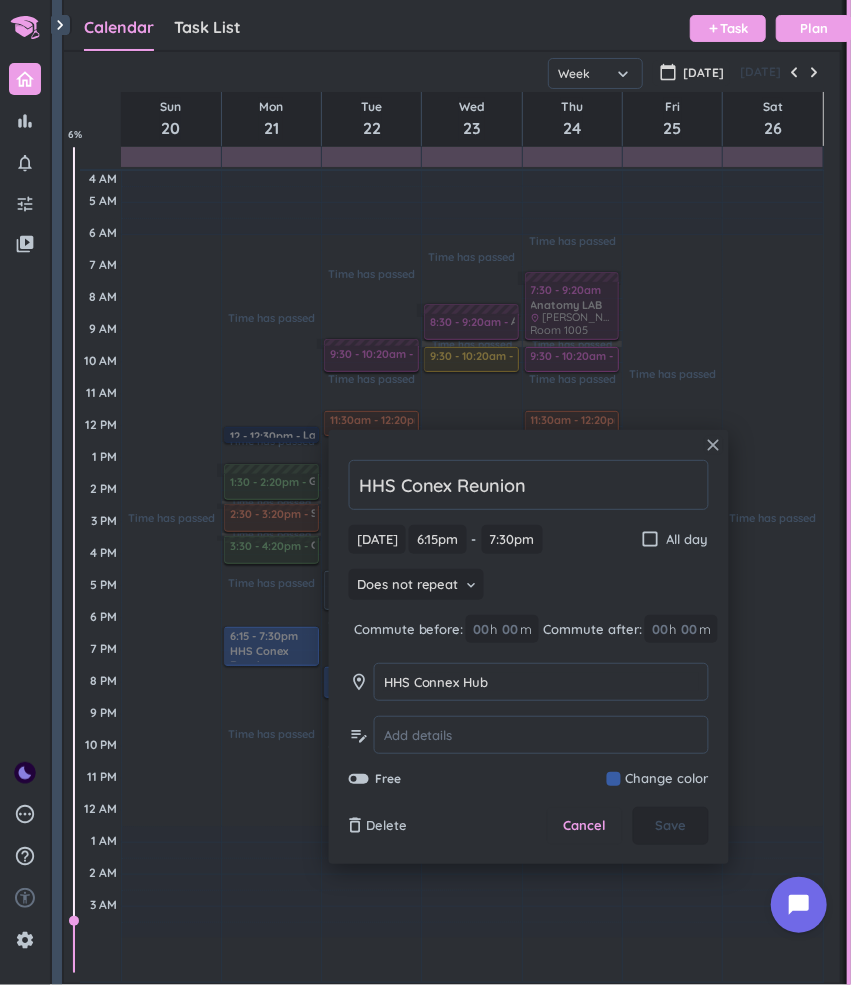 click on "close" at bounding box center (714, 445) 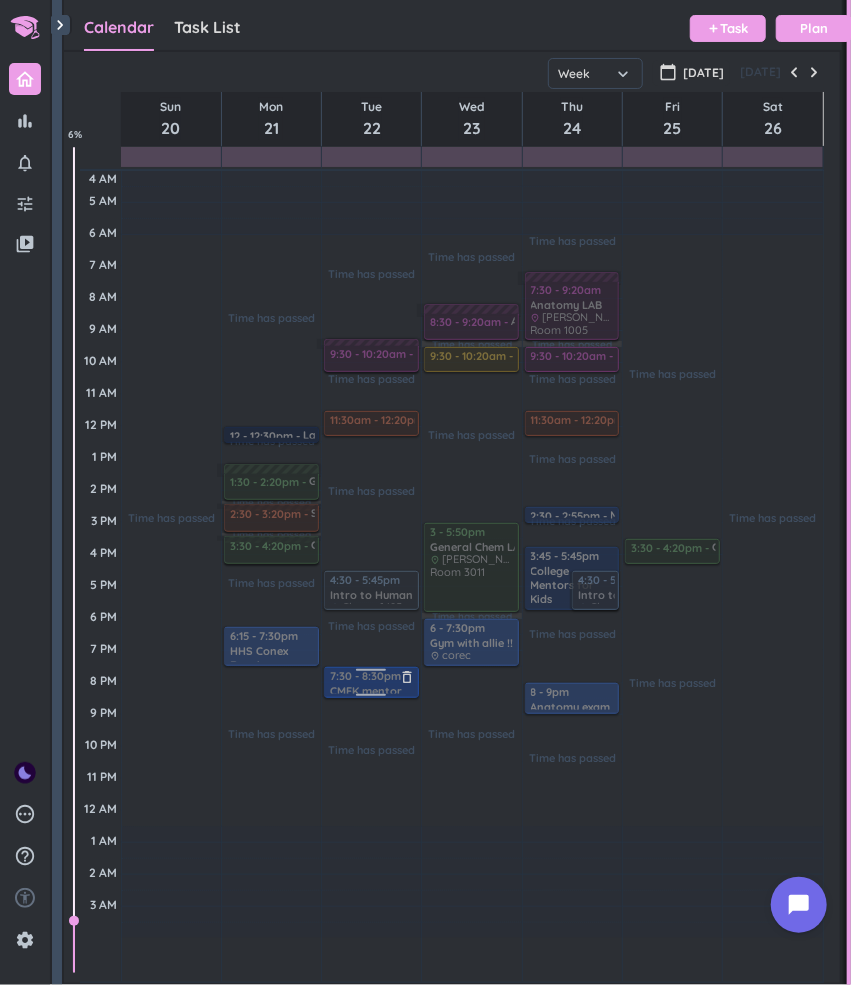 click at bounding box center (370, 682) 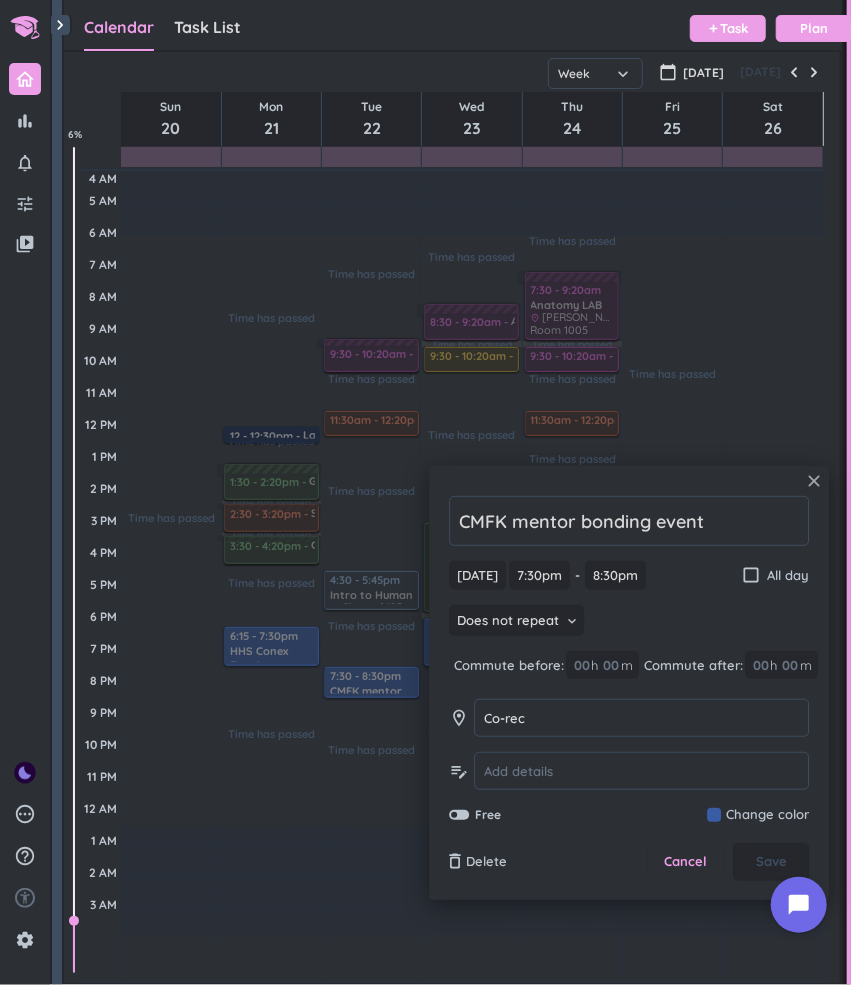 click on "close" at bounding box center (814, 481) 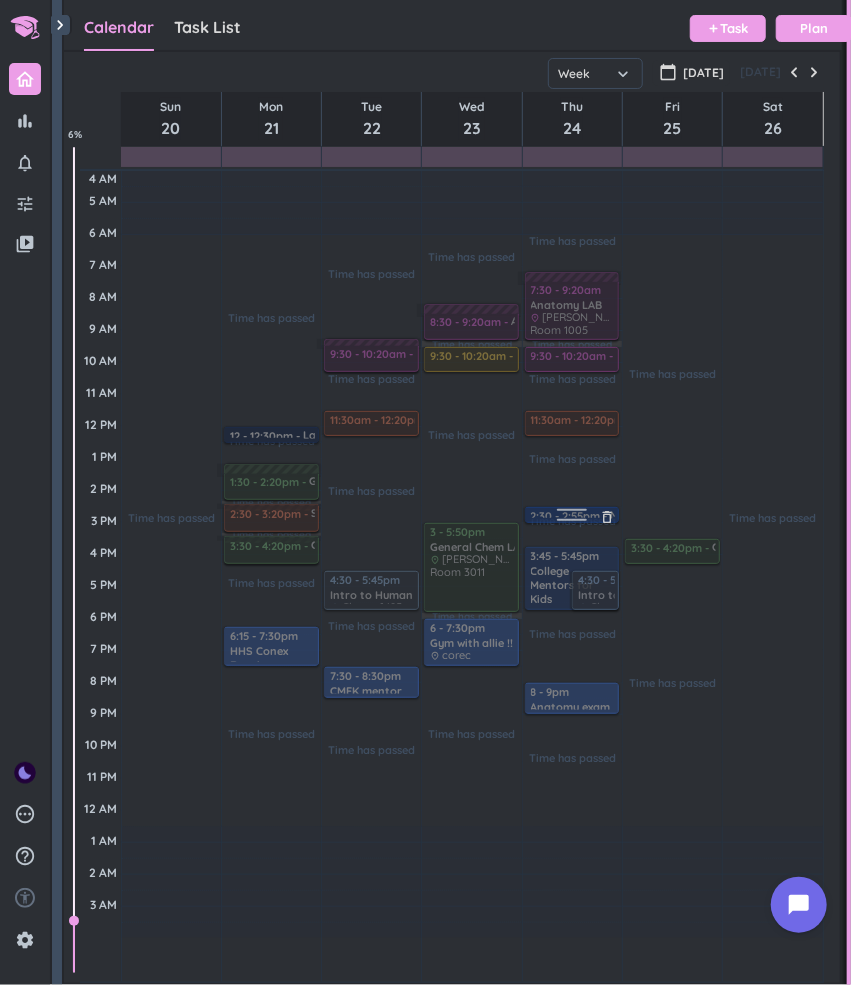 click at bounding box center [571, 515] 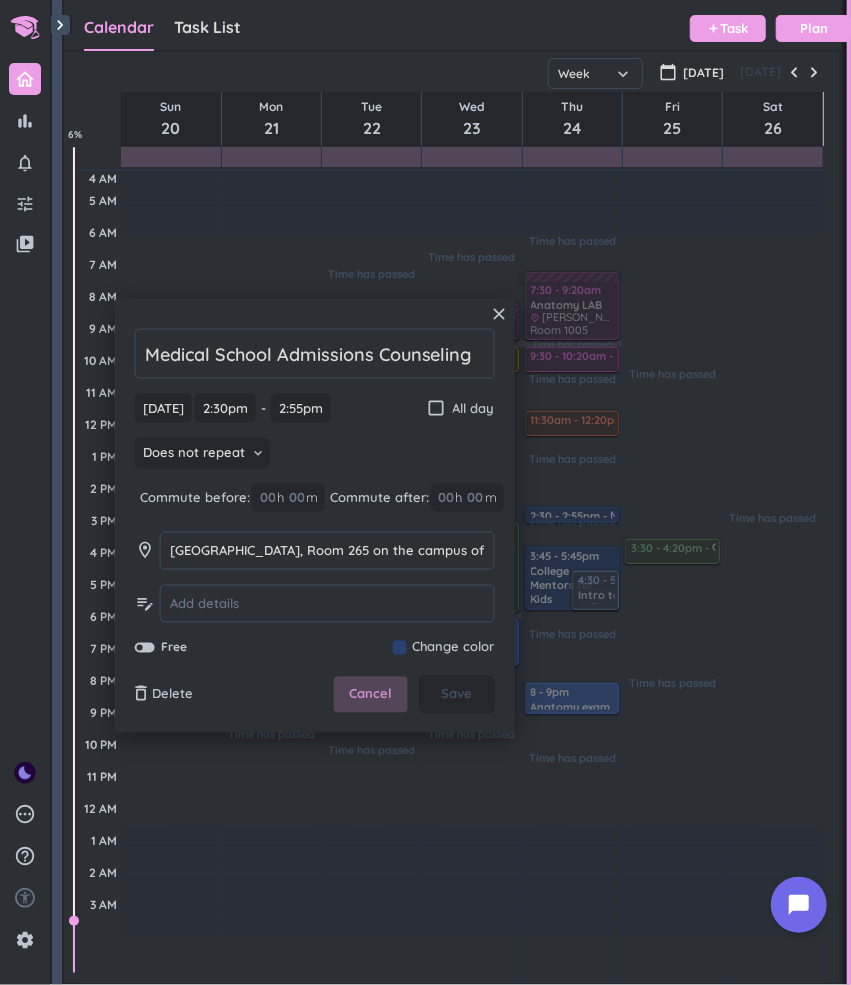 click on "Cancel" at bounding box center (371, 695) 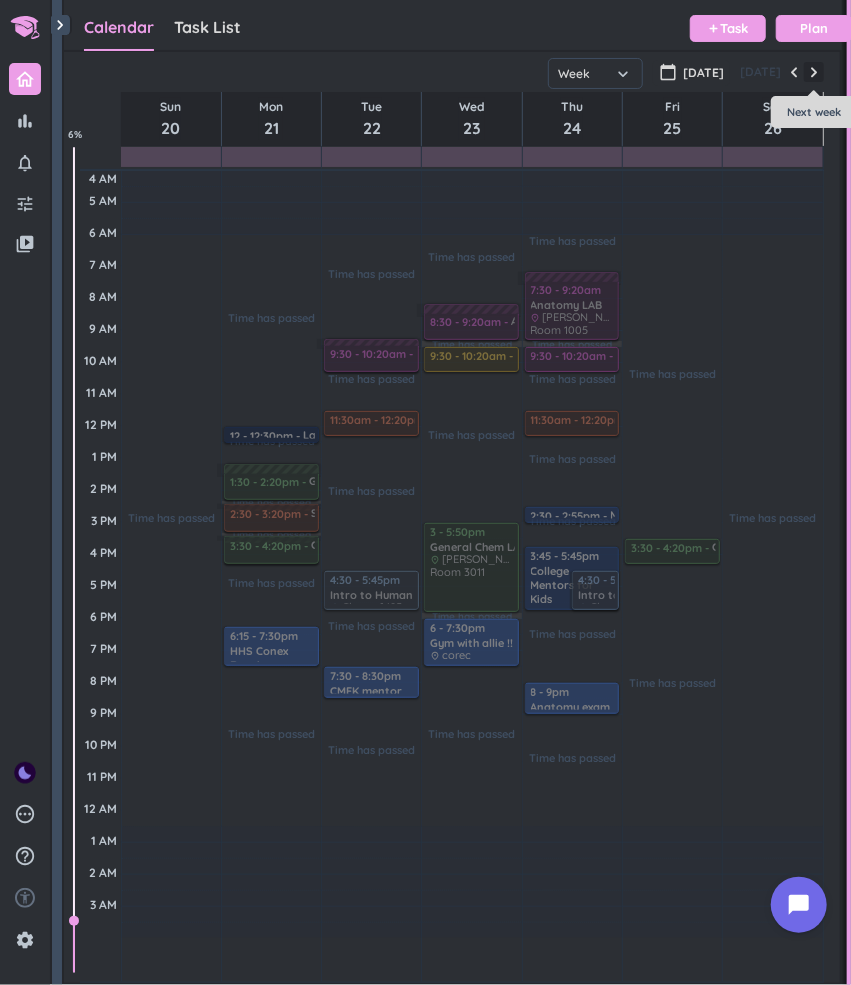 click at bounding box center (814, 72) 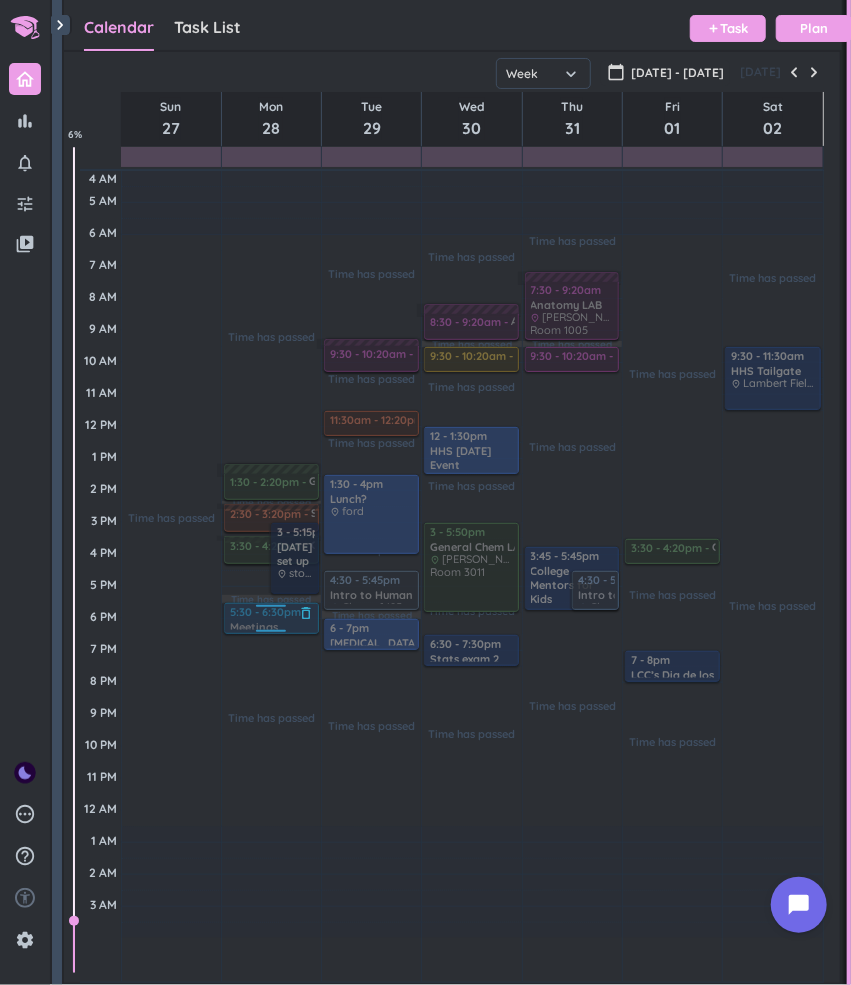 click at bounding box center [270, 618] 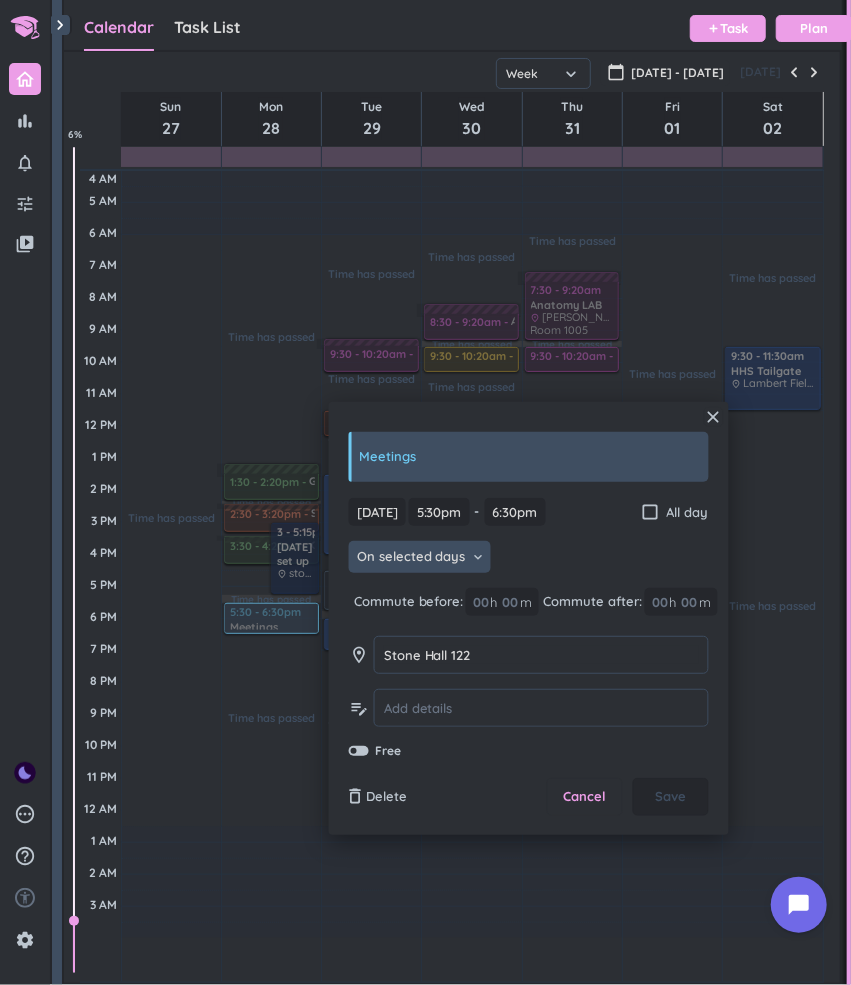 click on "On selected days" at bounding box center [411, 557] 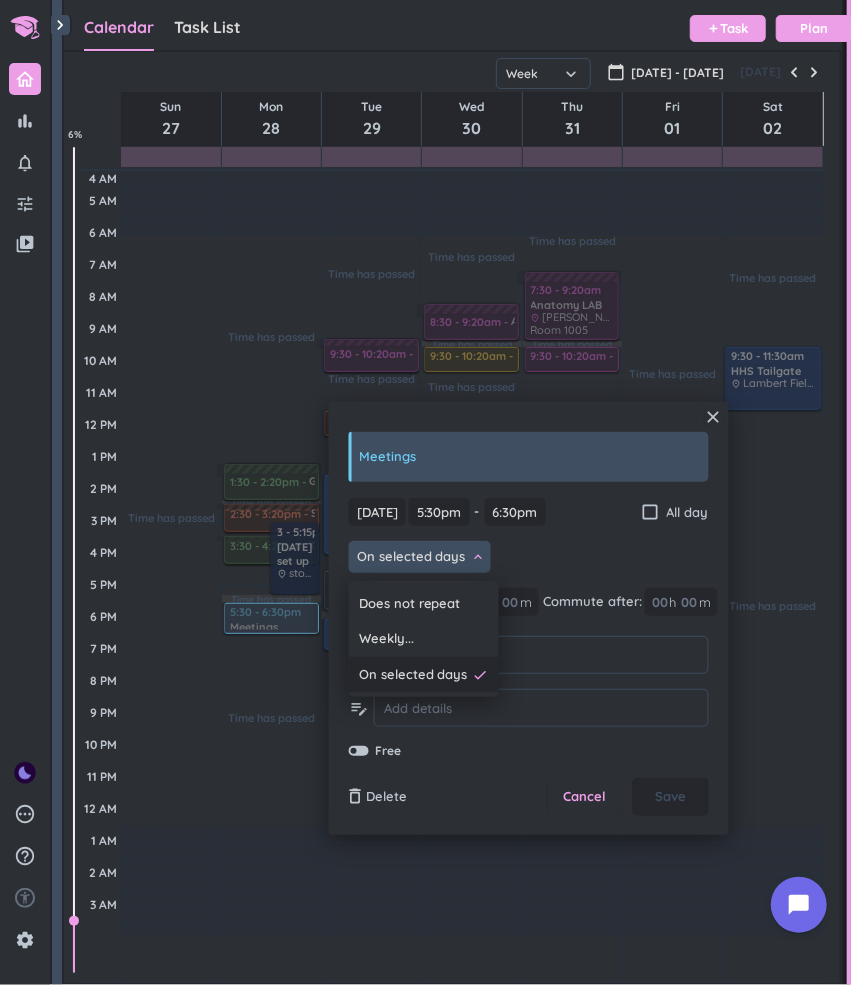 click on "On selected days" at bounding box center (413, 675) 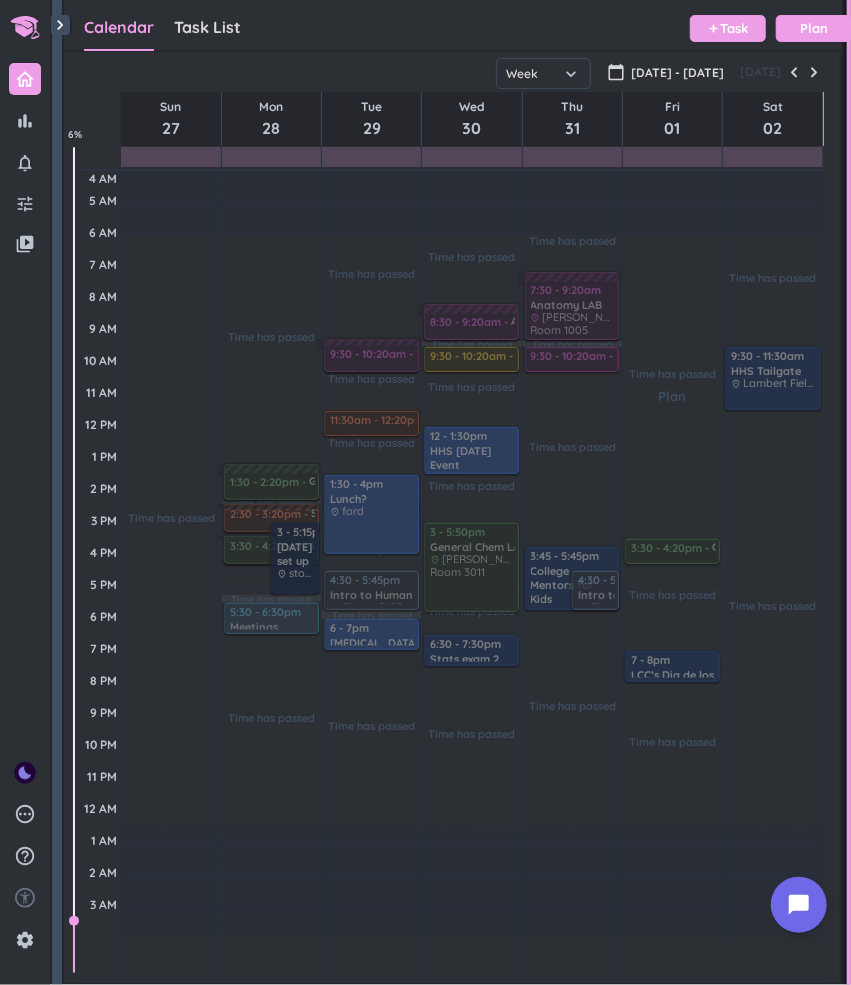 click on "Time has passed Past due Plan" at bounding box center (672, 387) 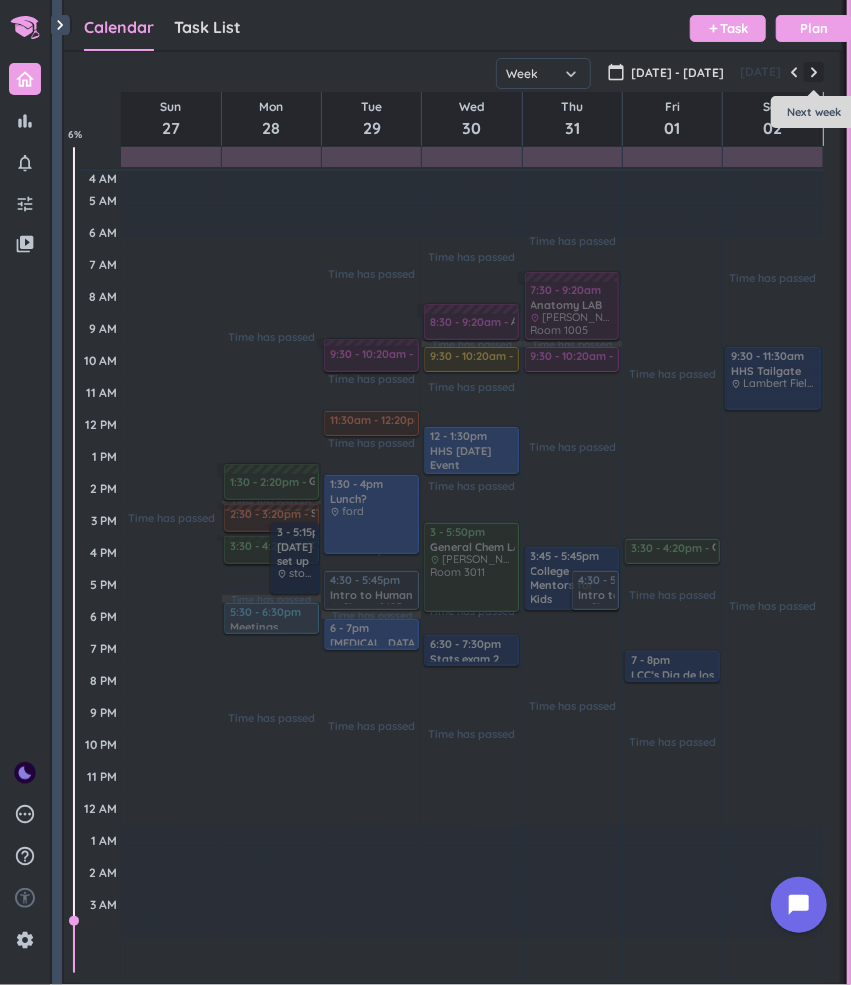 click at bounding box center (814, 72) 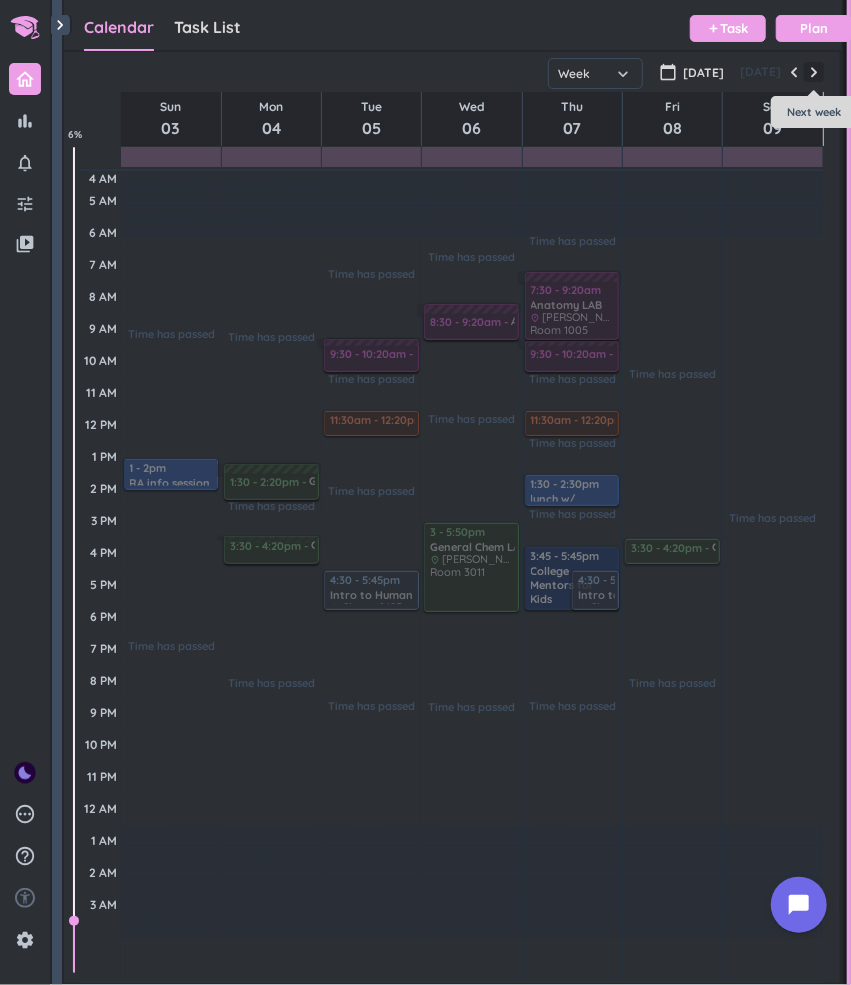 click at bounding box center (814, 72) 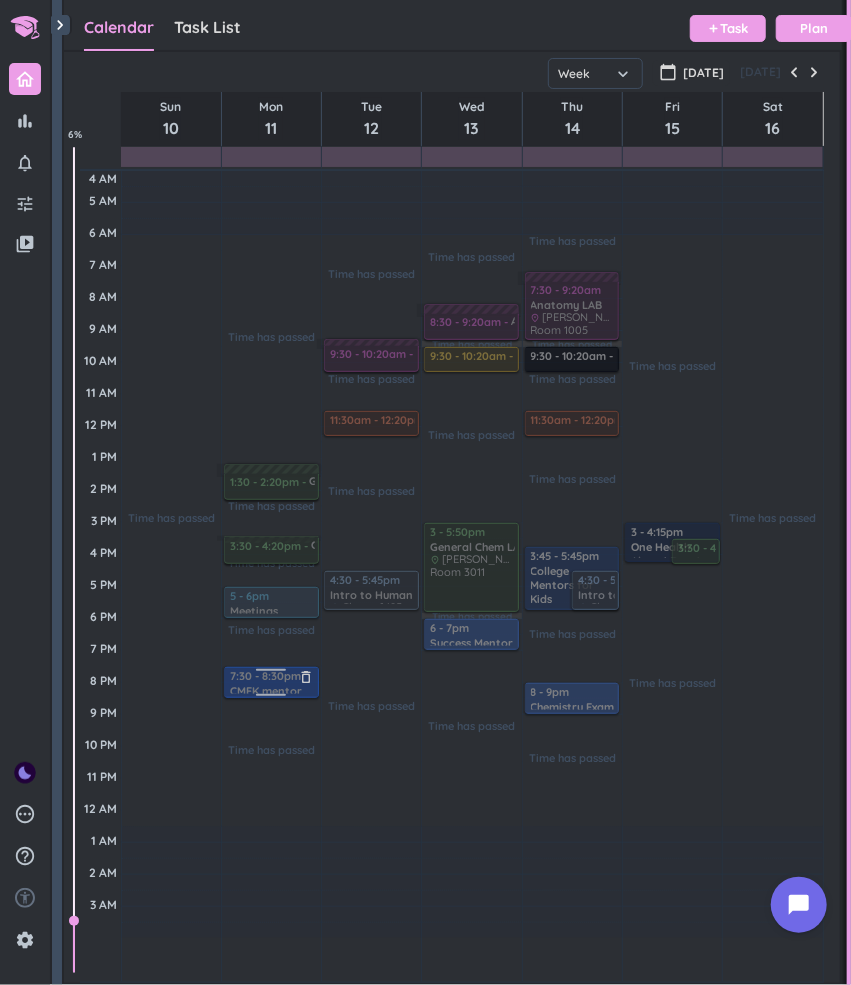 click at bounding box center (271, 673) 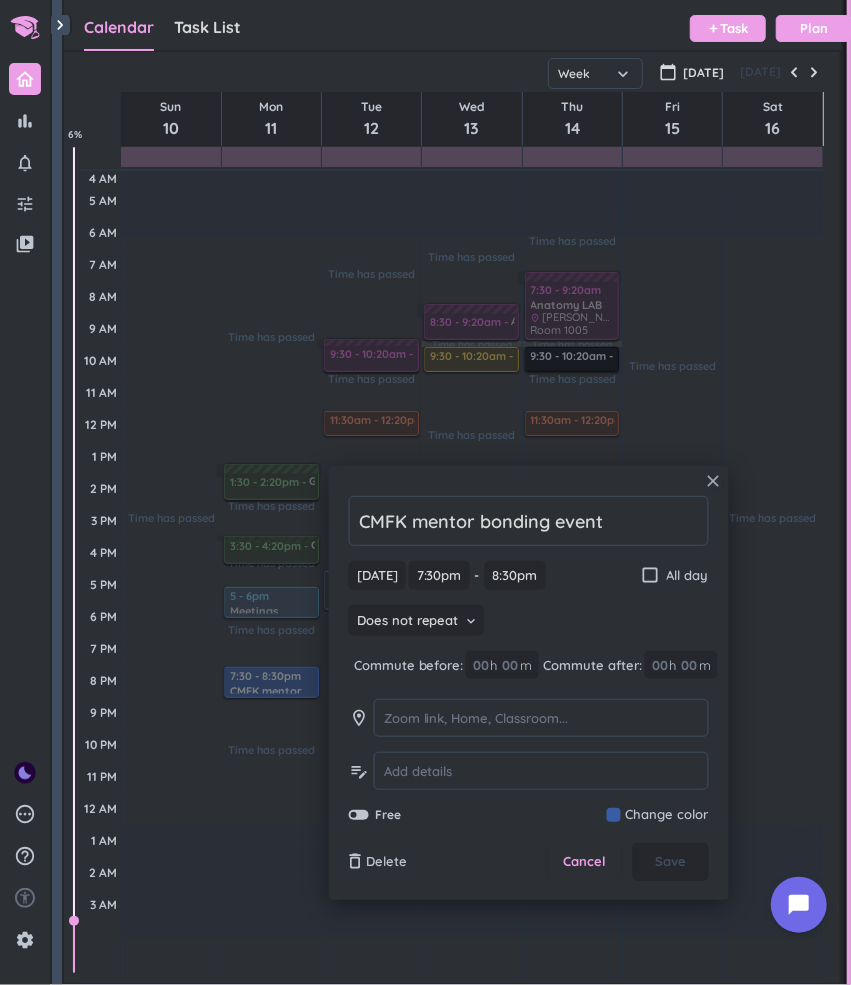 click on "close" at bounding box center [714, 481] 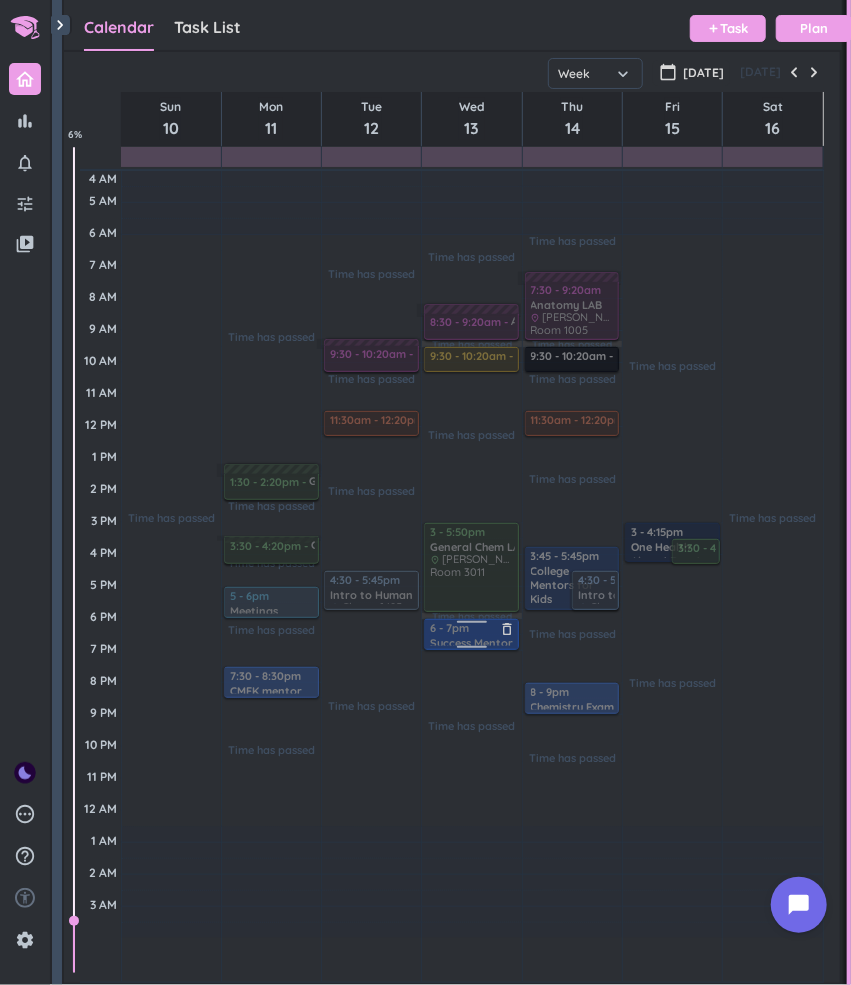 click at bounding box center [470, 634] 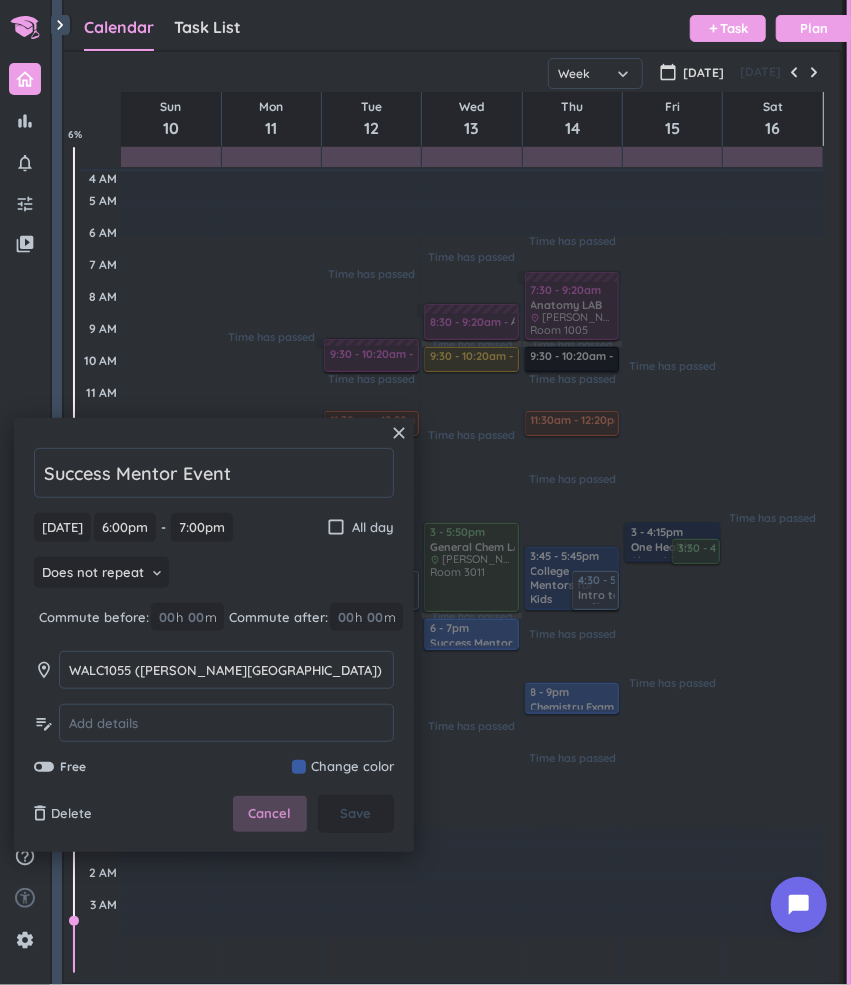 click on "Cancel" at bounding box center [270, 814] 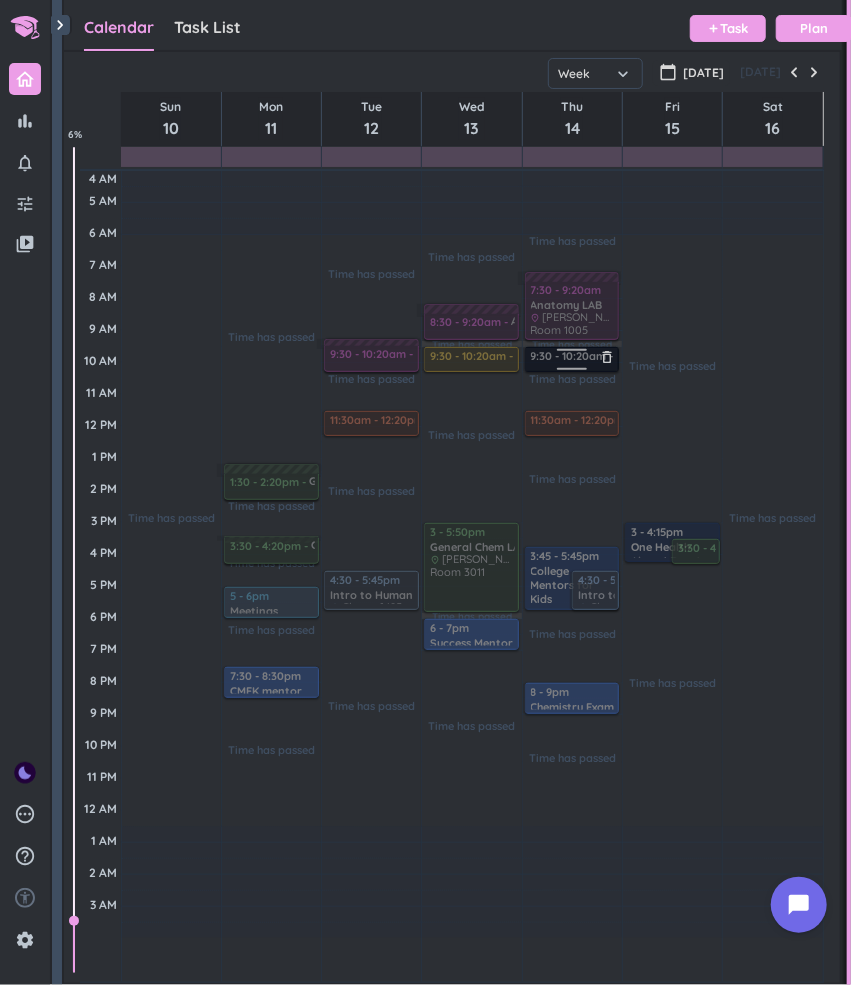click at bounding box center [572, 372] 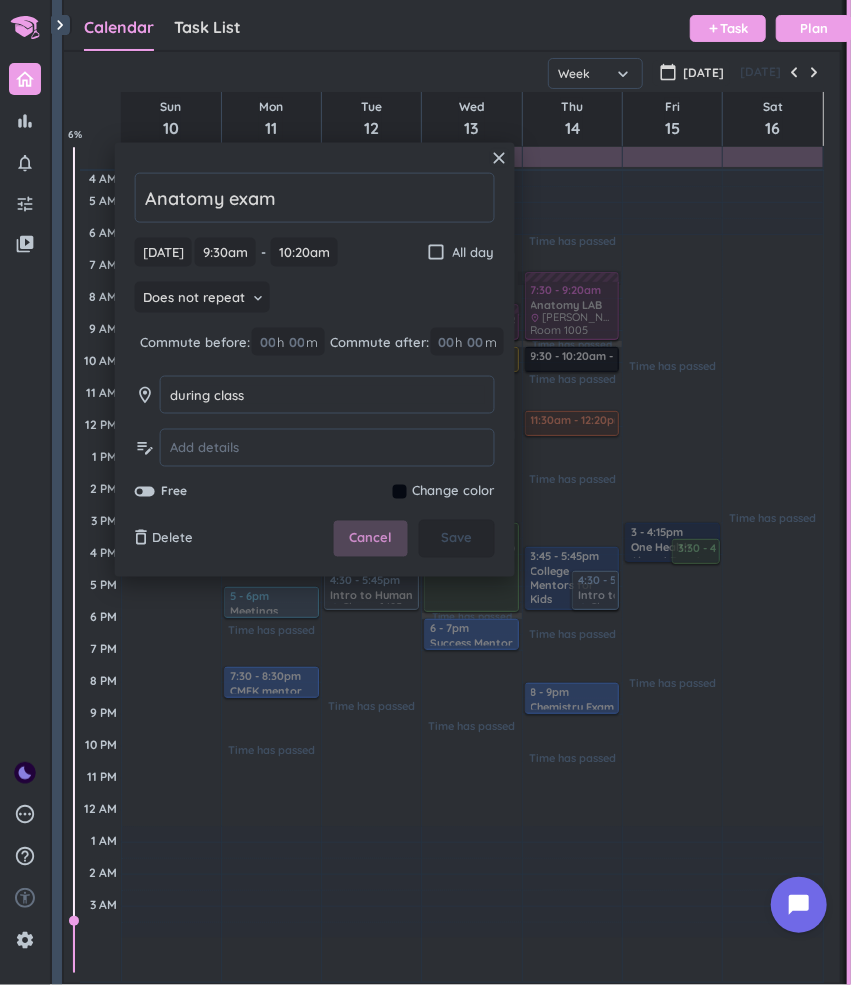 click on "Cancel" at bounding box center (370, 539) 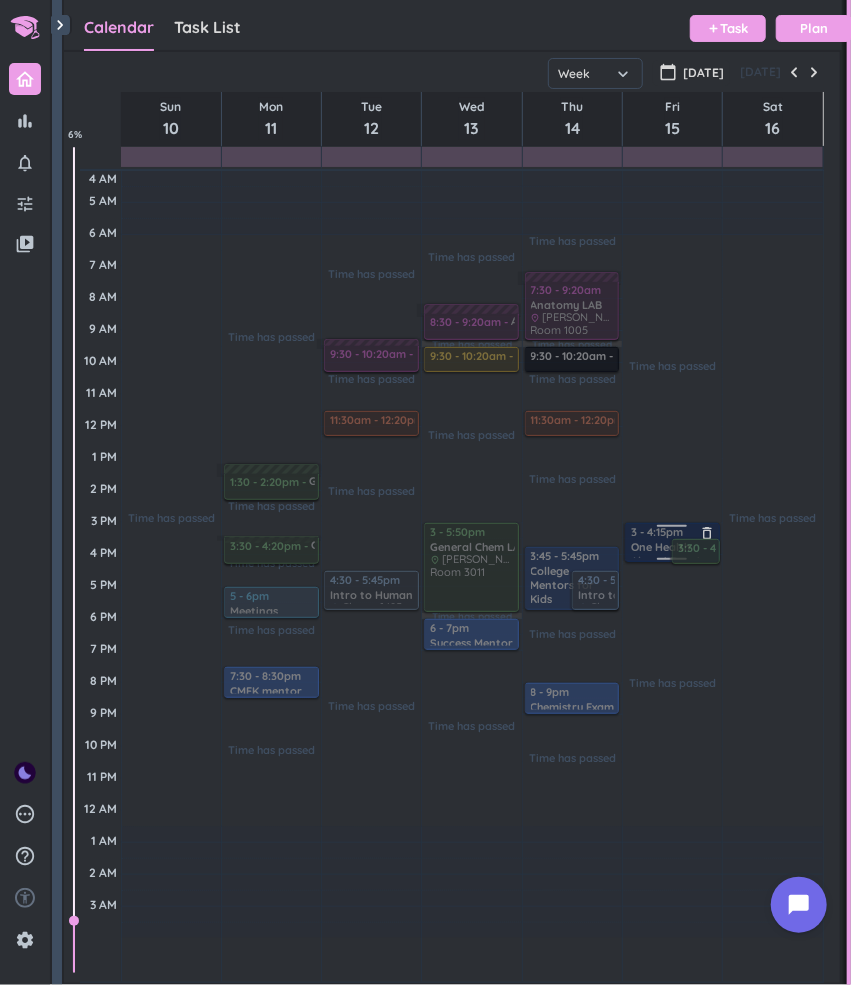 click at bounding box center (671, 542) 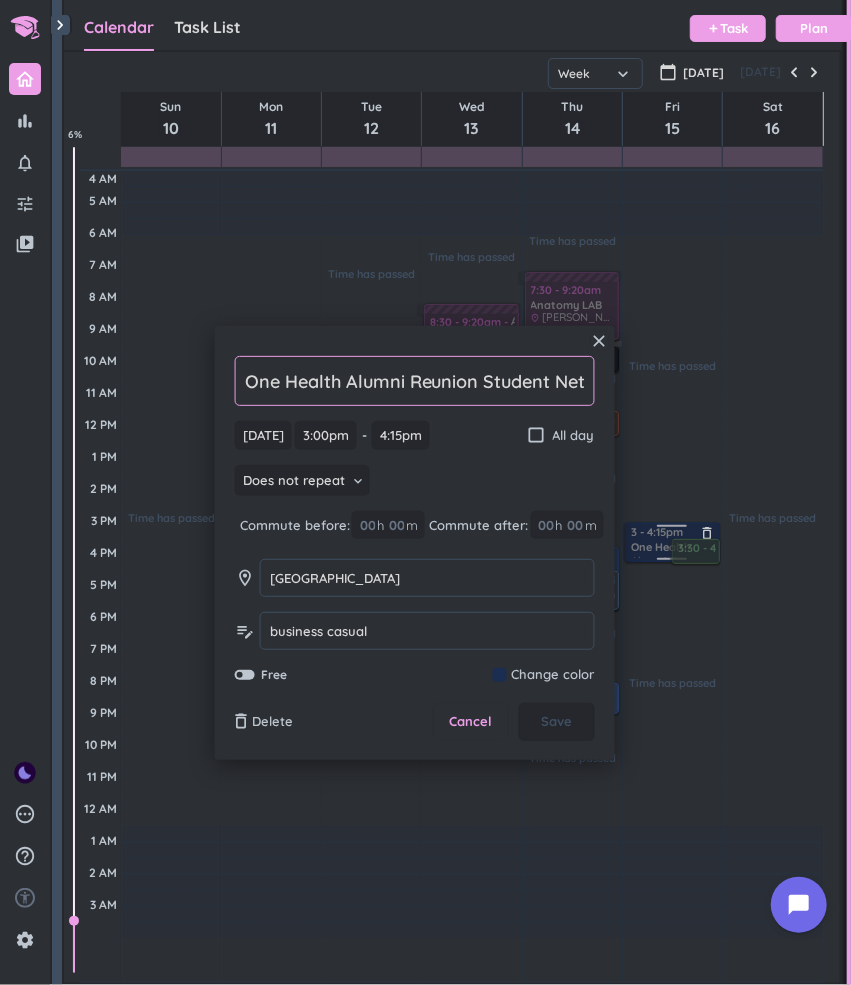 scroll, scrollTop: 0, scrollLeft: 139, axis: horizontal 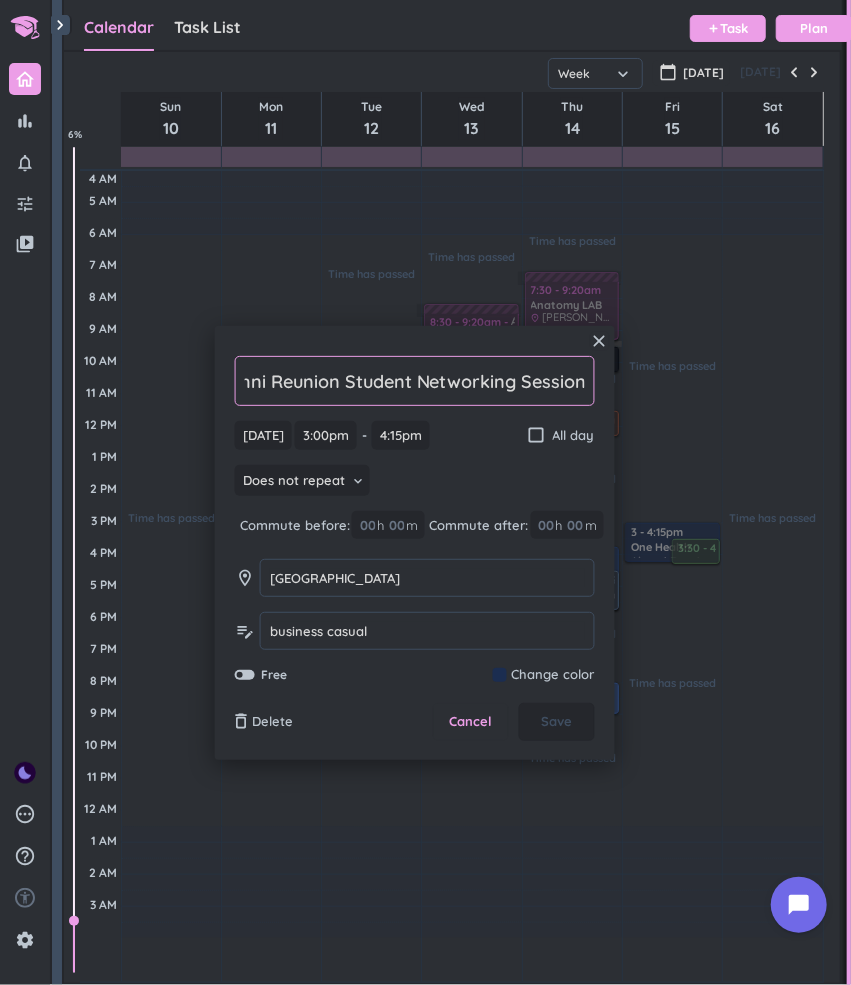 click on "One Health Alumni Reunion Student Networking Session" 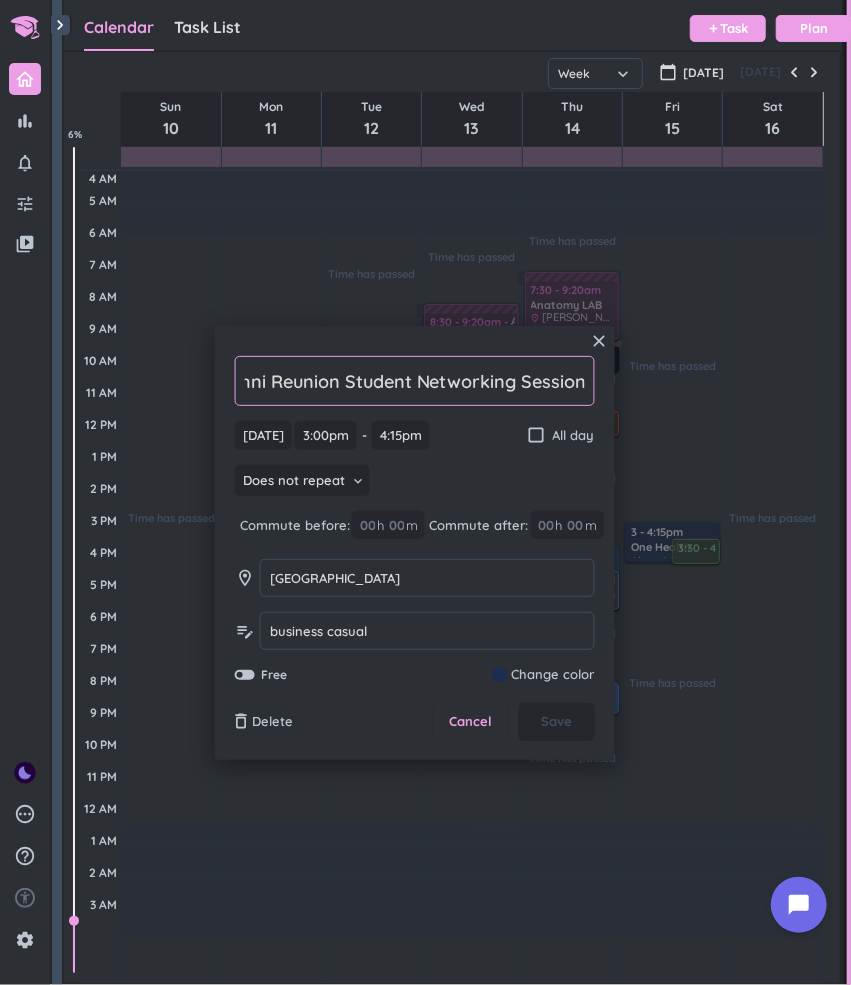 click on "One Health Alumni Reunion Student Networking Session" 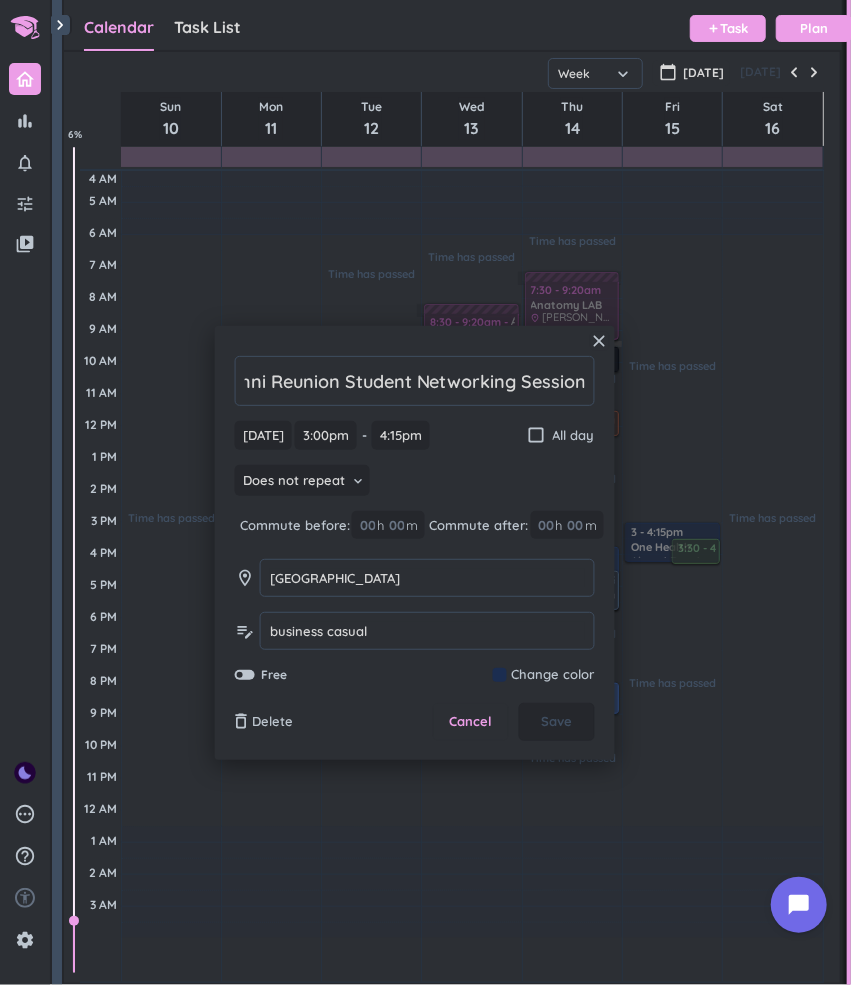 scroll, scrollTop: 0, scrollLeft: 0, axis: both 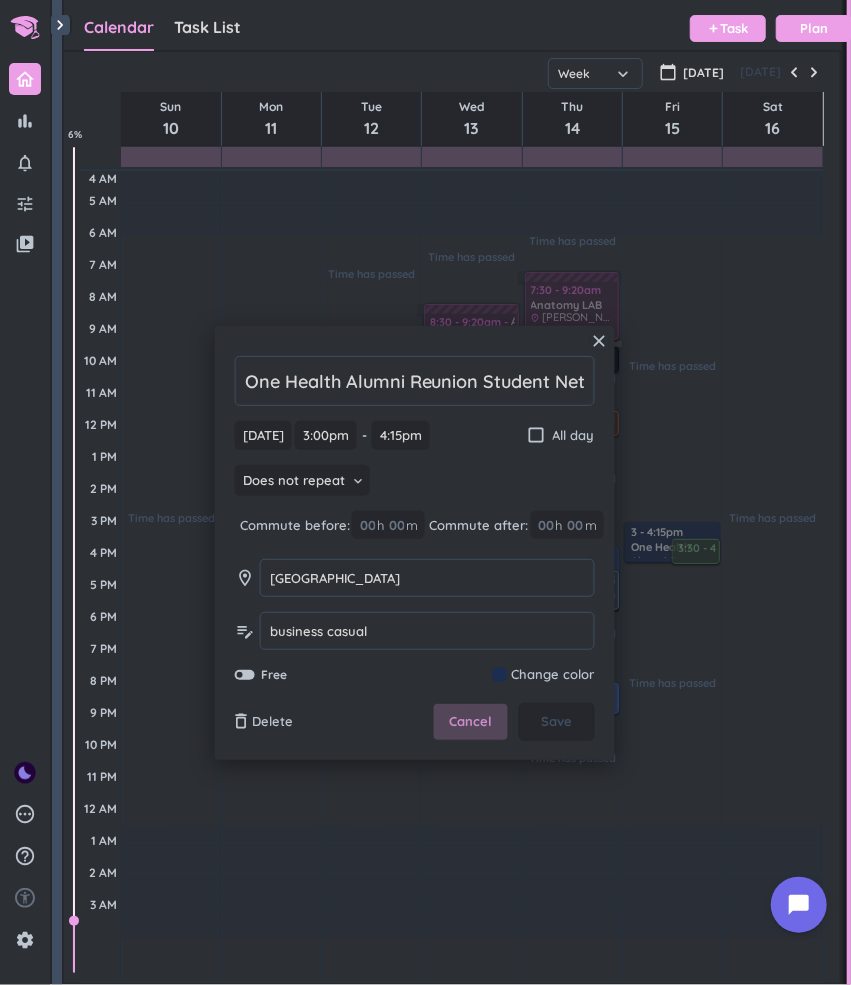 click on "Cancel" at bounding box center [470, 722] 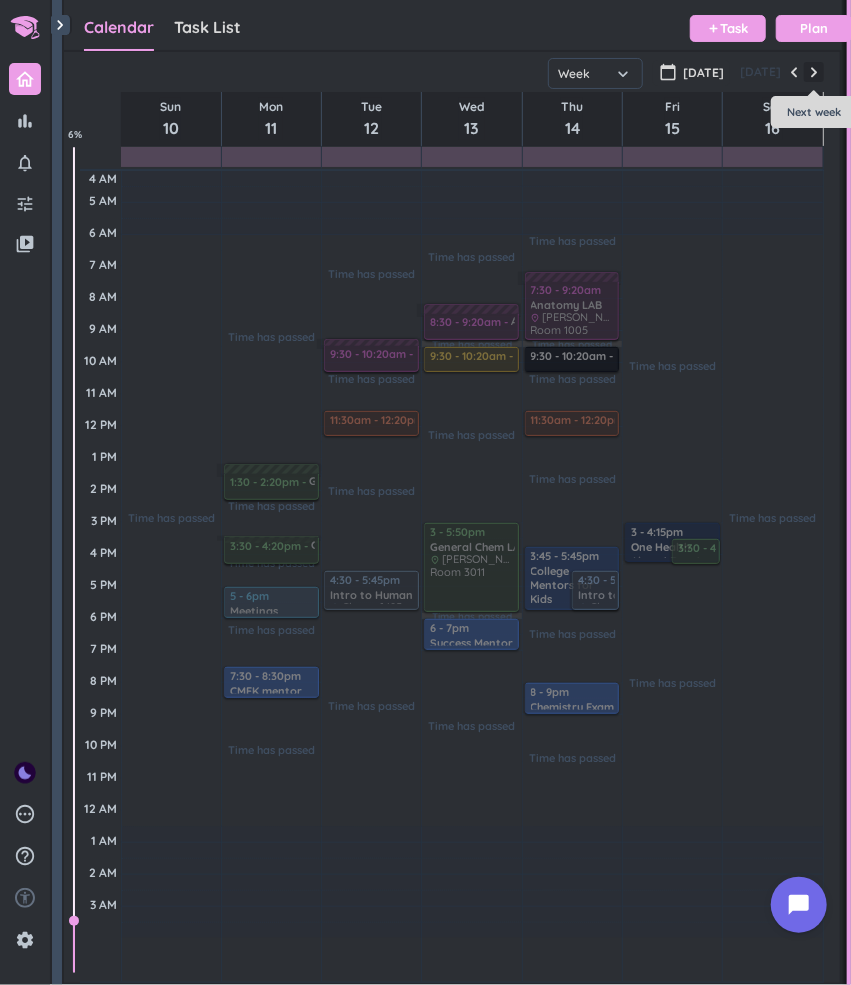 click at bounding box center (814, 72) 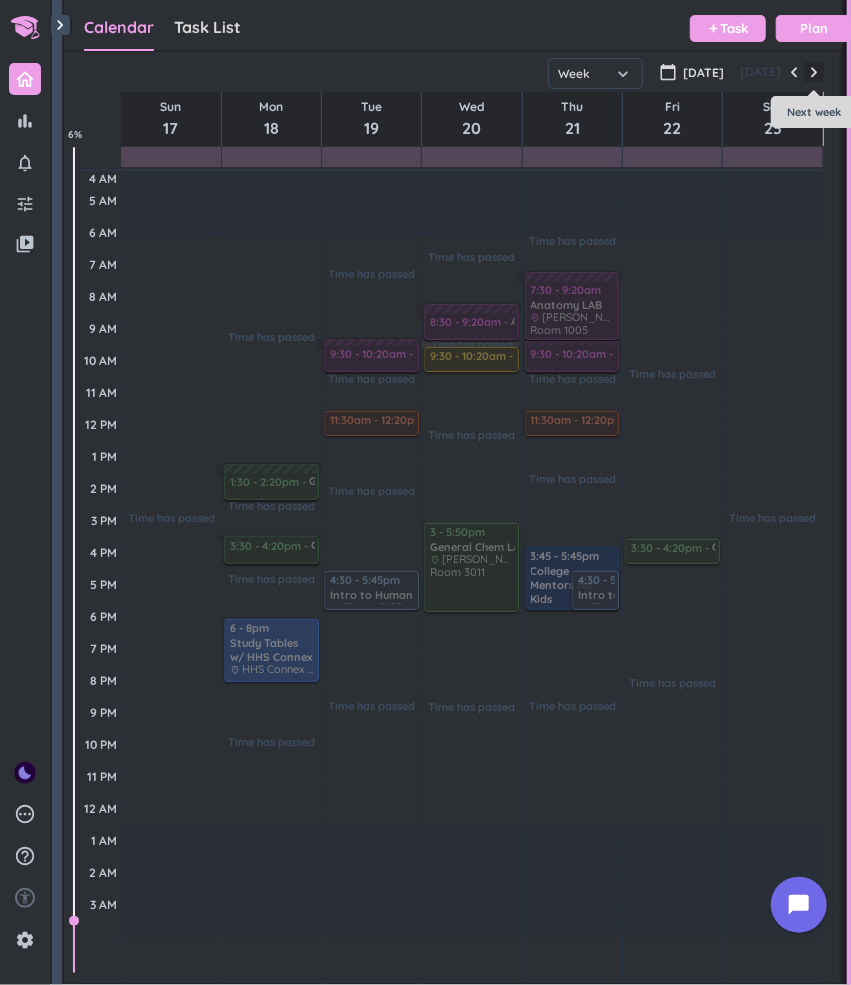 click at bounding box center (814, 72) 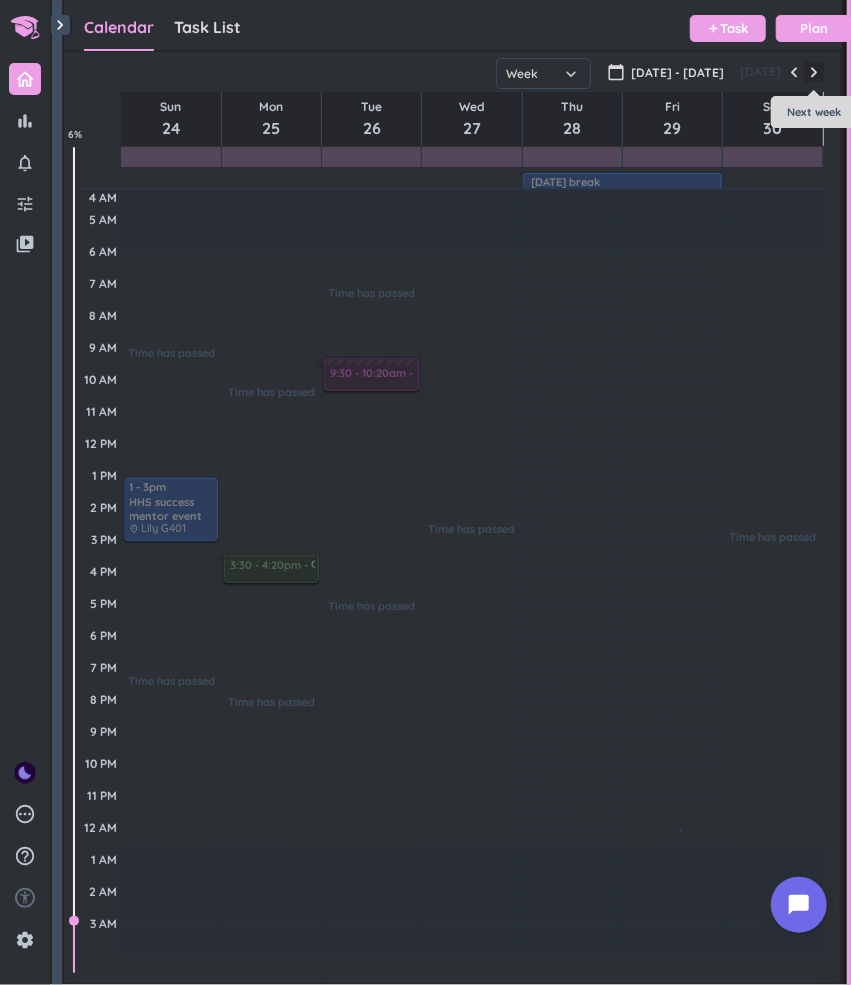 click at bounding box center [814, 72] 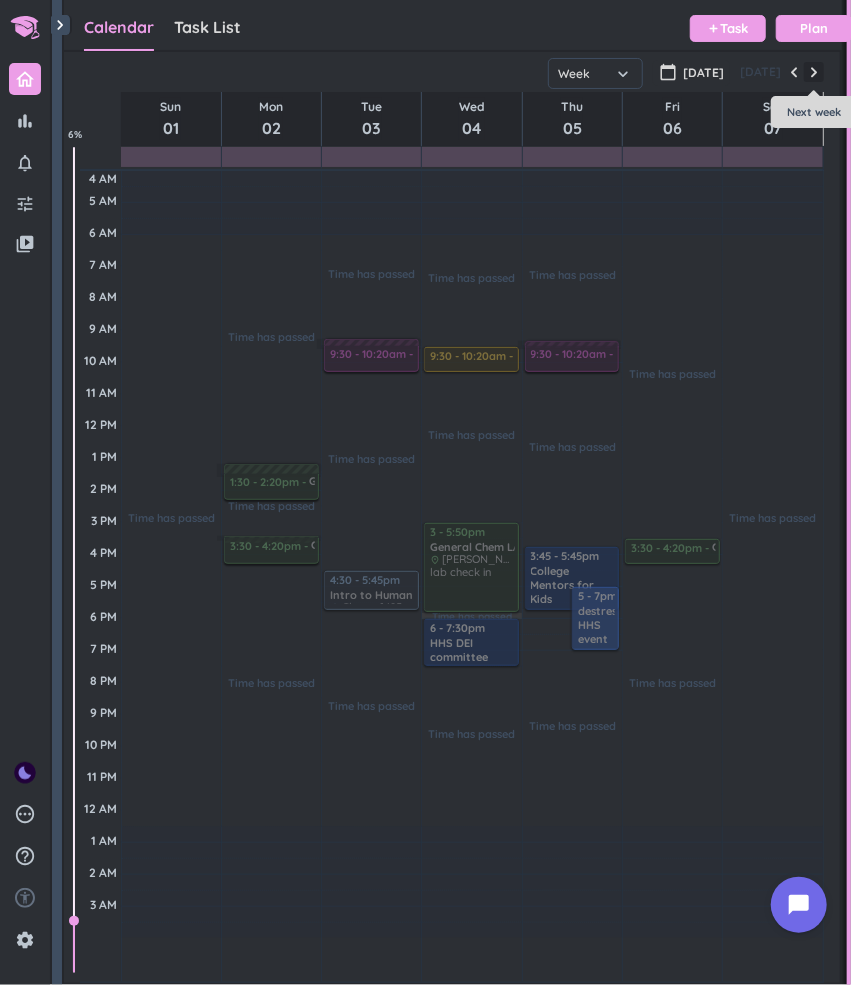 click at bounding box center (814, 72) 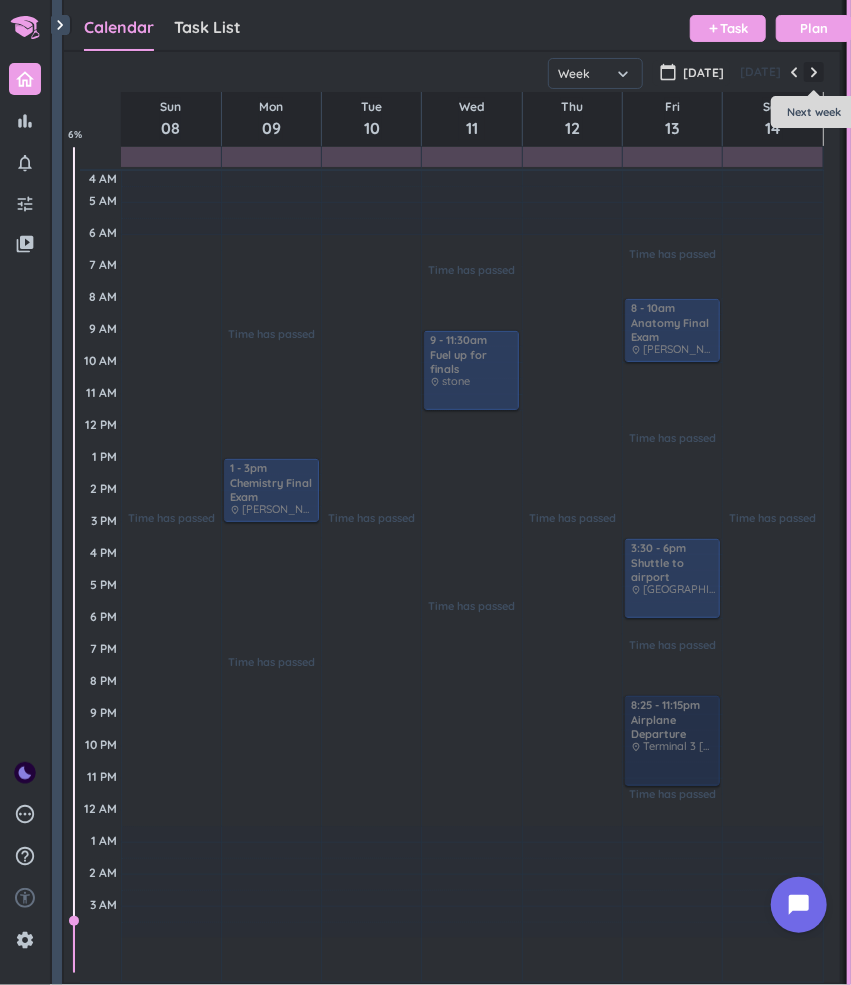 click at bounding box center (814, 72) 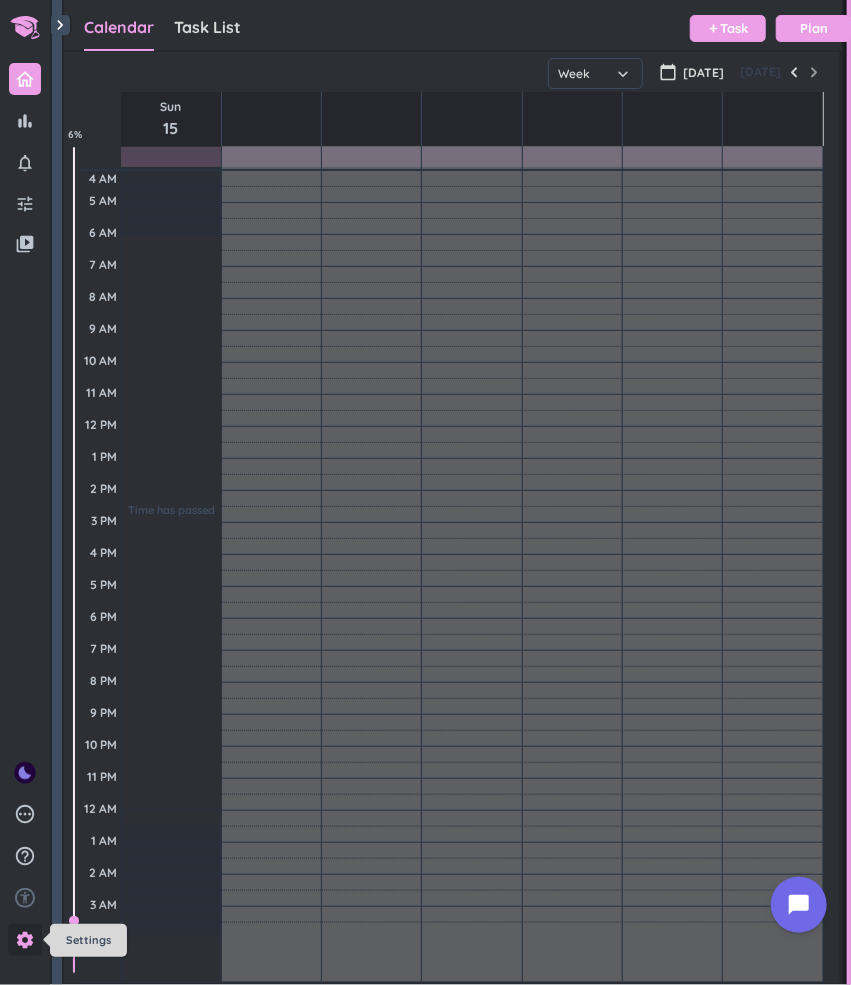 click on "settings" at bounding box center (25, 940) 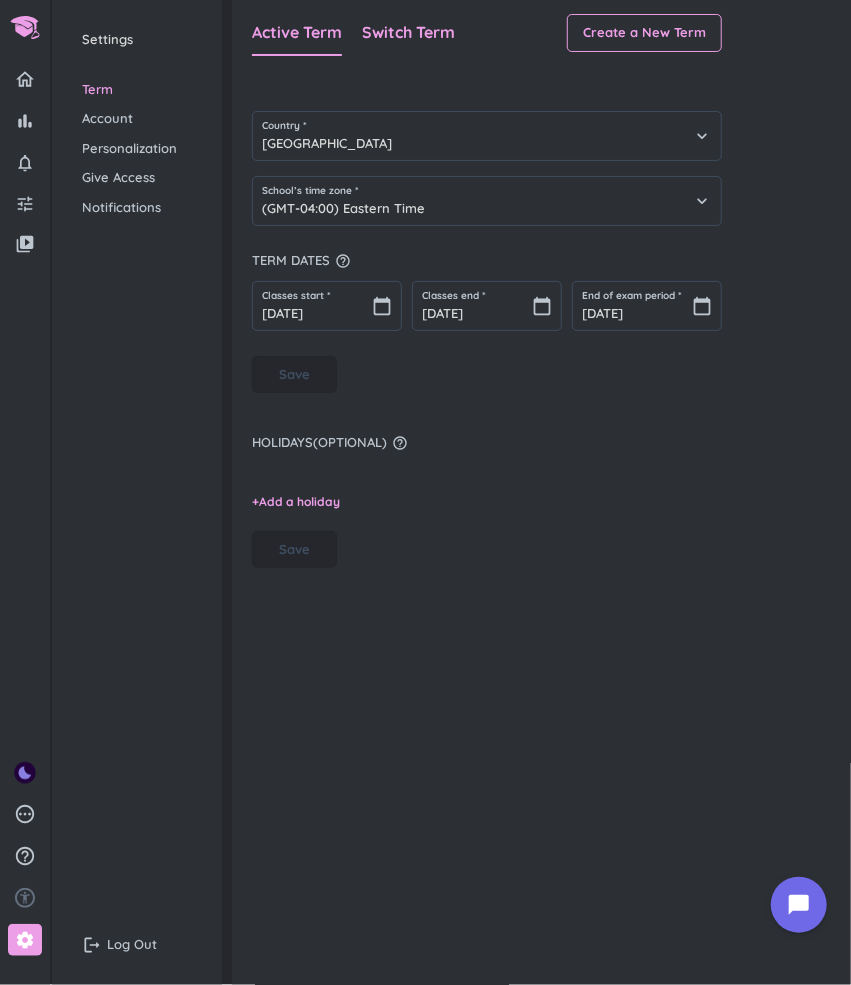 click on "Switch Term" at bounding box center (408, 33) 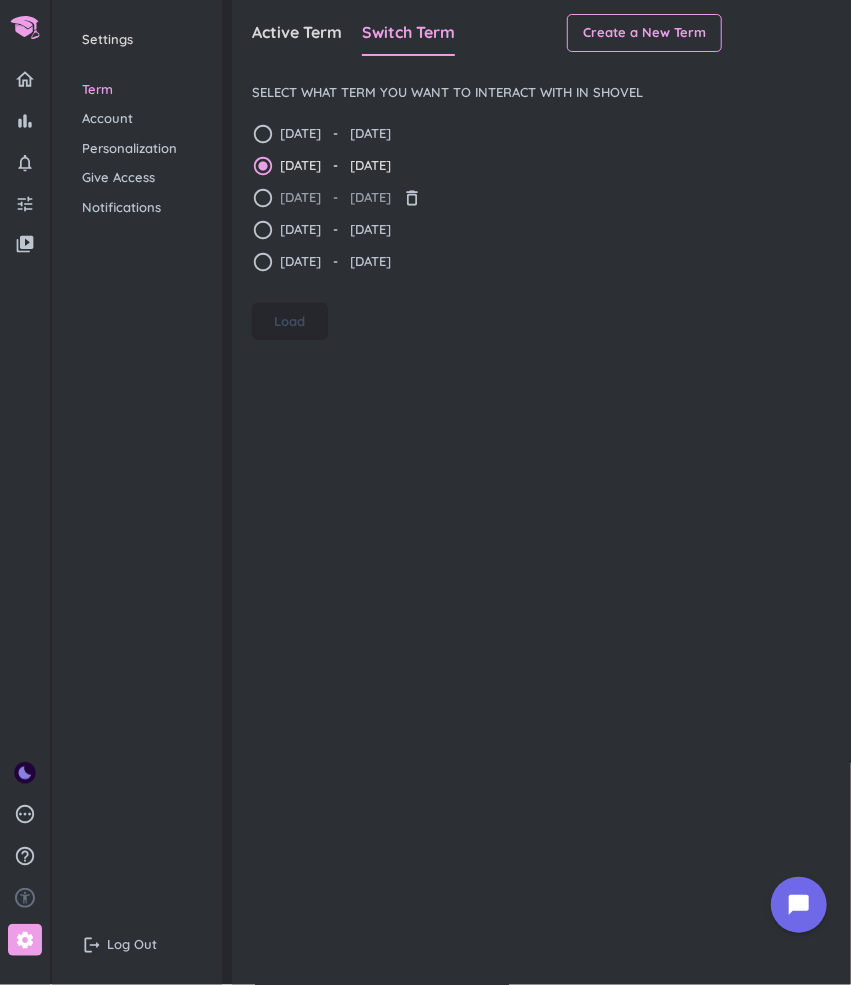 click on "radio_button_unchecked [DATE]   -   [DATE]" at bounding box center (321, 198) 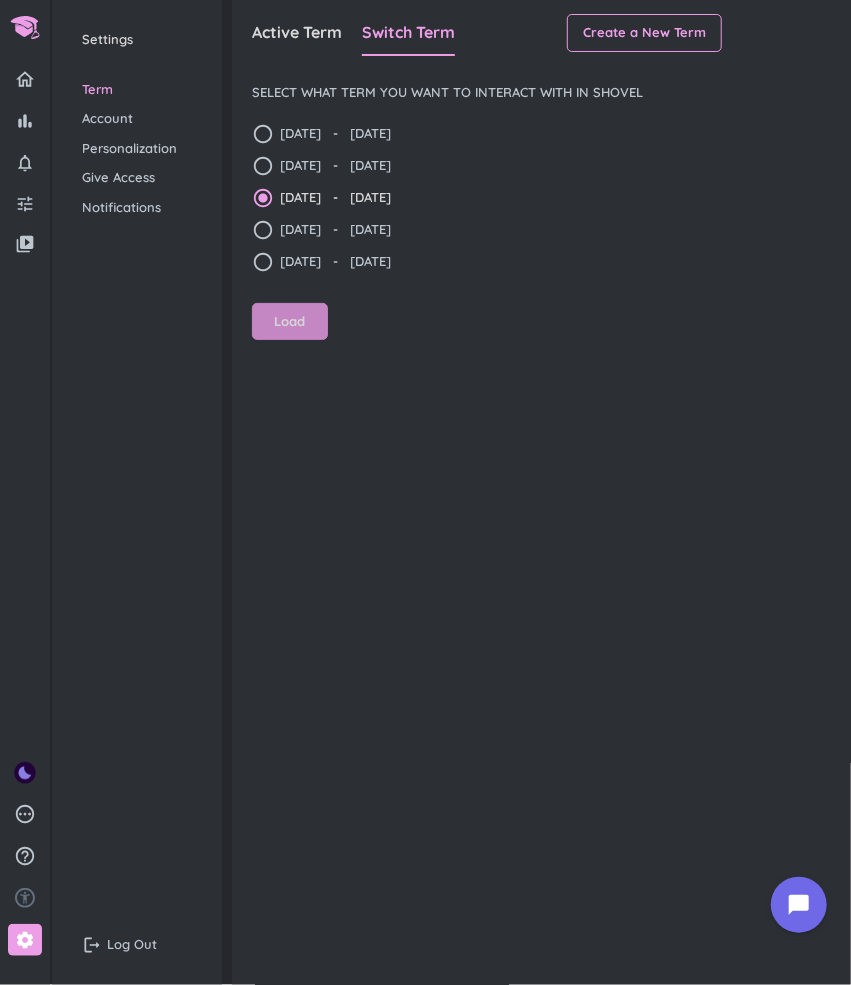 click on "Load" at bounding box center [290, 322] 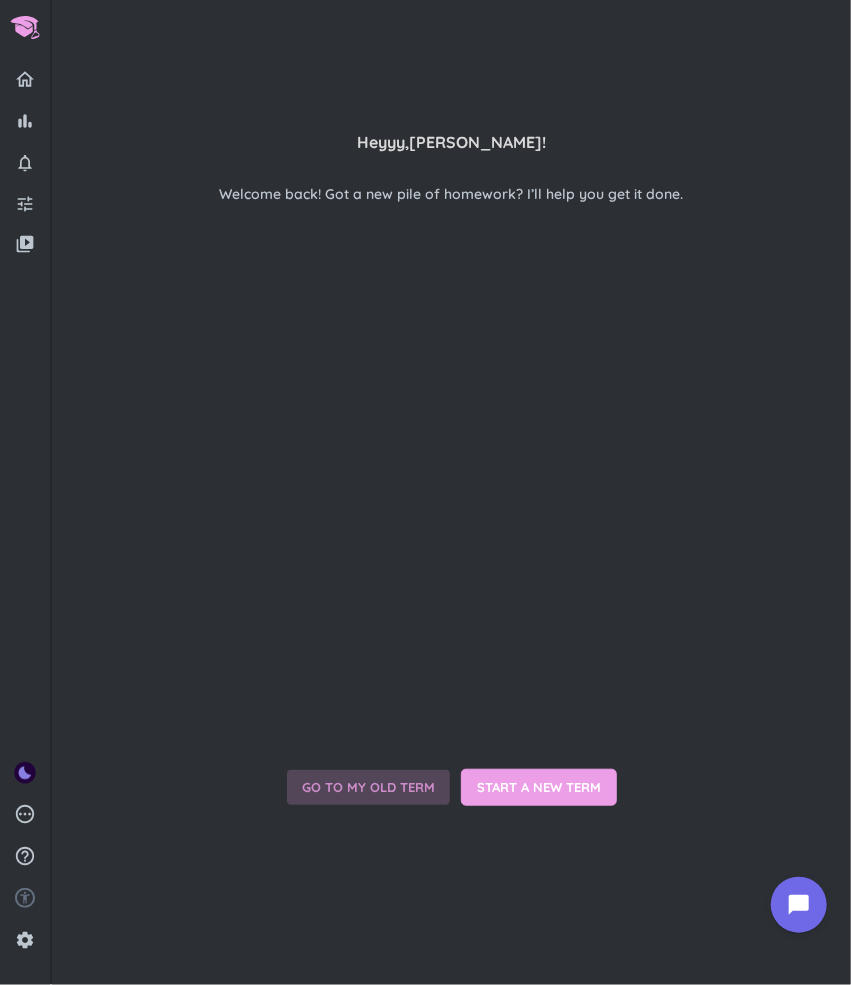 click on "GO TO MY OLD TERM" at bounding box center (368, 788) 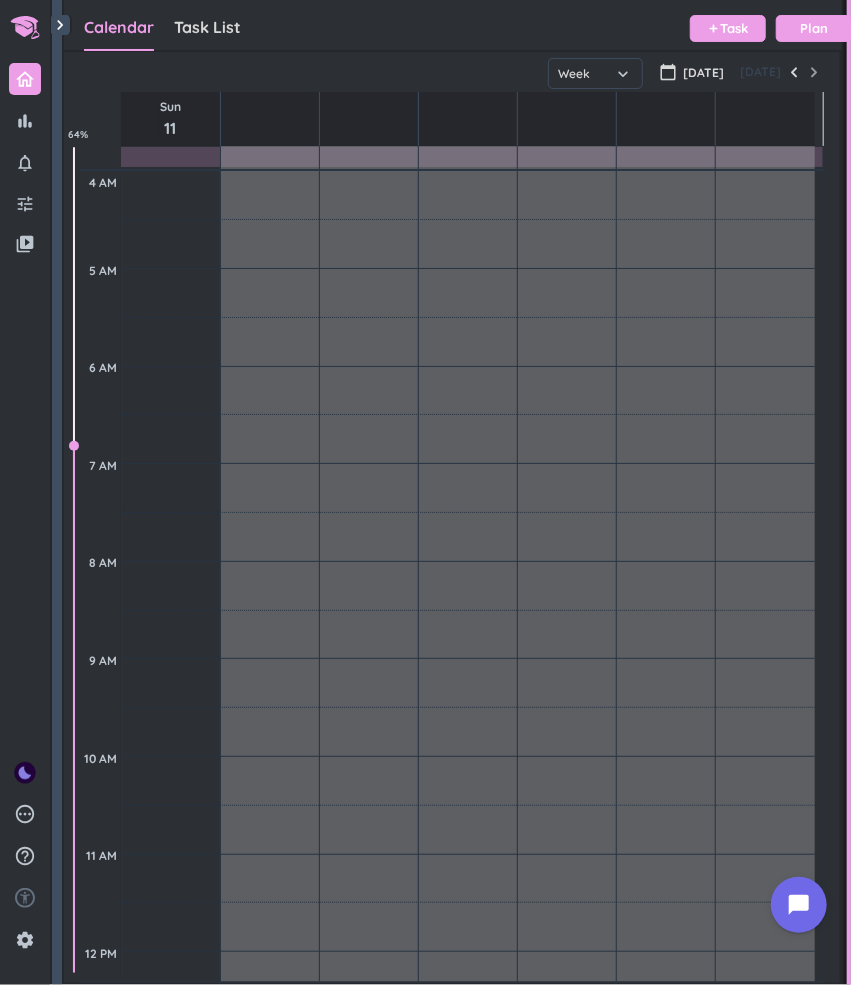 scroll, scrollTop: 9, scrollLeft: 8, axis: both 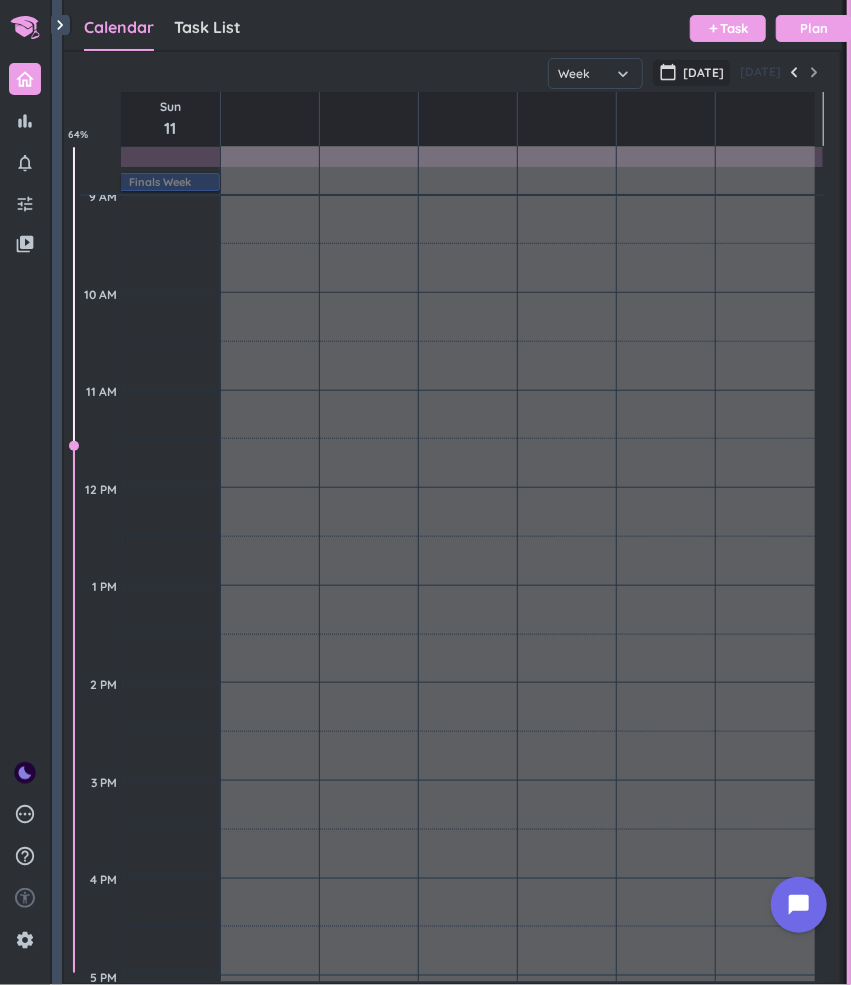click on "[DATE]" at bounding box center [703, 73] 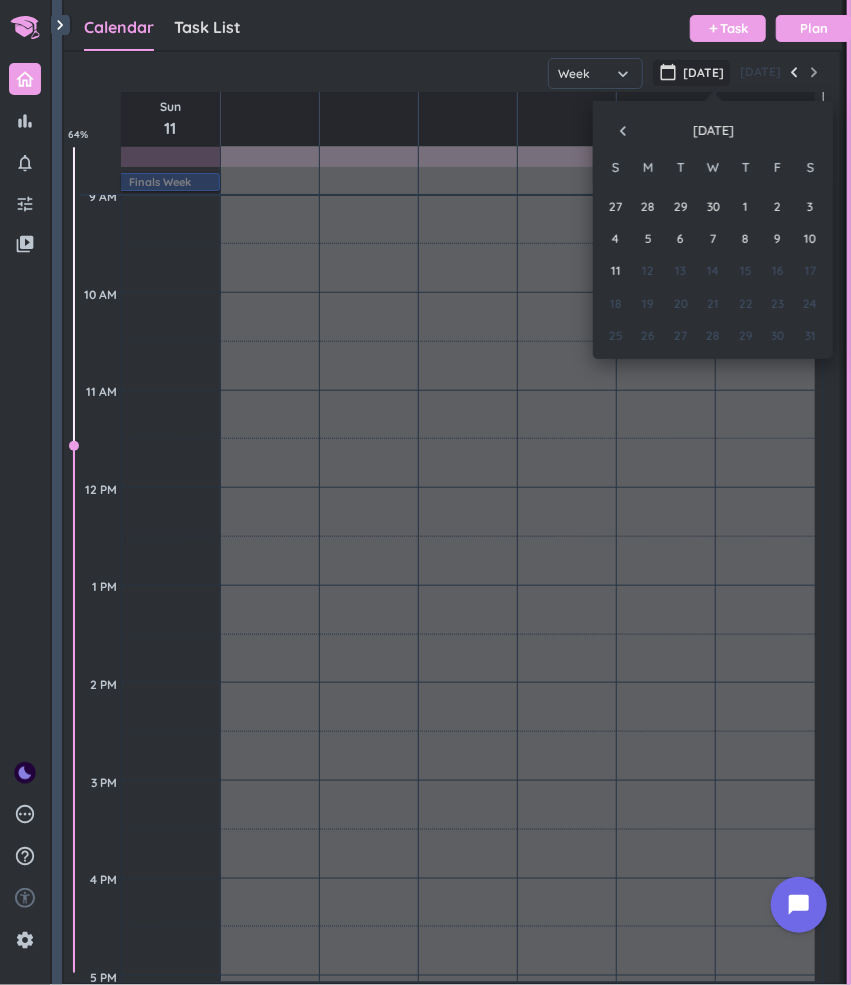 click on "navigate_before" at bounding box center (623, 131) 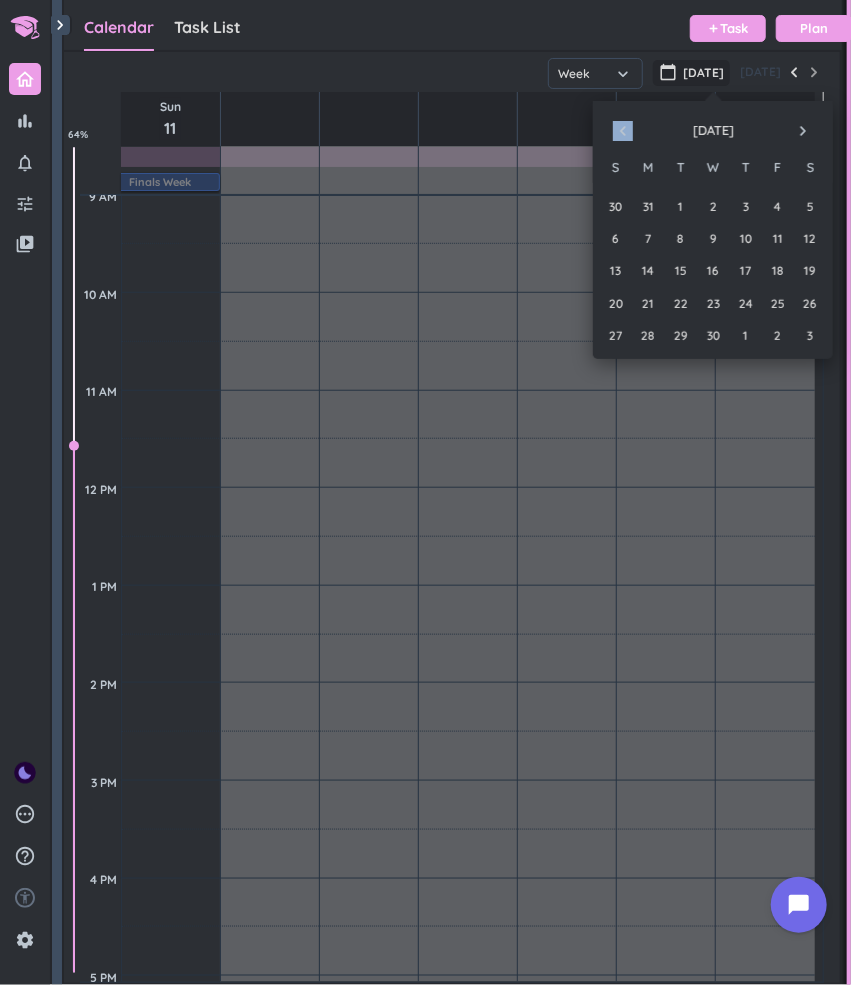 click on "navigate_before" at bounding box center [623, 131] 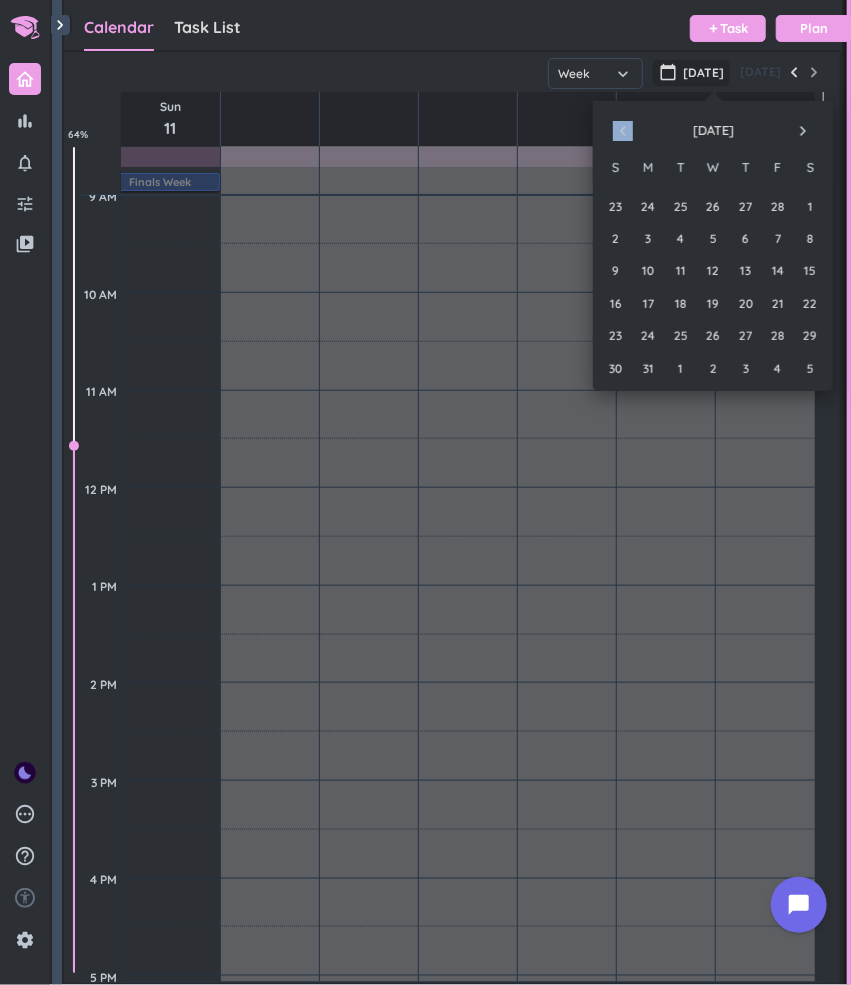 click on "navigate_before" at bounding box center [623, 131] 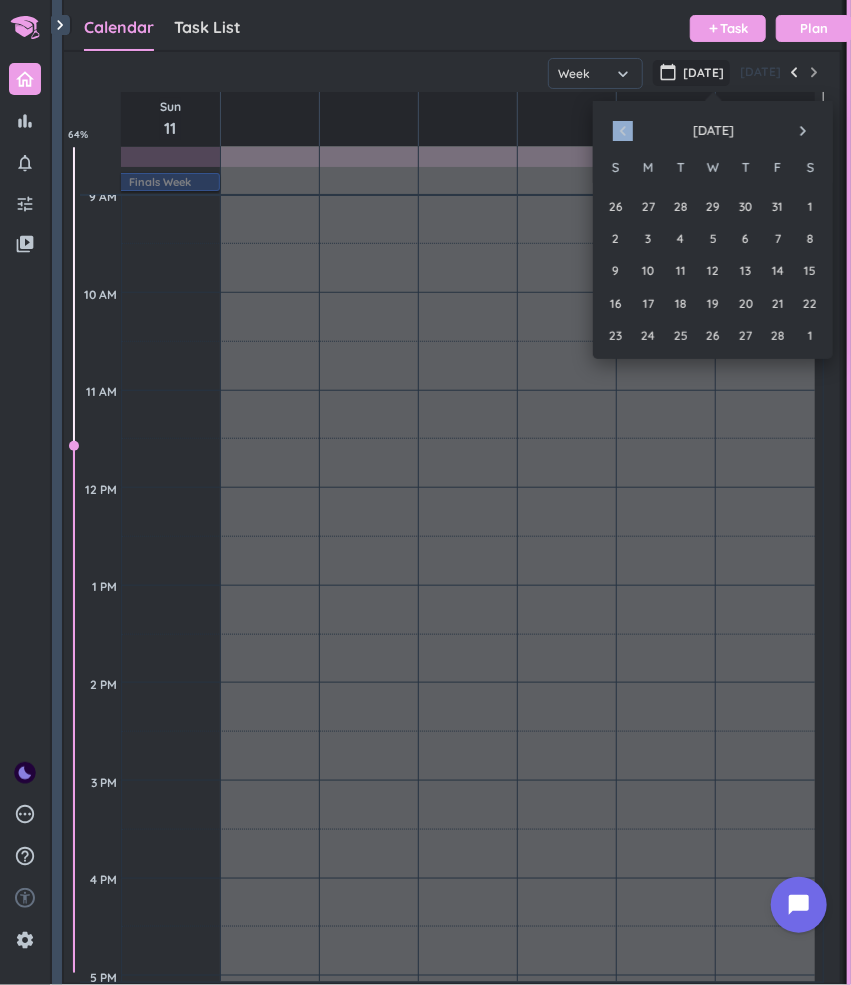 click on "navigate_before" at bounding box center (623, 131) 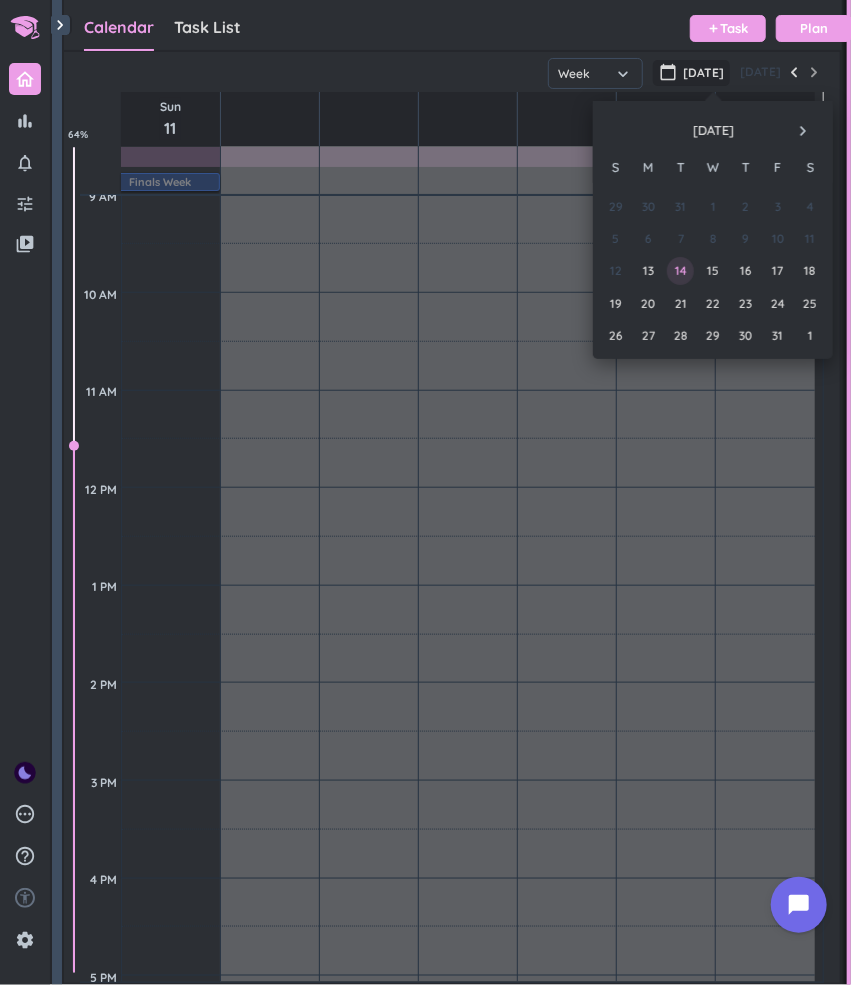 click on "14" at bounding box center [680, 270] 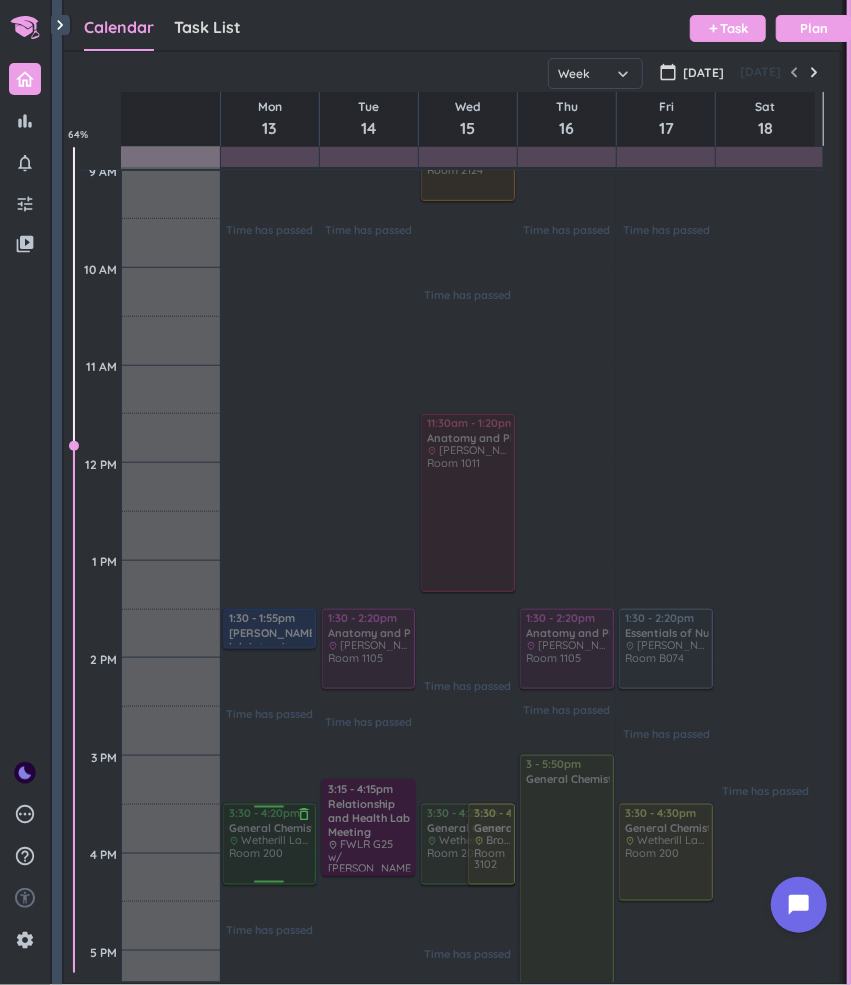 click at bounding box center [268, 844] 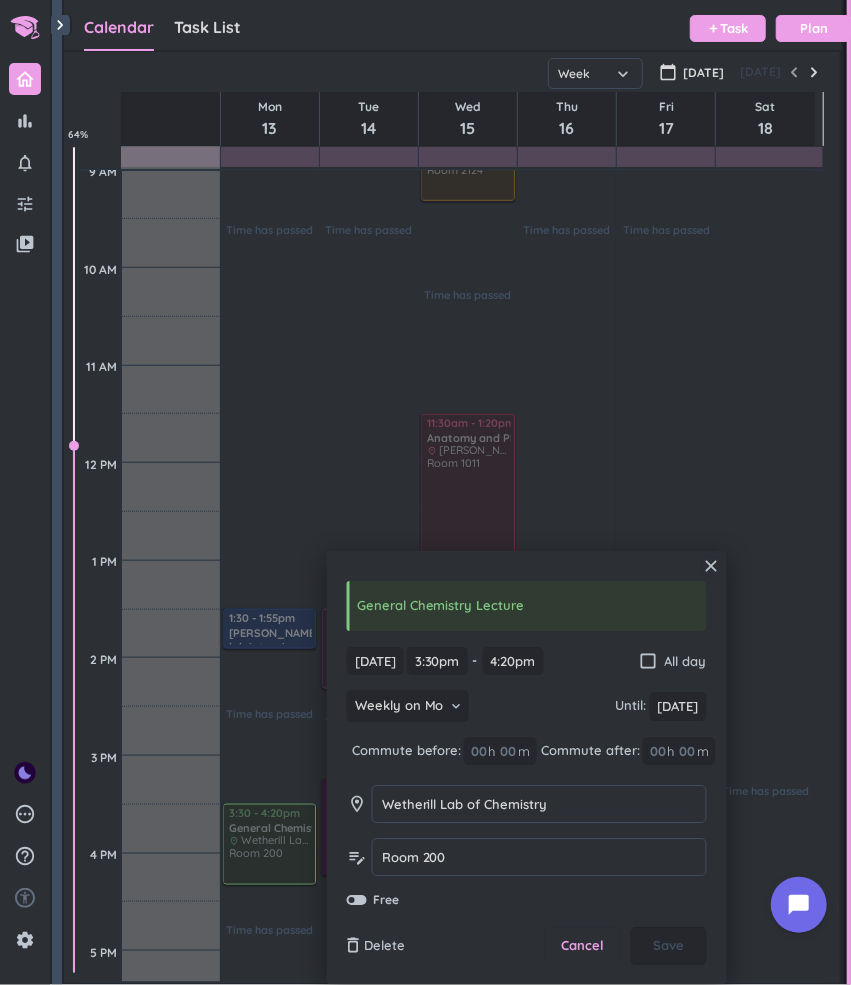 click on "close General Chemistry Lecture [DATE] [DATE]   3:30pm 3:30pm - 4:20pm 4:20pm check_box_outline_blank All day Weekly on Mo keyboard_arrow_down Until :  [DATE] [DATE] Commute before: 00 h 00 m Commute after: 00 h 00 m room Wetherill Lab of Chemistry  Wetherill Lab of Chemistry  edit_note Room 200 Room 200 Free delete_outline Delete Cancel Save" at bounding box center [527, 767] 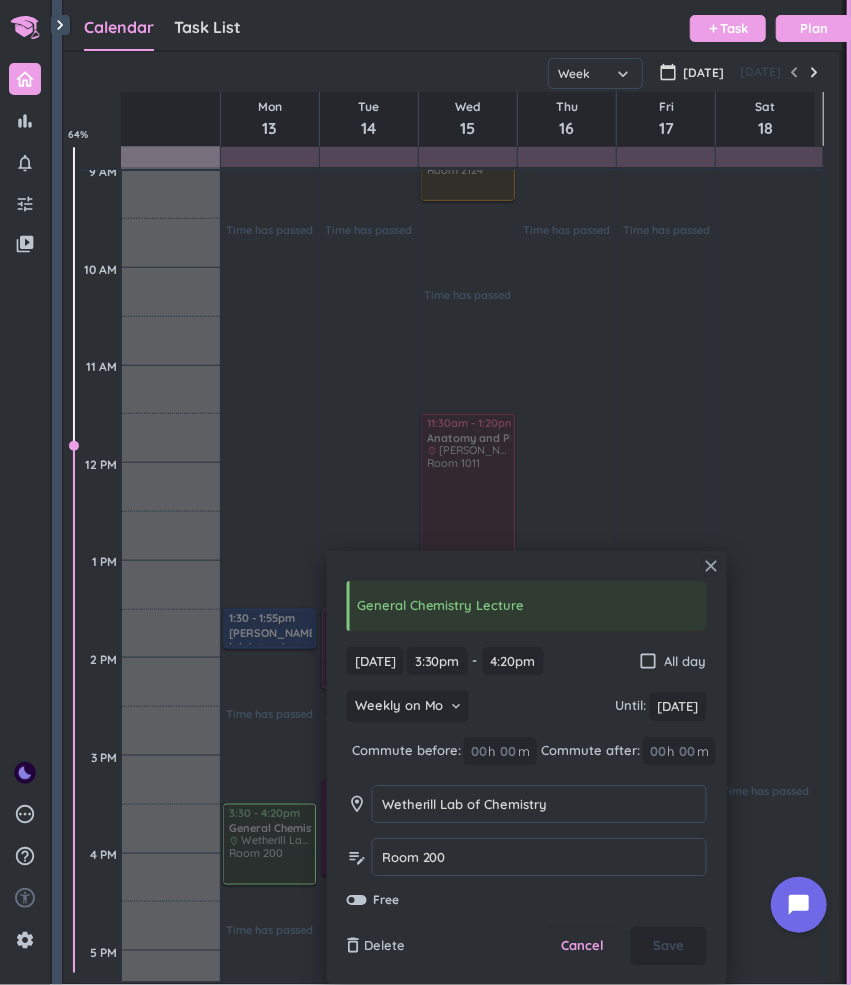 click on "close" at bounding box center [712, 566] 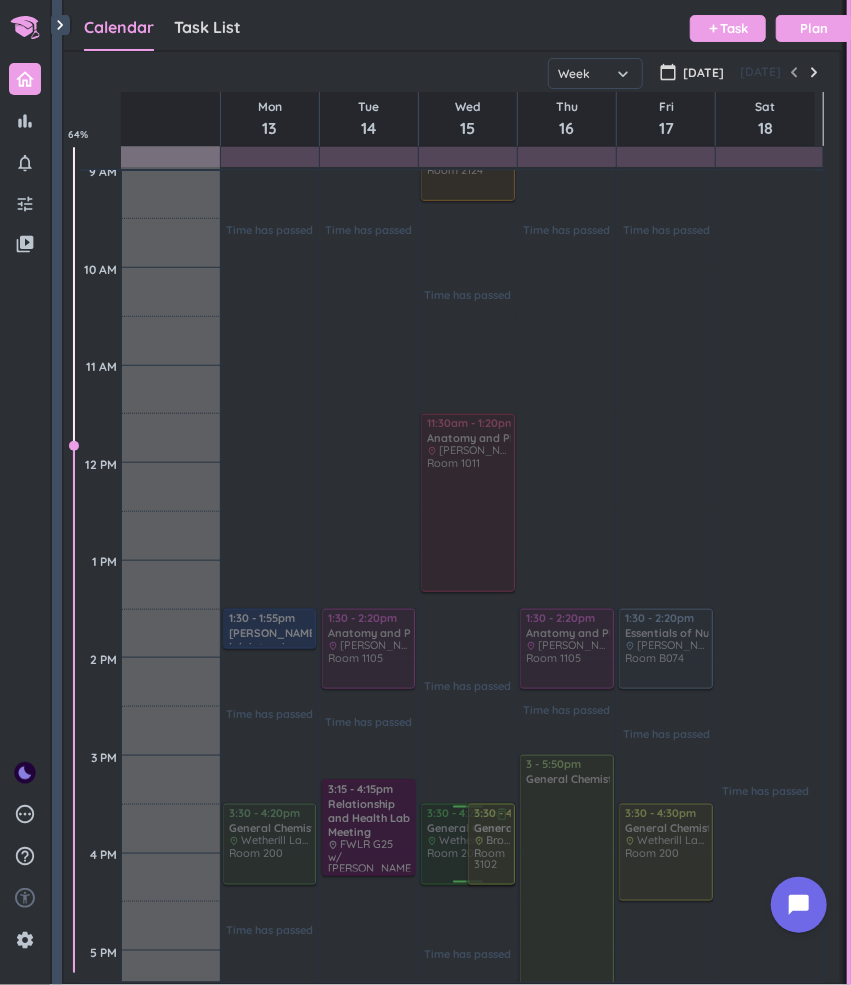 click at bounding box center (466, 844) 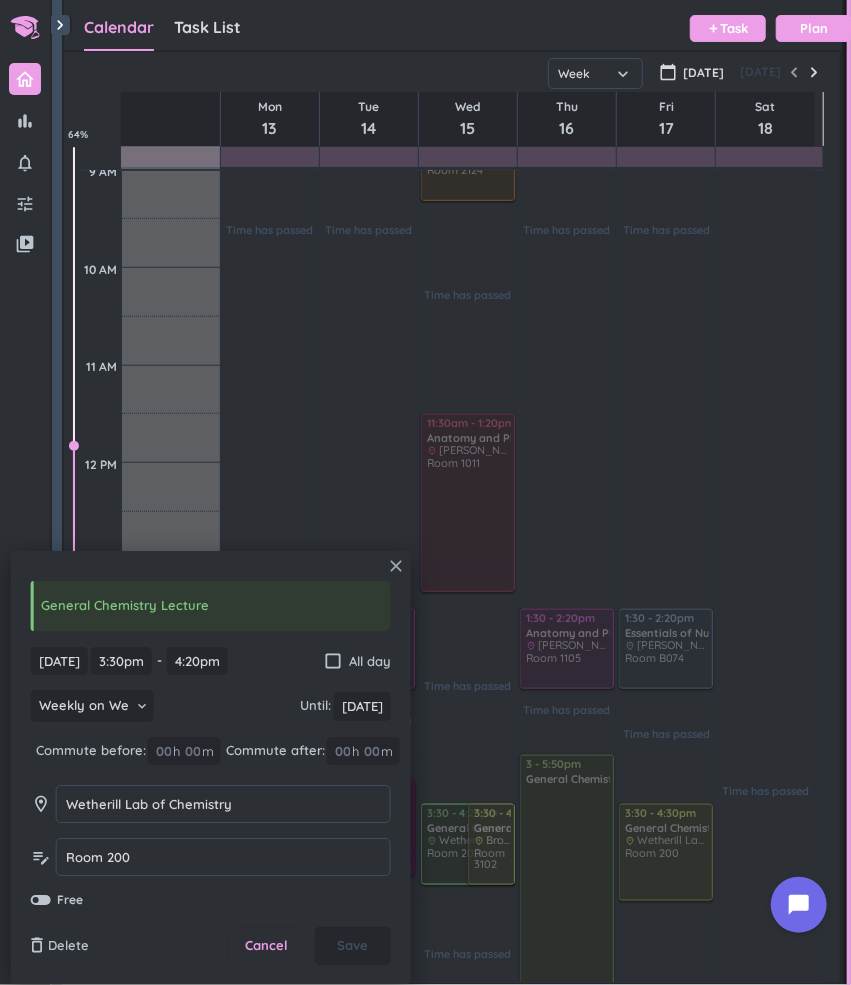 click on "close" at bounding box center (396, 566) 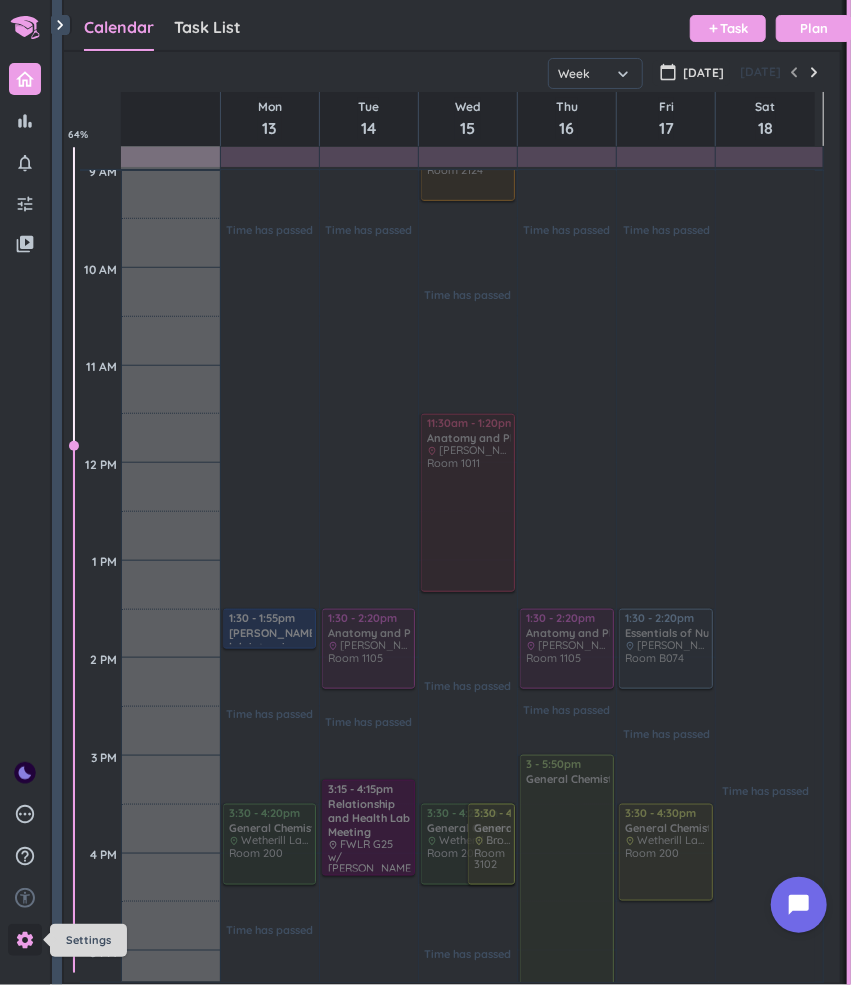 click on "settings" at bounding box center [25, 940] 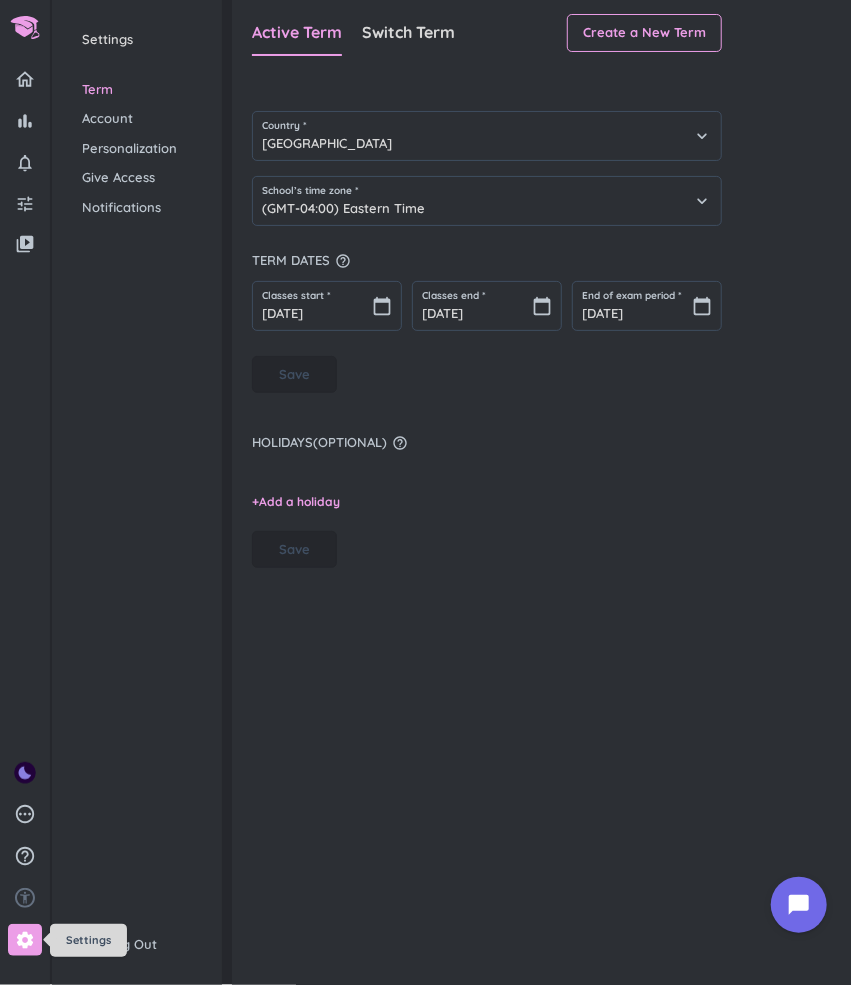 click on "settings" at bounding box center (25, 940) 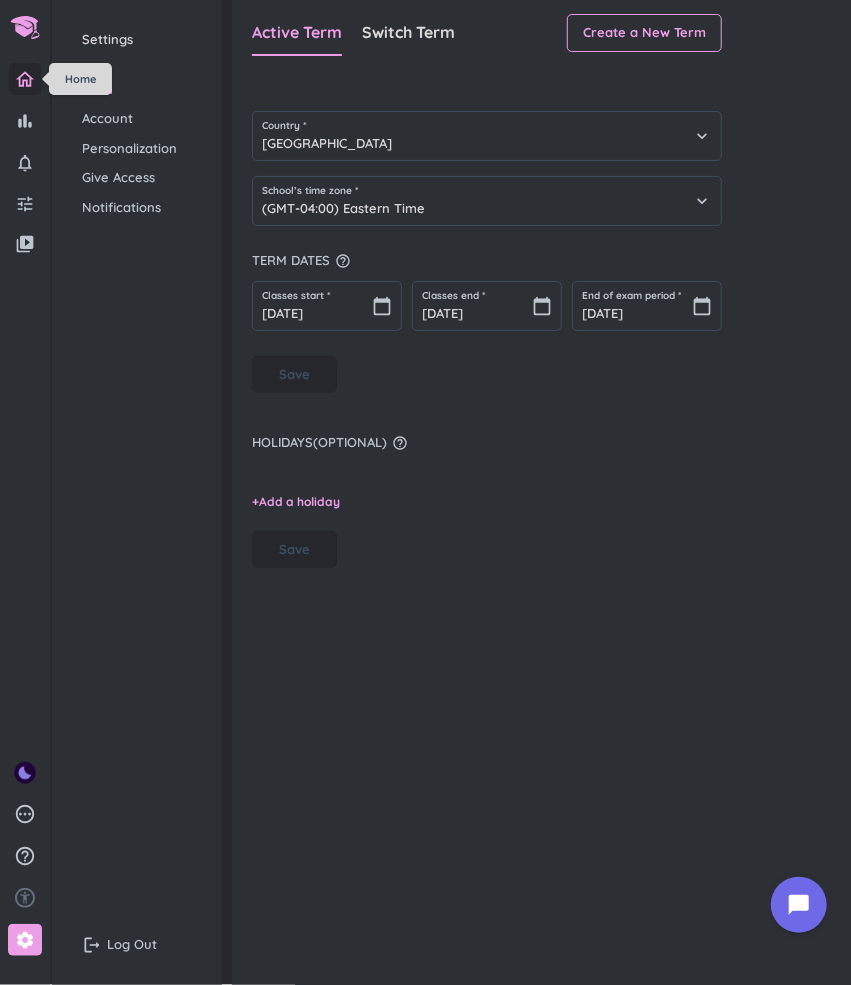 click 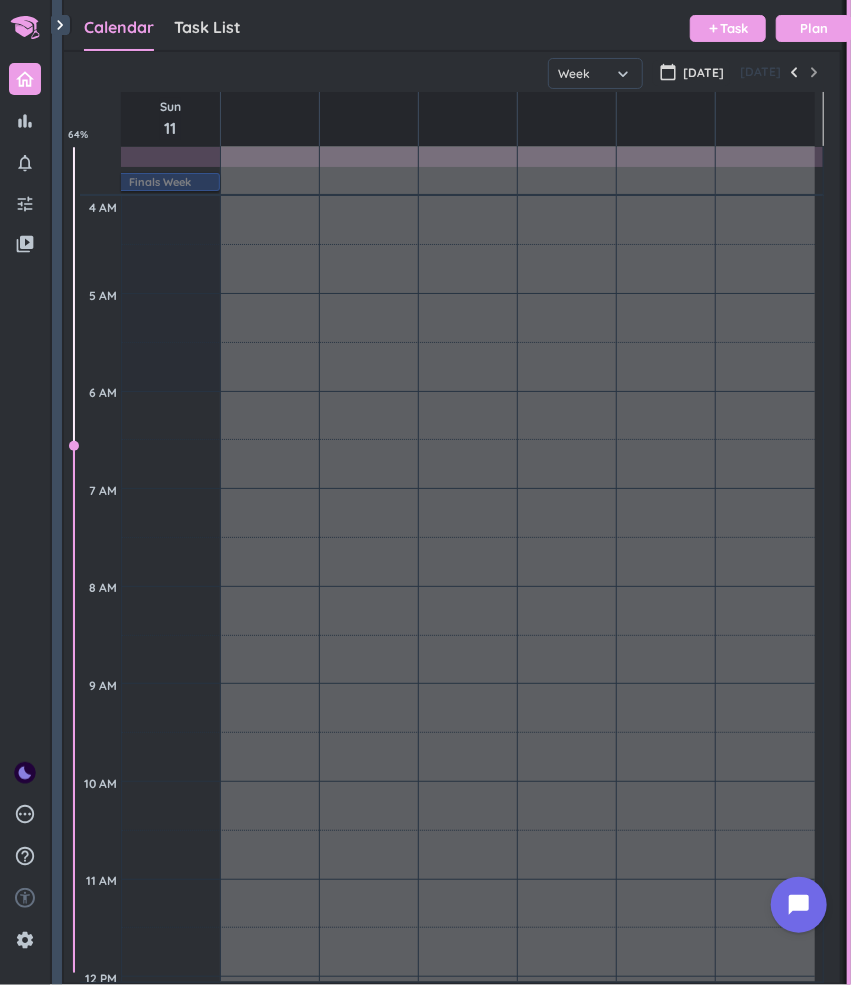 scroll, scrollTop: 9, scrollLeft: 8, axis: both 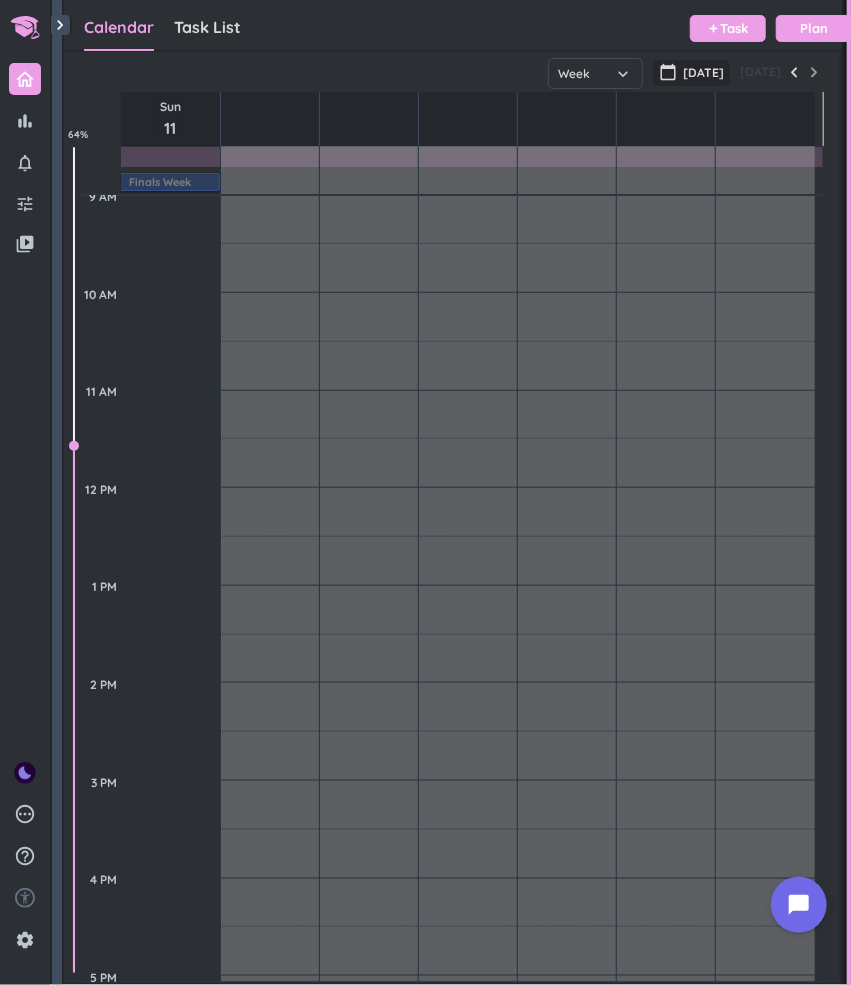 click on "[DATE]" at bounding box center [703, 73] 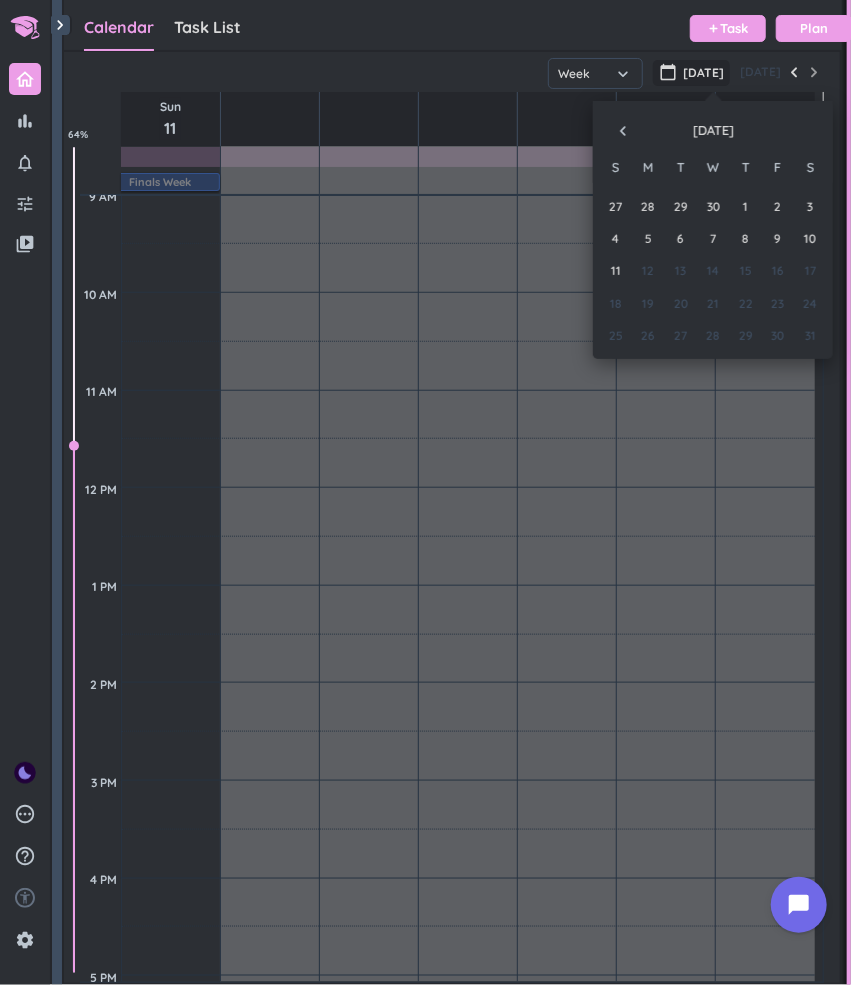 click on "navigate_before" at bounding box center [623, 131] 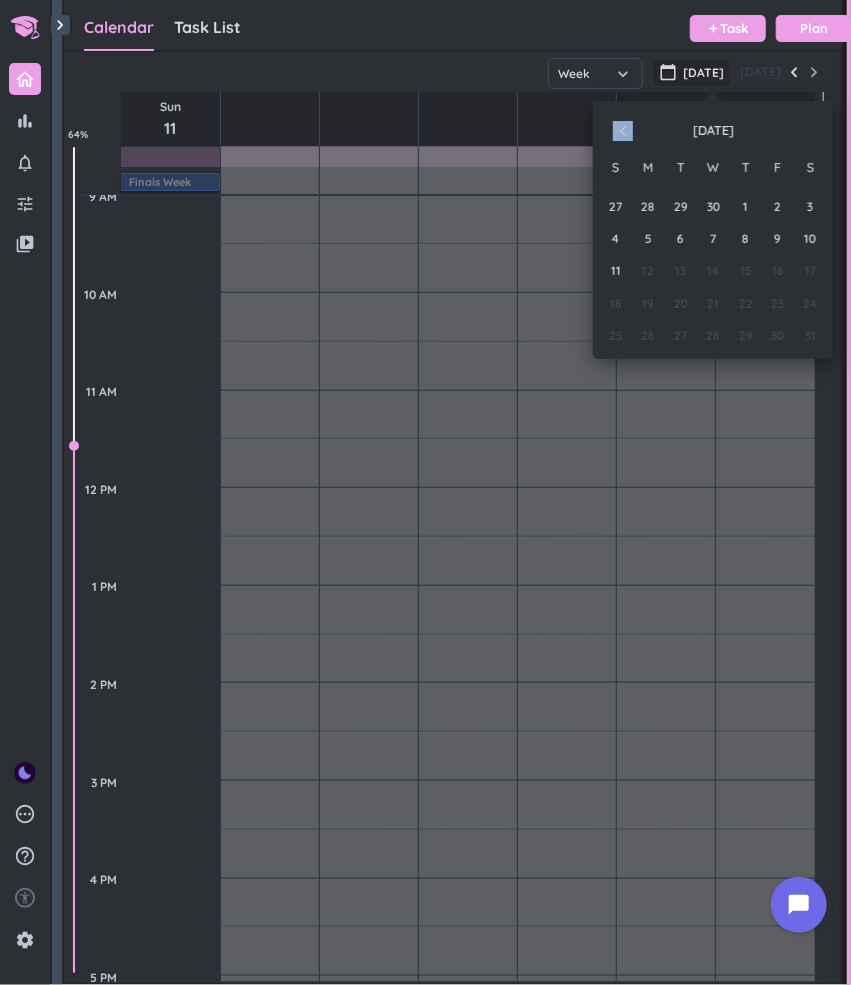 click on "navigate_before" at bounding box center [623, 131] 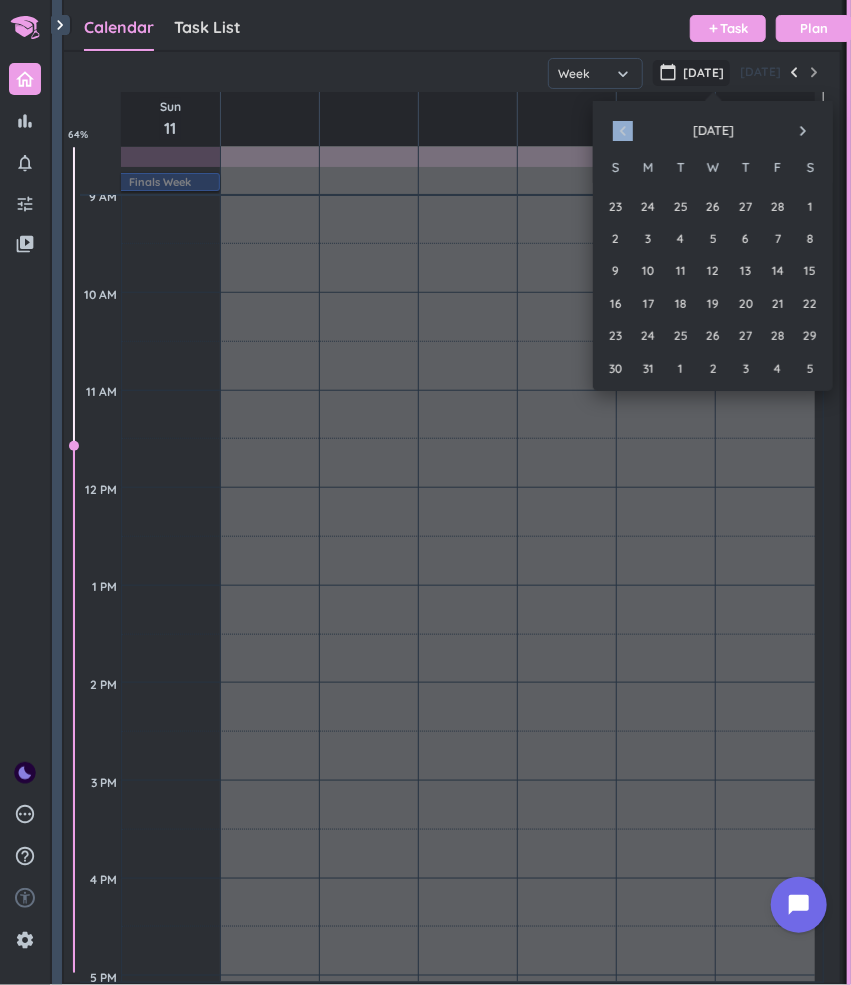 click on "navigate_before" at bounding box center (623, 131) 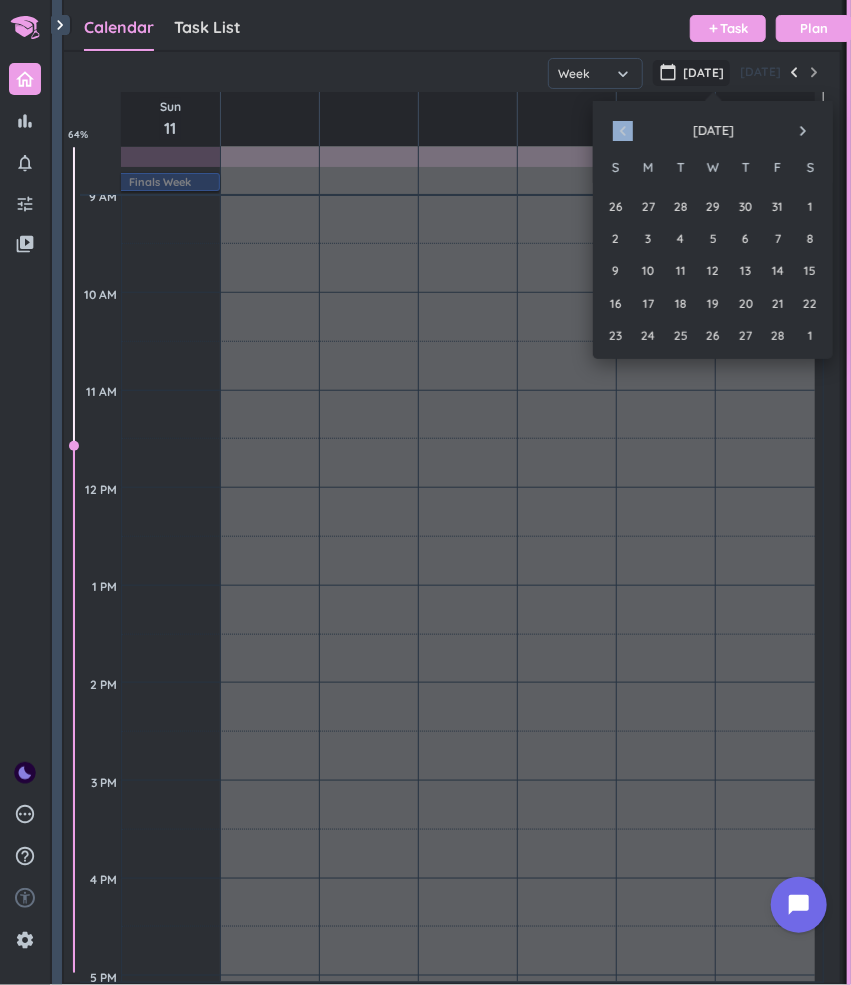 click on "navigate_before" at bounding box center (623, 131) 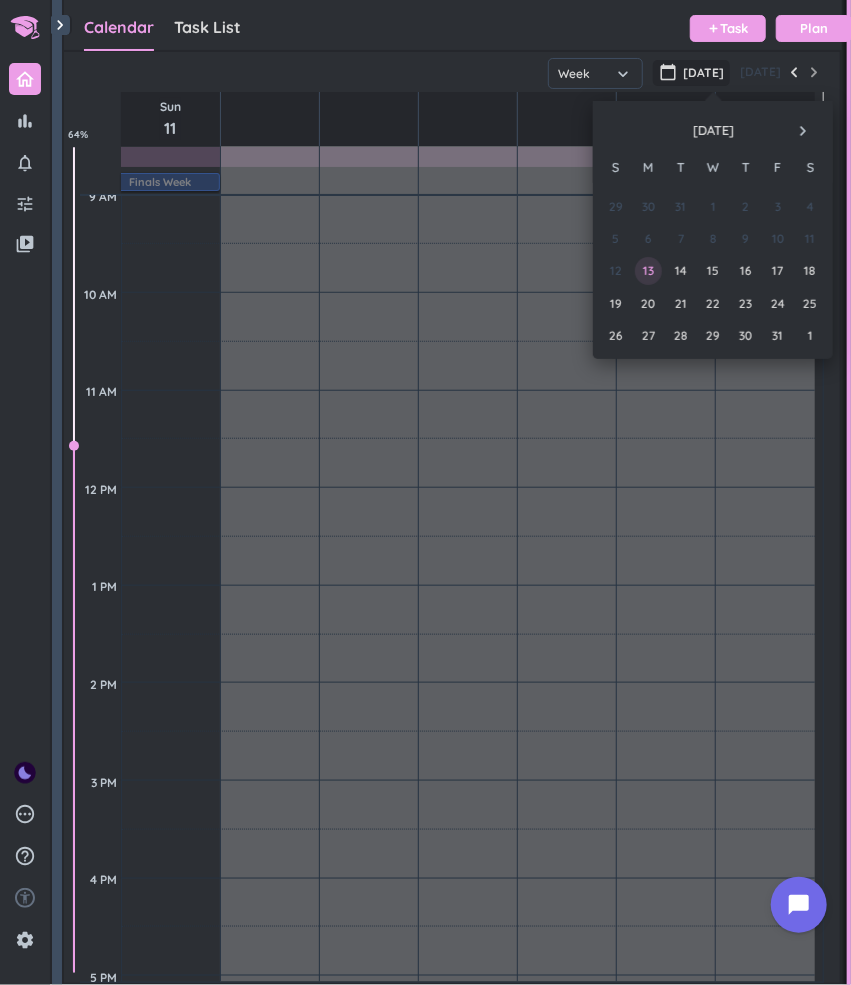 click on "13" at bounding box center (648, 270) 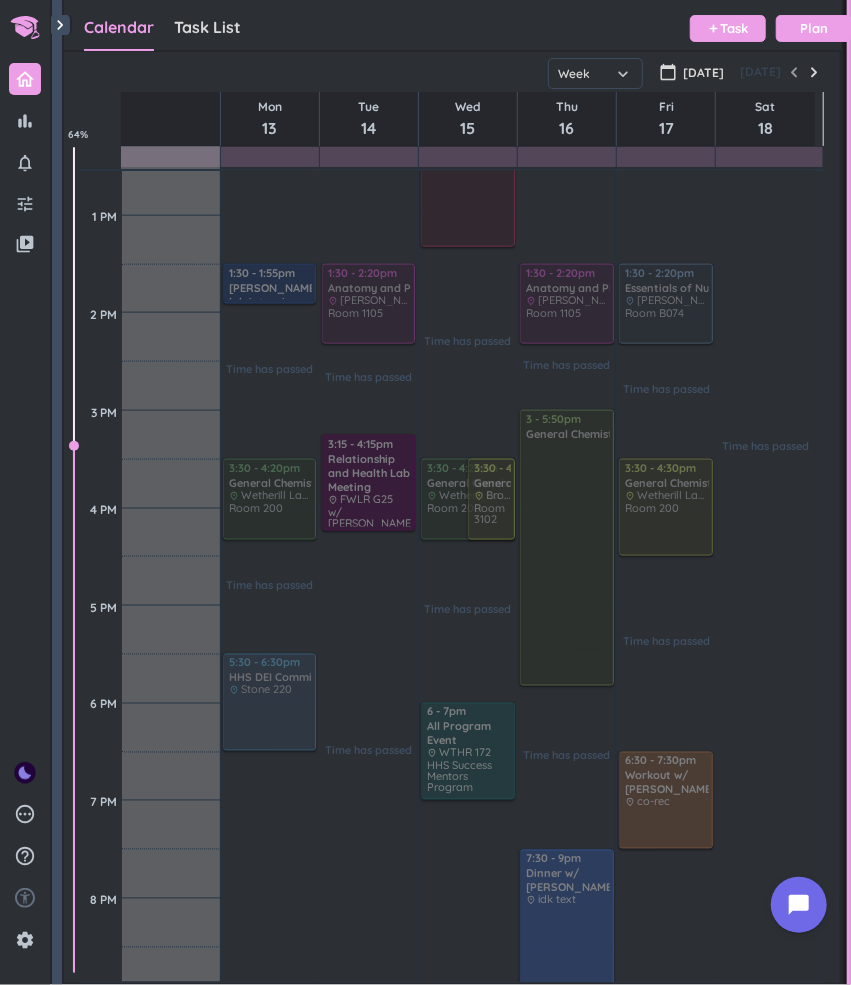 scroll, scrollTop: 828, scrollLeft: 0, axis: vertical 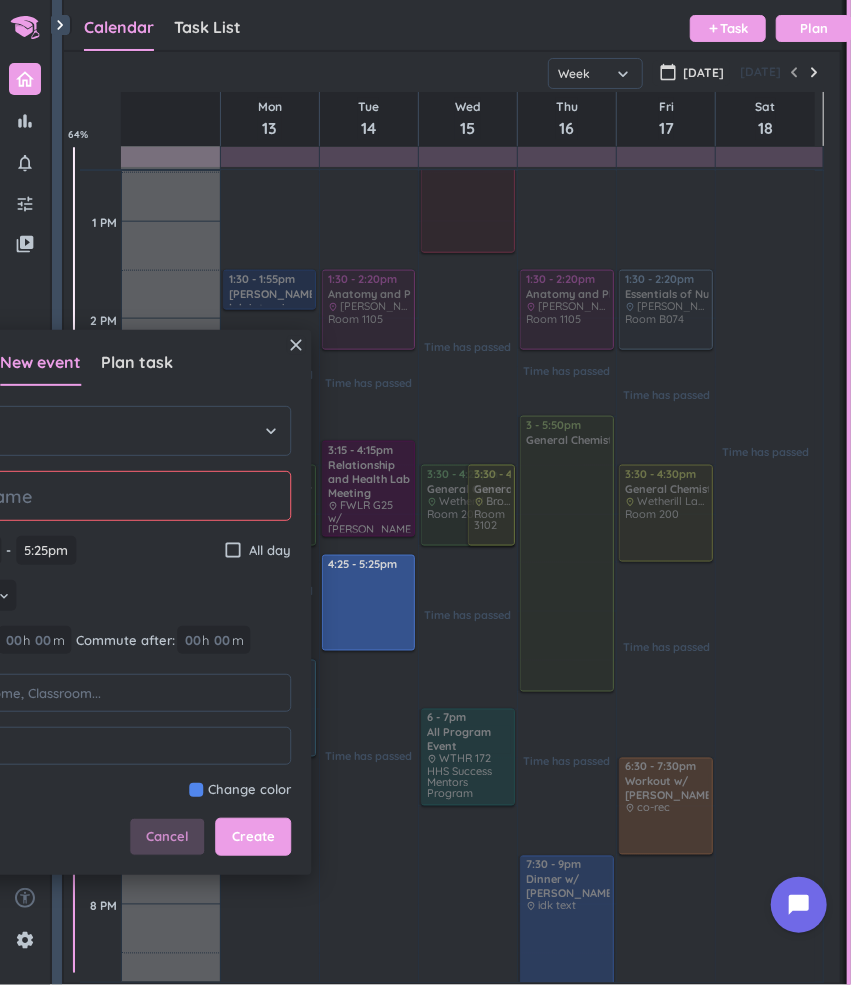 click on "Cancel" at bounding box center [167, 837] 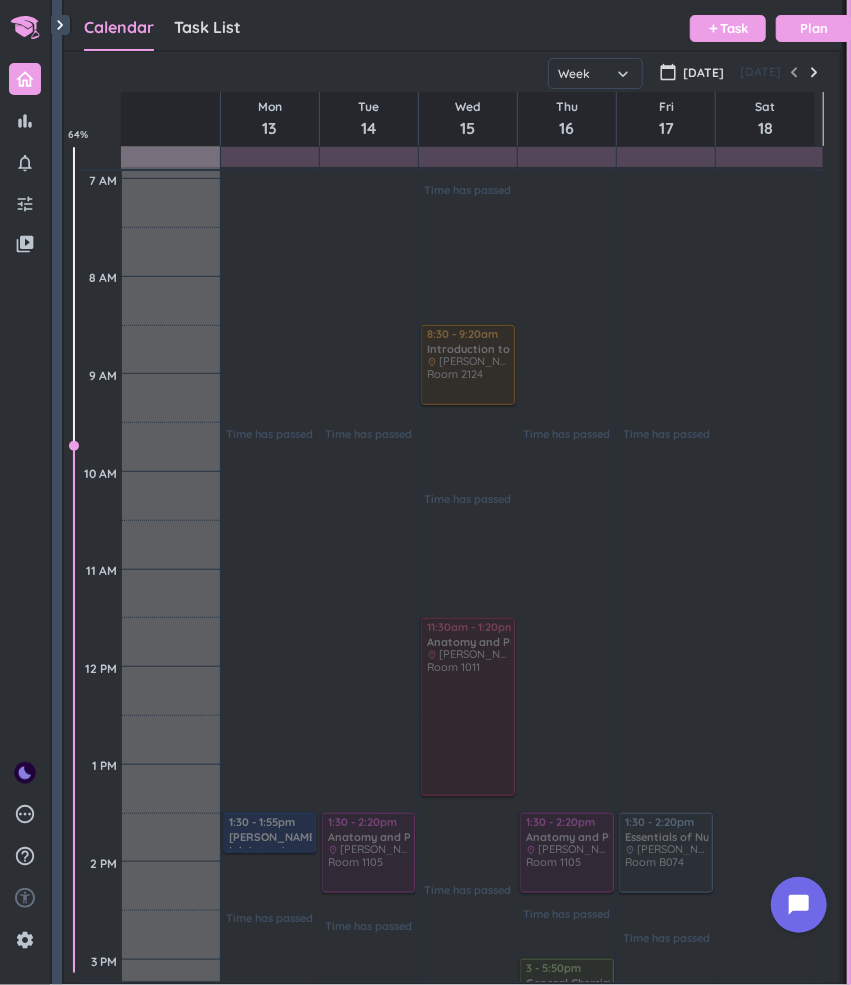scroll, scrollTop: 284, scrollLeft: 0, axis: vertical 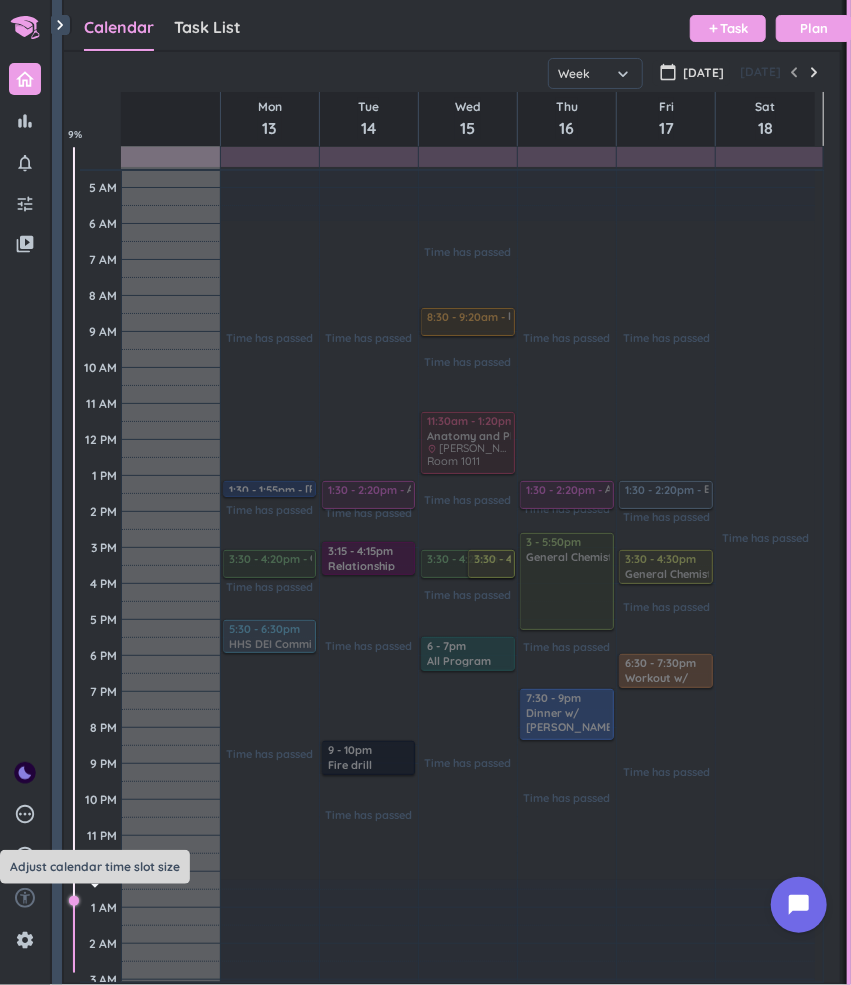 click at bounding box center [75, 560] 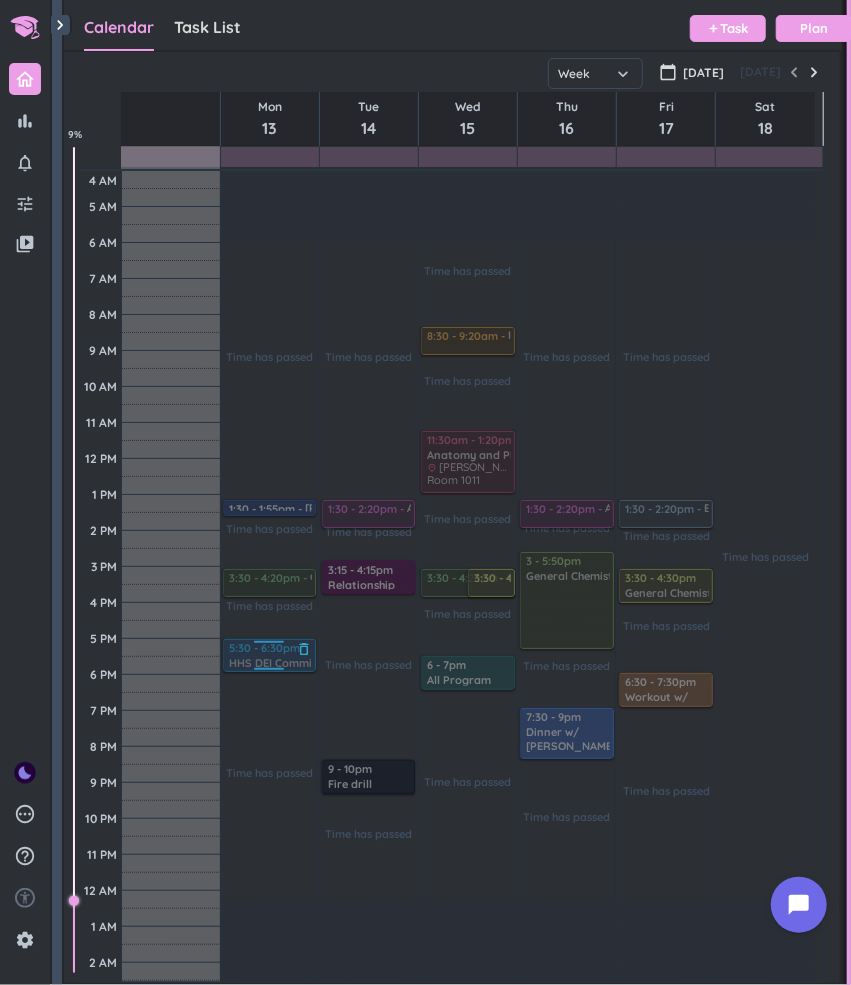 scroll, scrollTop: 19, scrollLeft: 0, axis: vertical 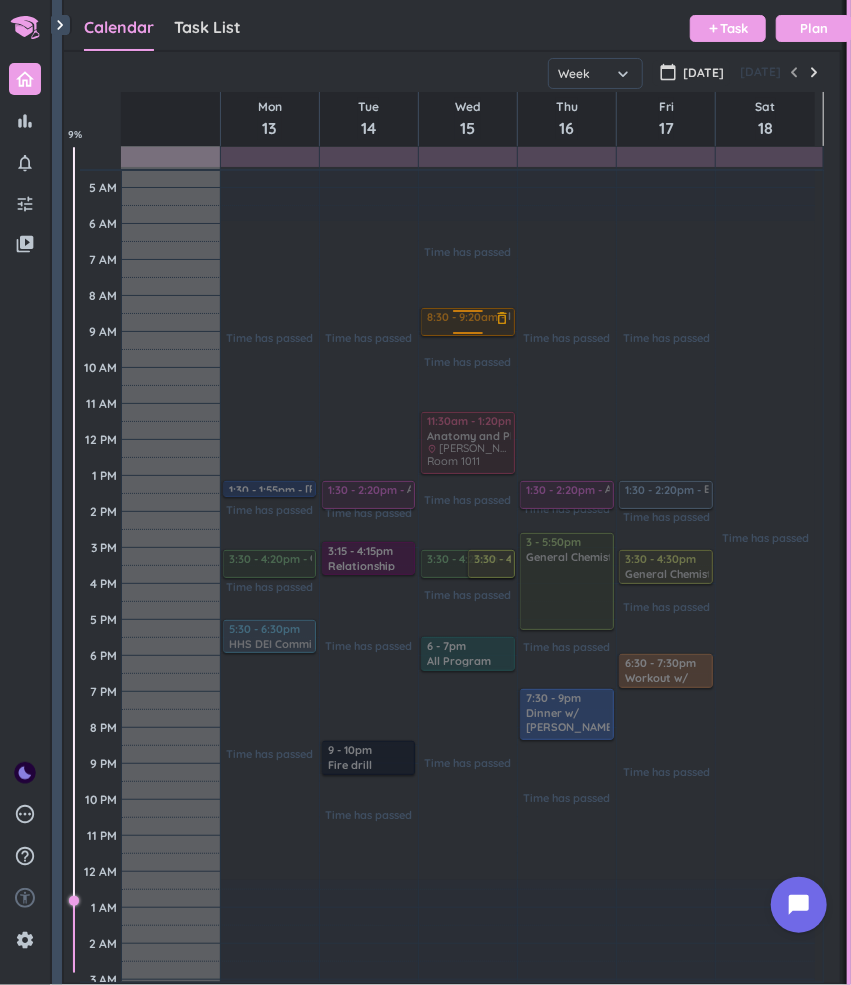 click at bounding box center (466, 322) 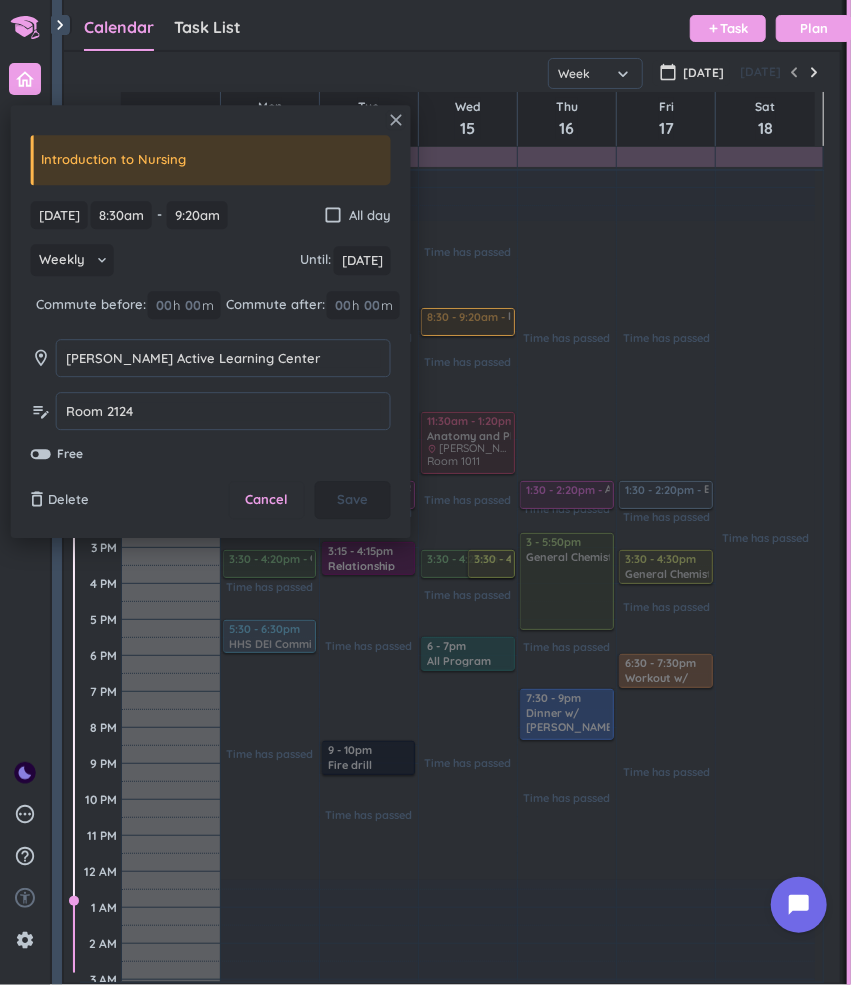 click on "close" at bounding box center [396, 120] 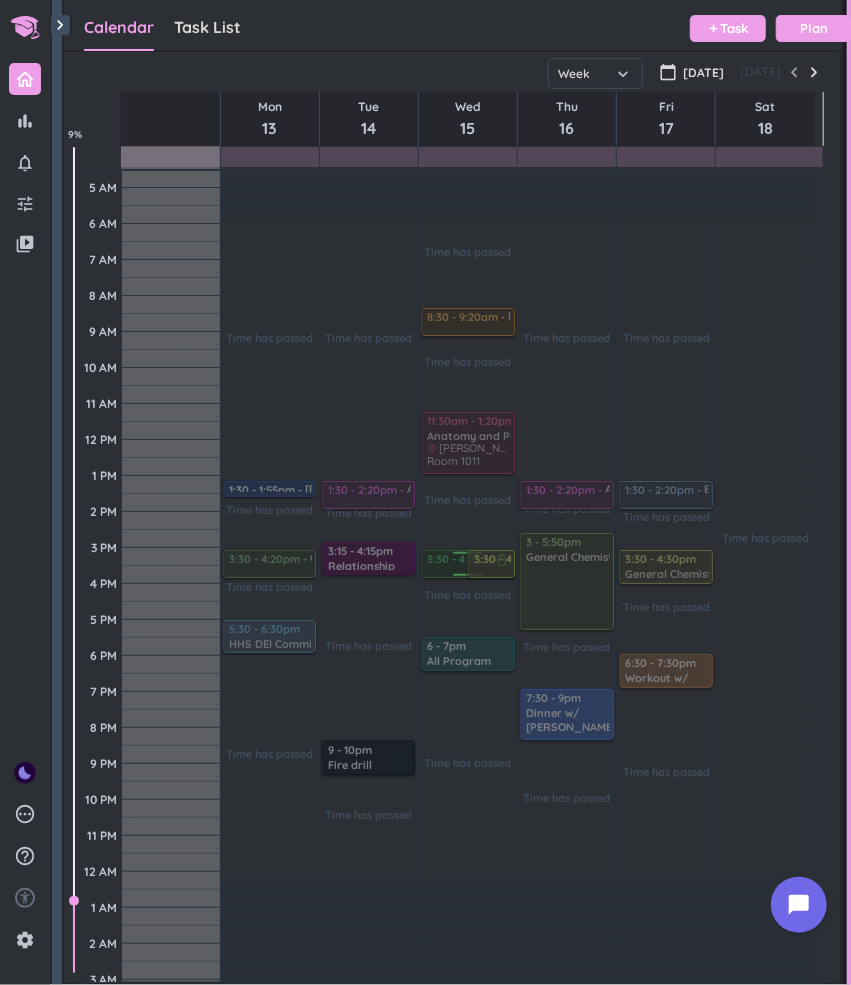 click at bounding box center [466, 564] 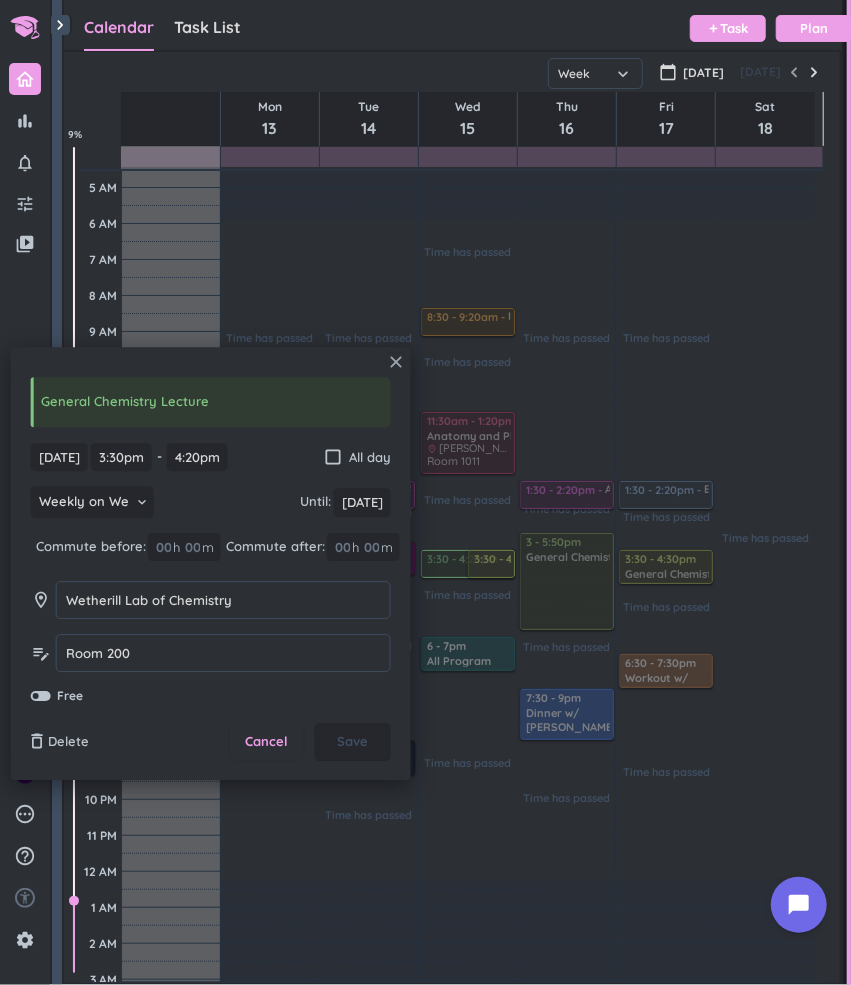 click on "close" at bounding box center [396, 362] 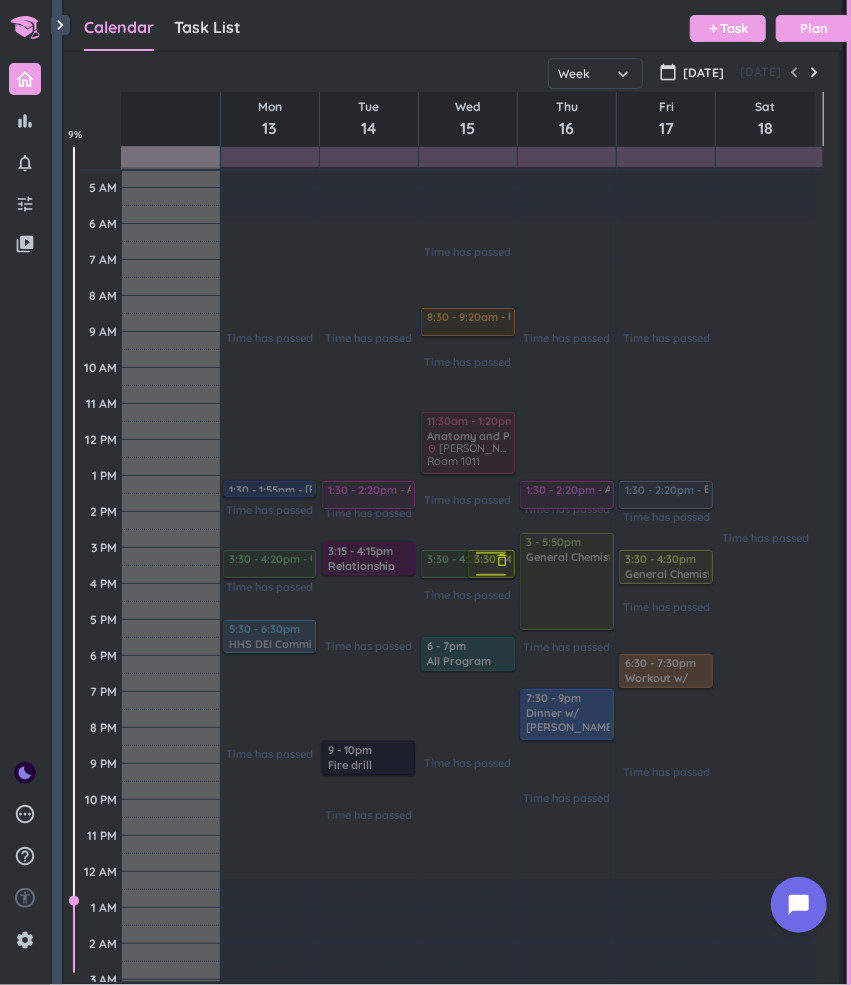 click at bounding box center [490, 564] 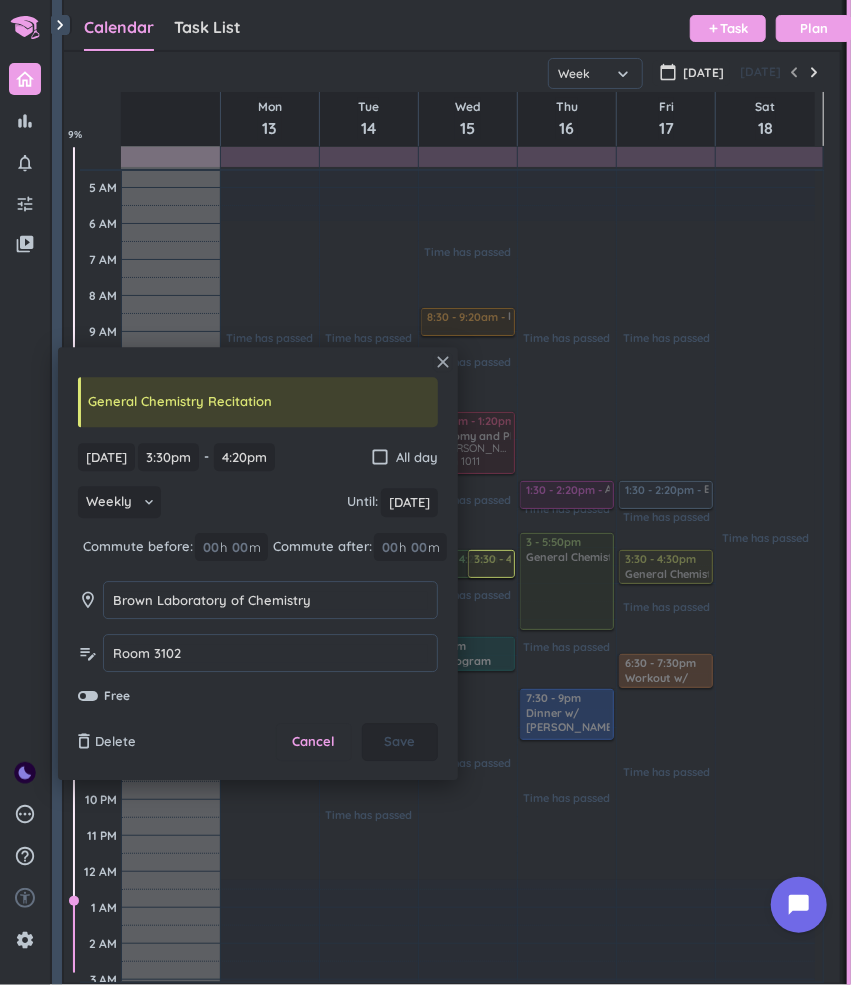 click on "close" at bounding box center [443, 362] 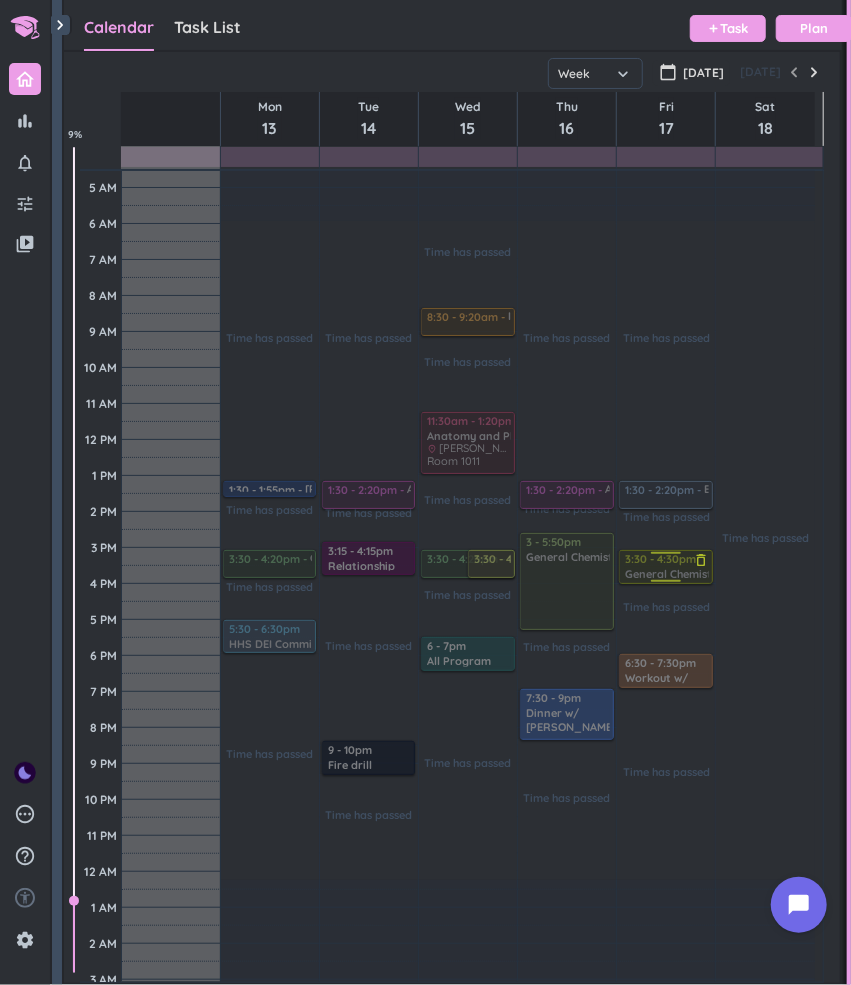 click at bounding box center (664, 567) 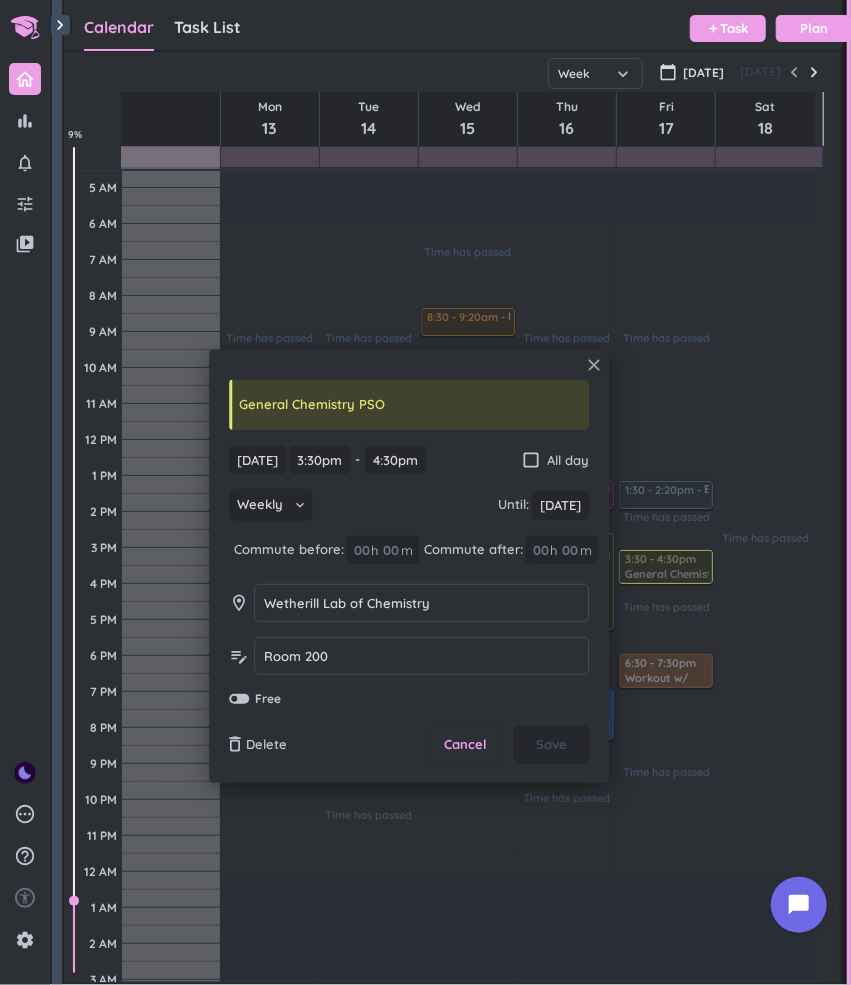 click on "close" at bounding box center [594, 365] 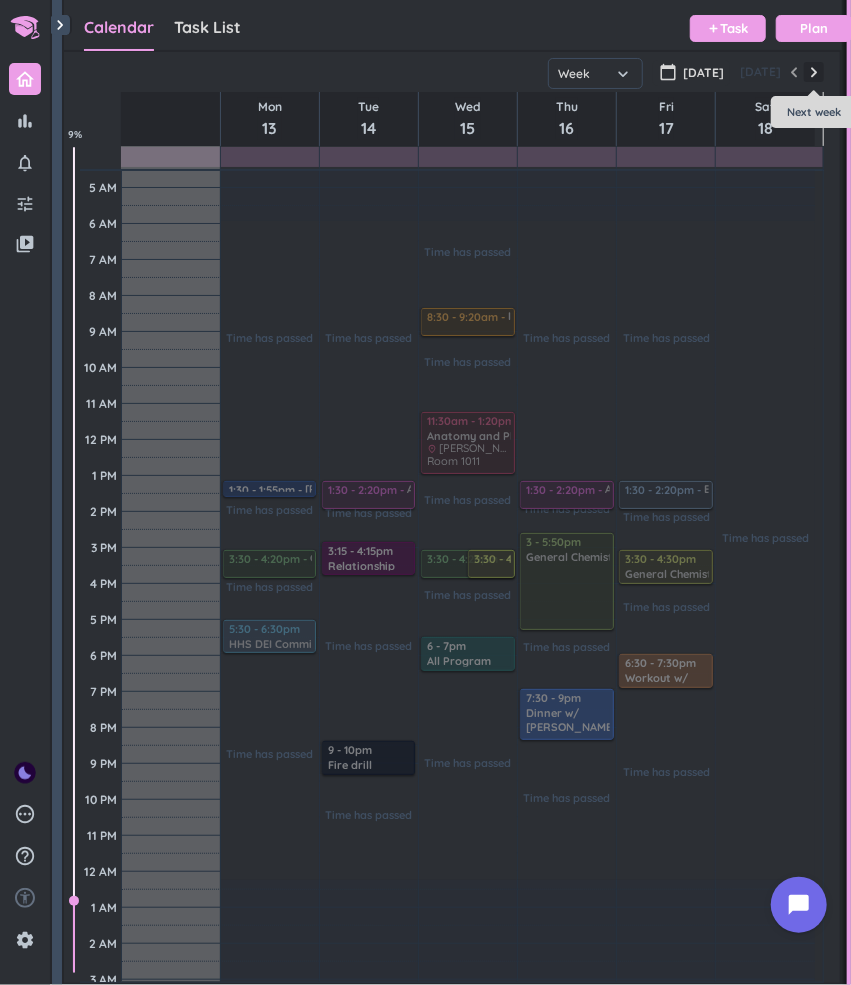 click at bounding box center (814, 72) 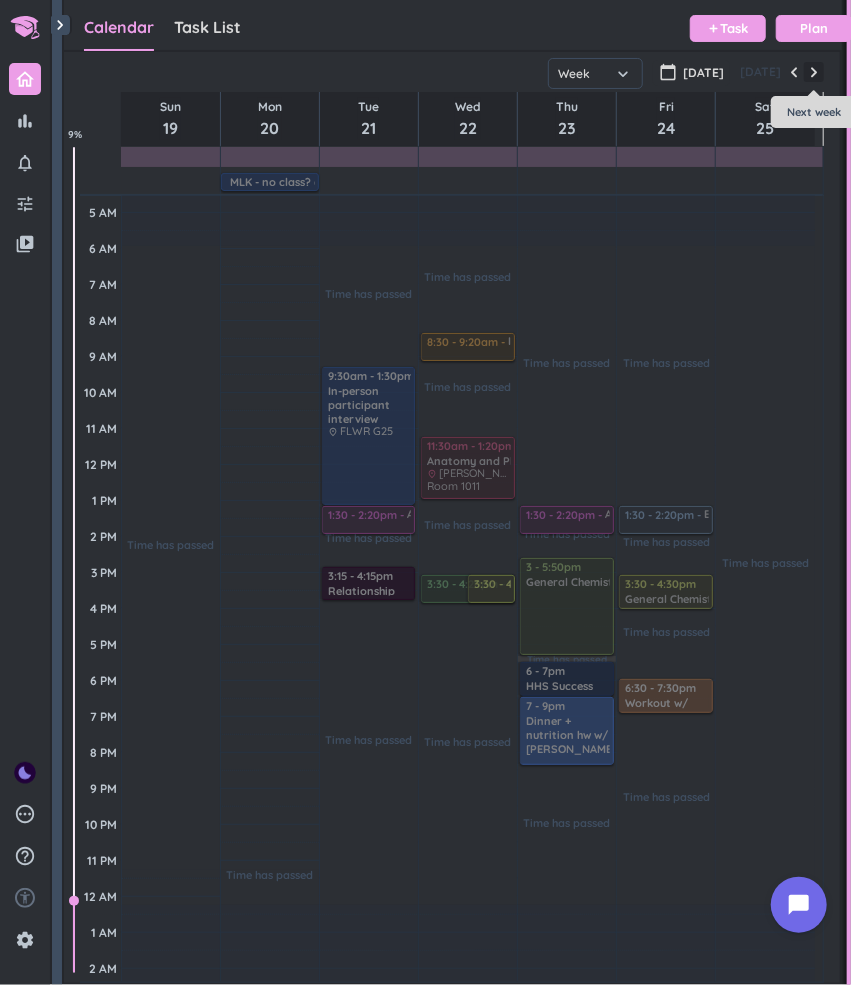 click at bounding box center (814, 72) 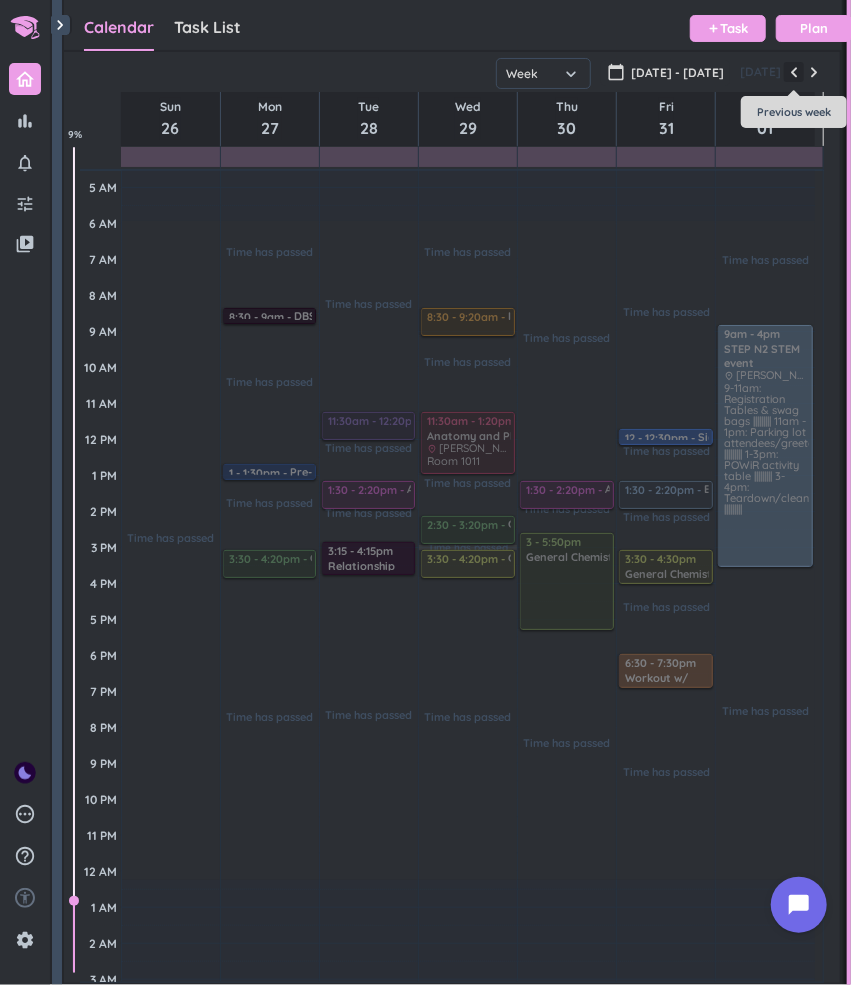 click at bounding box center (794, 72) 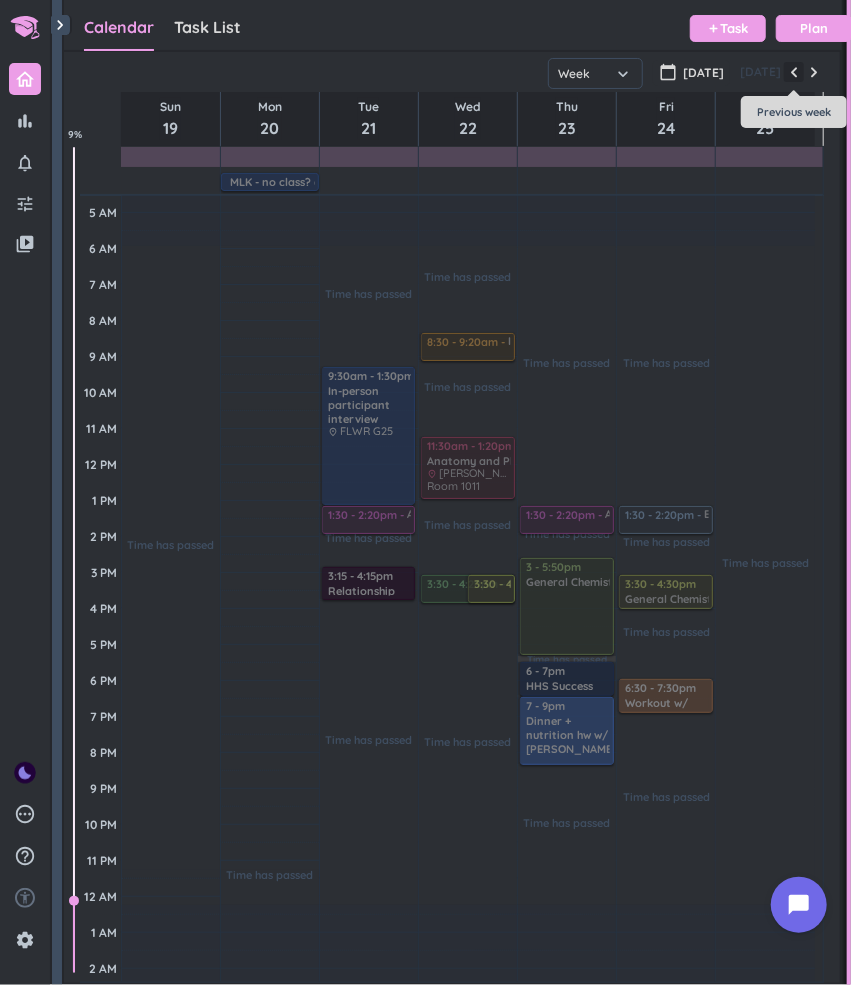 click at bounding box center (794, 72) 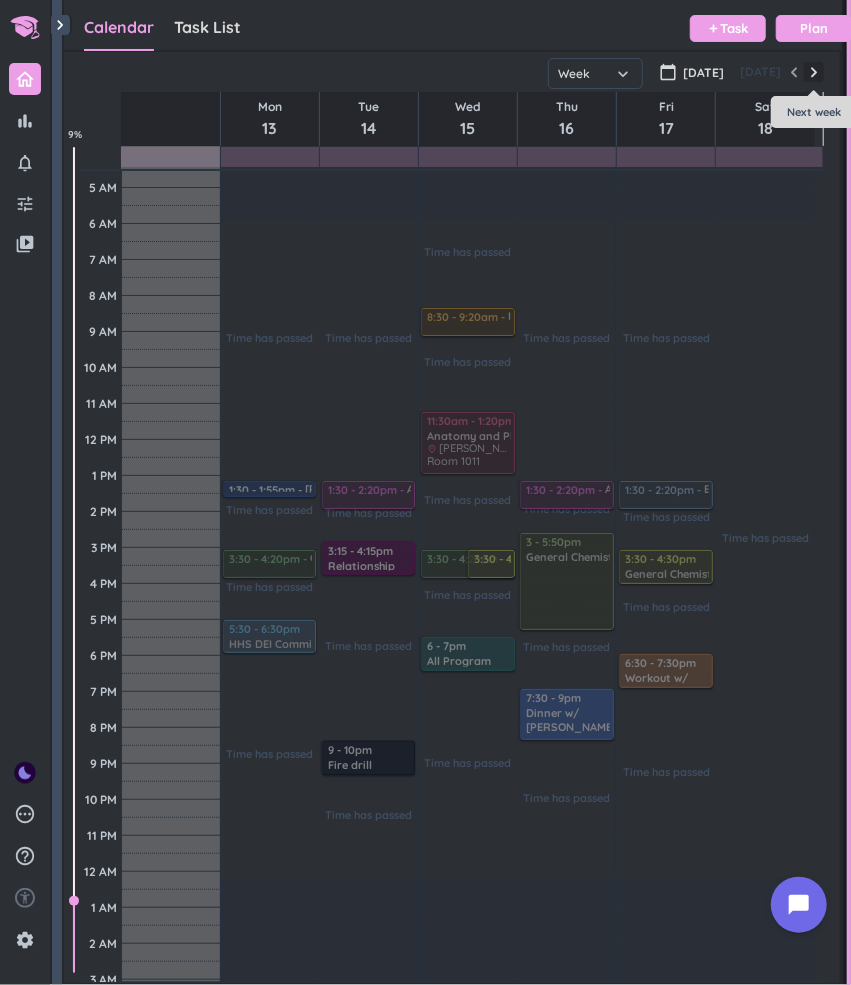 click at bounding box center (814, 72) 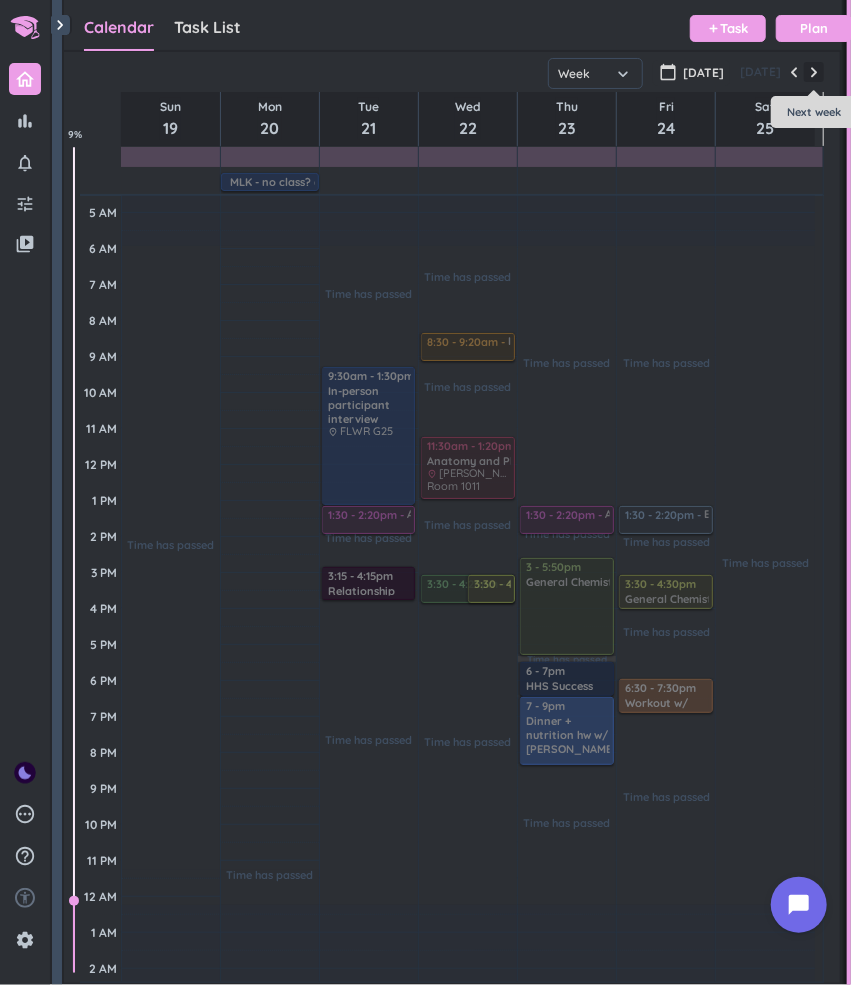 click at bounding box center [814, 72] 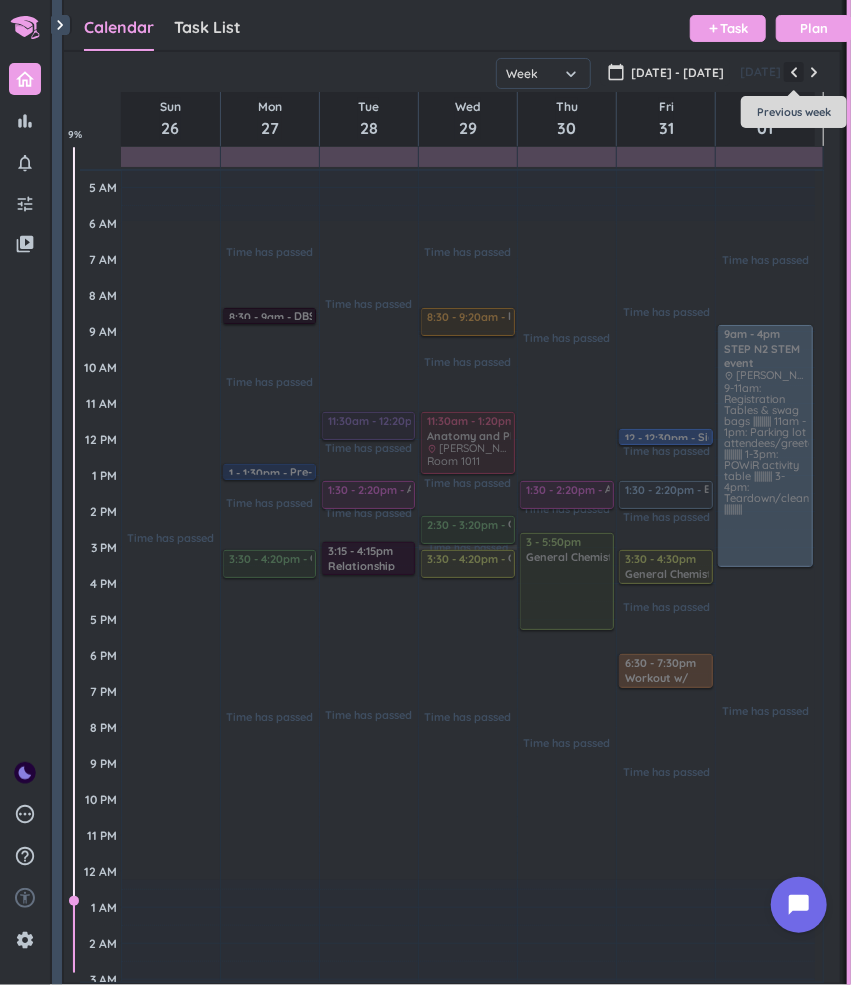 click at bounding box center [794, 72] 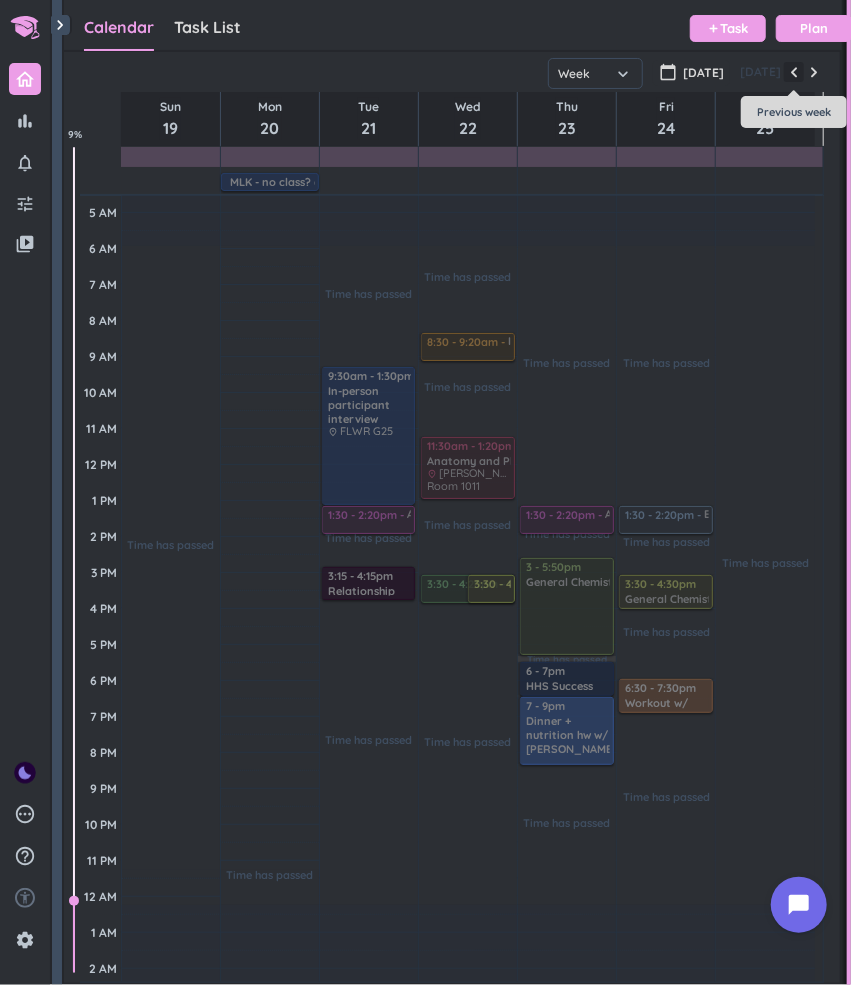 click at bounding box center (794, 72) 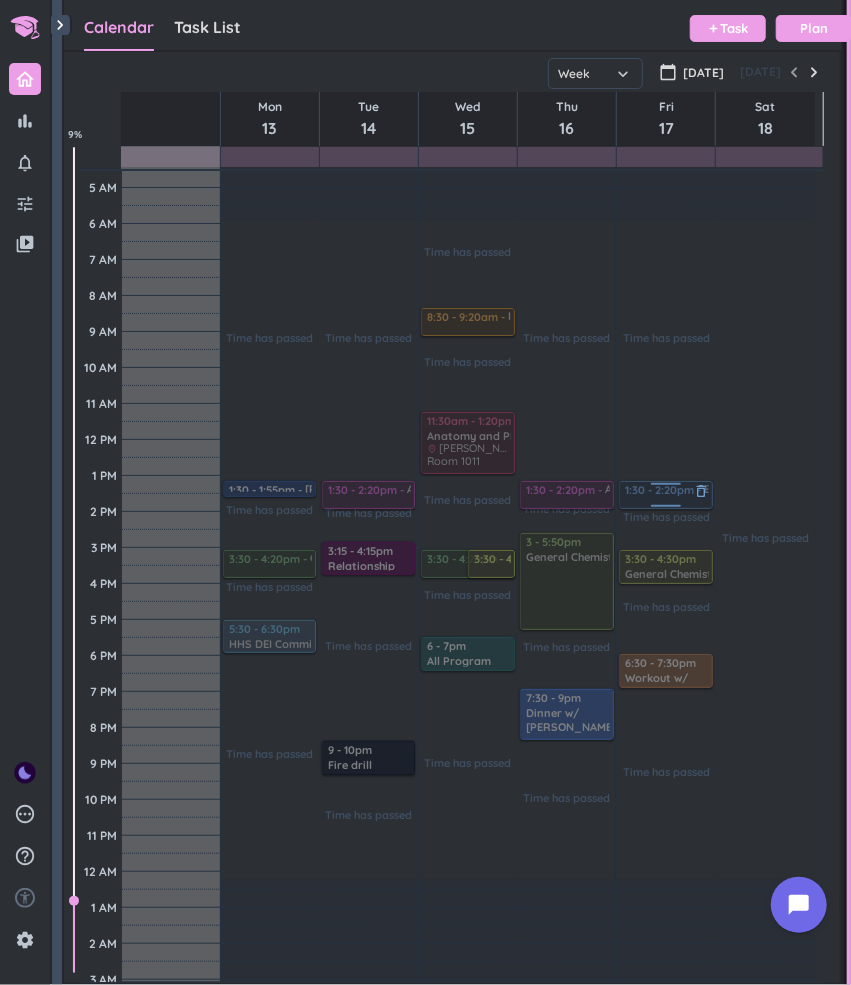 click at bounding box center (664, 495) 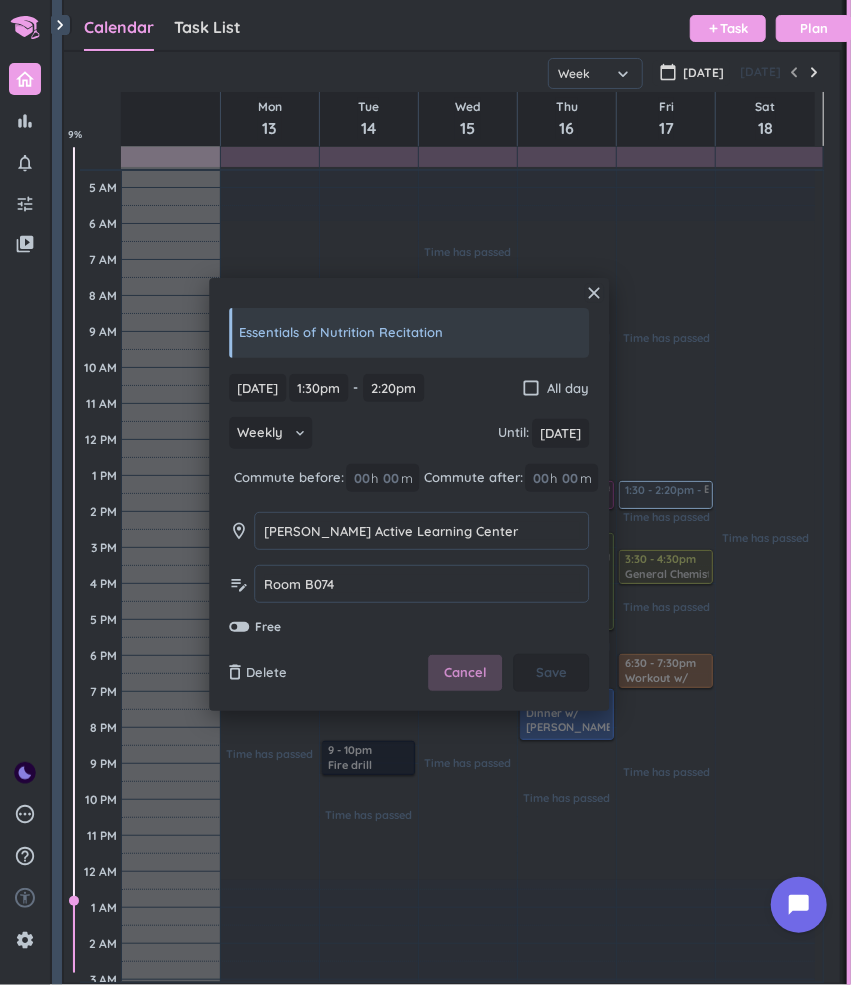 click on "Cancel" at bounding box center (465, 673) 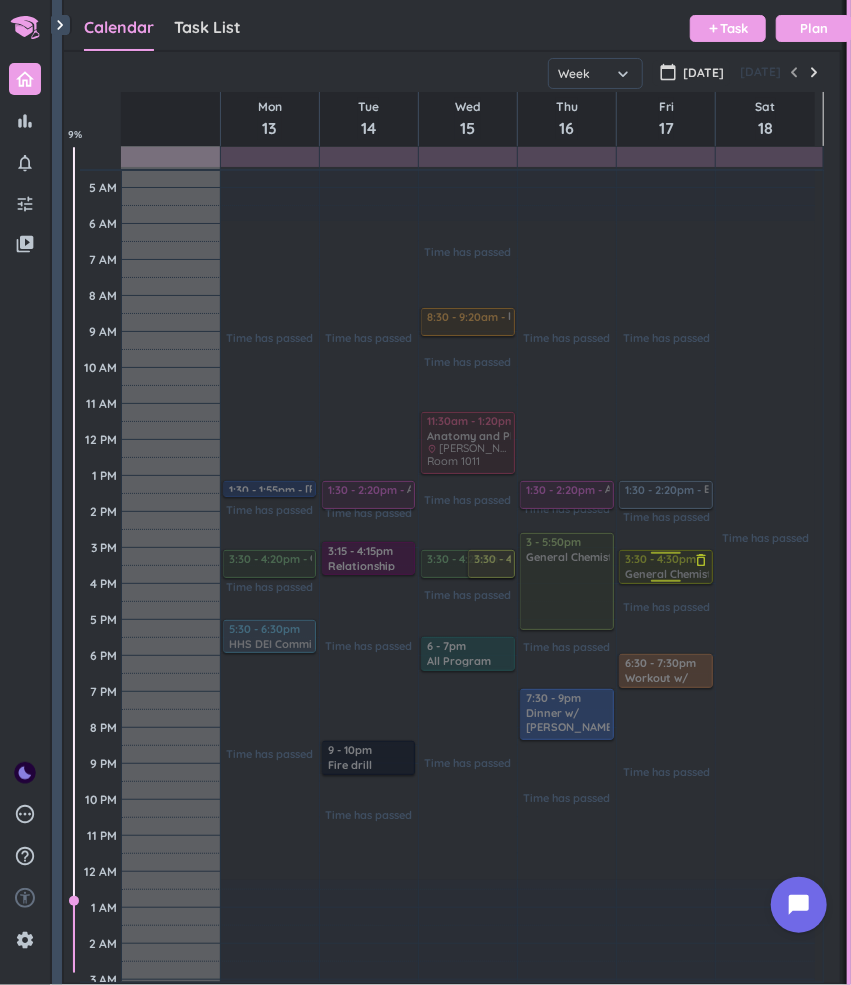 click at bounding box center (664, 567) 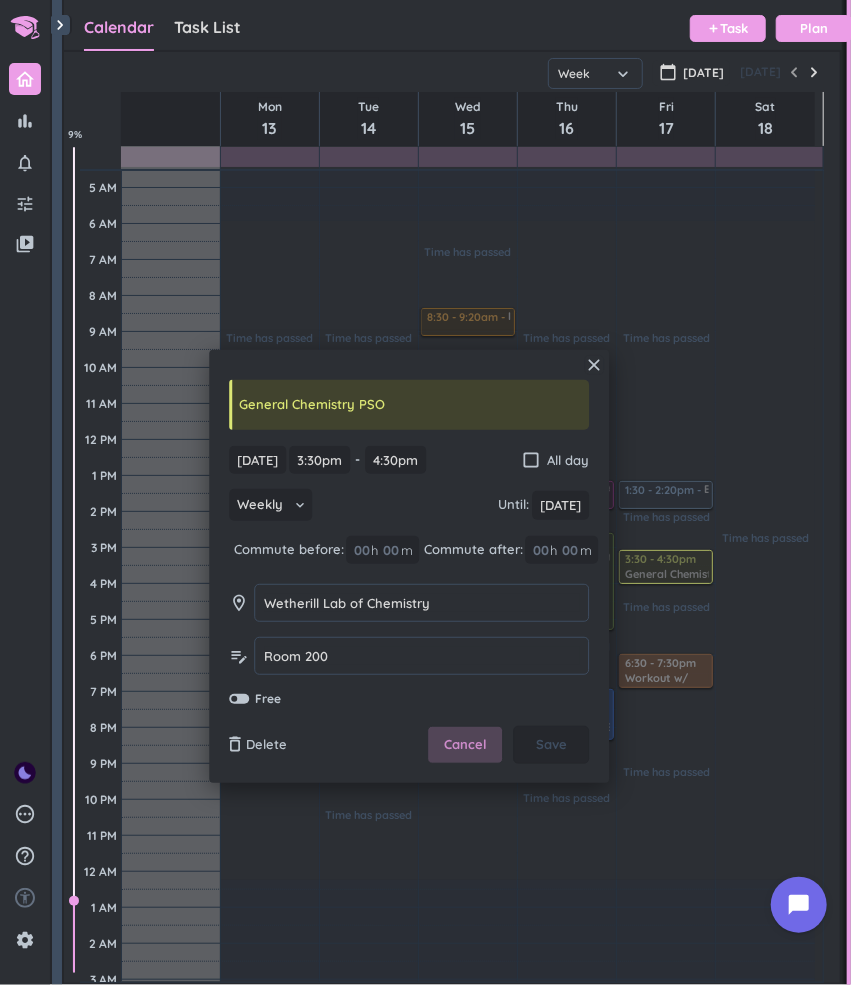 click on "Cancel" at bounding box center (465, 745) 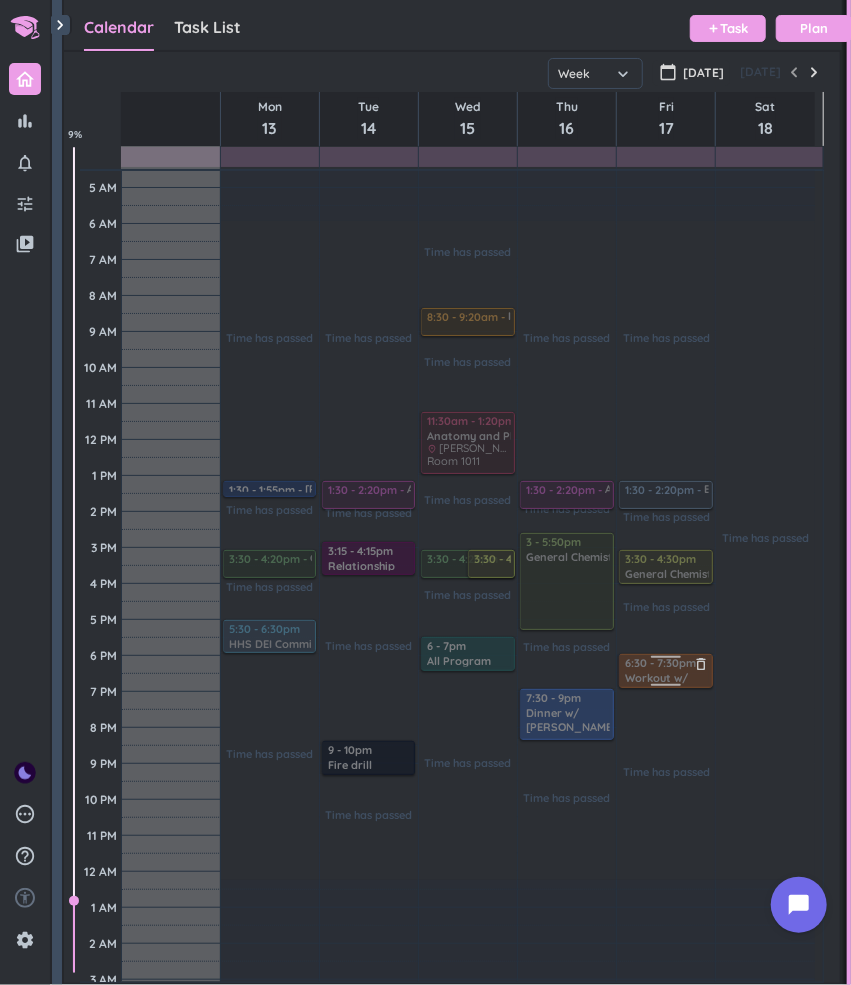 click at bounding box center (664, 671) 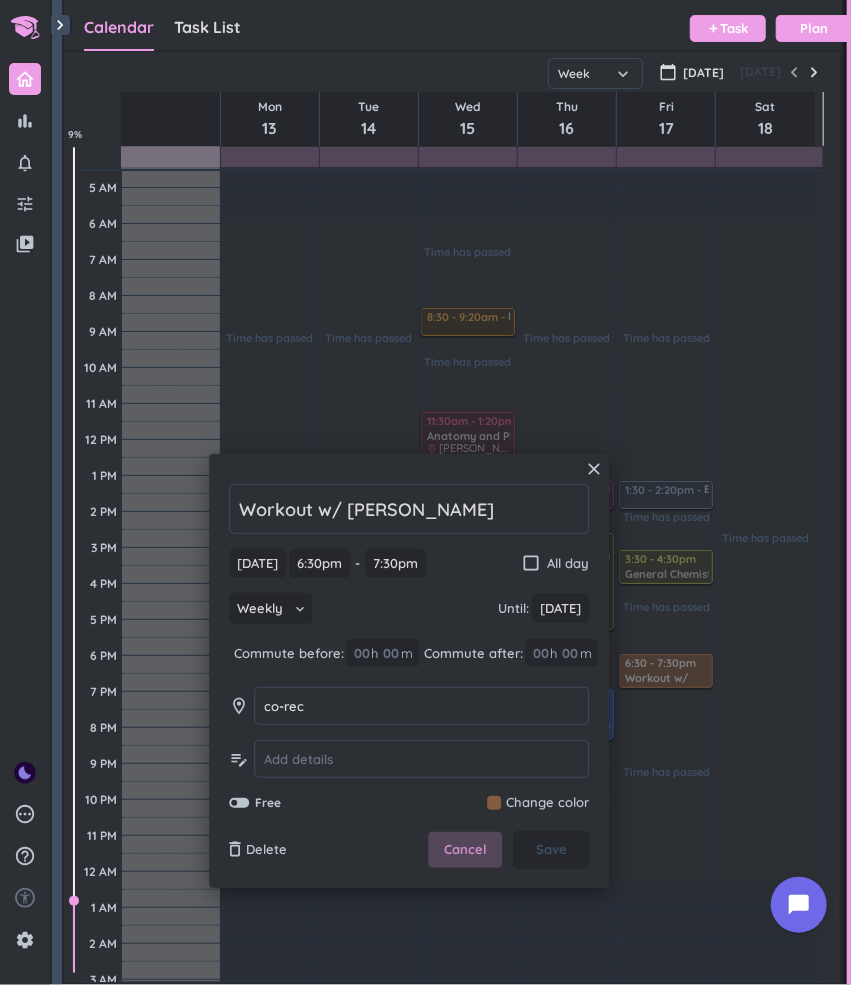 click on "Cancel" at bounding box center [465, 850] 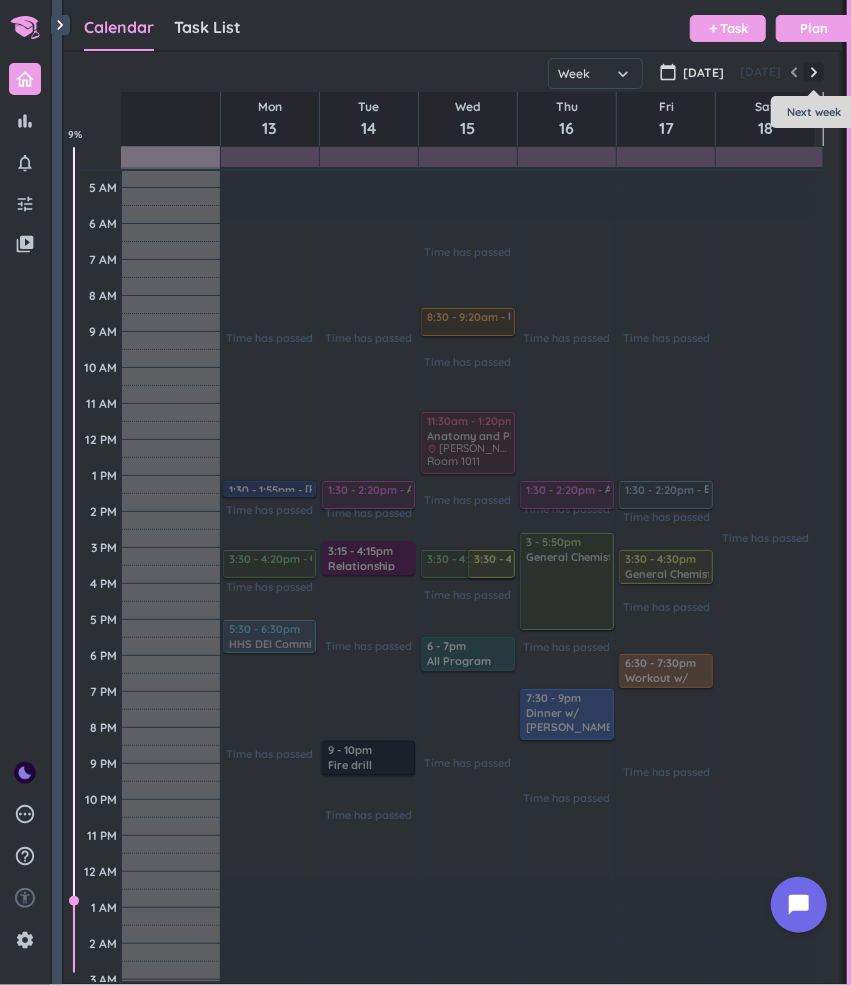 click at bounding box center (814, 72) 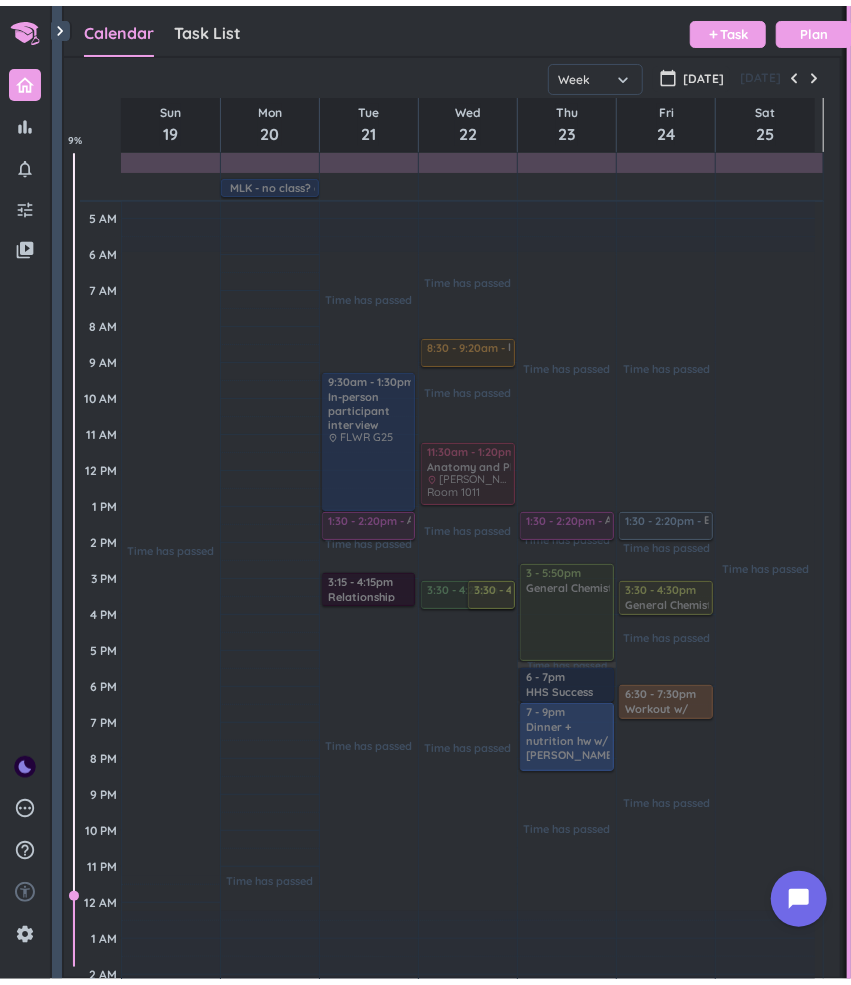scroll, scrollTop: 923, scrollLeft: 768, axis: both 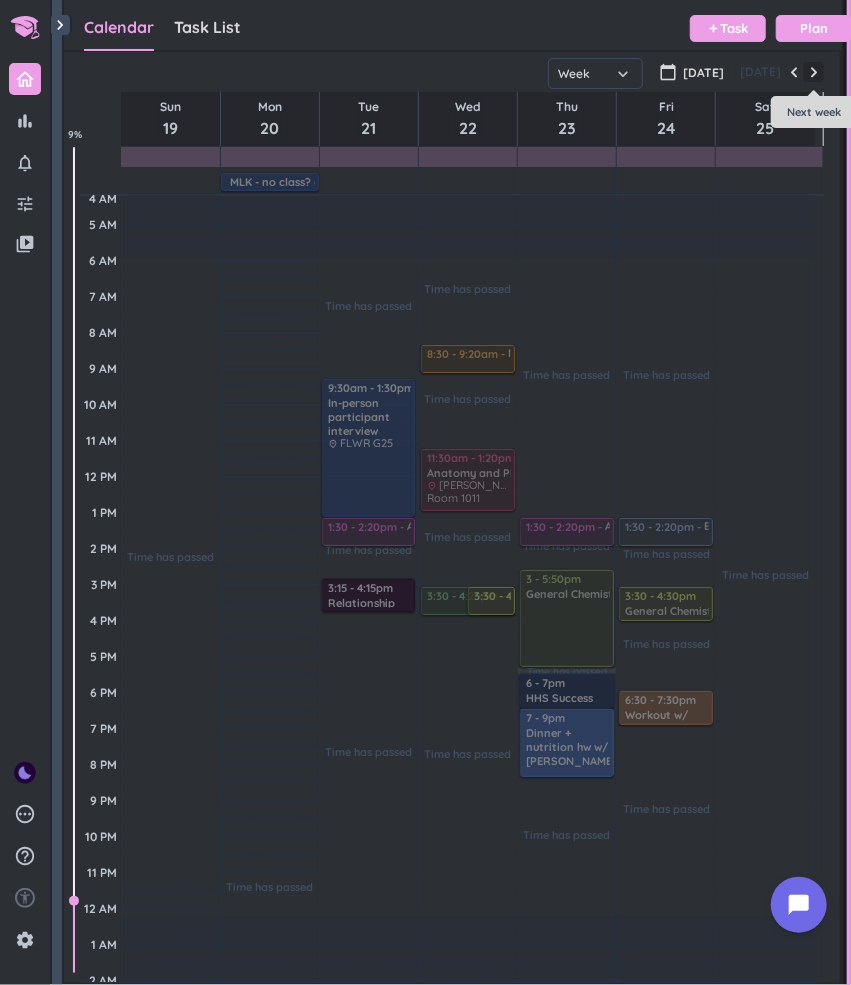 click at bounding box center [814, 72] 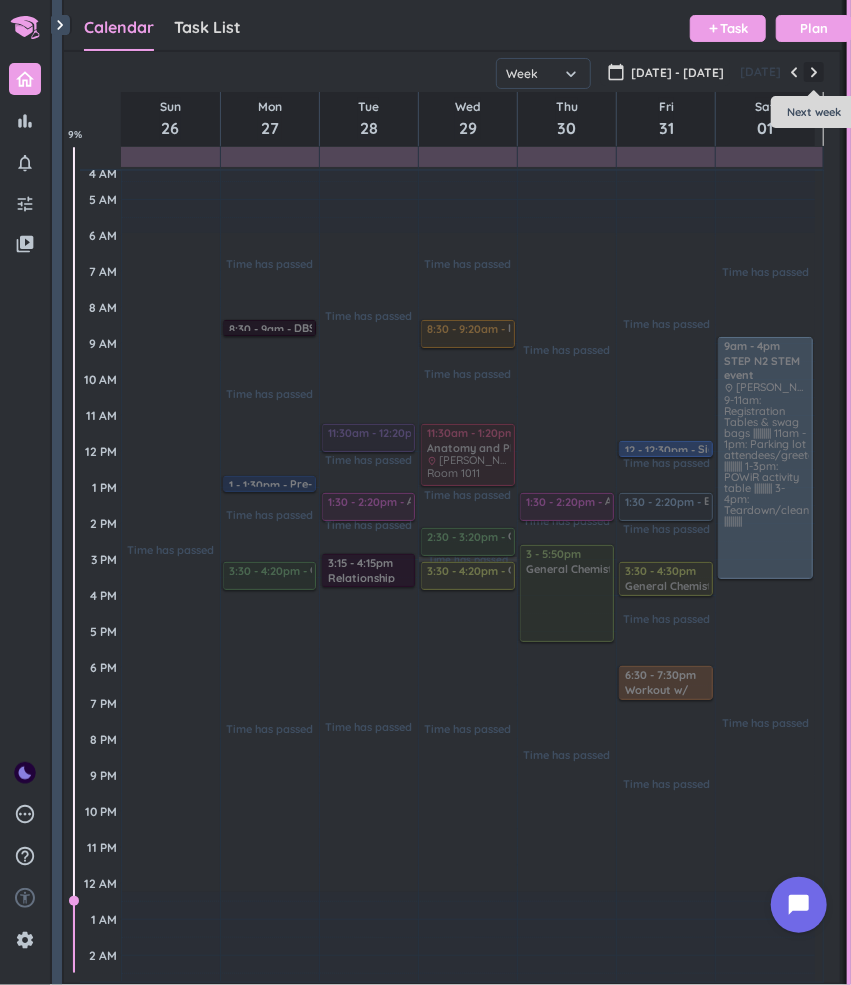 scroll, scrollTop: 19, scrollLeft: 0, axis: vertical 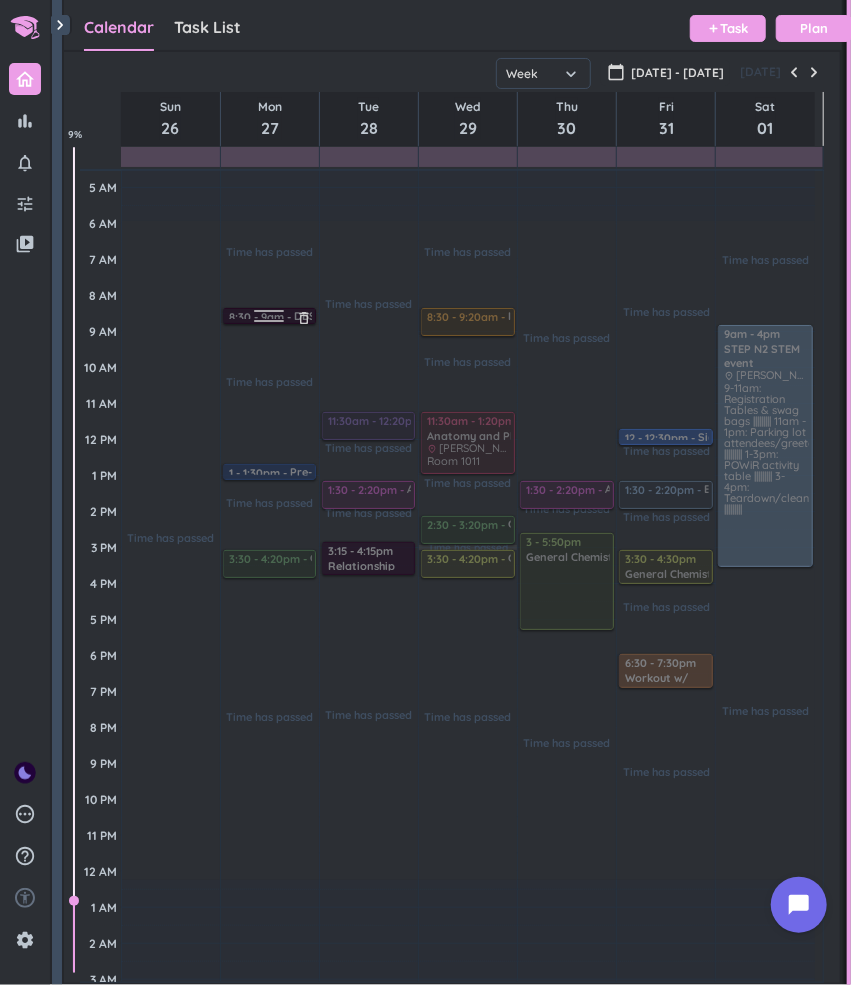 click at bounding box center [268, 316] 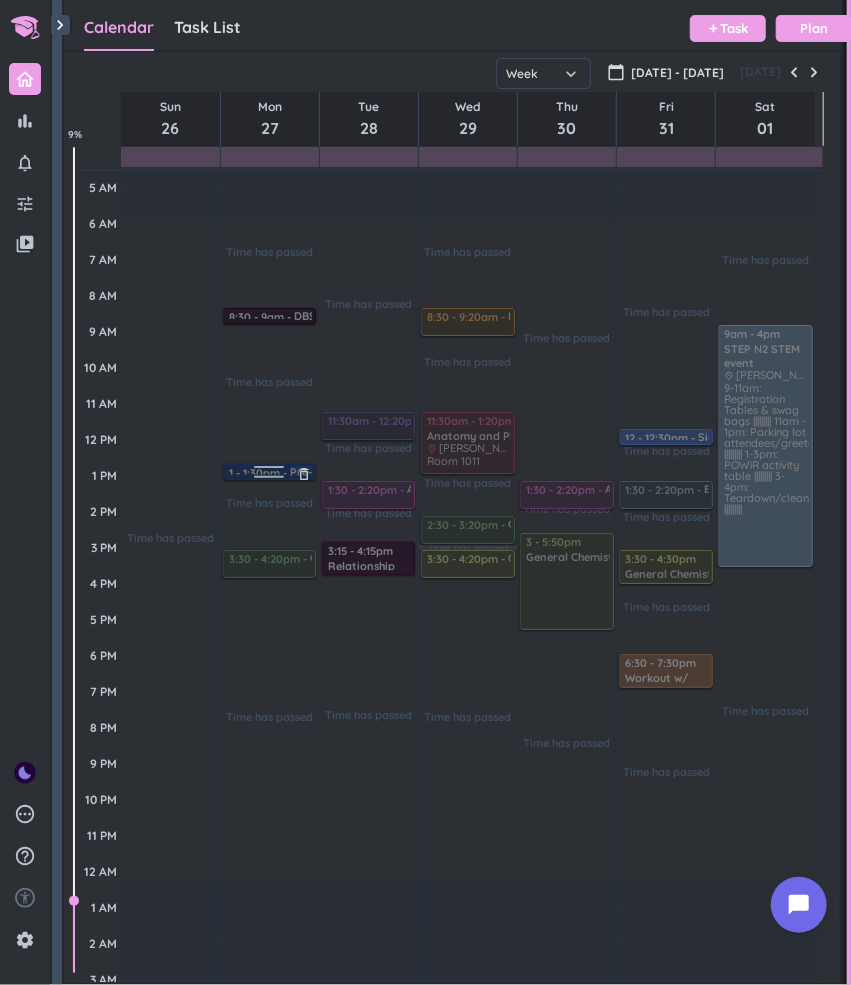 click on "1 - 1:30pm Pre-professional meeting (virtual) delete_outline place [URL][DOMAIN_NAME][SECURITY_DATA]" at bounding box center [270, 472] 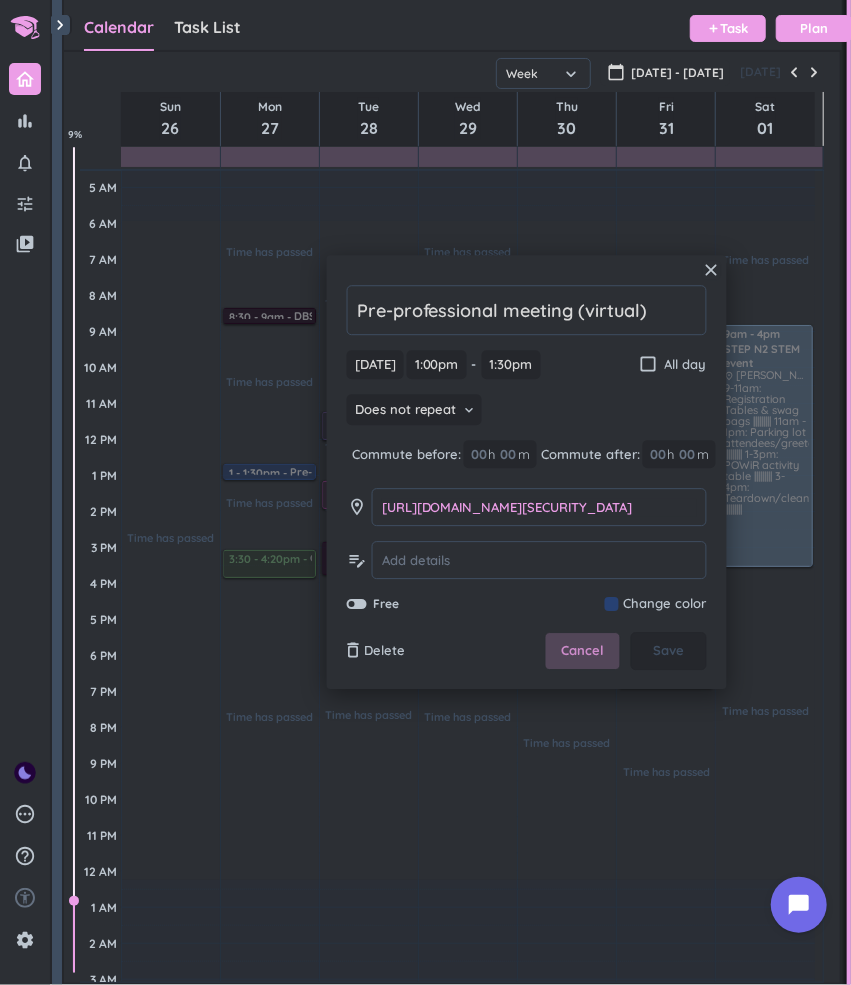 click on "Cancel" at bounding box center (582, 652) 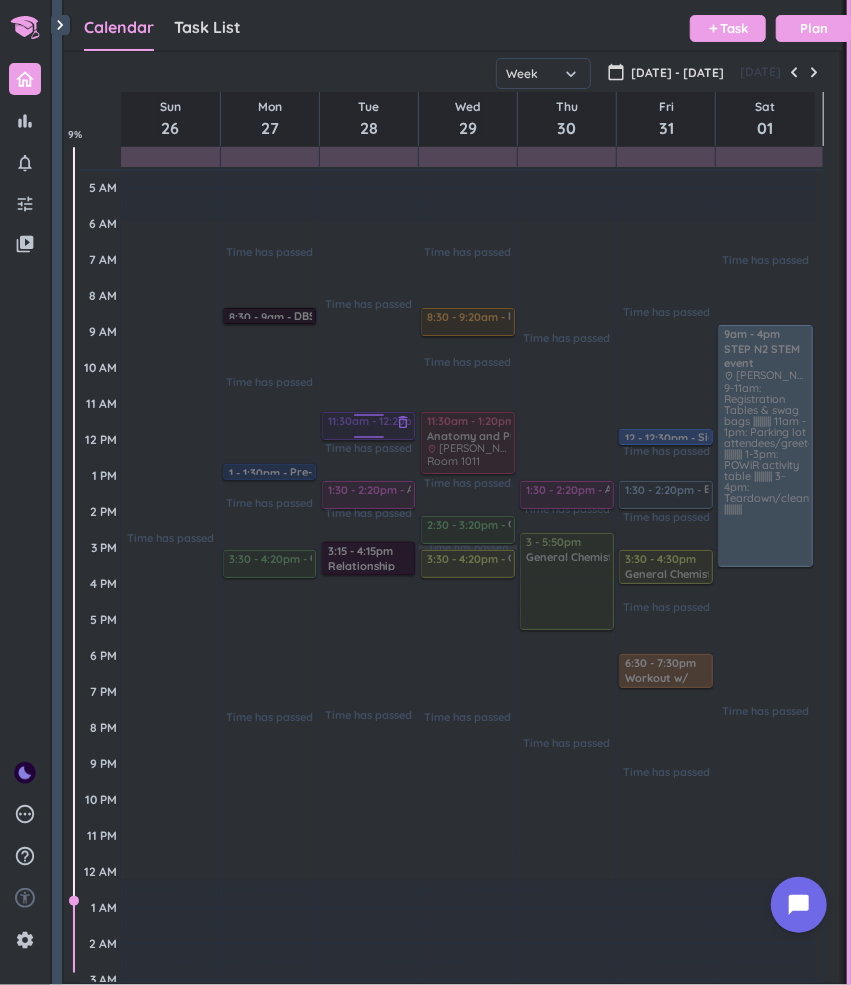 click at bounding box center (367, 426) 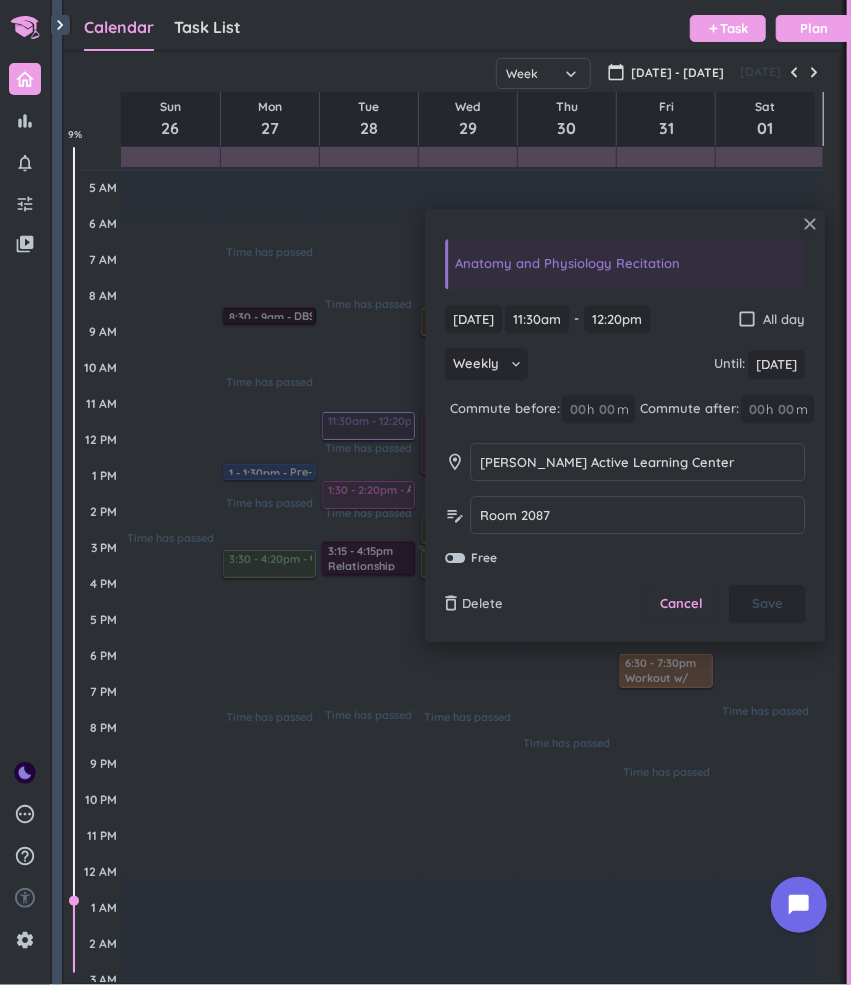 click on "close" at bounding box center (810, 224) 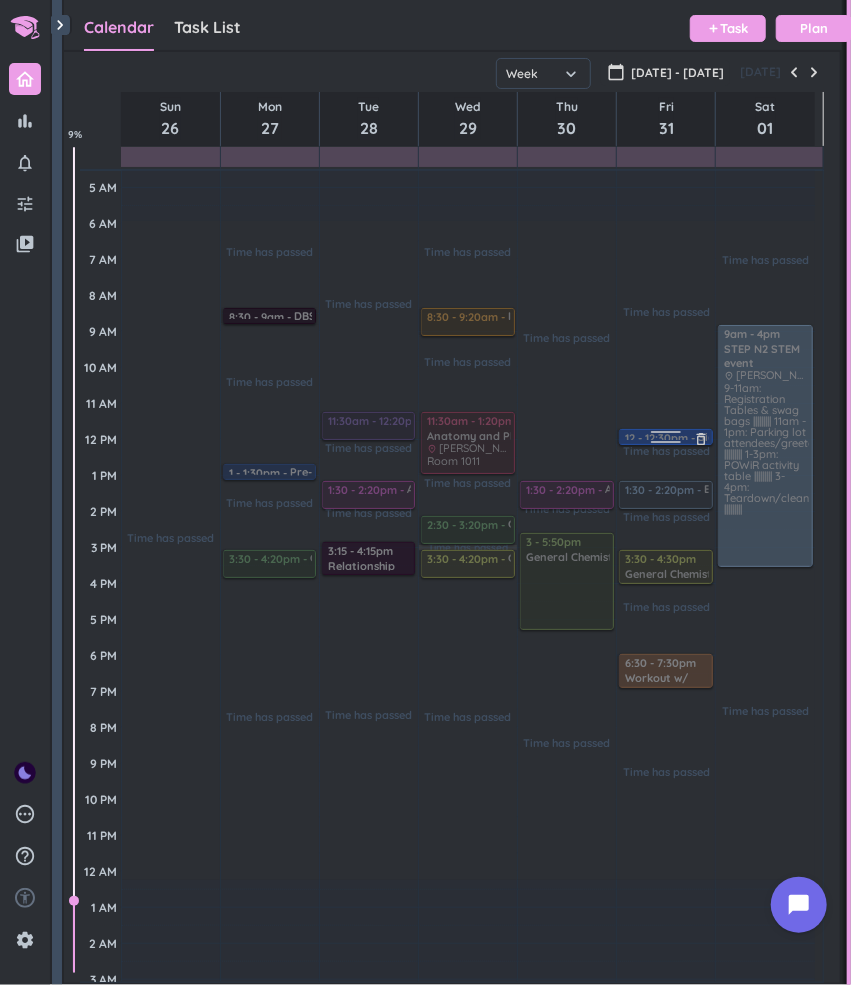 click at bounding box center [664, 437] 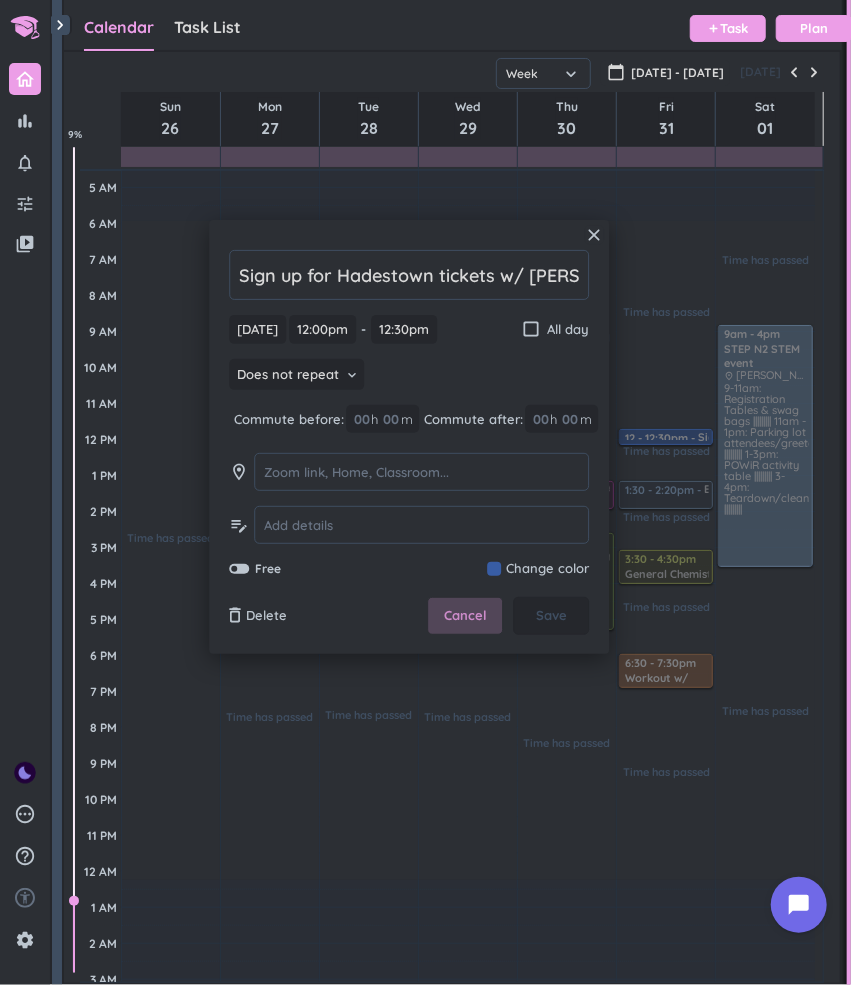 click on "Cancel" at bounding box center (465, 616) 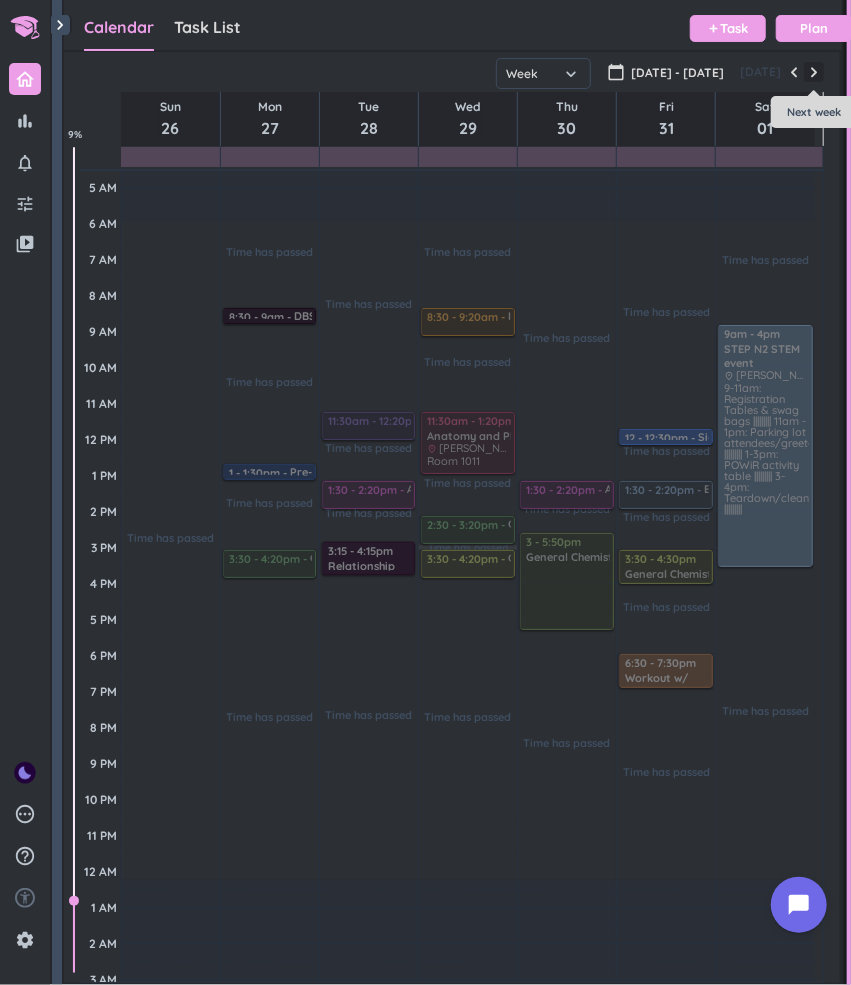 click at bounding box center [814, 72] 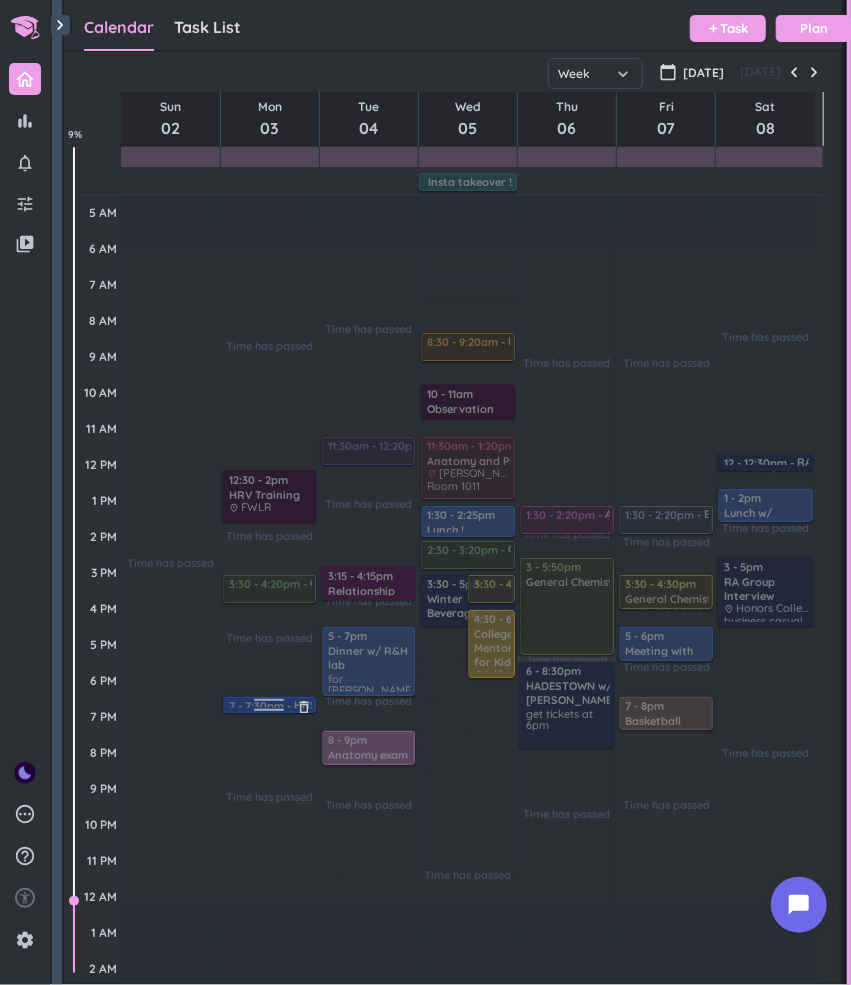 click at bounding box center (270, 703) 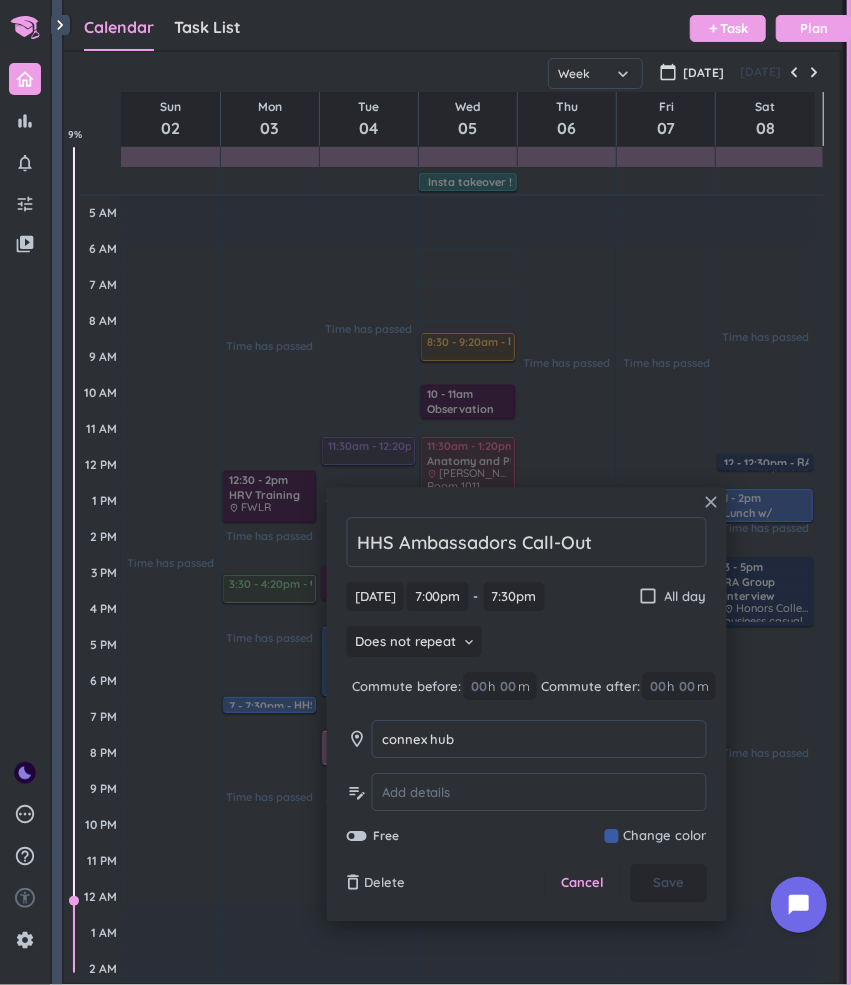 click on "close" at bounding box center [712, 502] 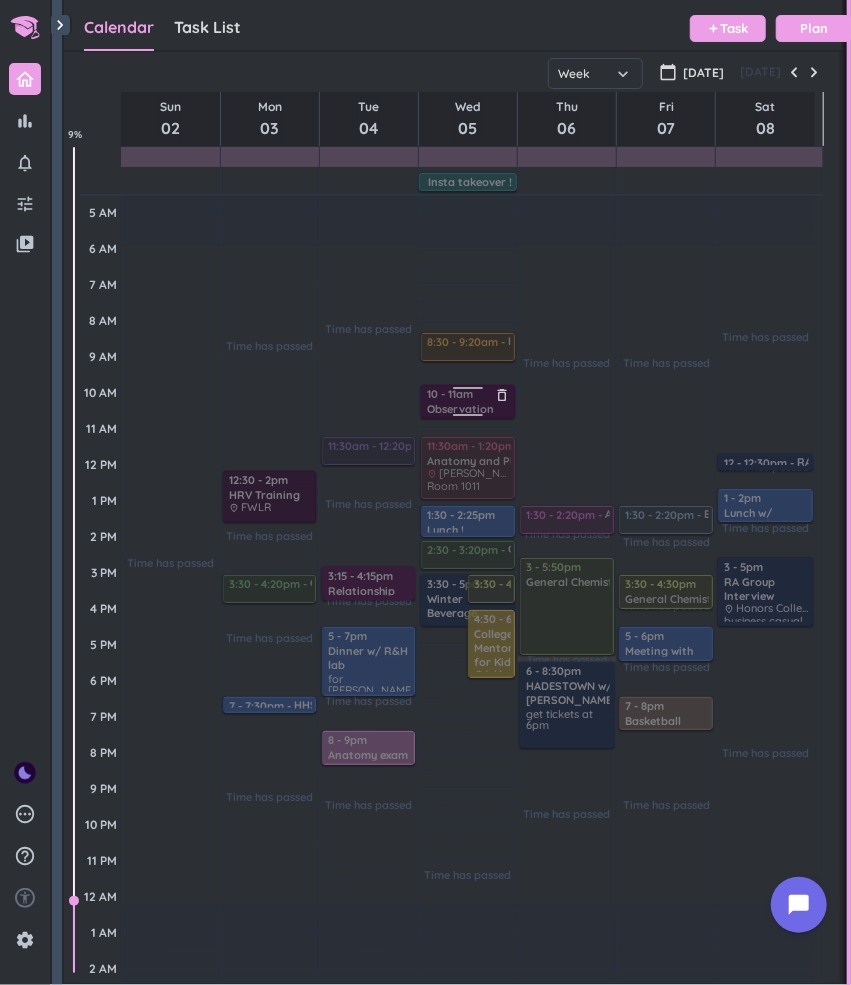 click at bounding box center (466, 401) 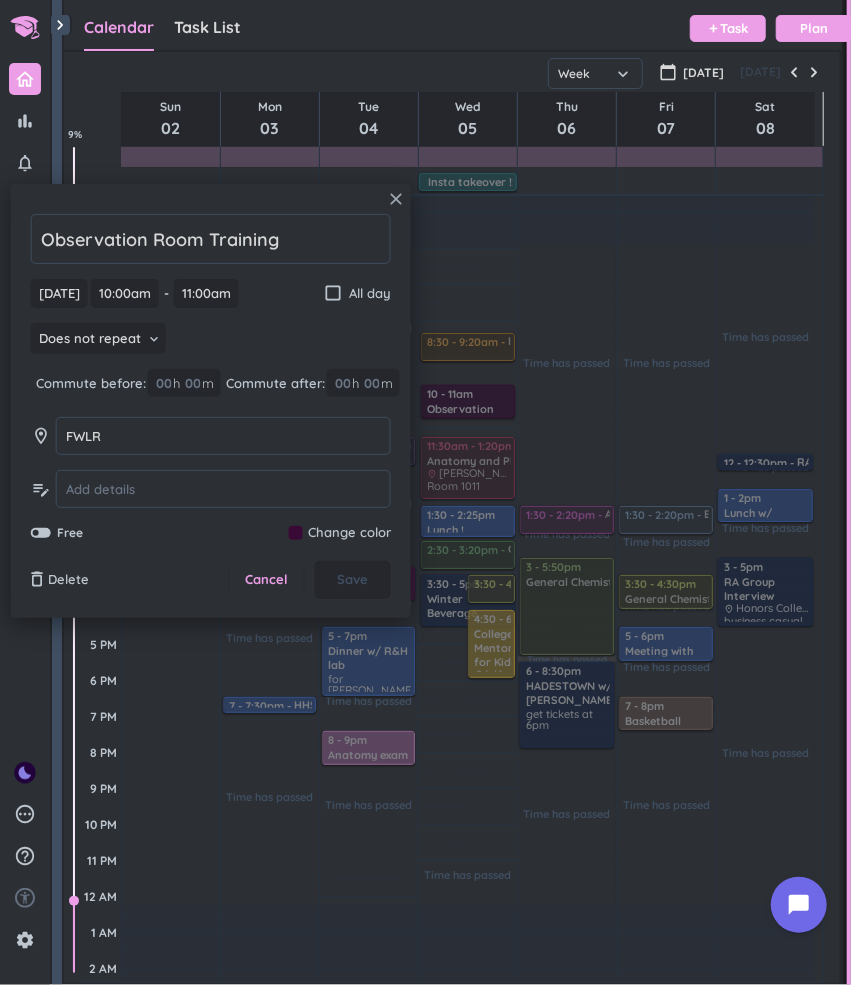 click on "close" at bounding box center [396, 199] 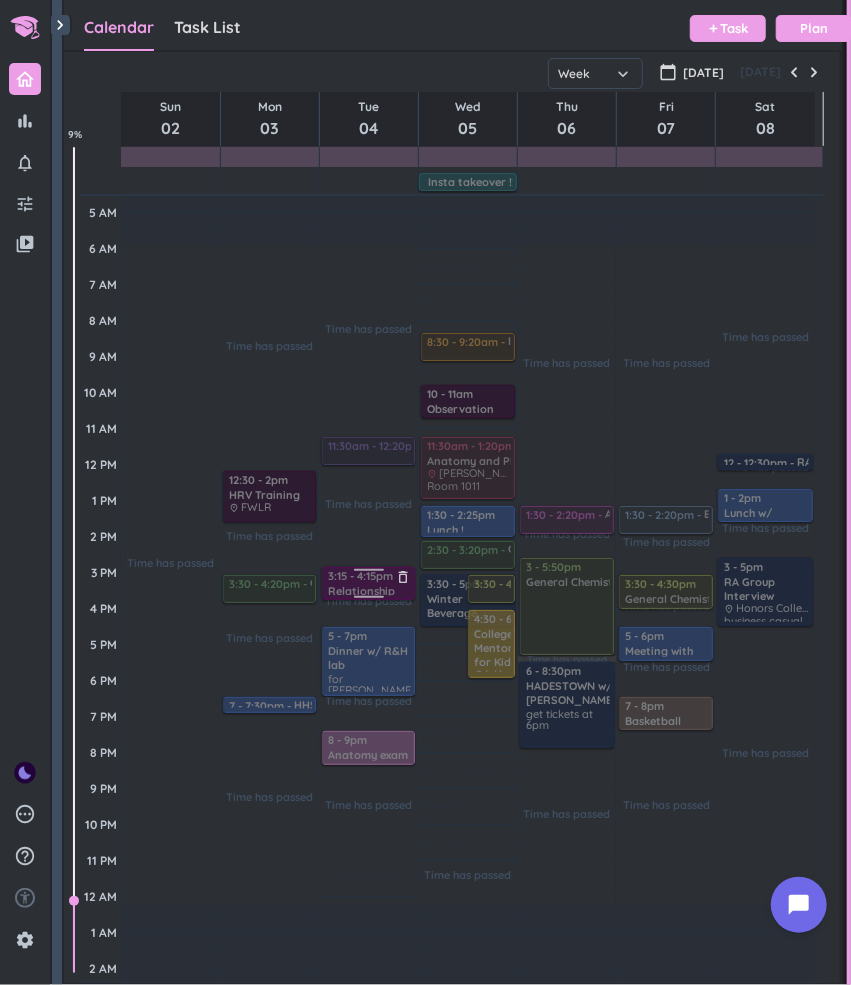 scroll, scrollTop: 44, scrollLeft: 0, axis: vertical 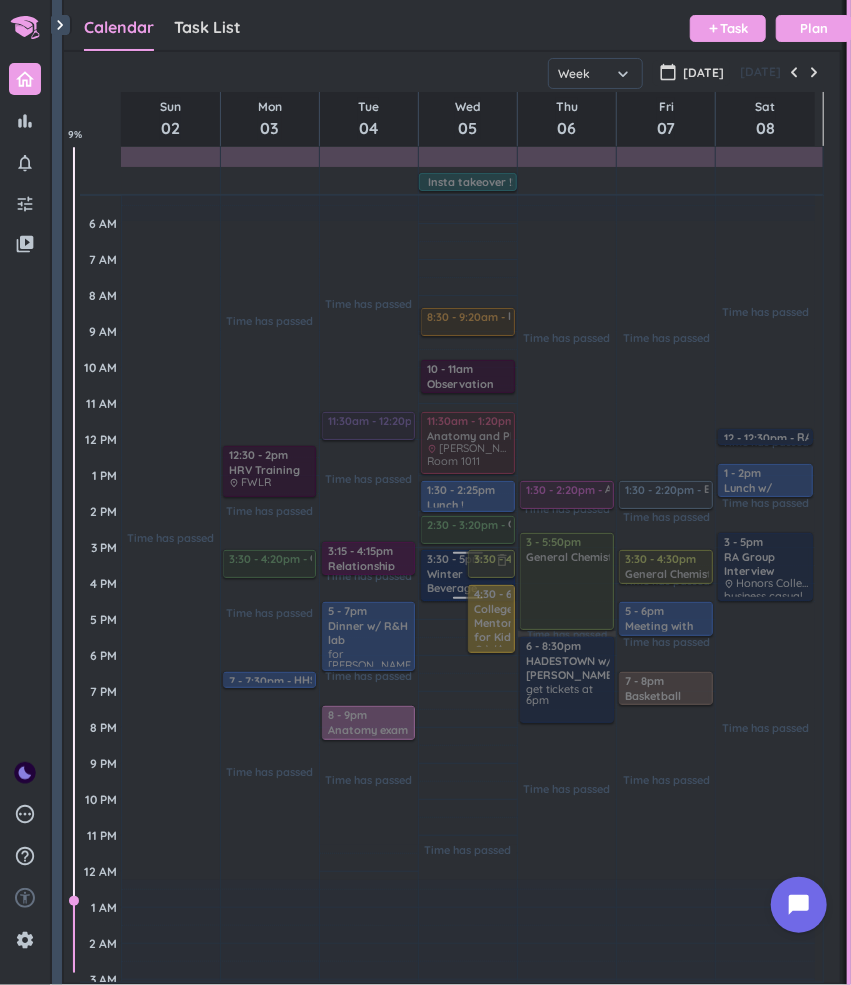 click at bounding box center [466, 575] 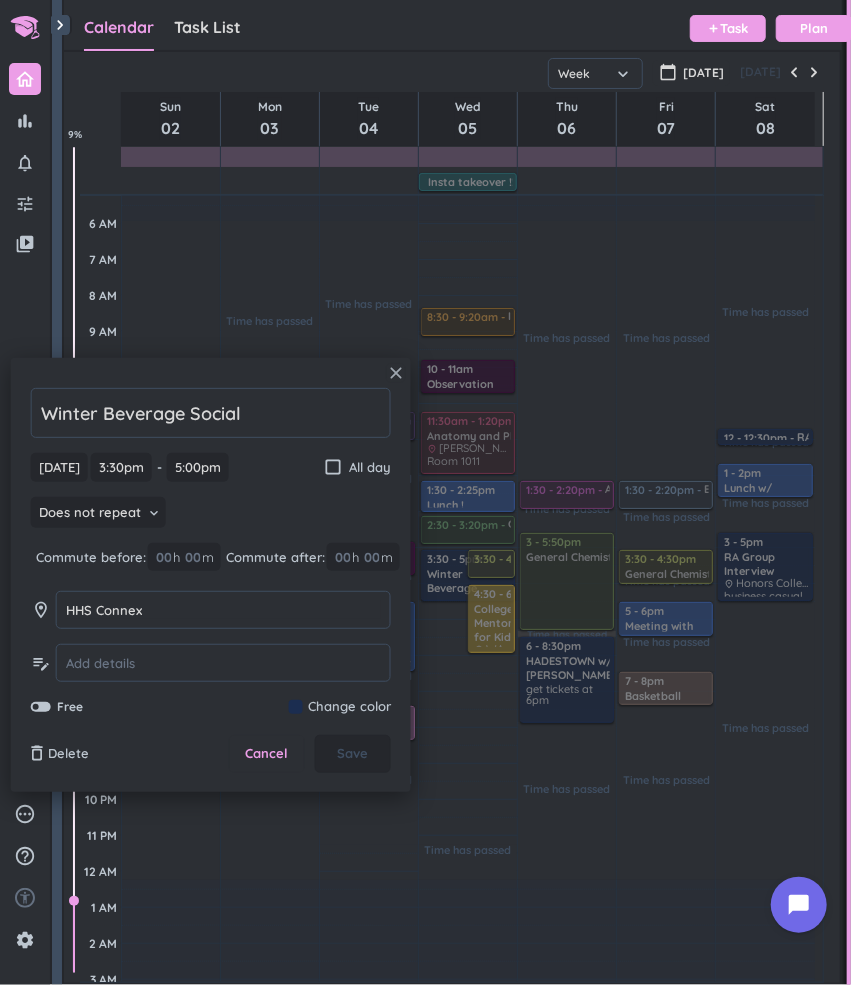 click on "close" at bounding box center (396, 373) 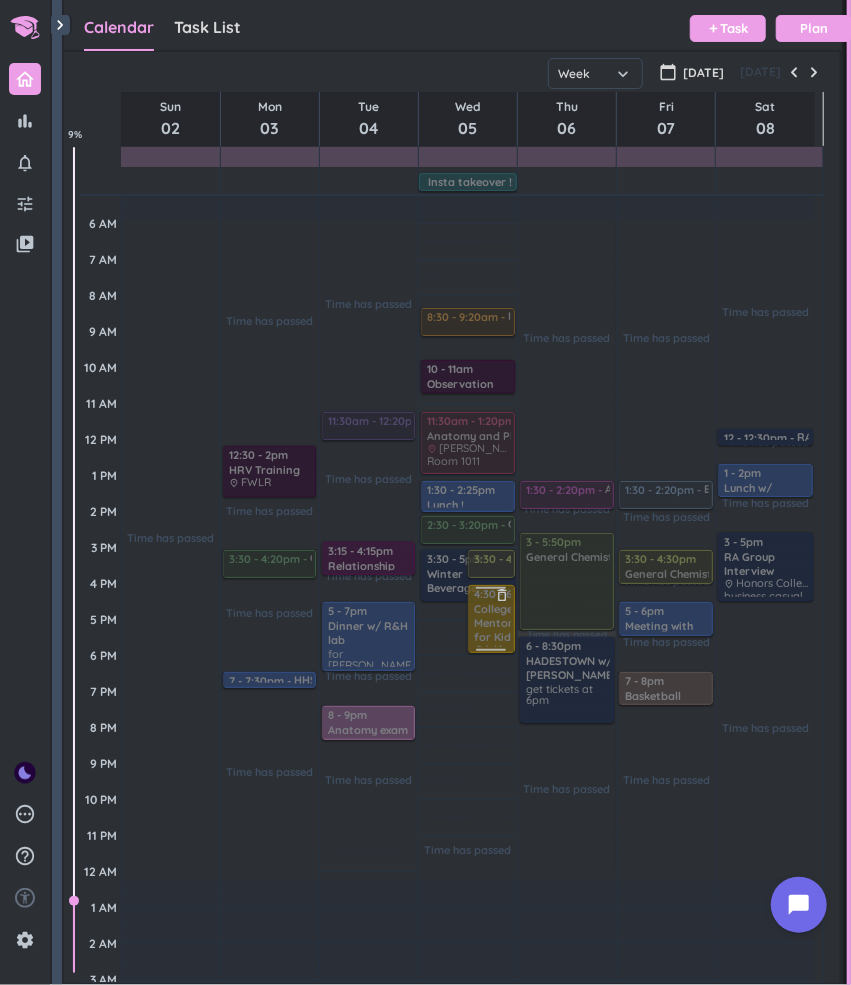 click at bounding box center [490, 619] 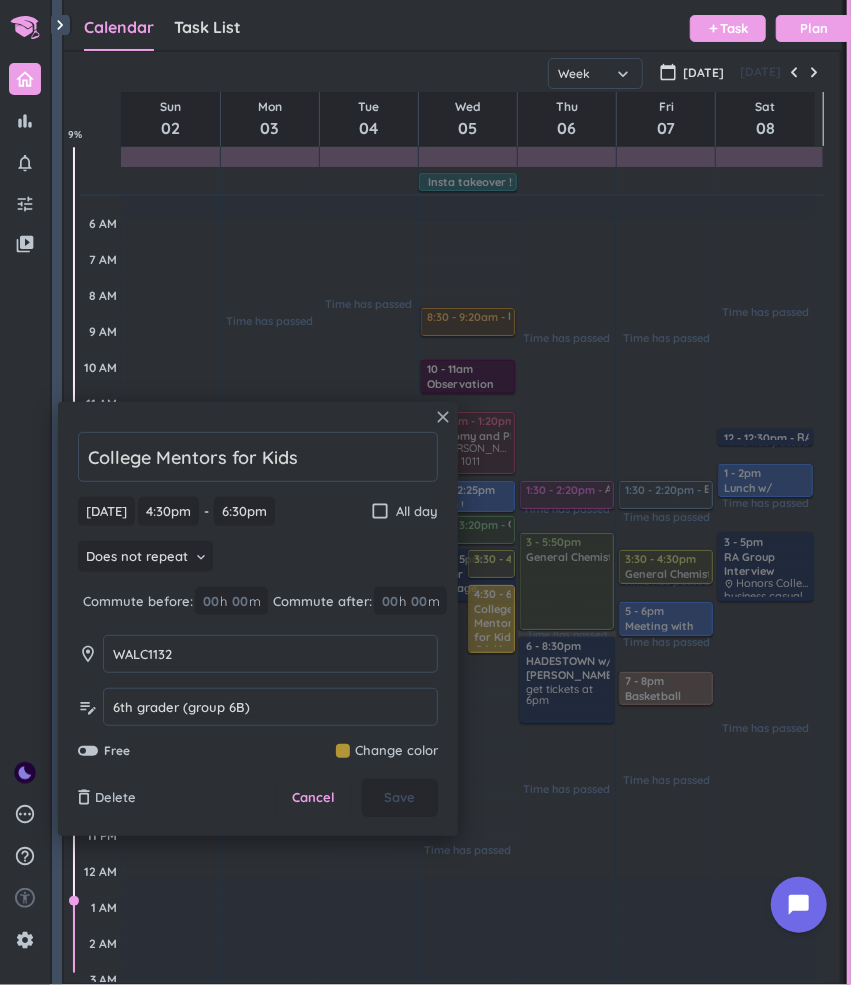 click on "close" at bounding box center (443, 417) 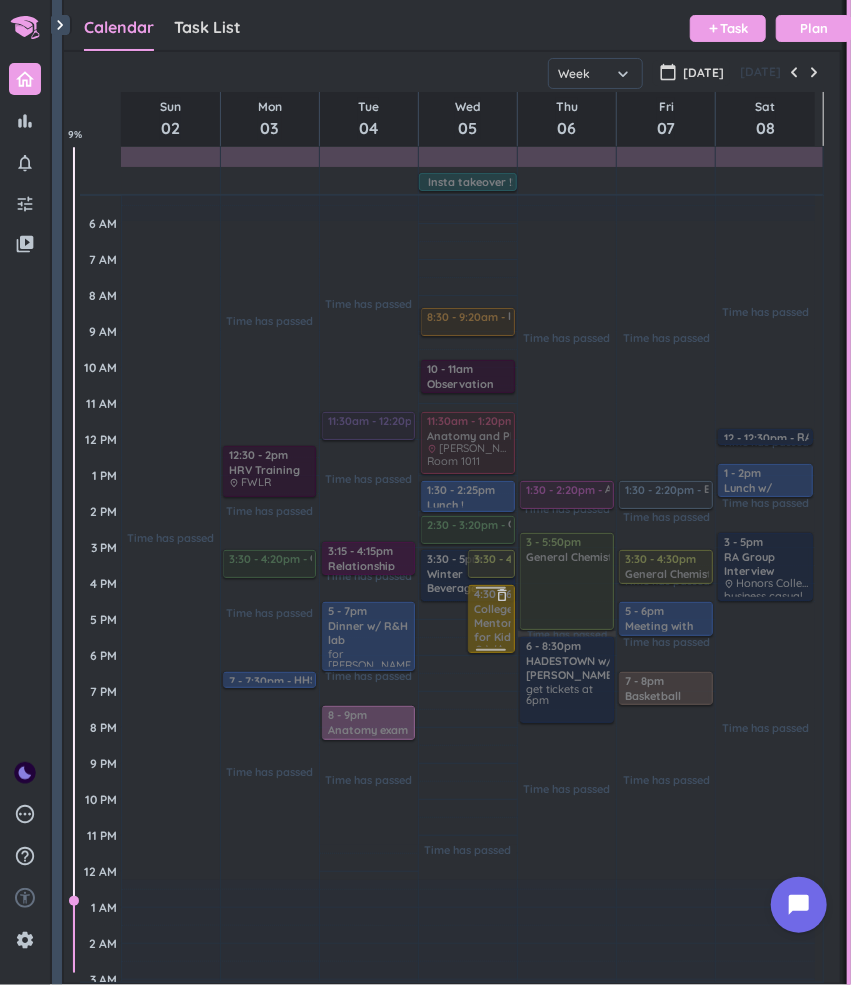 click at bounding box center [490, 619] 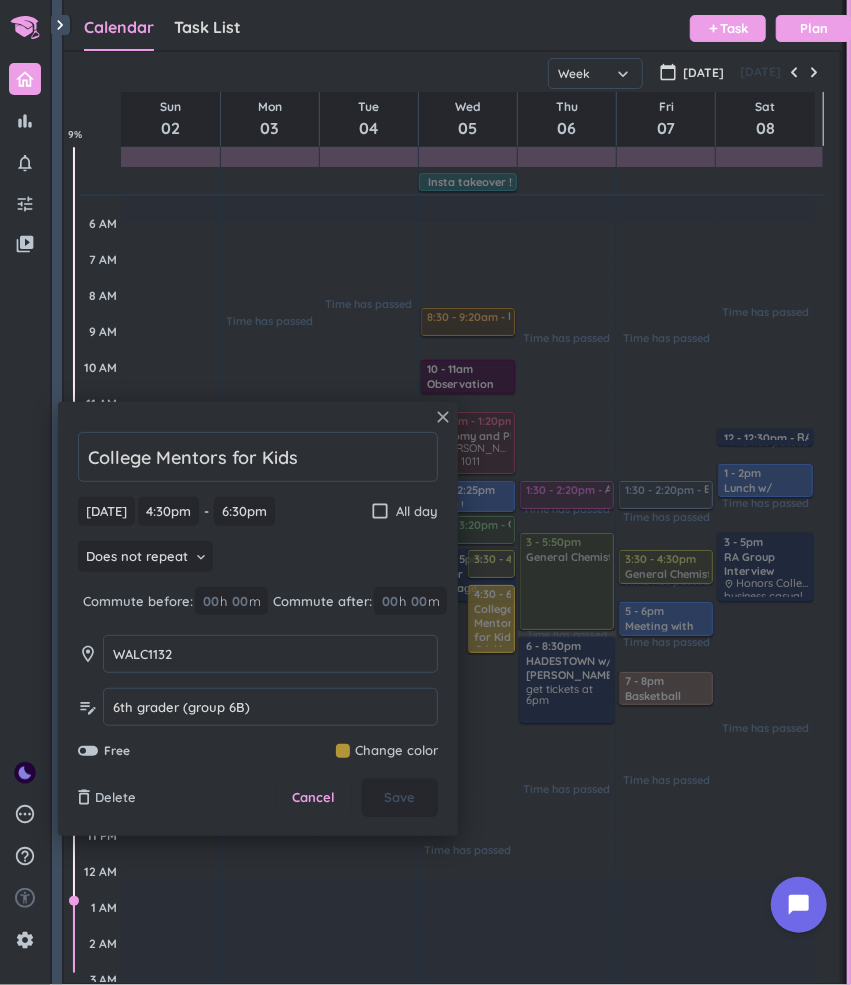 click on "close" at bounding box center (443, 417) 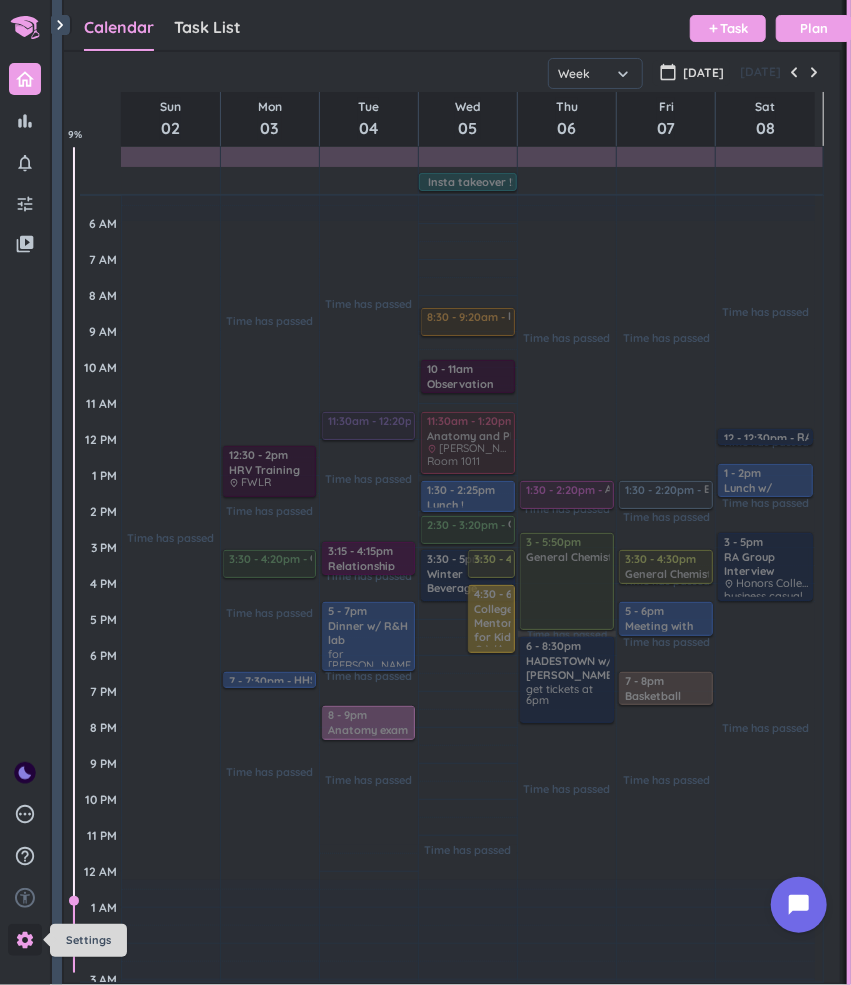 click on "settings" at bounding box center [25, 940] 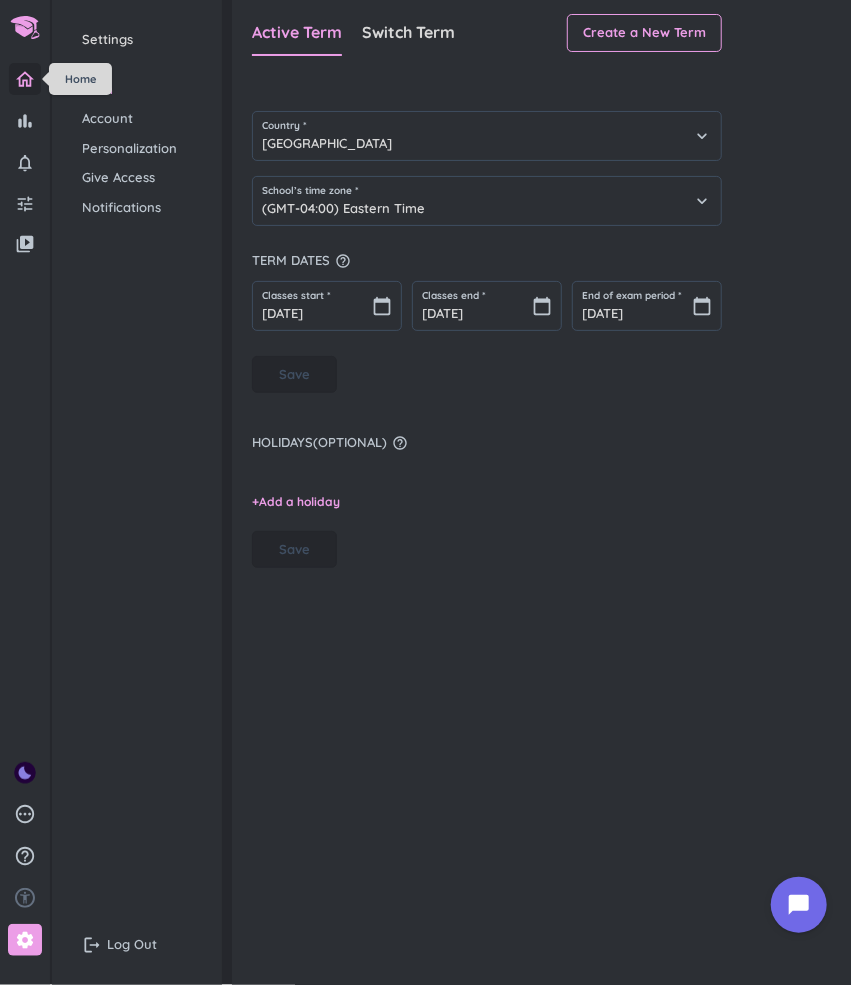 click 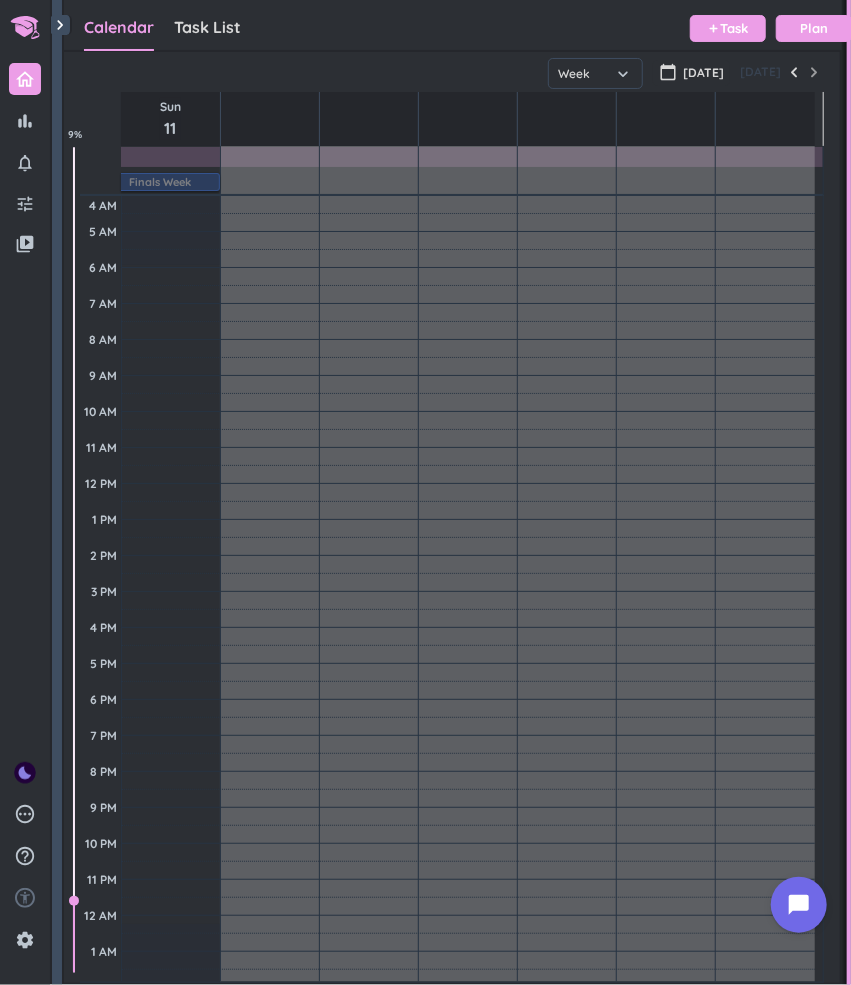 scroll, scrollTop: 9, scrollLeft: 8, axis: both 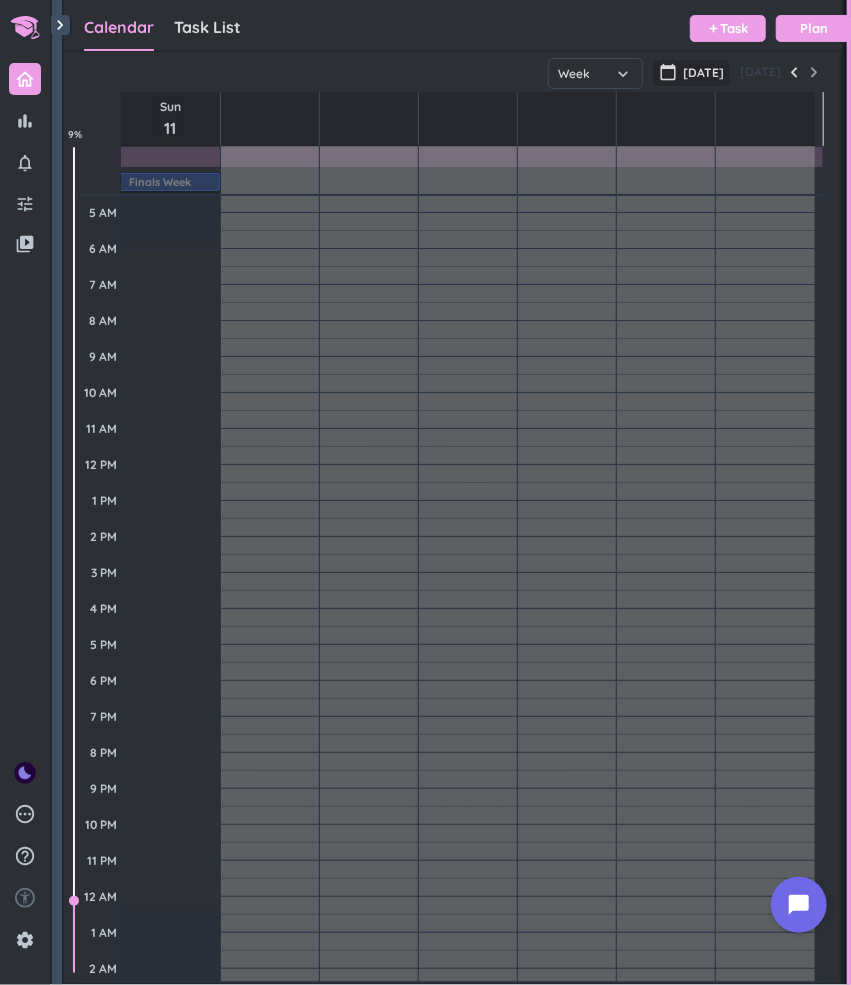 click on "calendar_today" at bounding box center [668, 72] 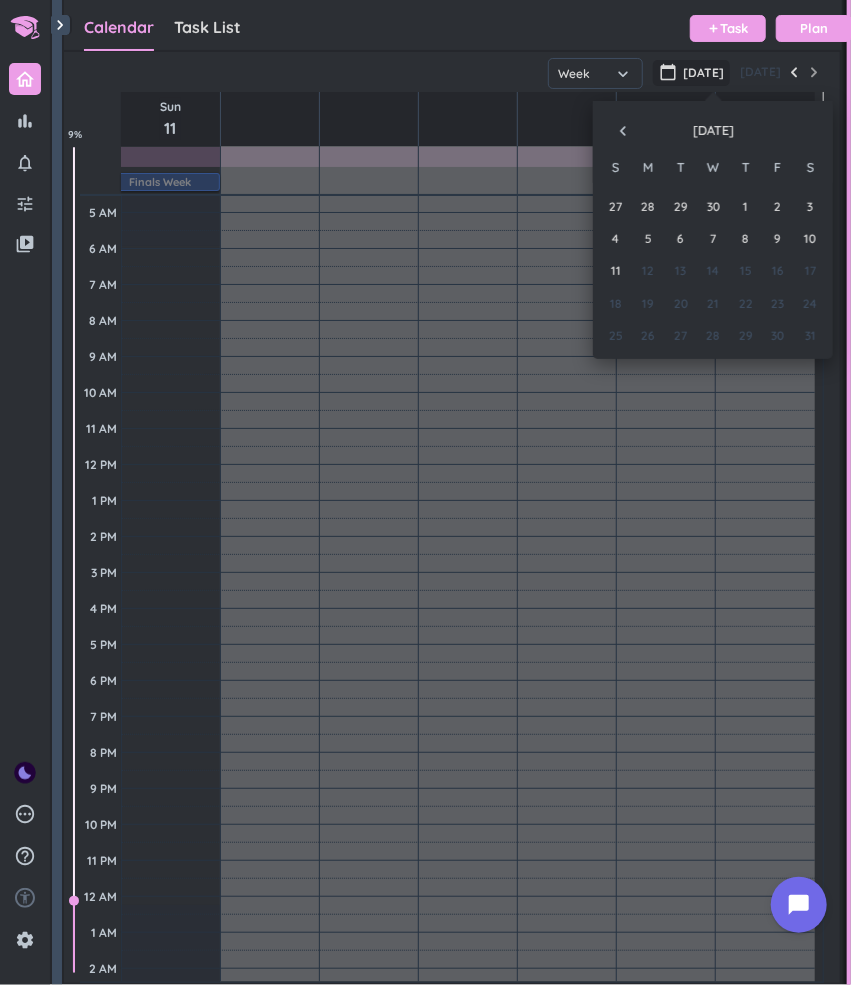 click on "navigate_before" at bounding box center [623, 131] 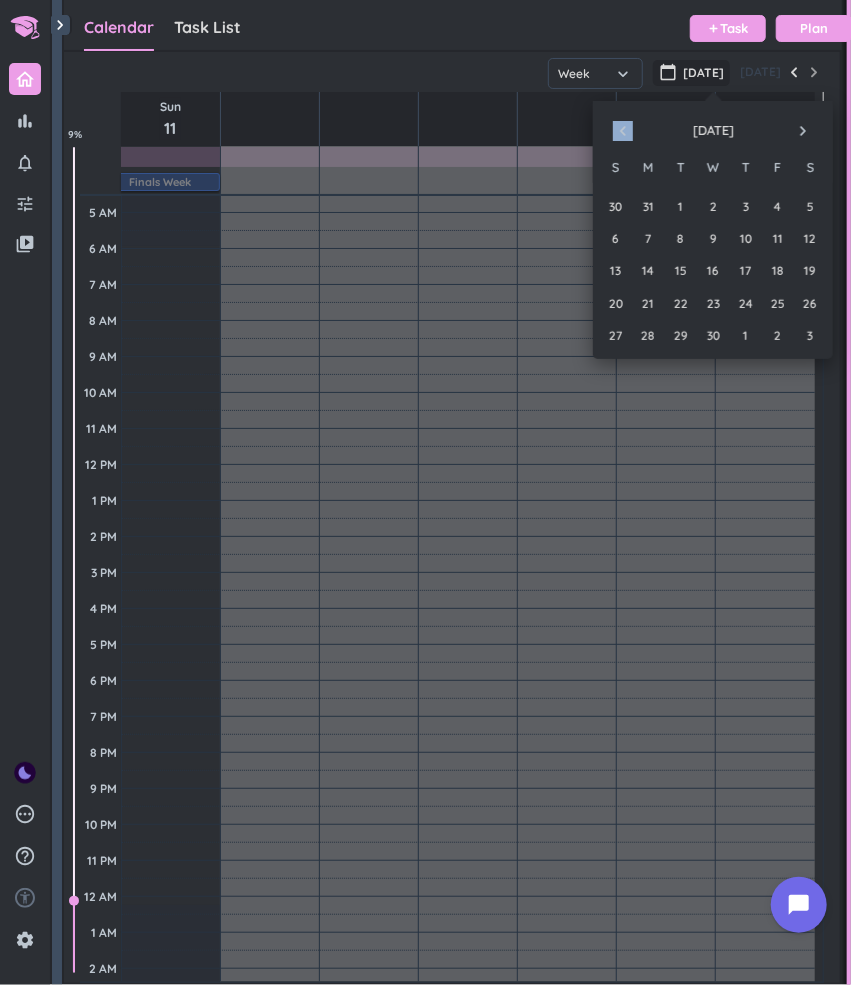 click on "navigate_before" at bounding box center (623, 131) 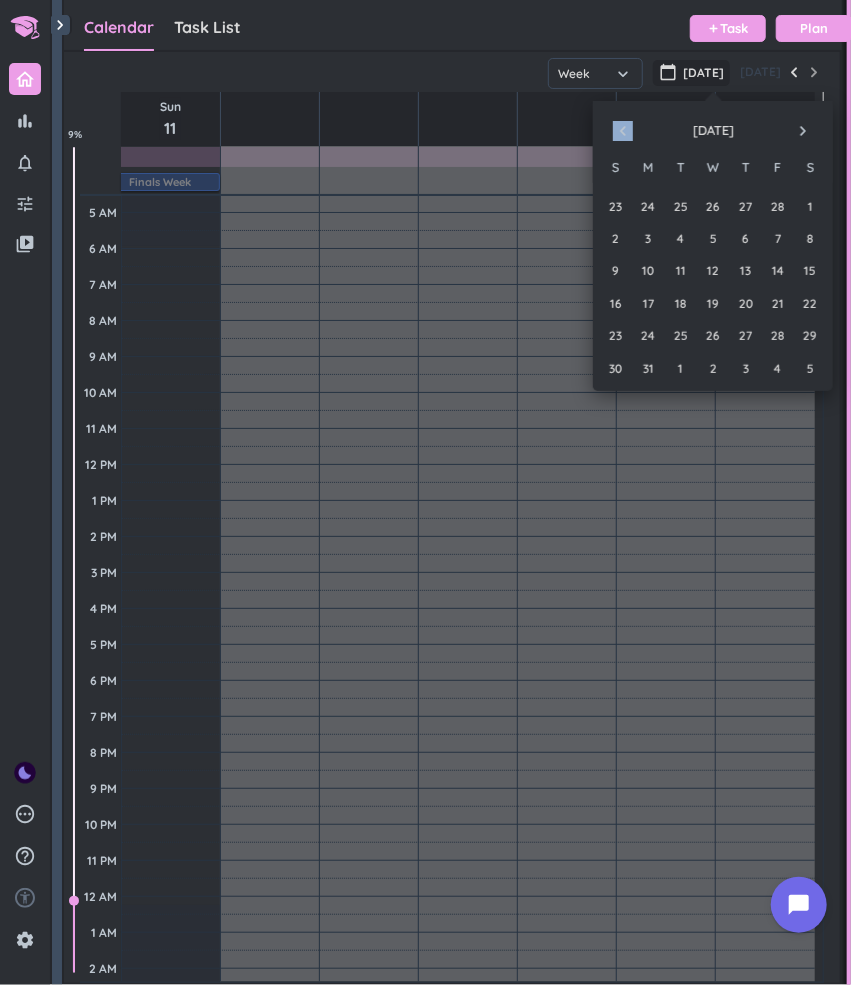 click on "navigate_before" at bounding box center (623, 131) 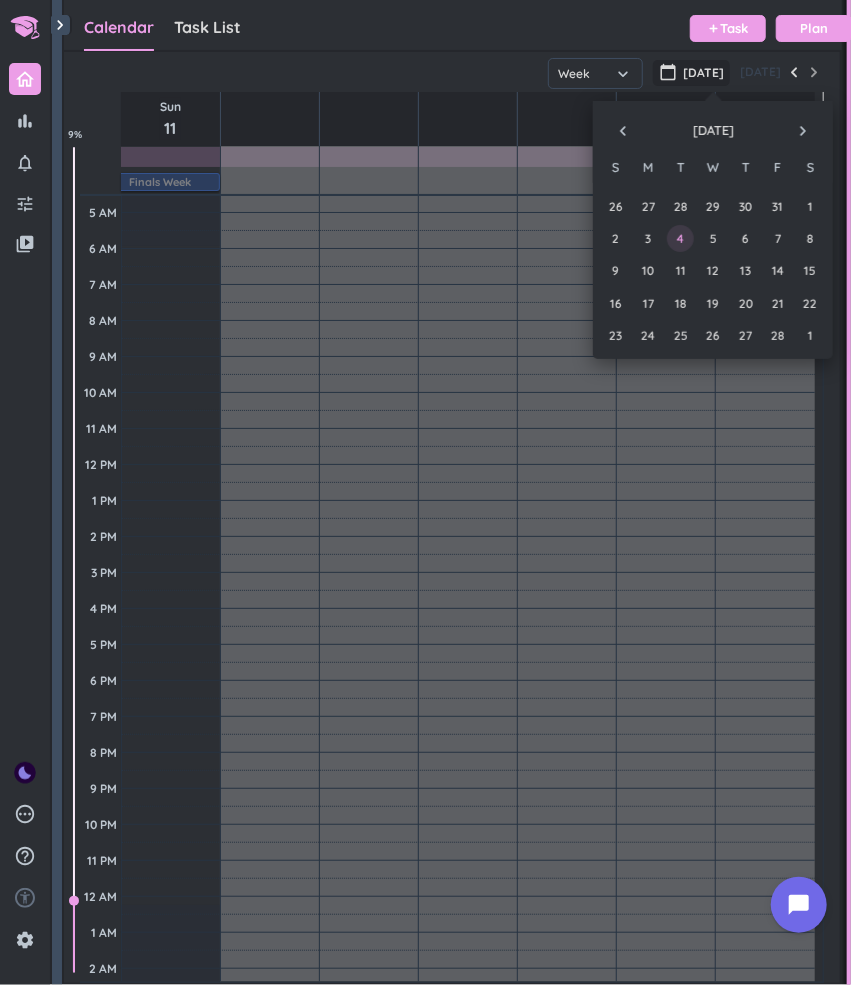 click on "4" at bounding box center (680, 238) 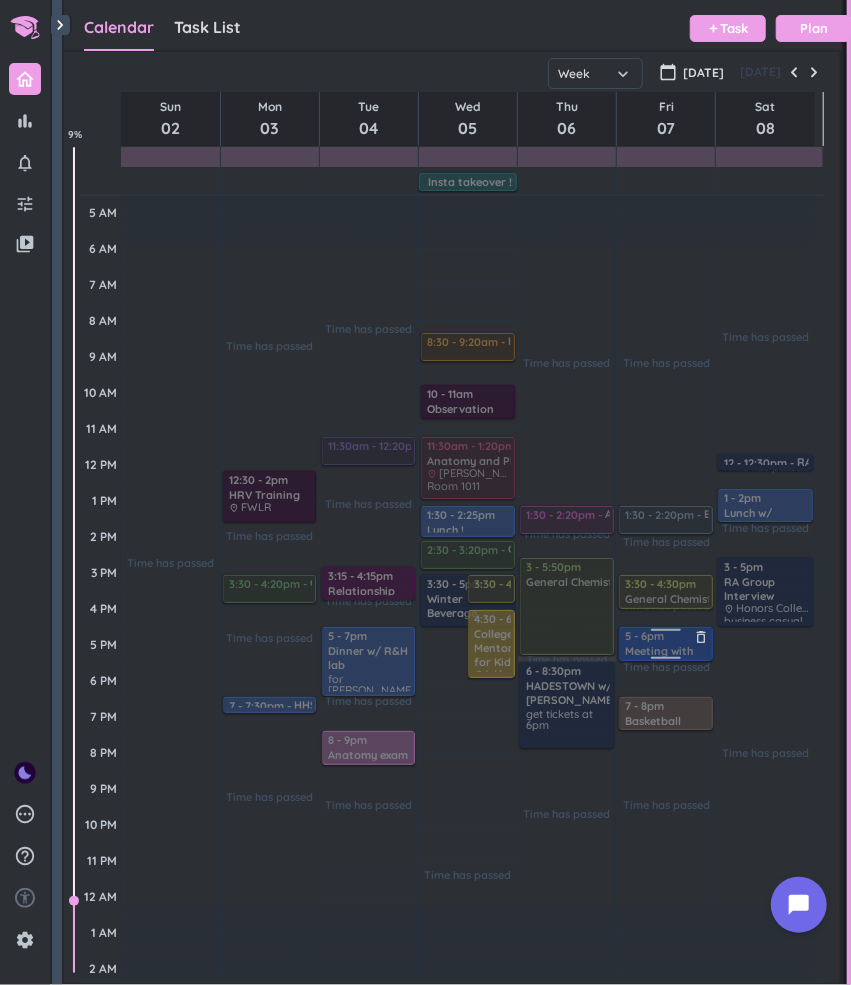 click at bounding box center (664, 644) 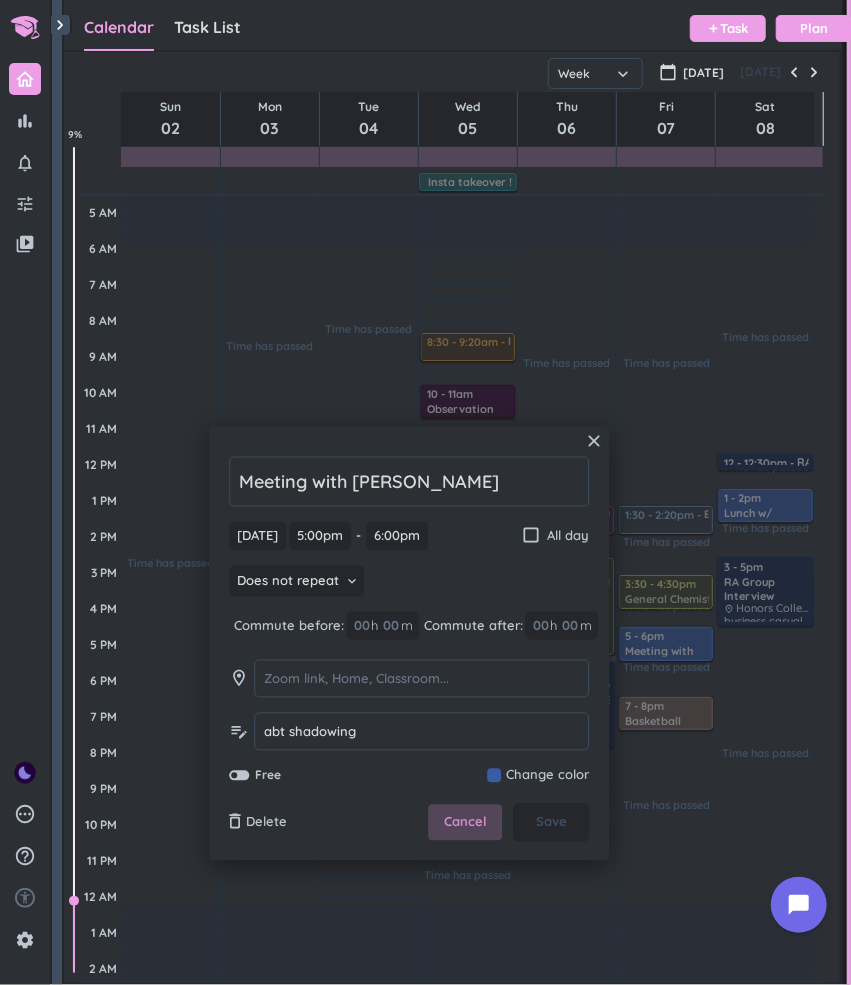 click on "Cancel" at bounding box center [465, 823] 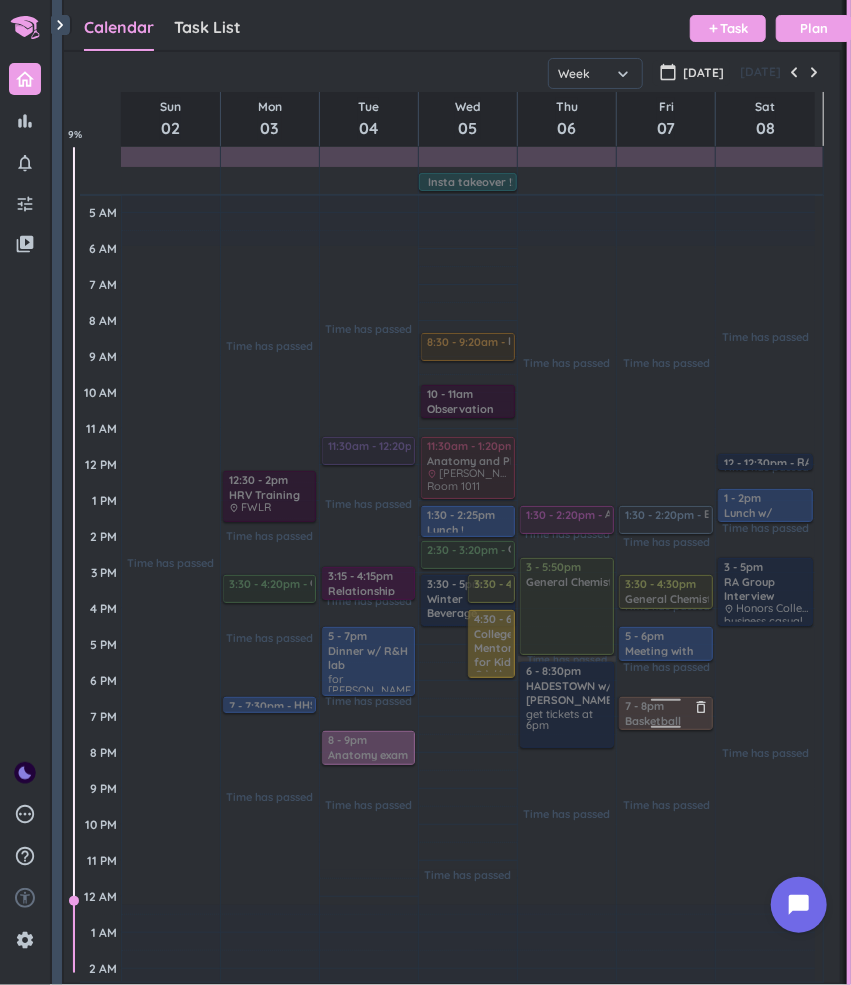 click at bounding box center (666, 730) 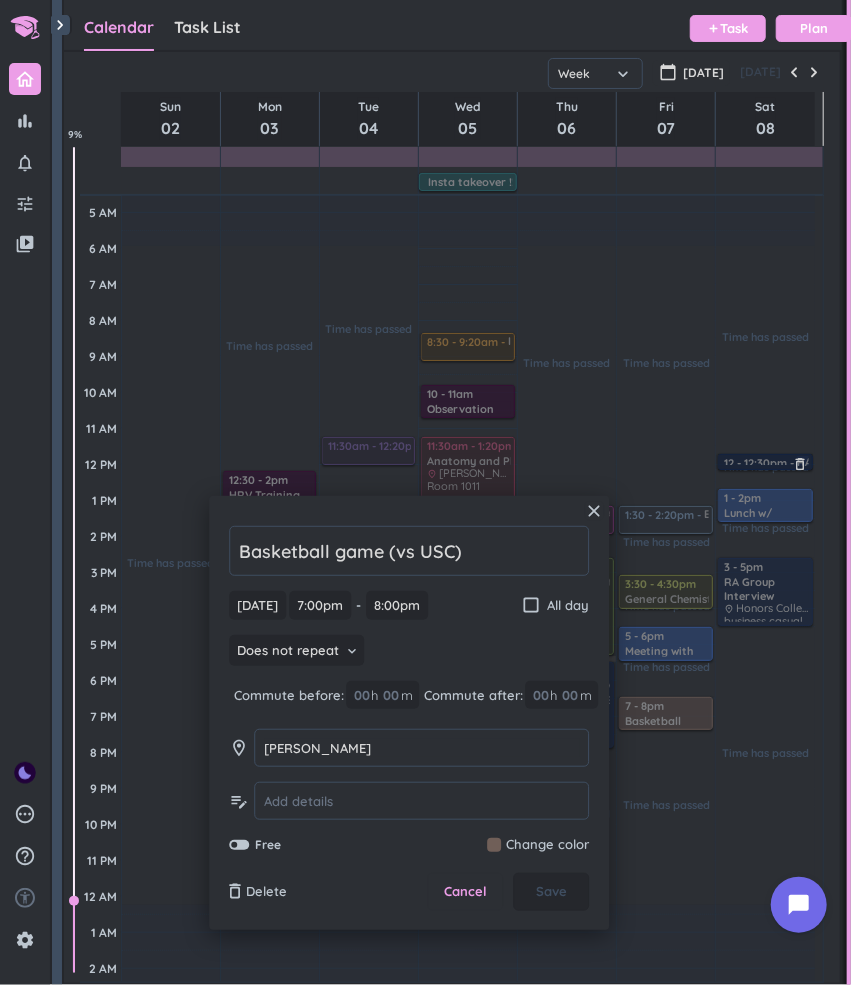 click on "12 - 12:30pm RA interview delete_outline place Honors College & Residences North Lobby business casual" at bounding box center [765, 462] 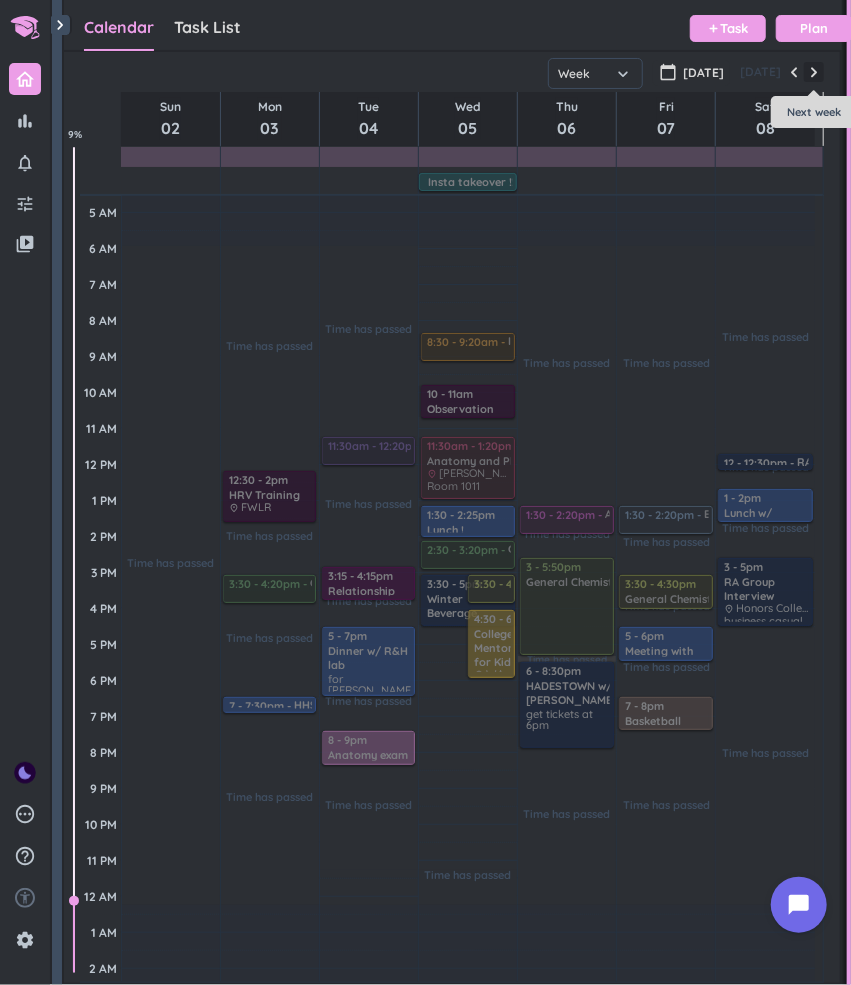click at bounding box center (814, 72) 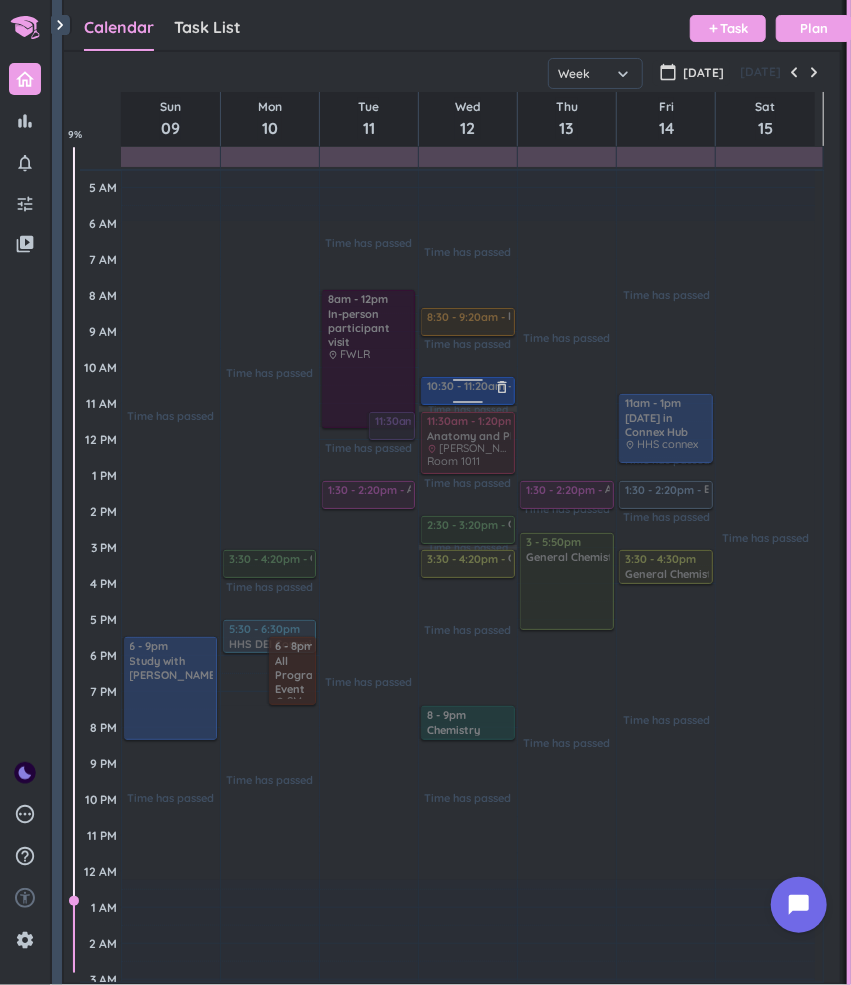 click at bounding box center (468, 405) 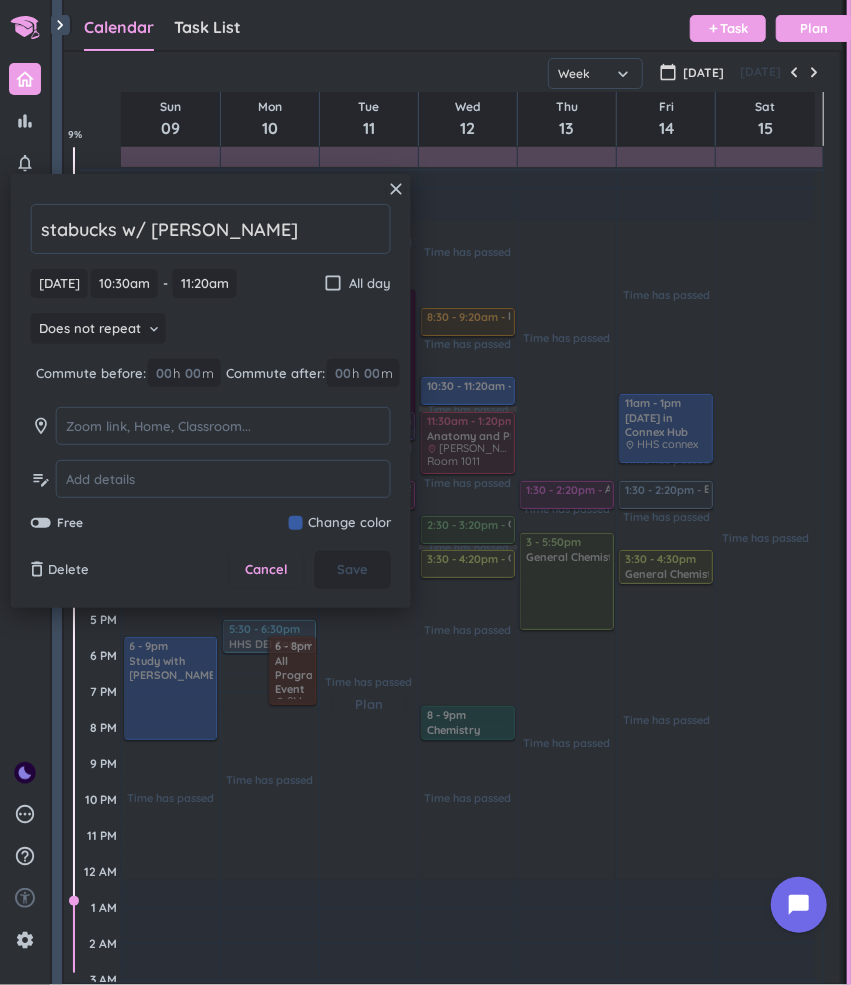 click on "Time has passed Past due Plan" at bounding box center (369, 695) 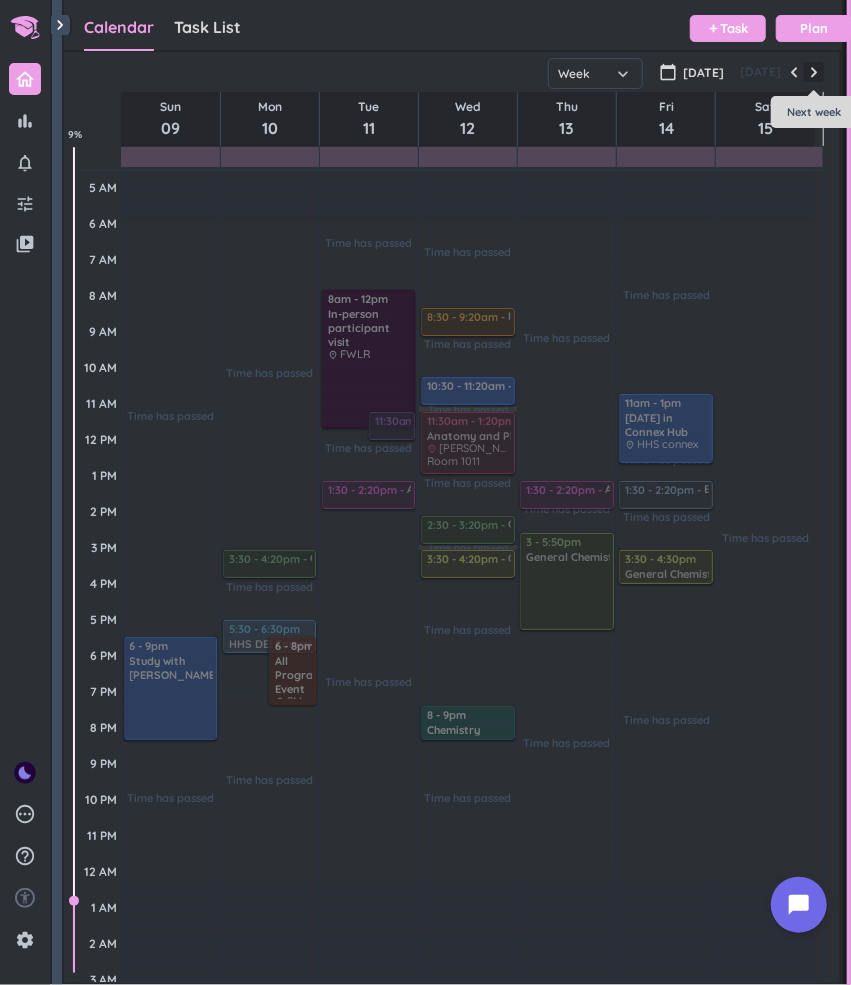 click at bounding box center [814, 72] 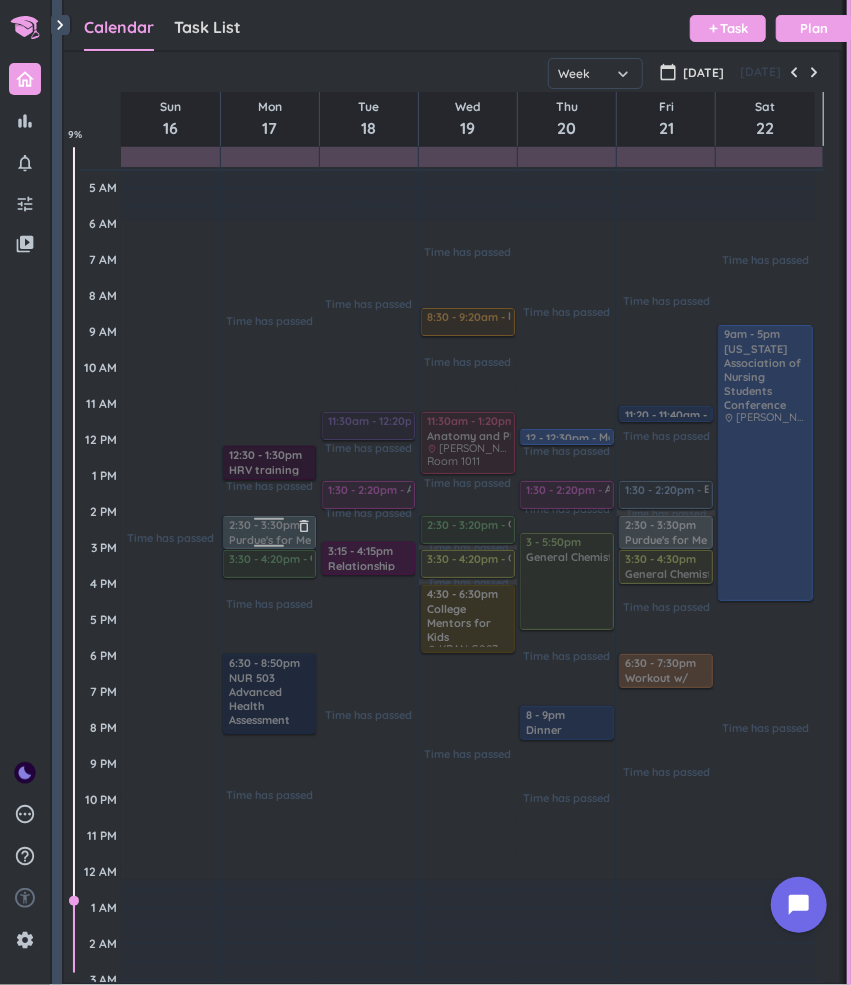 click at bounding box center [268, 532] 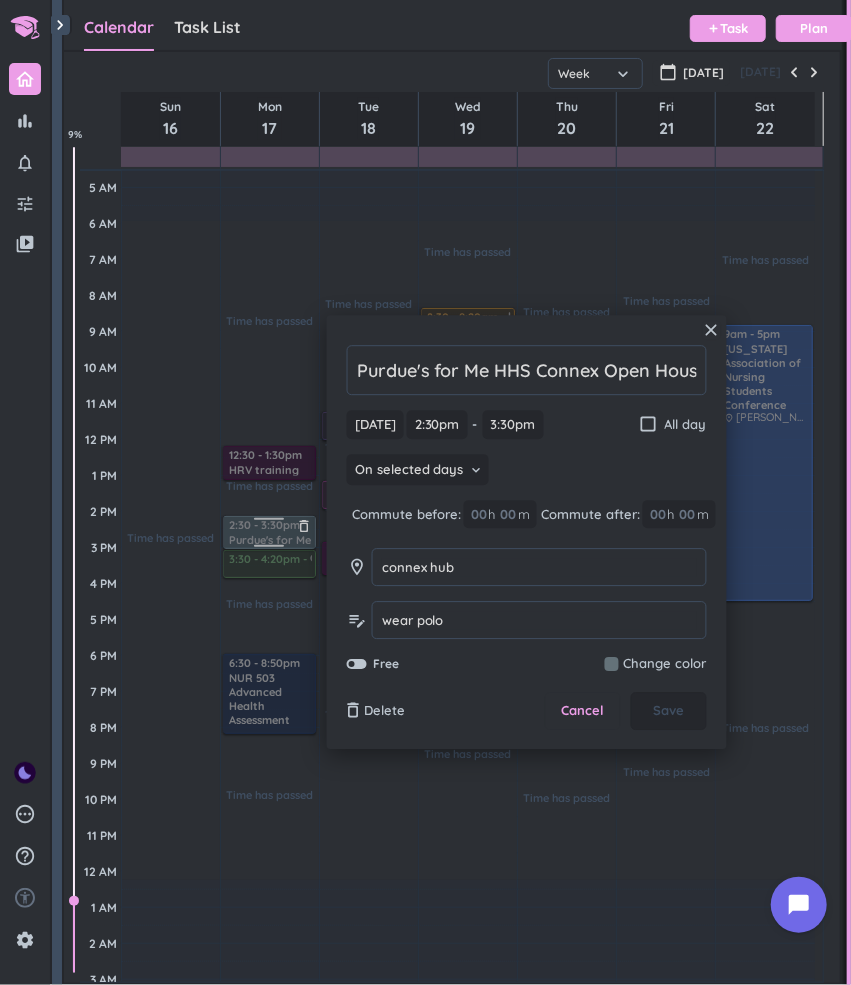 scroll, scrollTop: 0, scrollLeft: 12, axis: horizontal 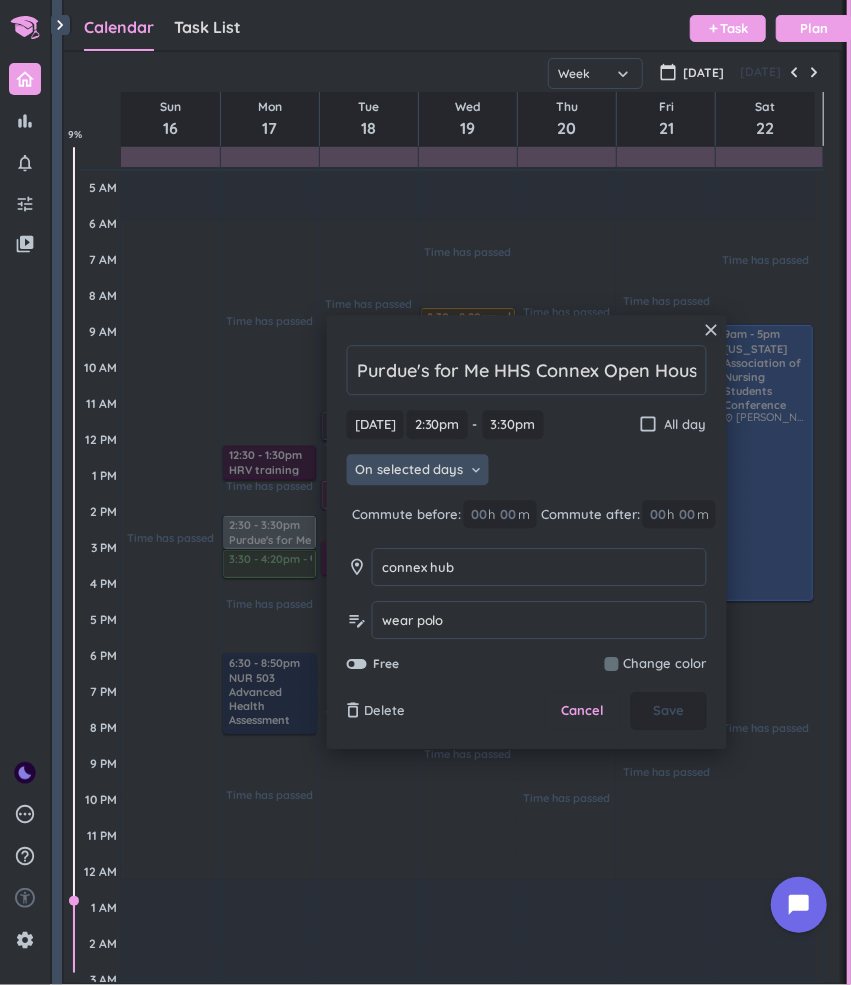 click on "On selected days" at bounding box center [409, 470] 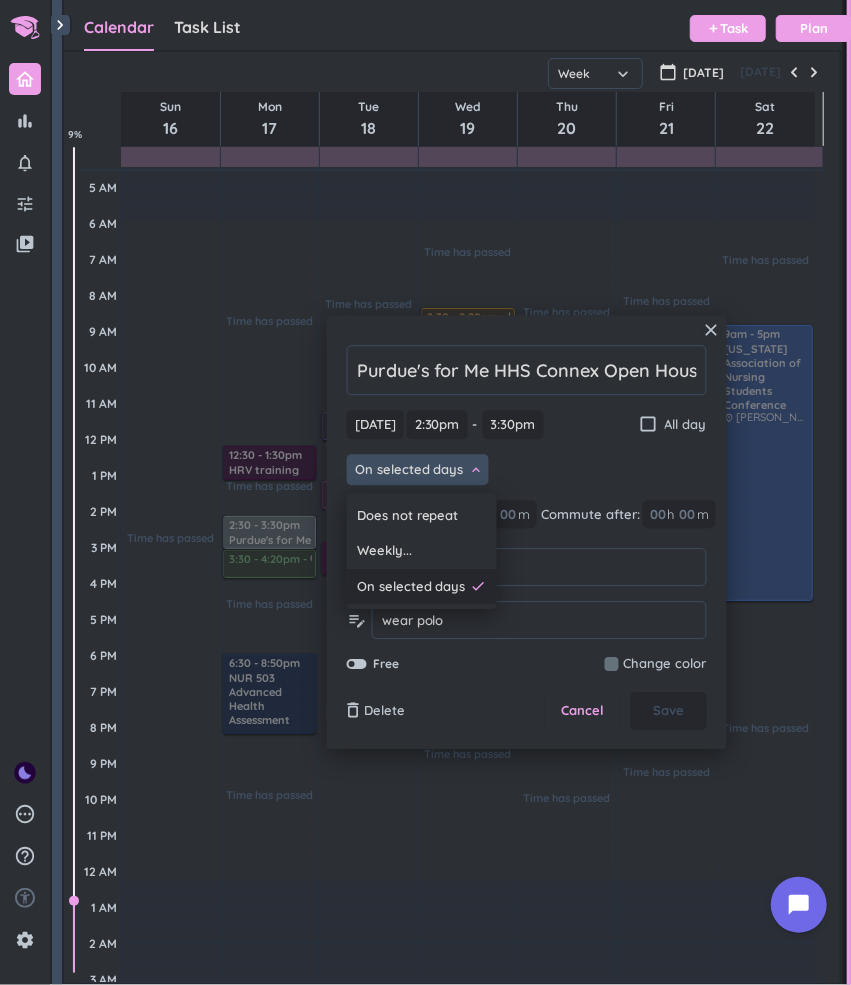 click on "On selected days" at bounding box center (411, 587) 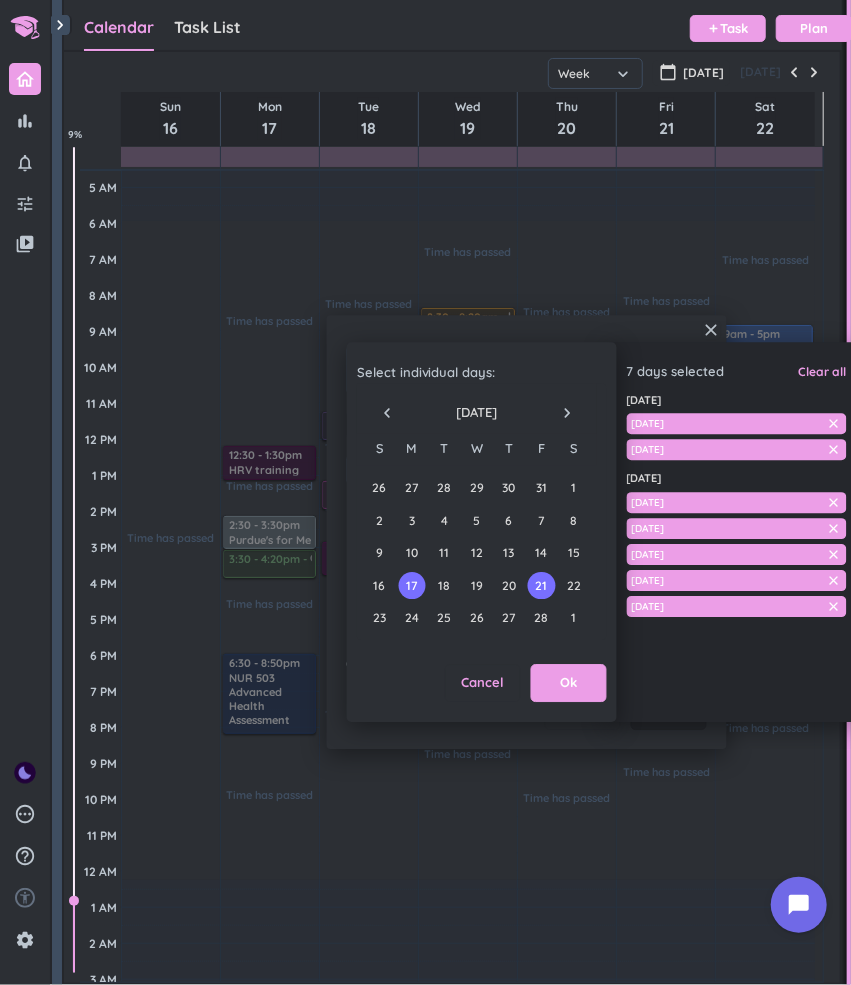 click on "navigate_next" at bounding box center [567, 413] 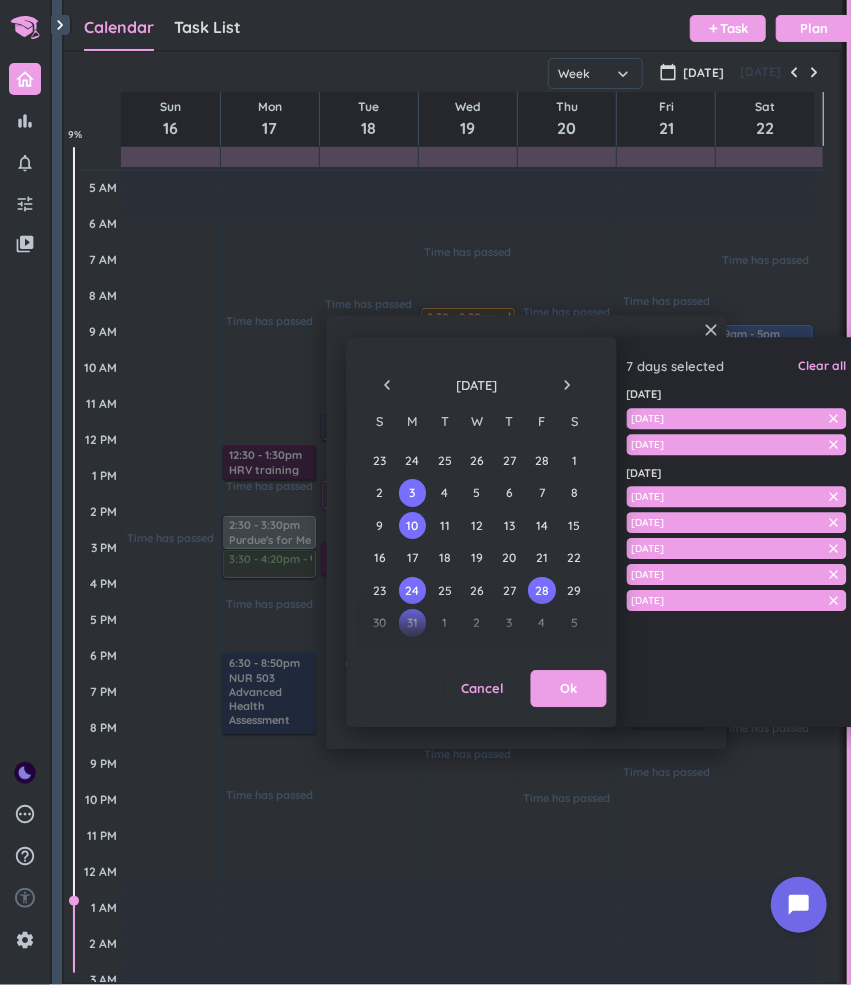 scroll, scrollTop: 28, scrollLeft: 0, axis: vertical 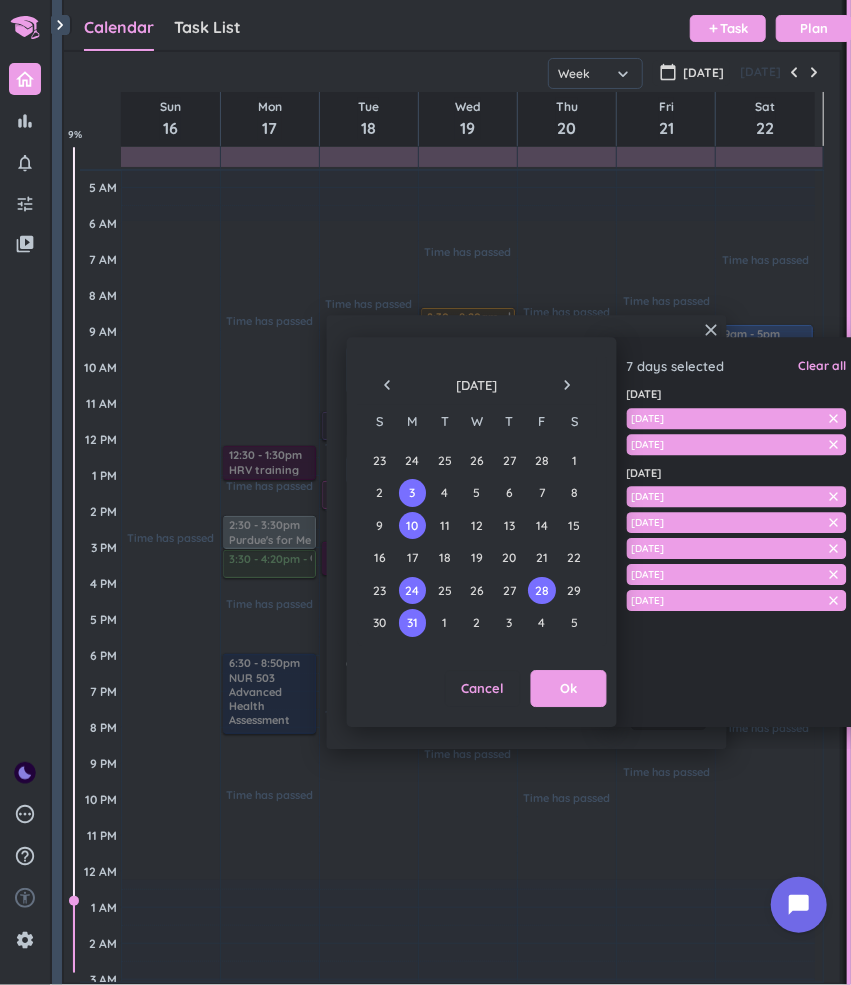click on "navigate_before" at bounding box center [387, 386] 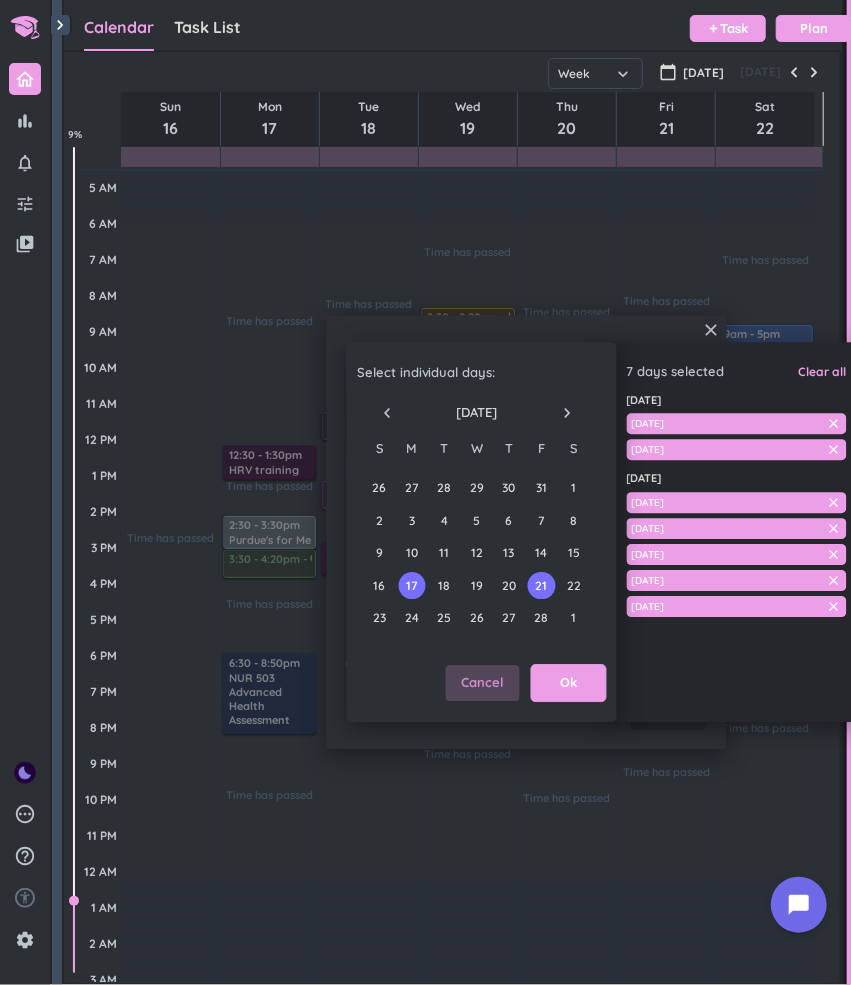 click on "Cancel" at bounding box center [482, 684] 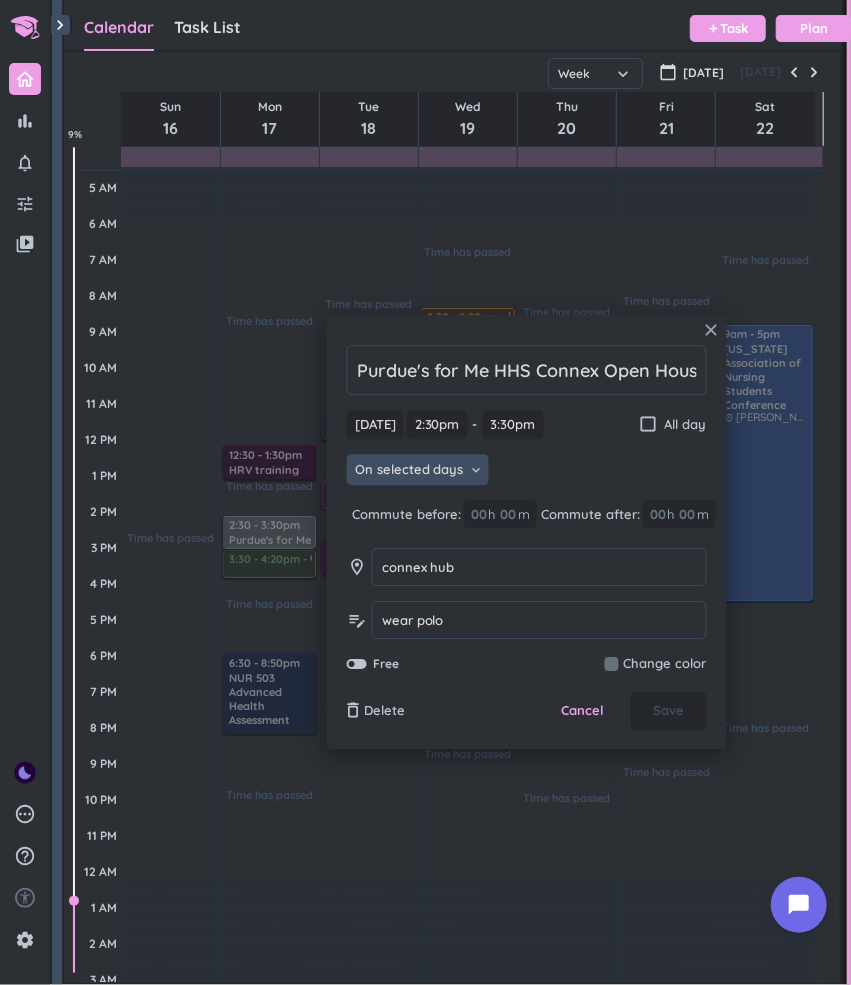 click on "close" at bounding box center [712, 330] 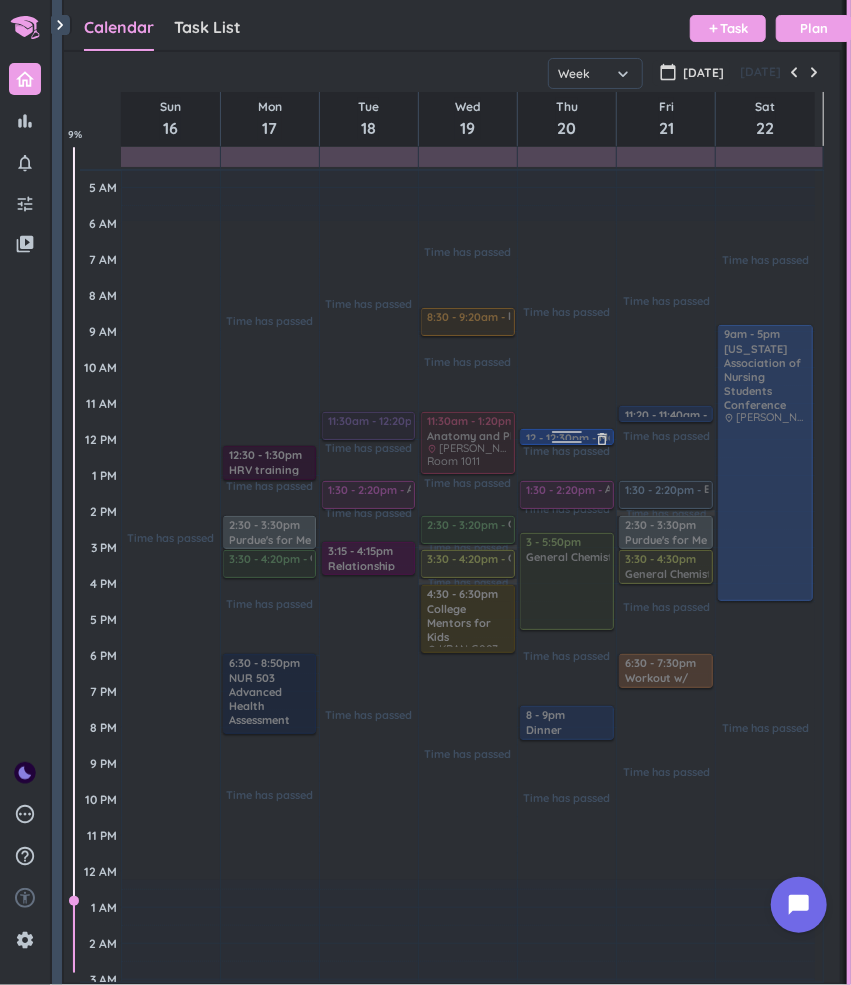 click at bounding box center (567, 445) 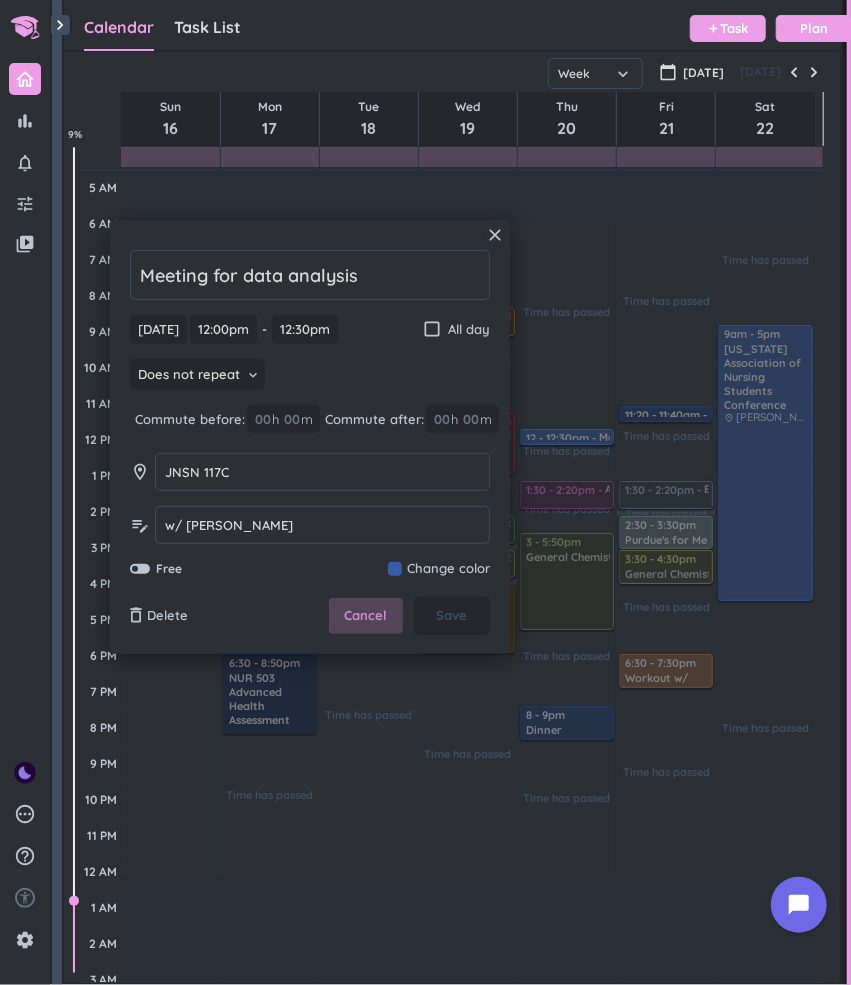 click on "Cancel" at bounding box center [366, 616] 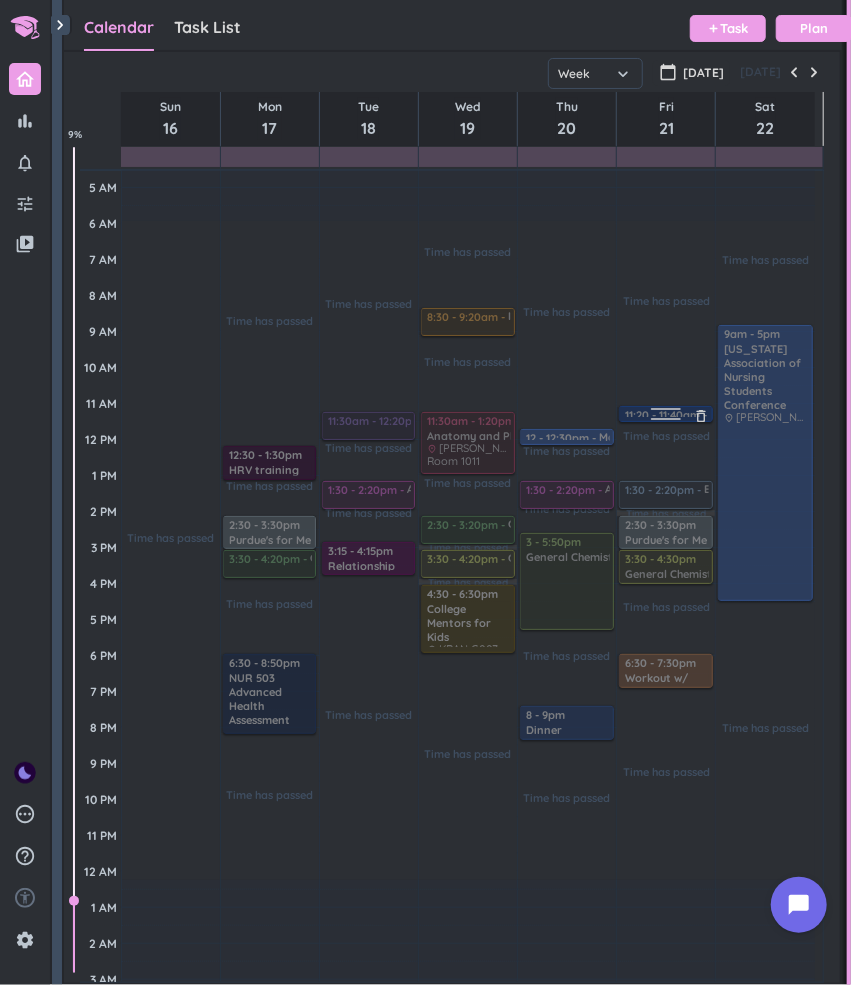 click at bounding box center [664, 414] 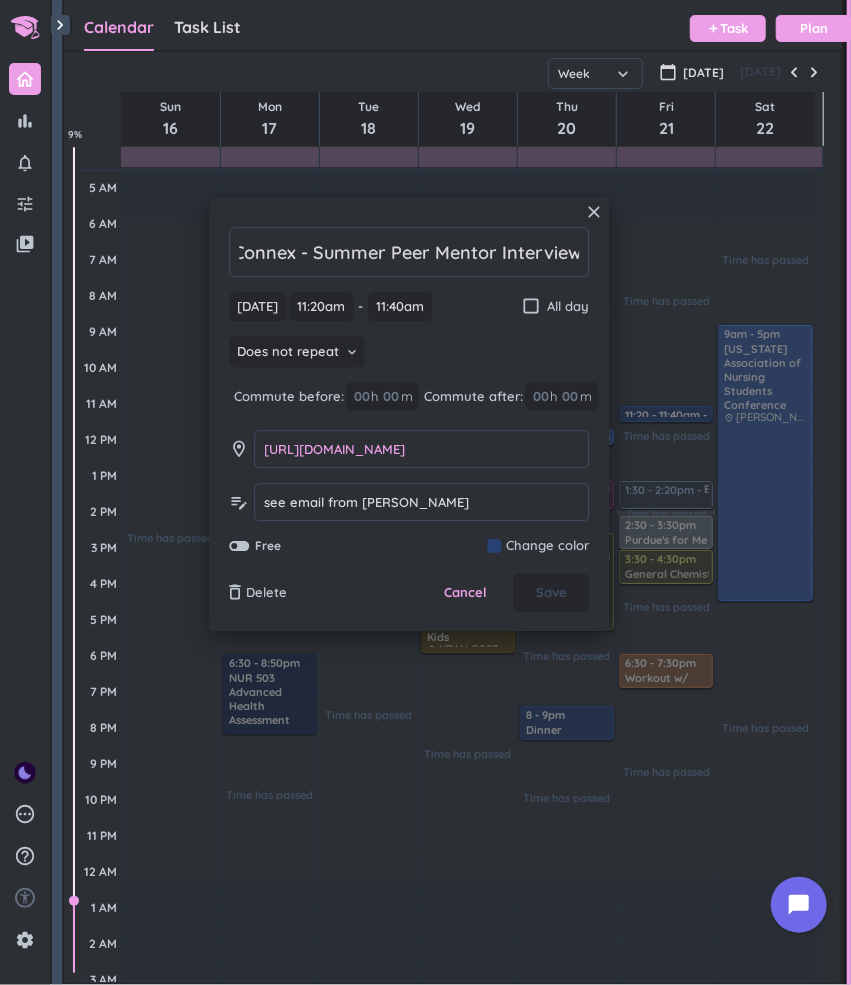 scroll, scrollTop: 0, scrollLeft: 0, axis: both 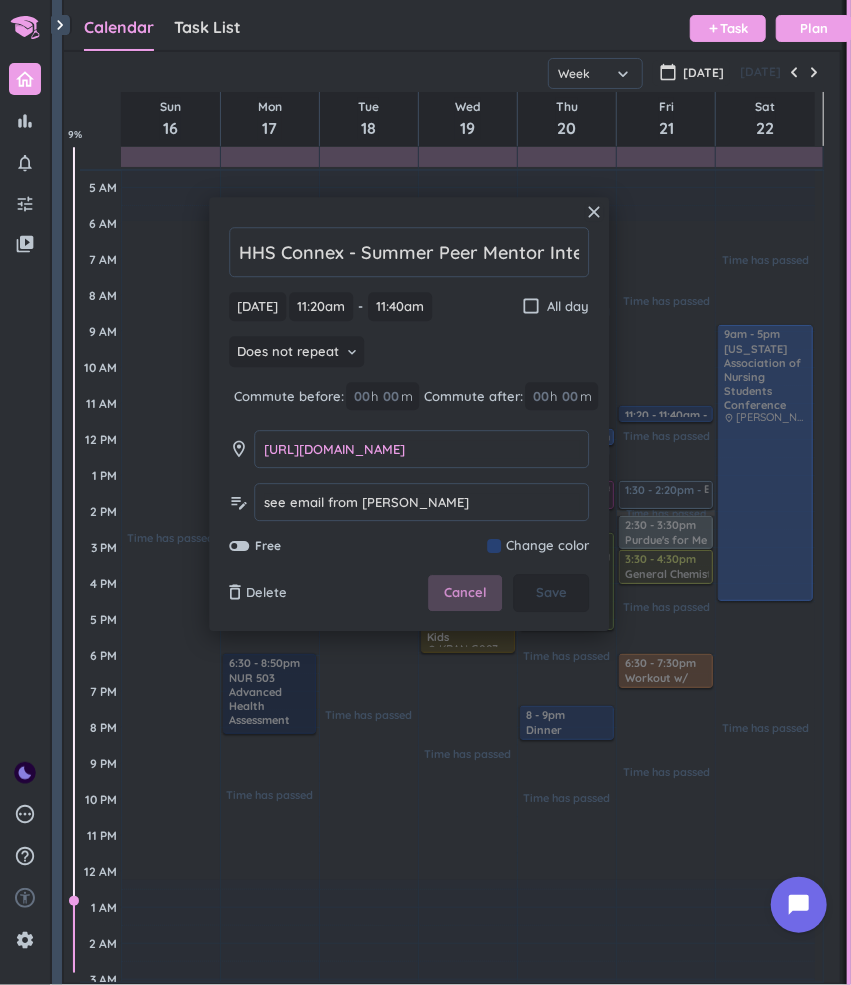 click on "Cancel" at bounding box center [465, 594] 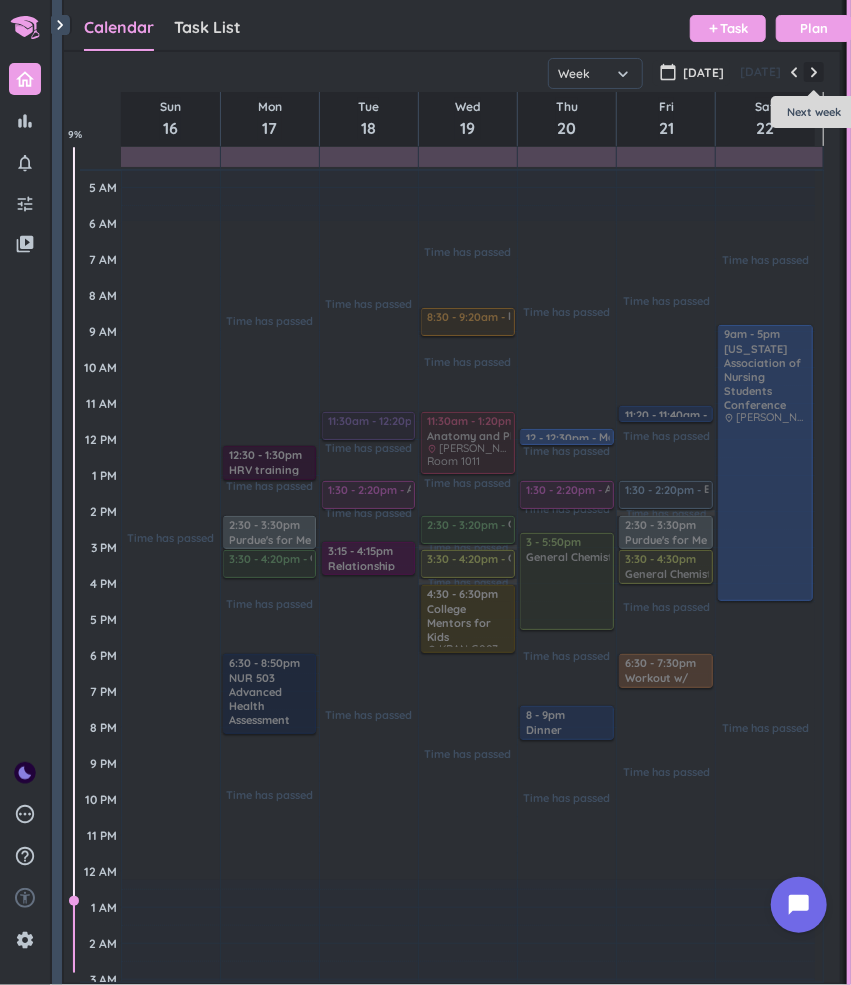 click at bounding box center [814, 72] 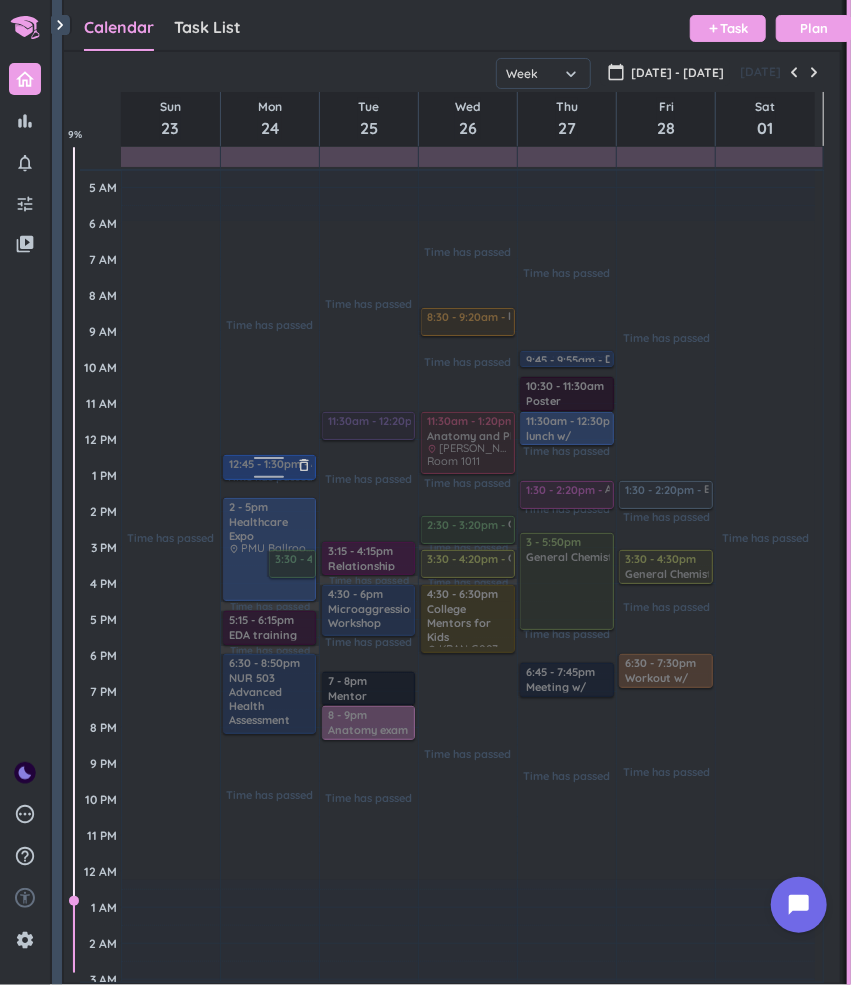 click at bounding box center [270, 480] 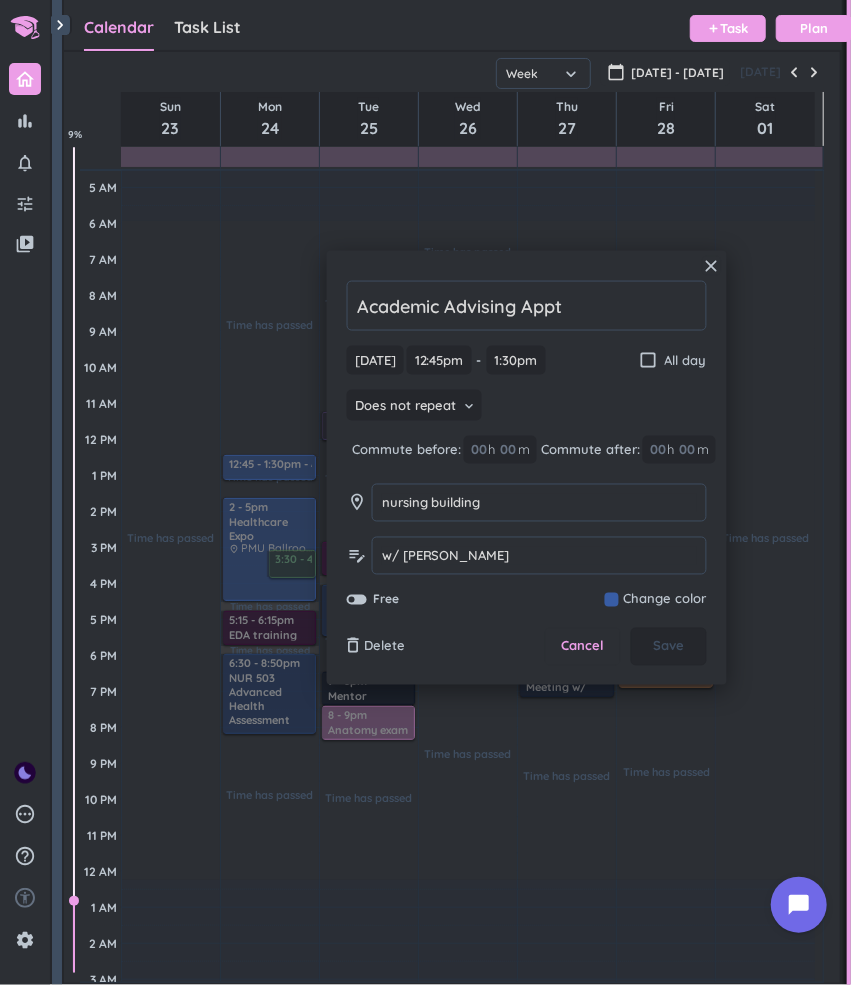 drag, startPoint x: 562, startPoint y: 653, endPoint x: 66, endPoint y: 679, distance: 496.68097 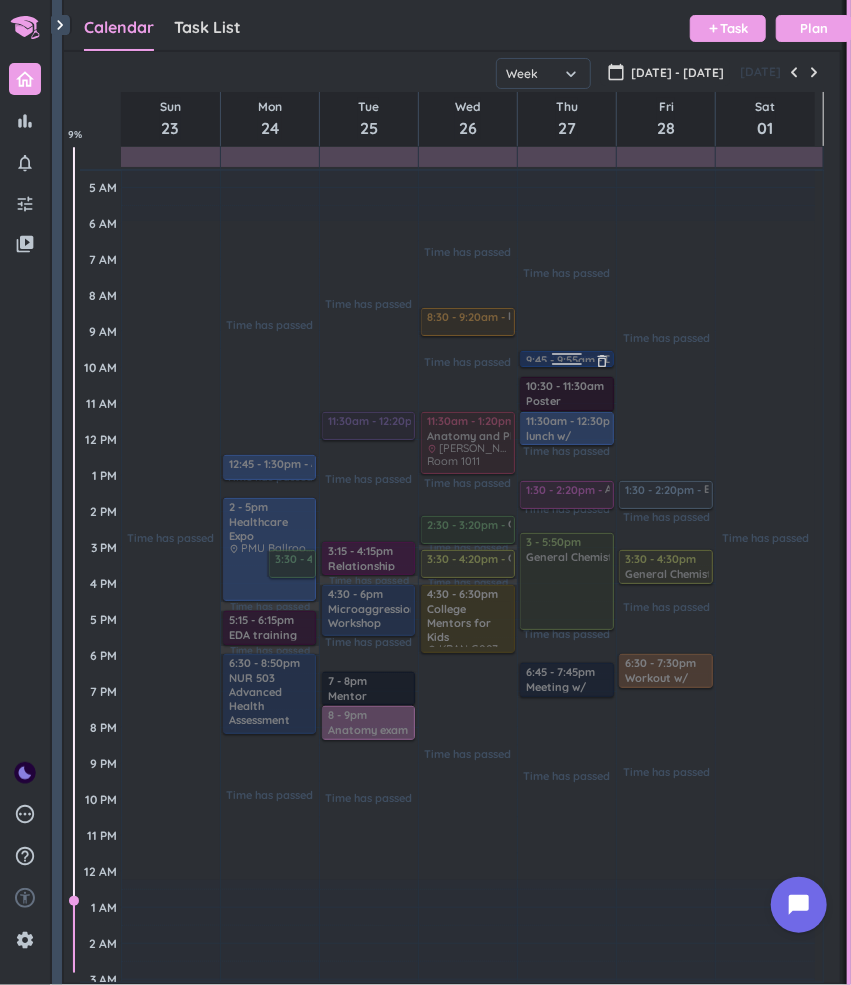 click at bounding box center [567, 357] 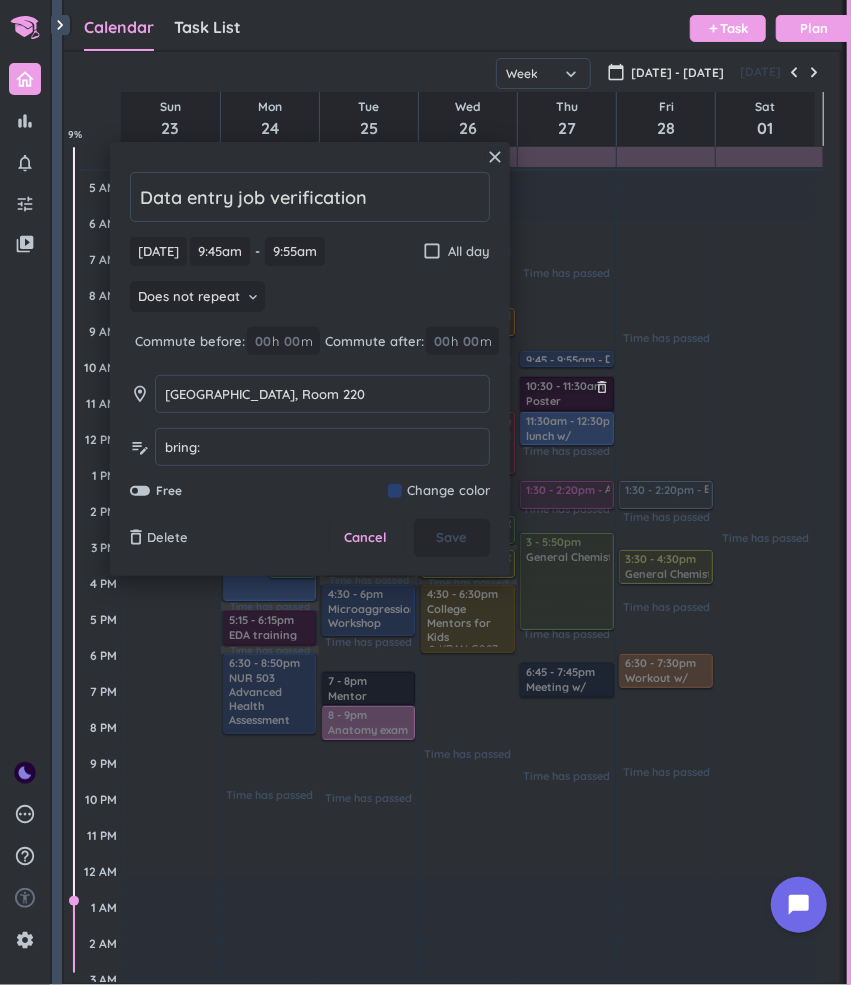 click on "10:30 - 11:30am Poster presentation meeting delete_outline place Zoom [URL][DOMAIN_NAME]" at bounding box center [567, 394] 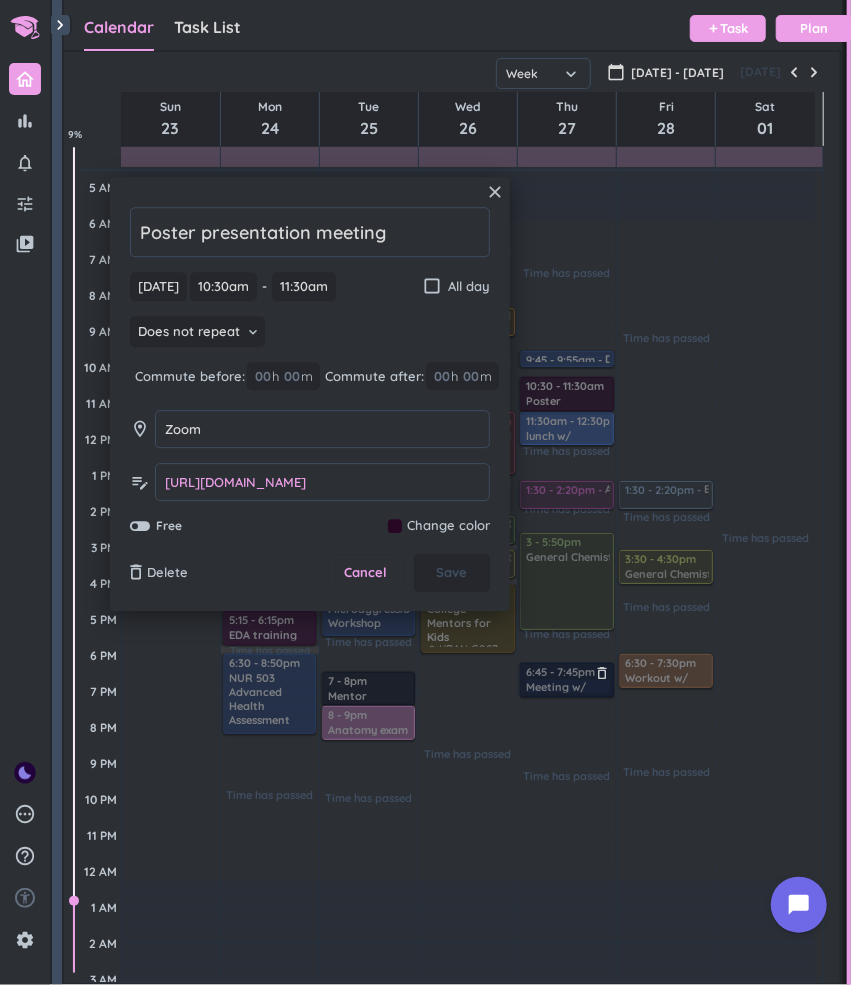click on "6:45 - 7:45pm Meeting w/ success mentor delete_outline place [PERSON_NAME] (chauncy)" at bounding box center (567, 680) 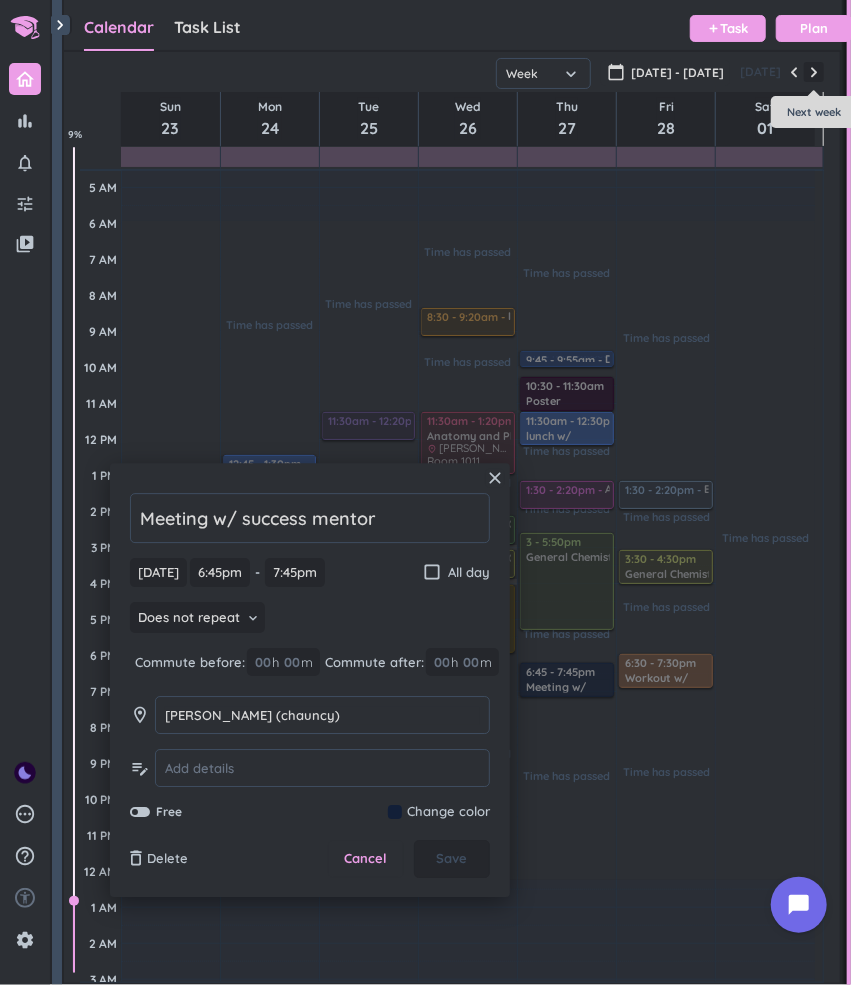 click at bounding box center (814, 72) 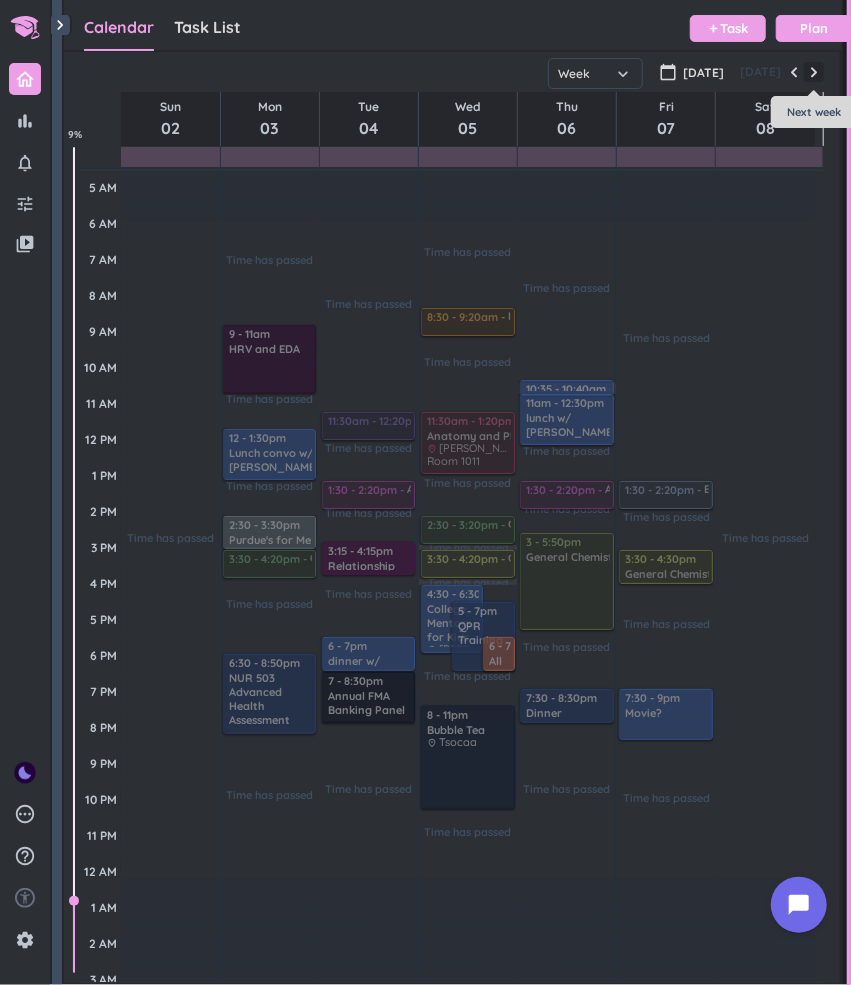 click at bounding box center [814, 72] 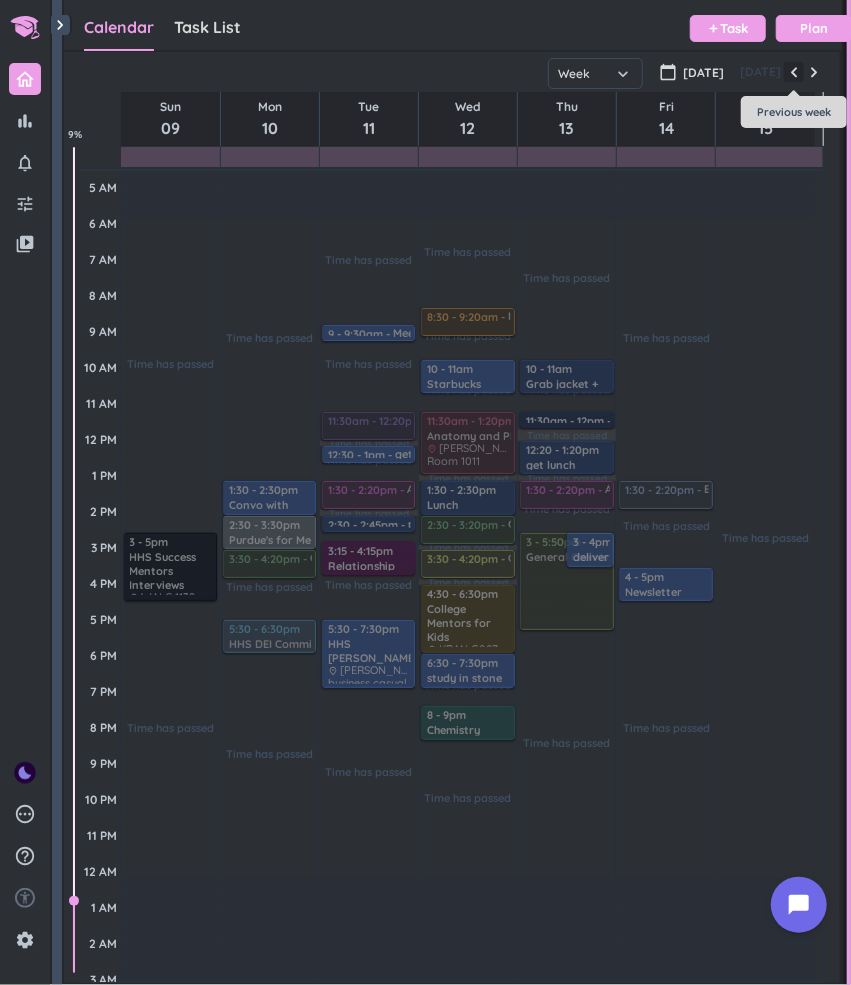 click at bounding box center [794, 72] 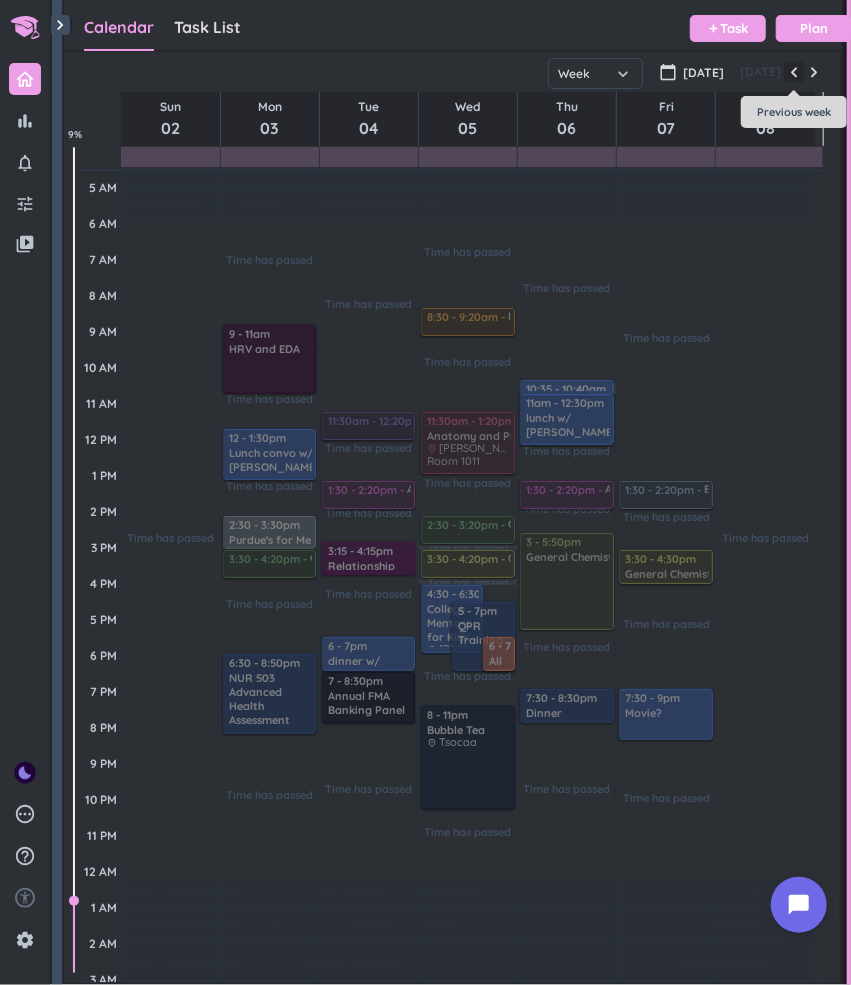 click at bounding box center [794, 72] 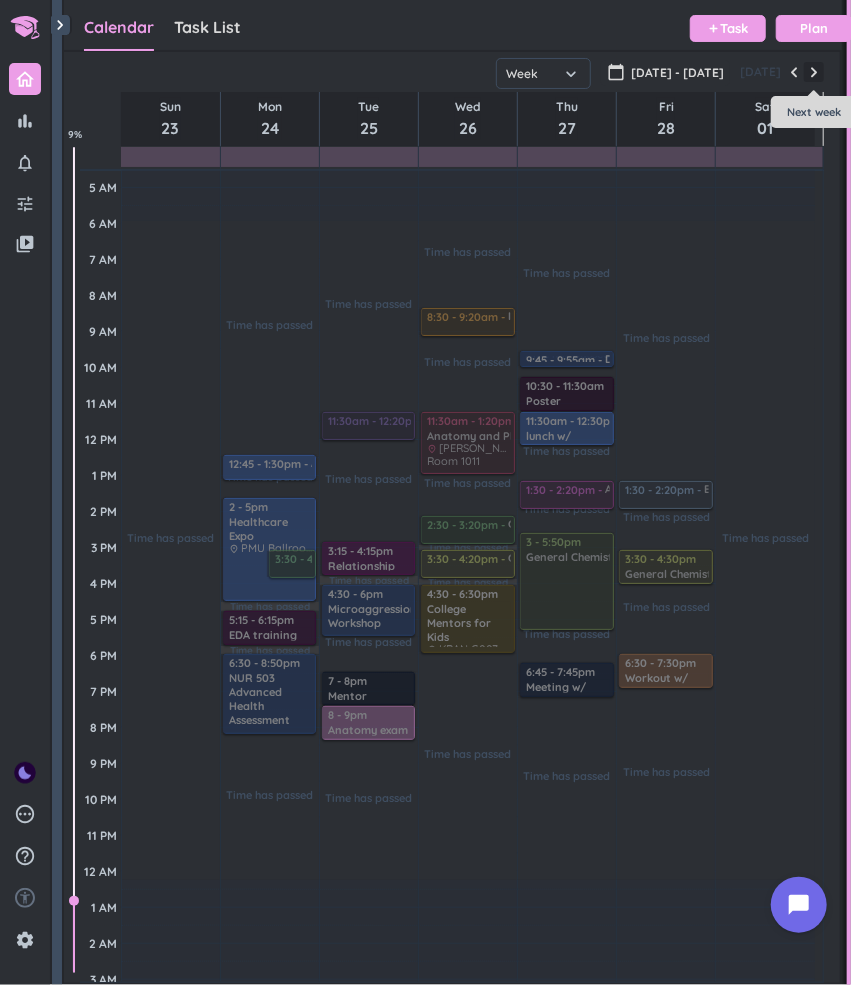click at bounding box center (814, 72) 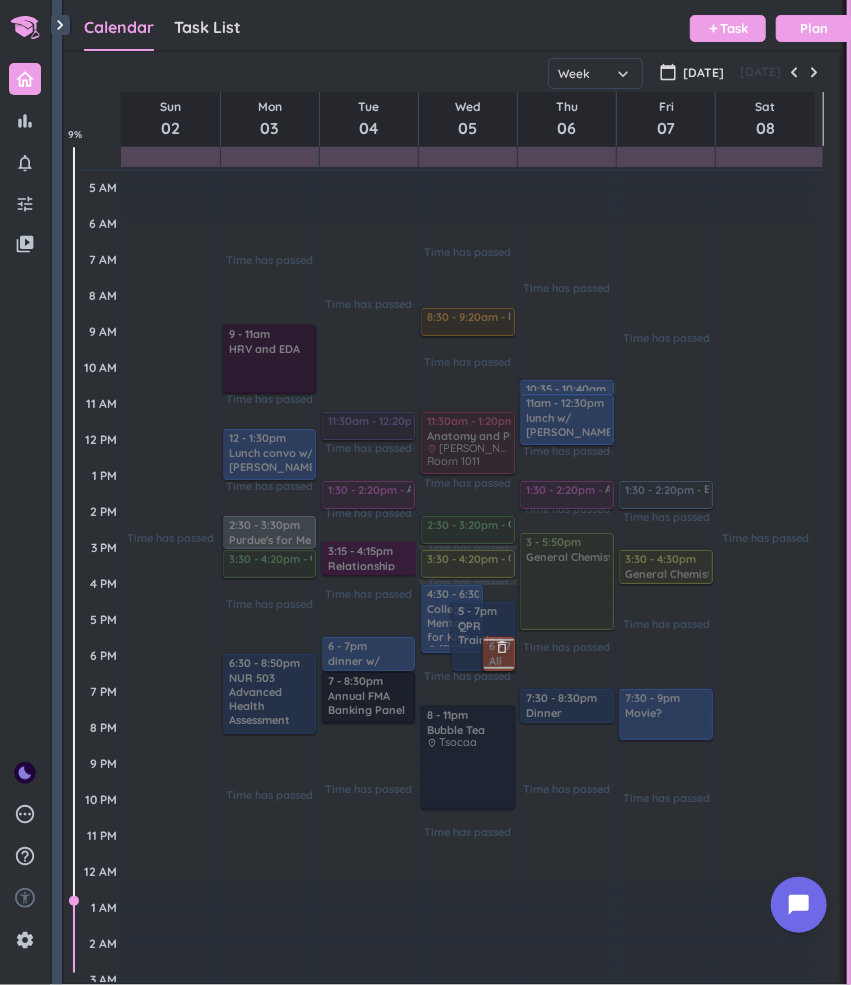 click at bounding box center [497, 654] 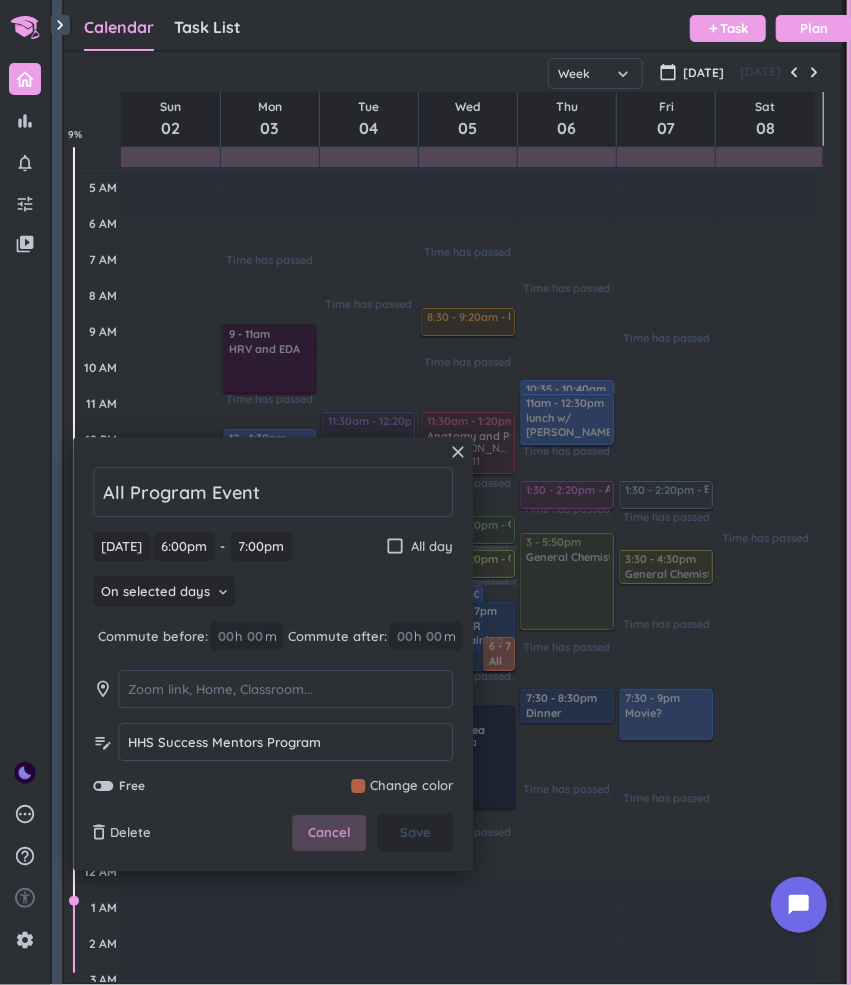 click on "Cancel" at bounding box center (329, 834) 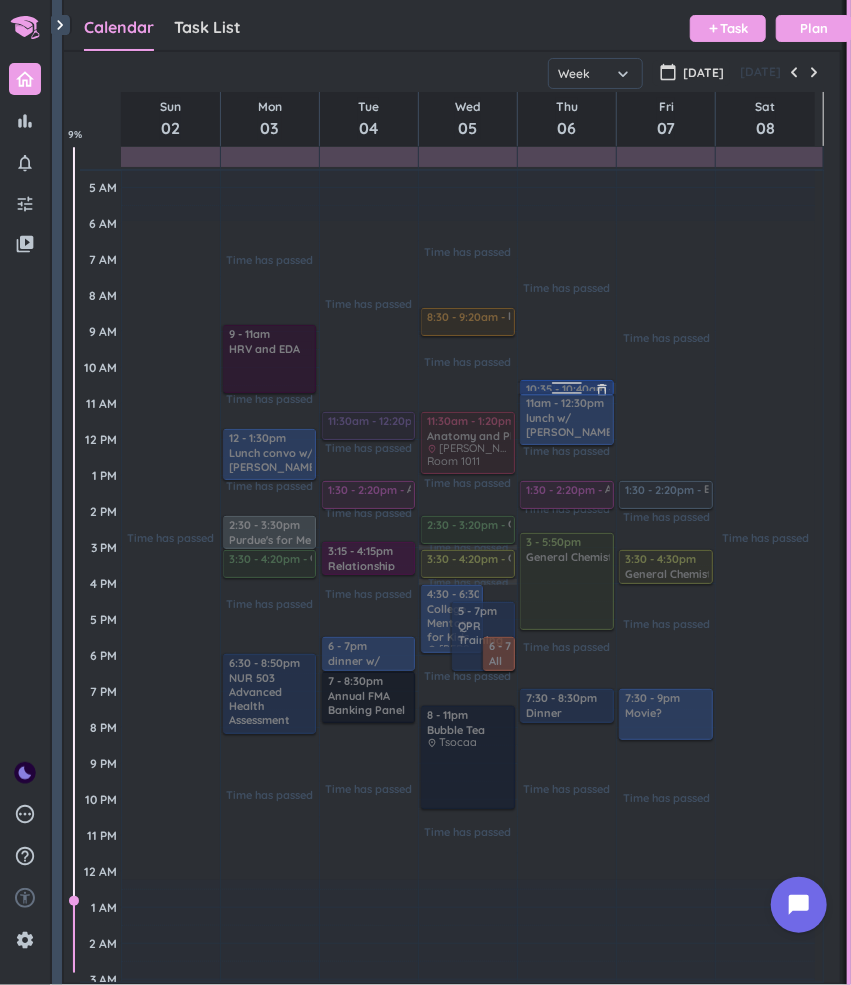 click at bounding box center (565, 388) 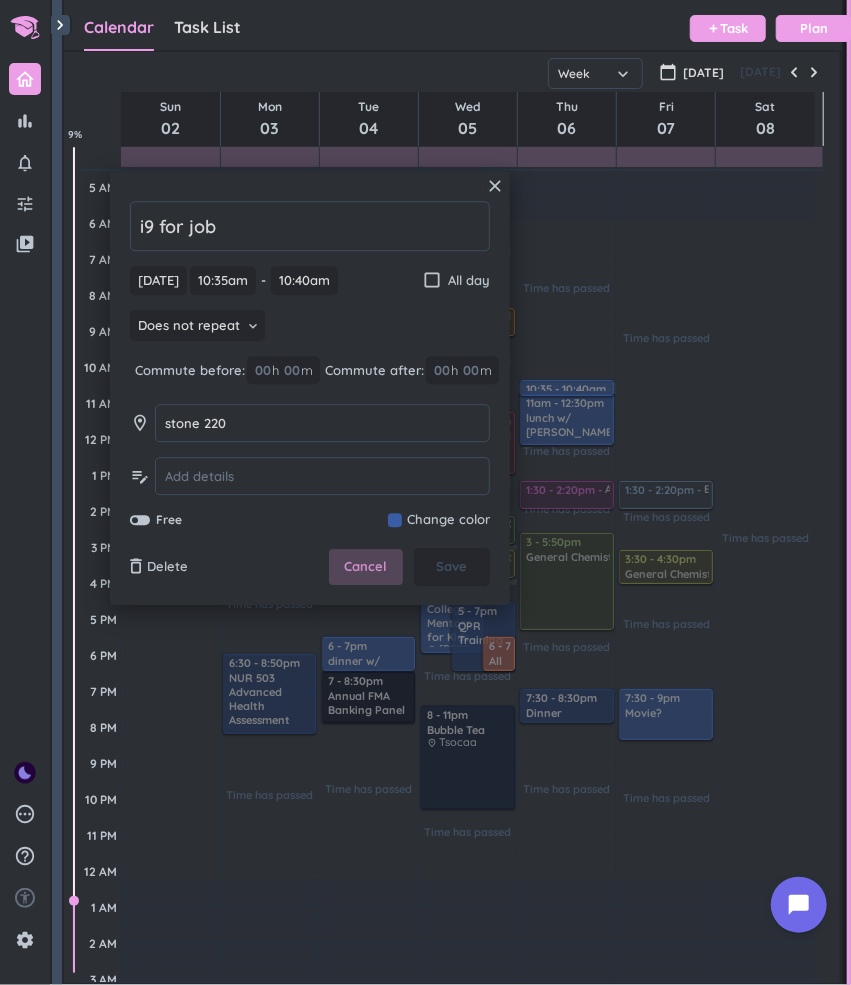 click on "Cancel" at bounding box center [366, 568] 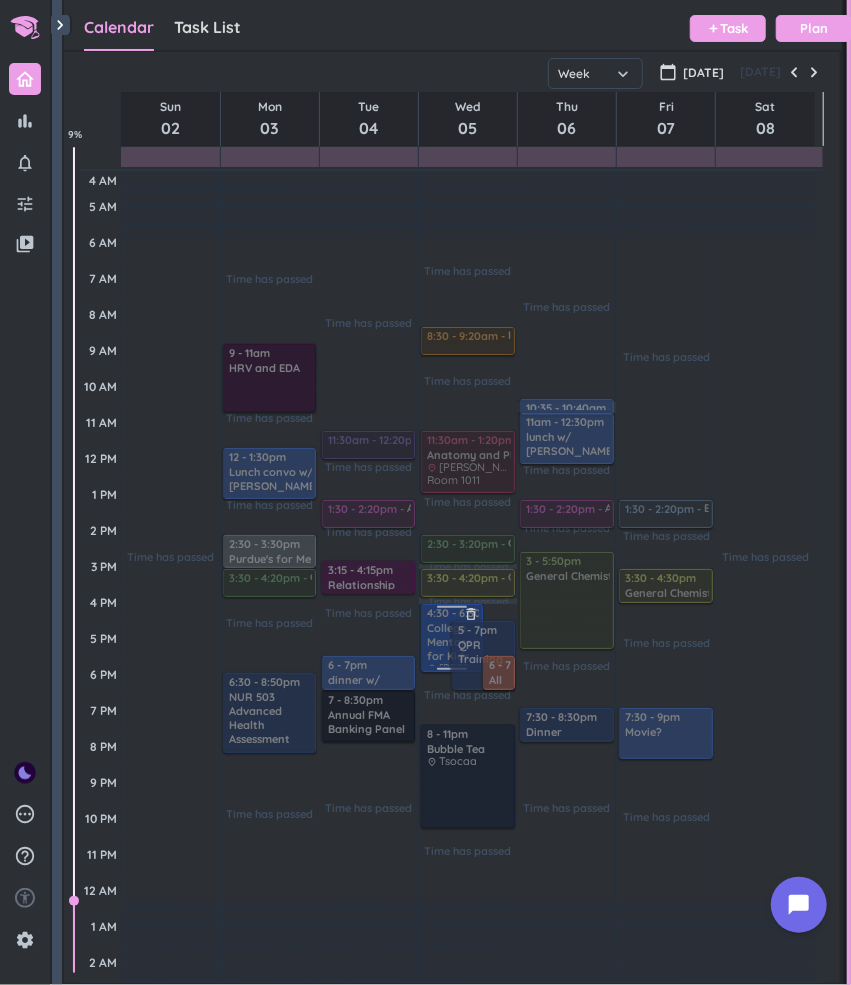 scroll, scrollTop: 19, scrollLeft: 0, axis: vertical 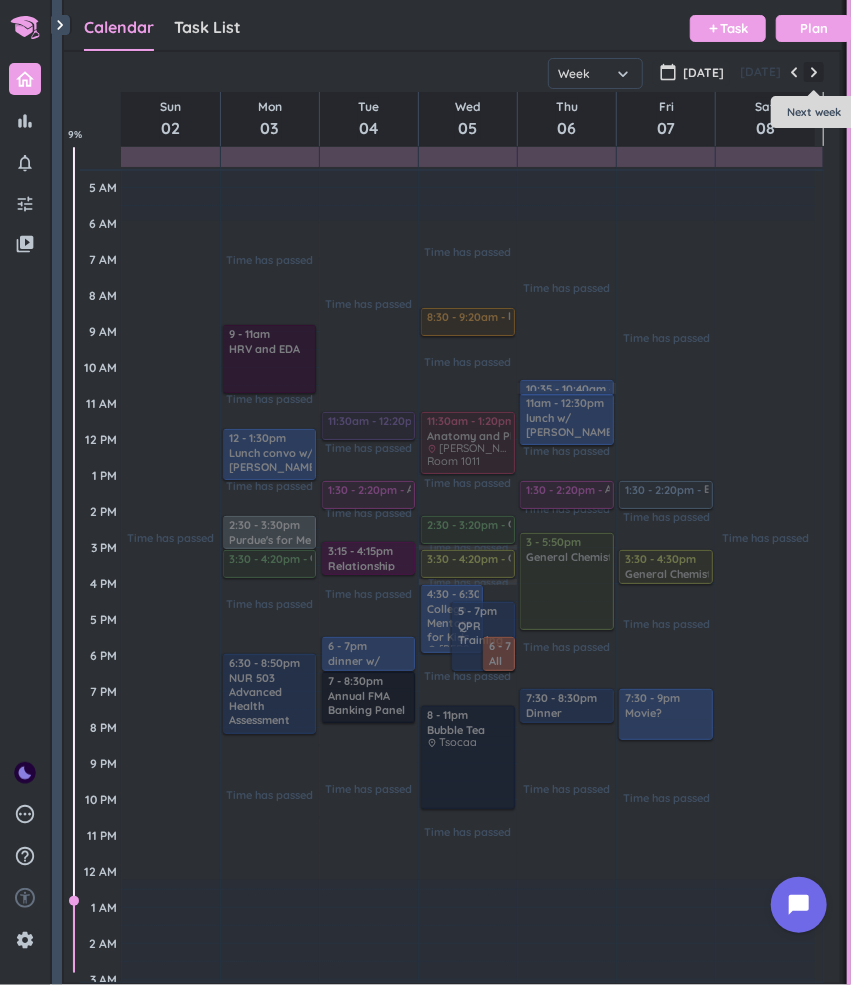 click at bounding box center [814, 72] 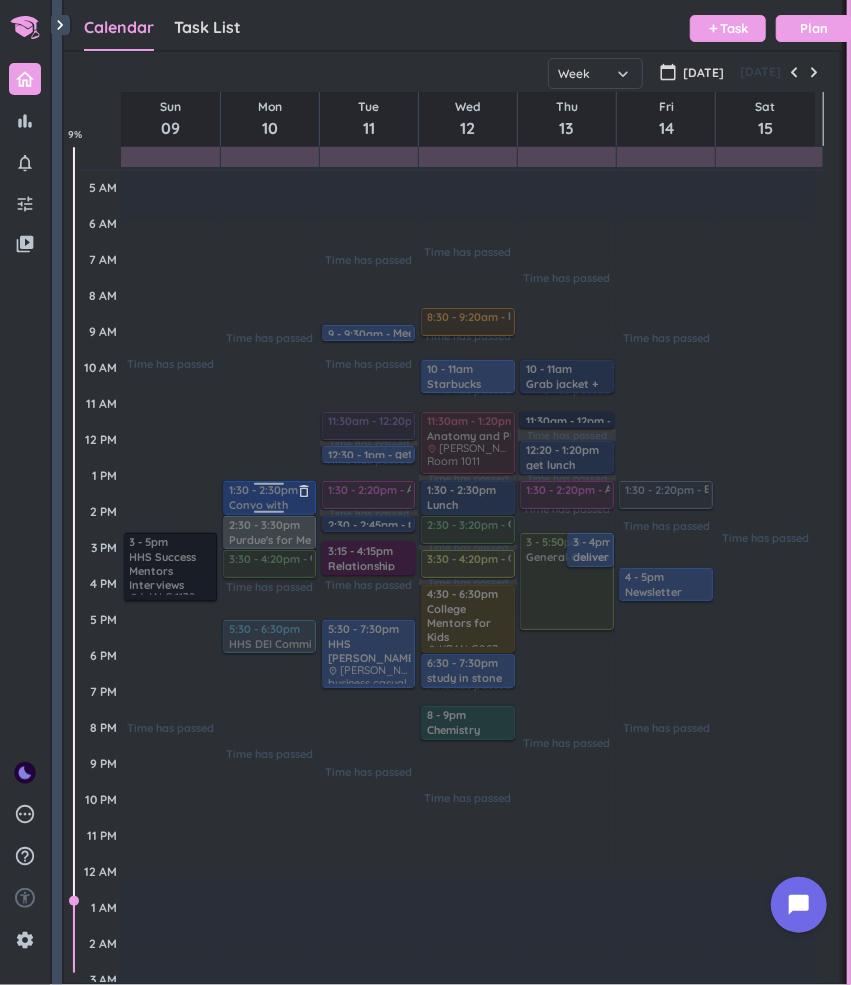 click at bounding box center (268, 498) 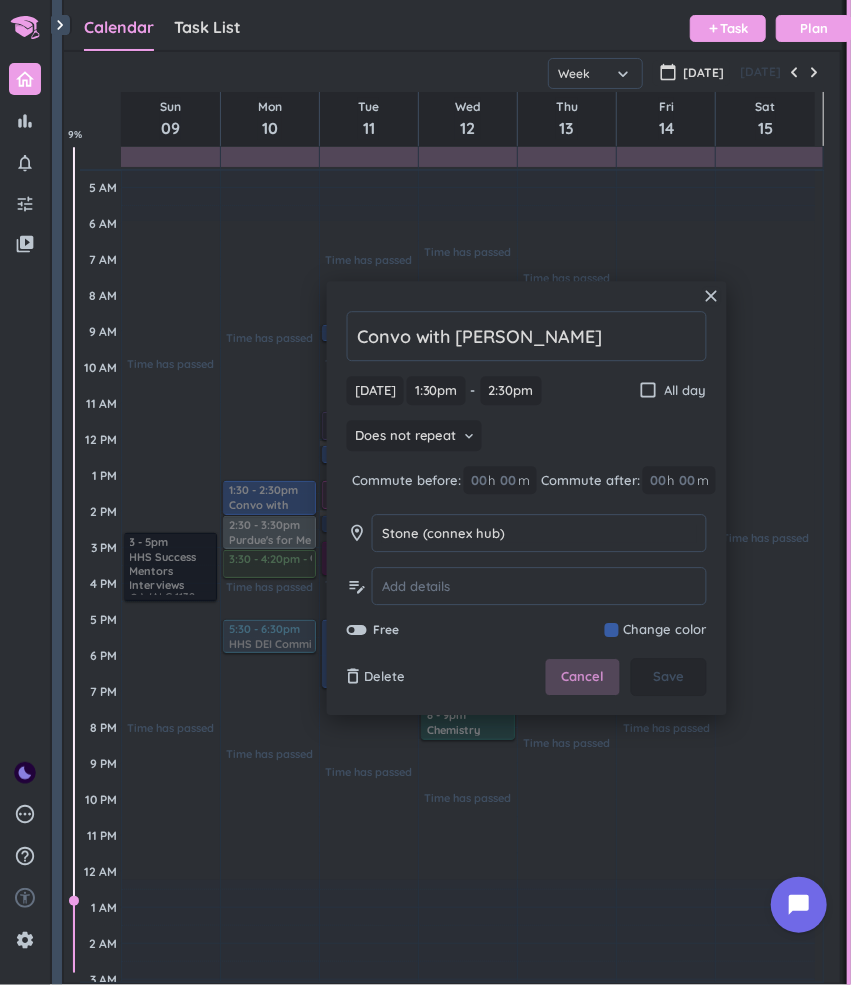 click on "Cancel" at bounding box center (582, 678) 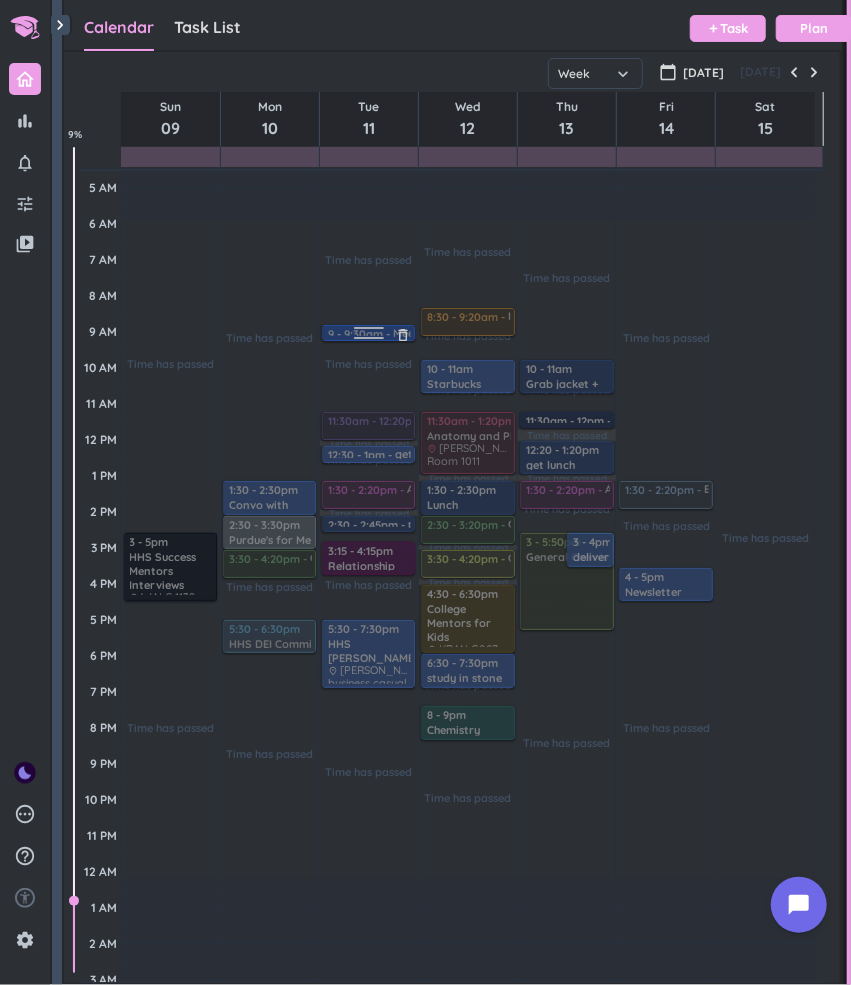 click at bounding box center (369, 331) 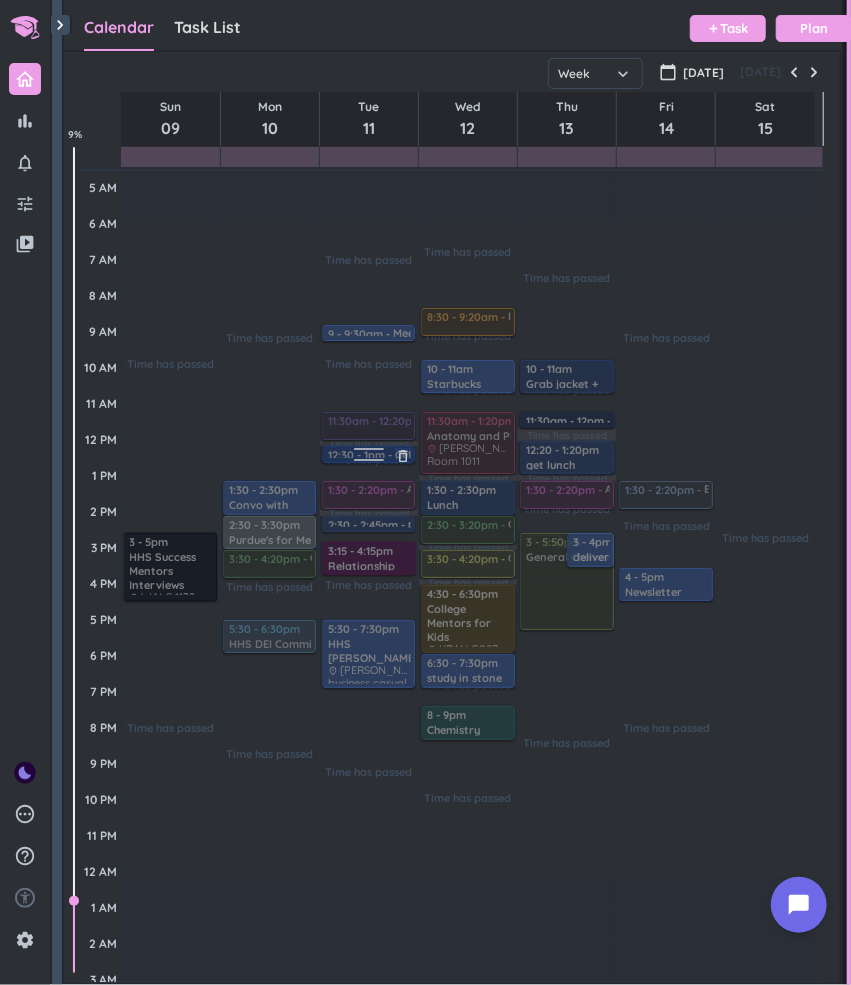 click on "12:30 - 1pm get lunch omg delete_outline" at bounding box center (369, 454) 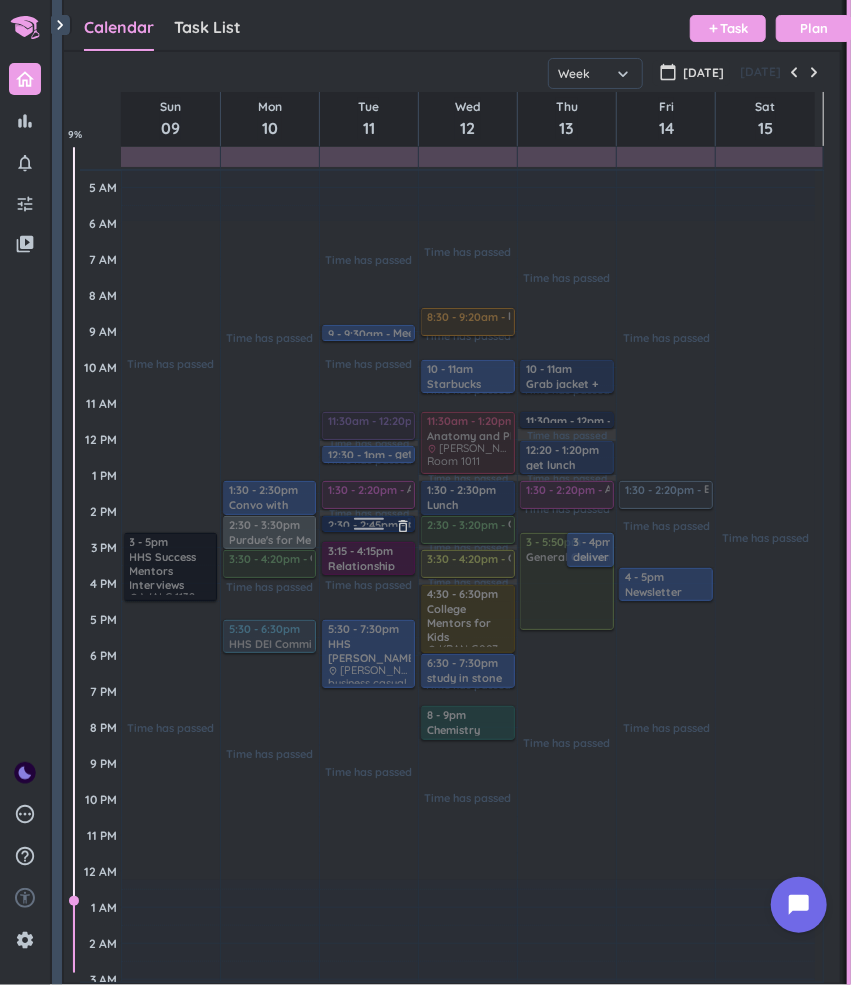 click on "2:30 - 2:45pm pick up posters from [PERSON_NAME] place [PERSON_NAME] ([PERSON_NAME] office)" at bounding box center [369, 524] 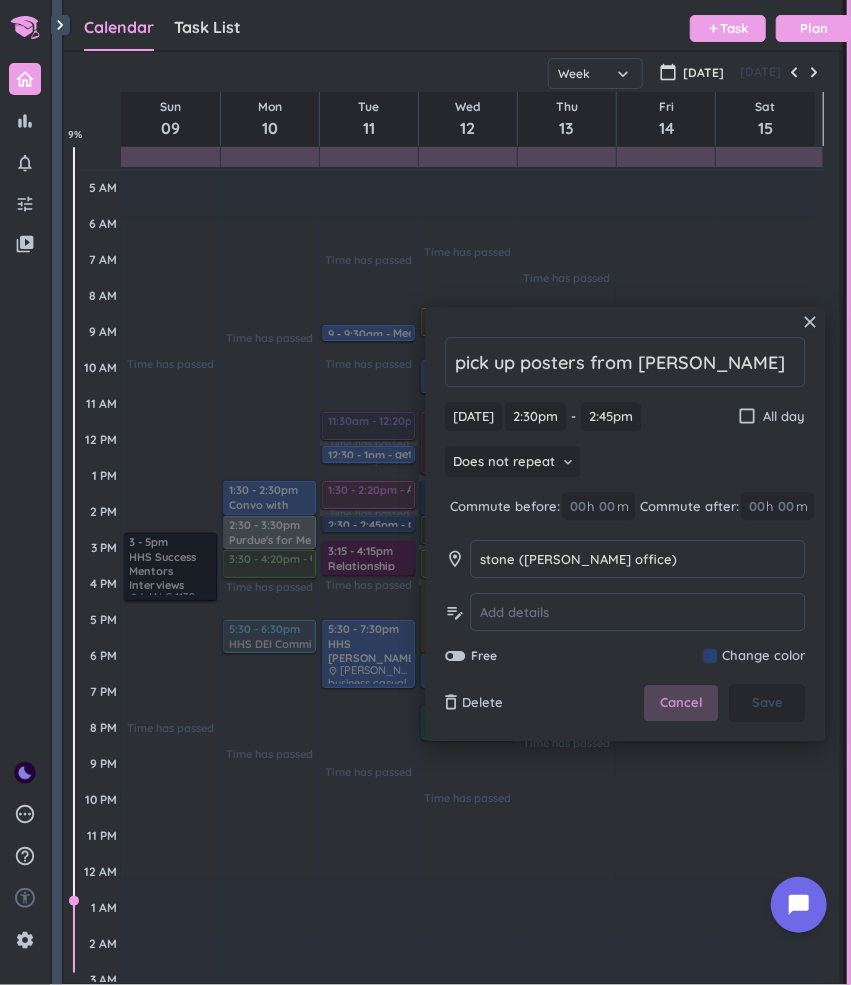 click on "Cancel" at bounding box center [681, 704] 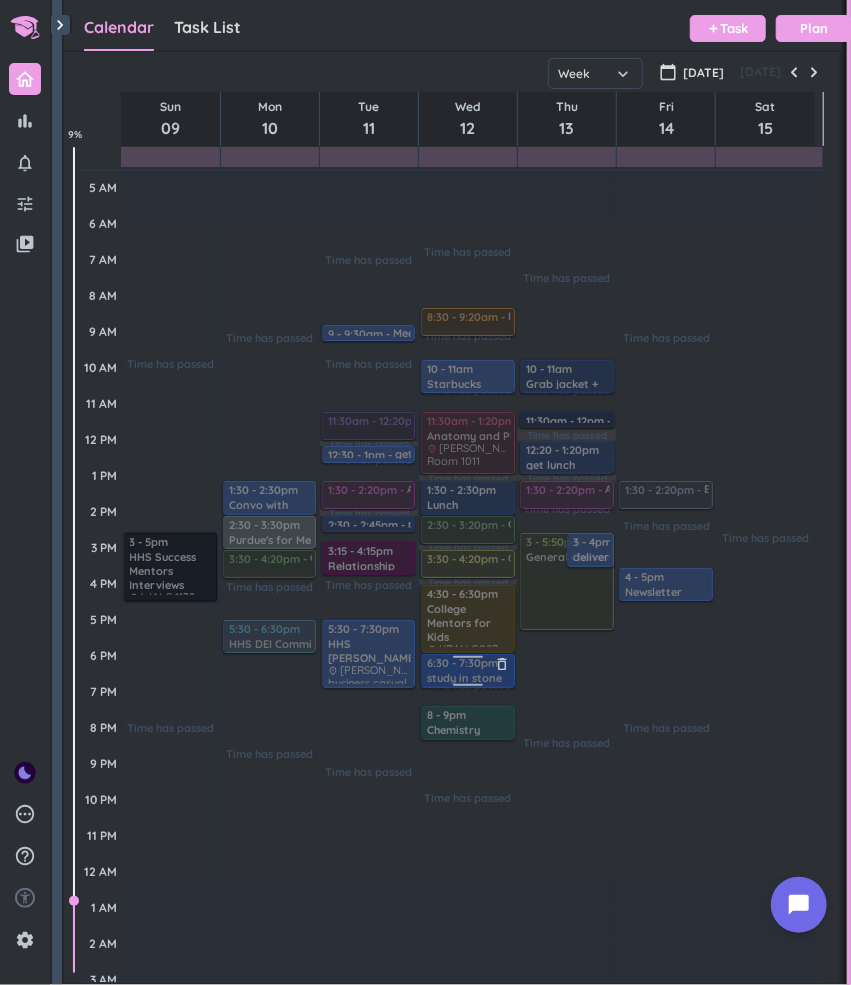 click at bounding box center (466, 671) 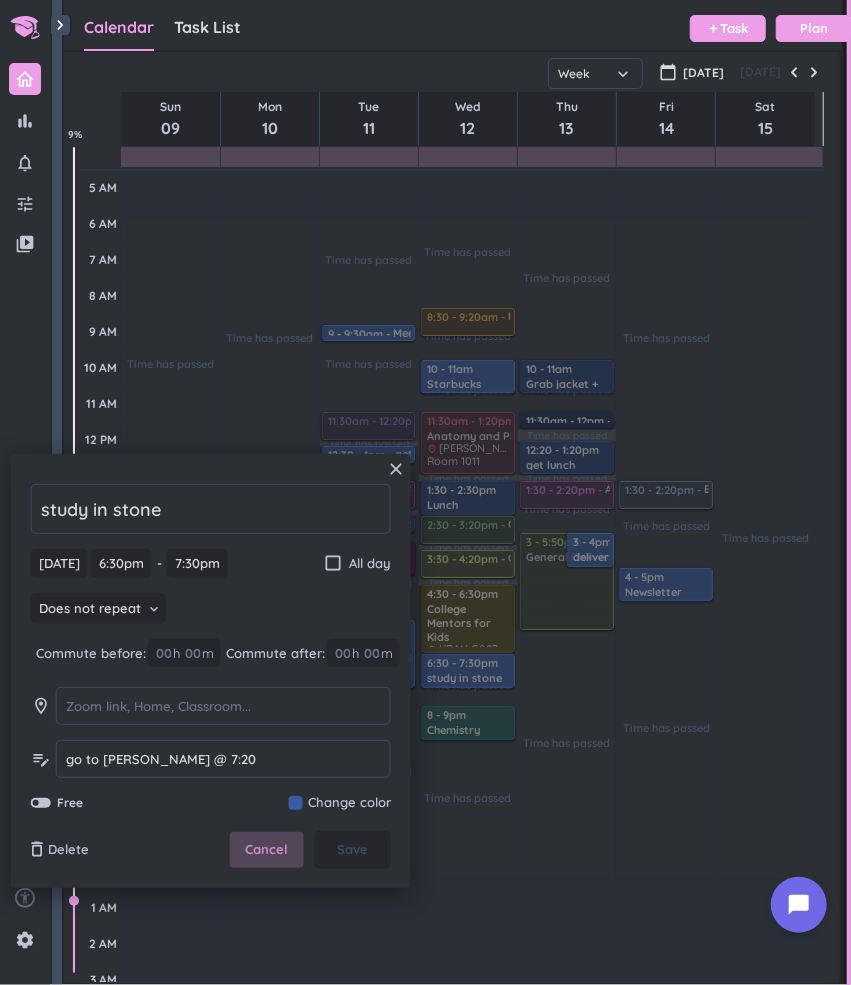 click on "Cancel" at bounding box center (266, 850) 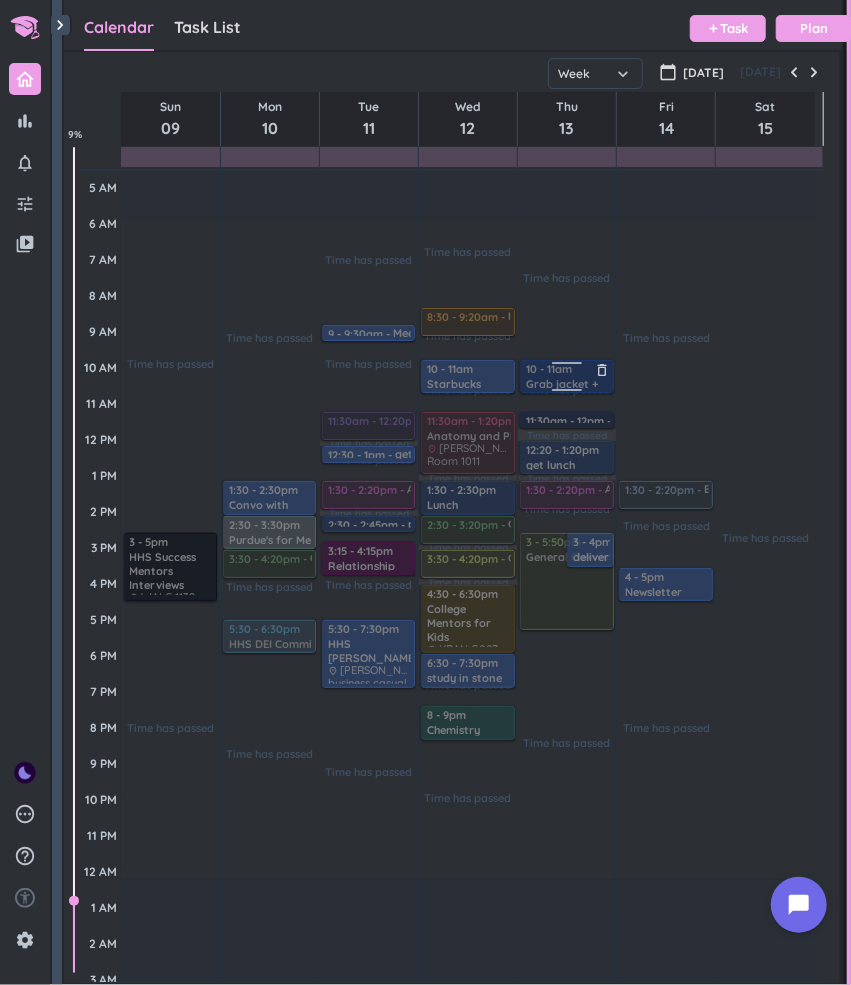 click at bounding box center [565, 376] 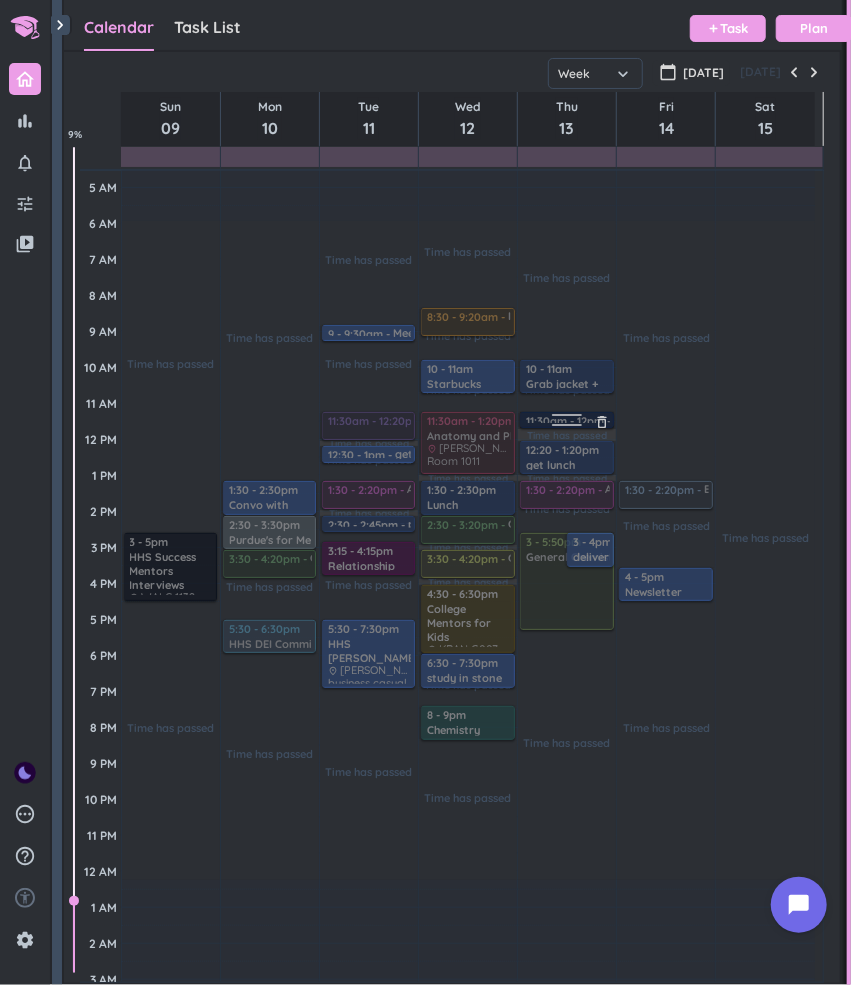 click on "11:30am - 12pm PPA Ambassador Virtual Interview delete_outline place teams ! w/ [PERSON_NAME]" at bounding box center [567, 420] 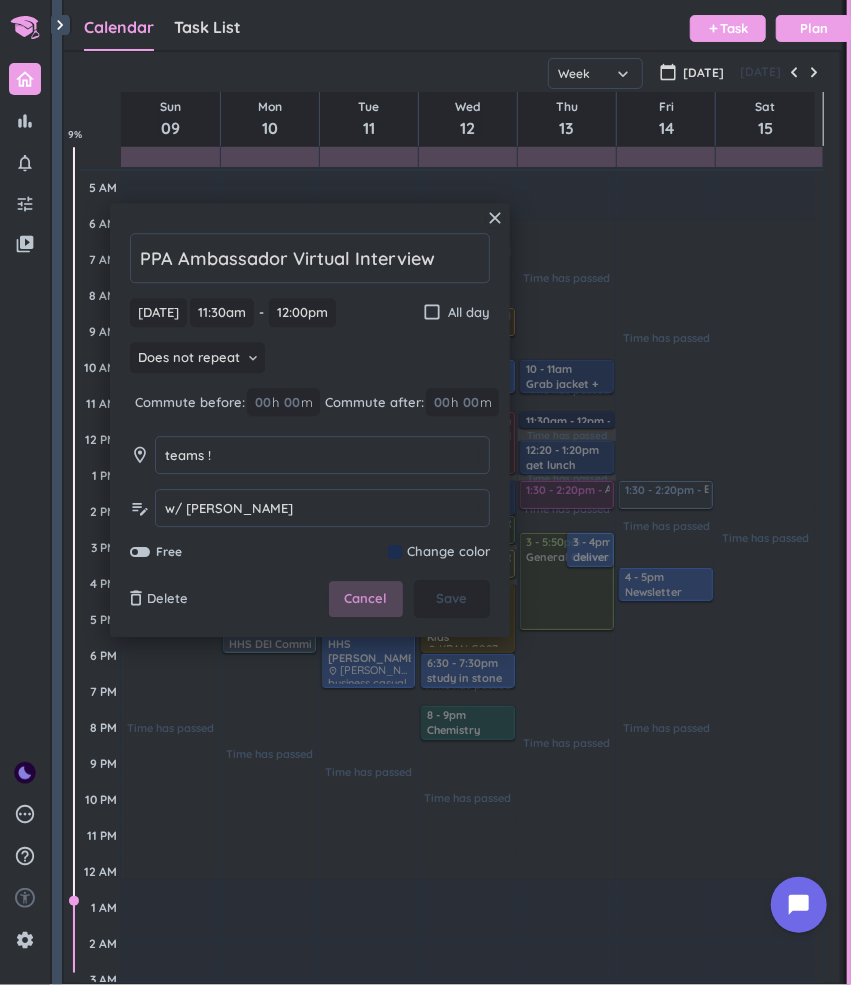 drag, startPoint x: 363, startPoint y: 596, endPoint x: 348, endPoint y: 603, distance: 16.552946 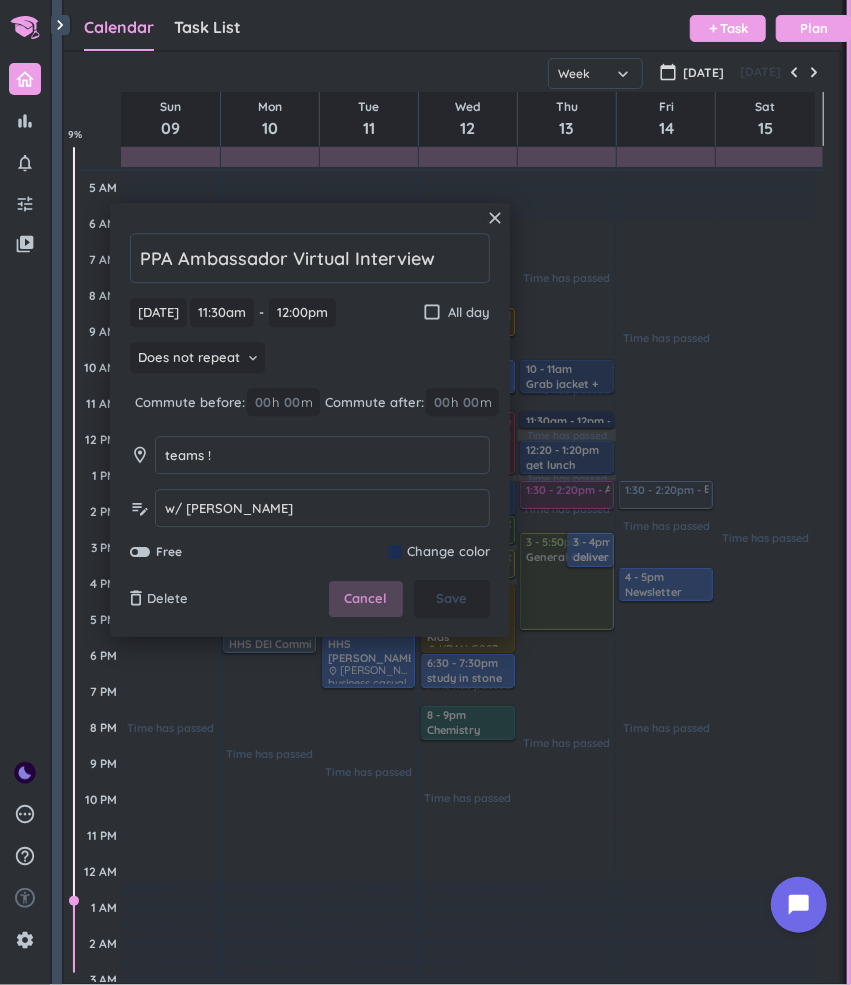 click on "Cancel" at bounding box center [366, 600] 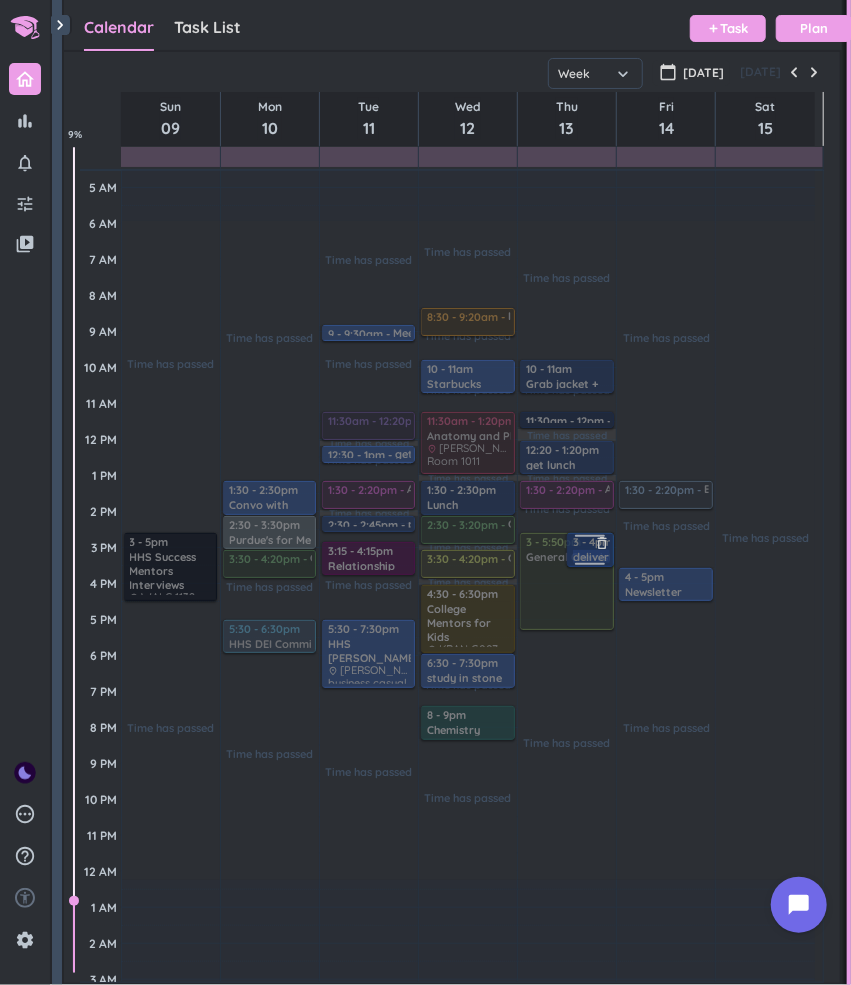 click on "3 - 4pm deliver poster and then drop by ella's lemonade thing delete_outline place lambert fieldhouse + wherever [PERSON_NAME] texts" at bounding box center [590, 550] 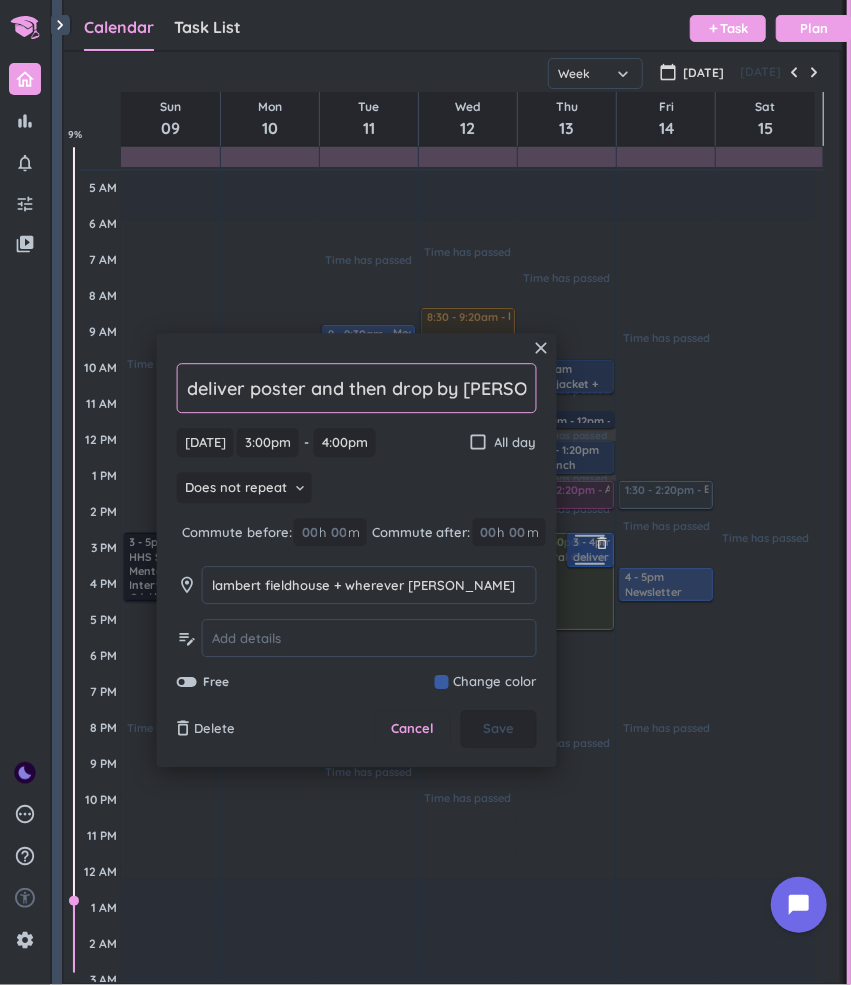 scroll, scrollTop: 0, scrollLeft: 120, axis: horizontal 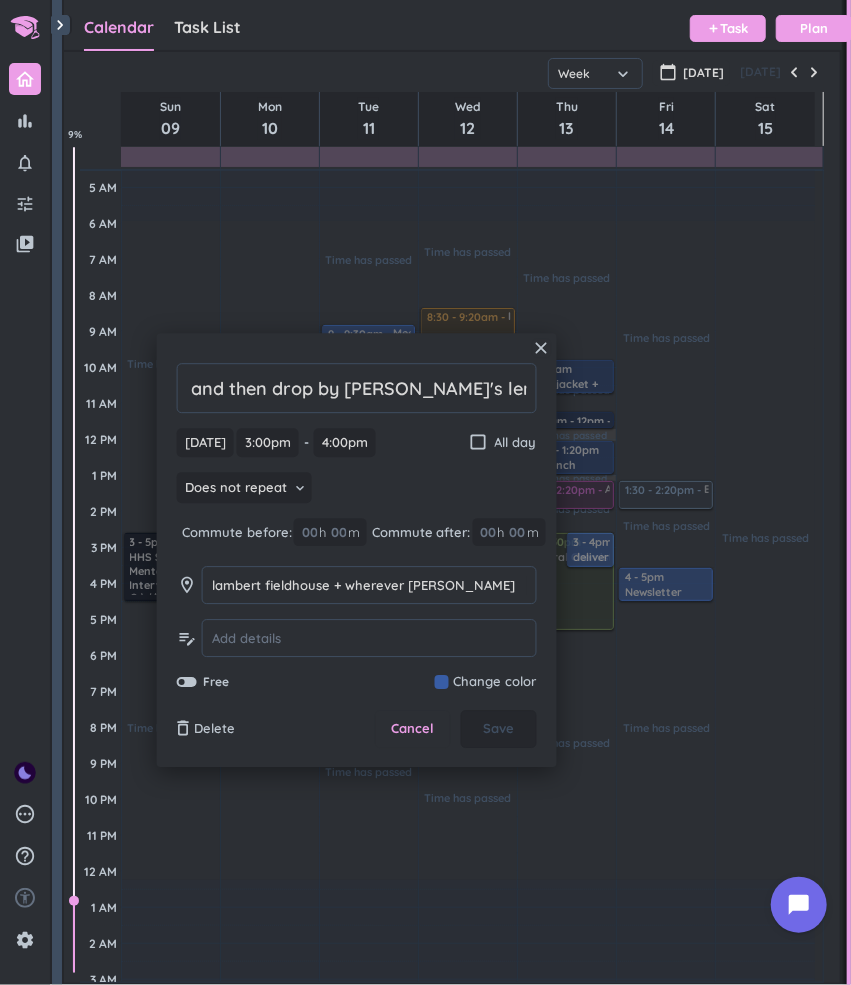click on "Does not repeat keyboard_arrow_down" at bounding box center [357, 490] 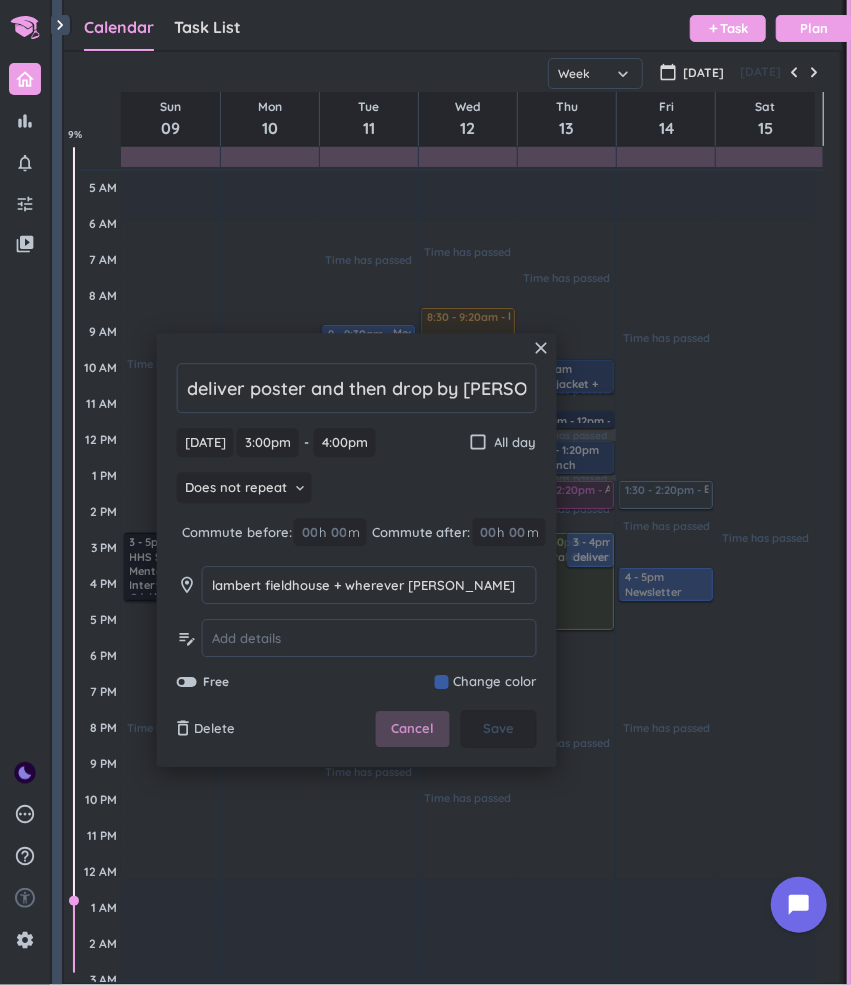click on "Cancel" at bounding box center (412, 730) 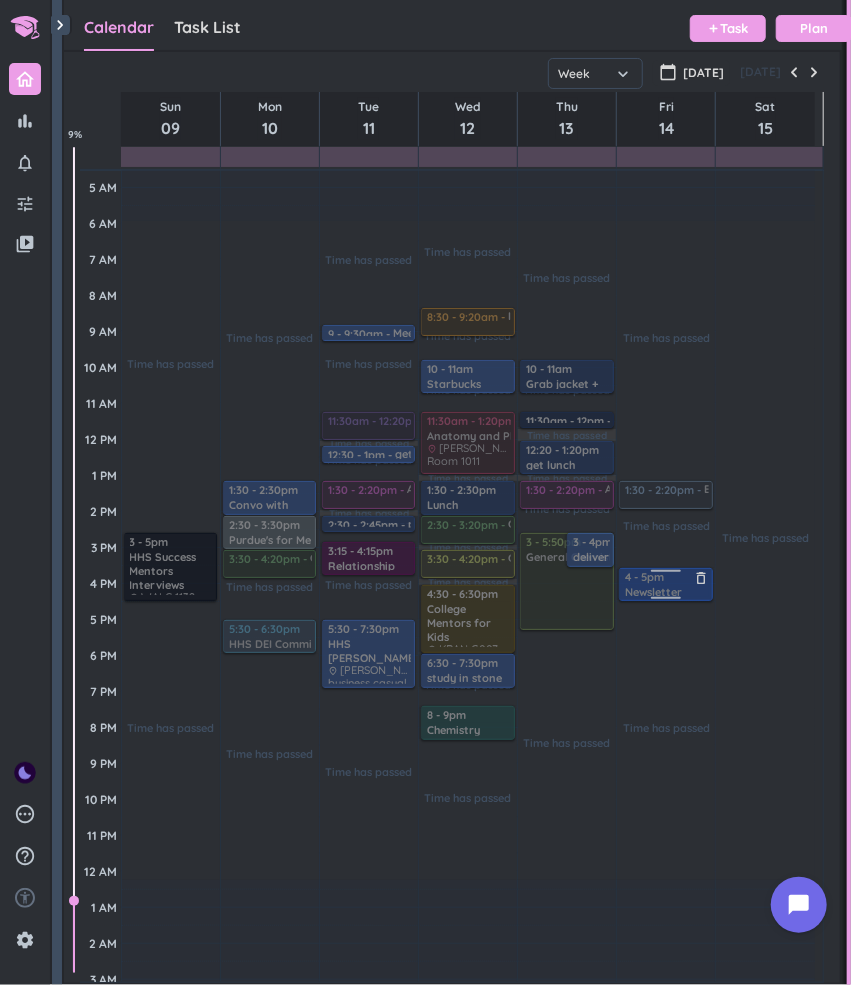 click at bounding box center [666, 601] 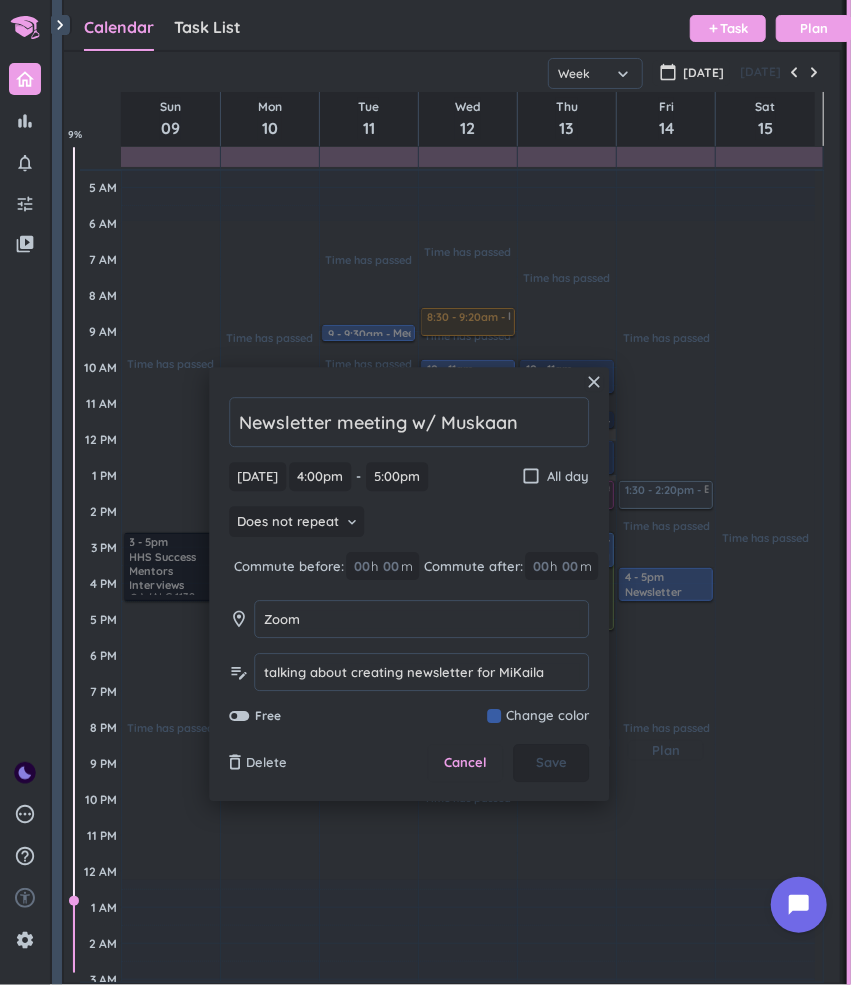 click on "Time has passed Past due Plan" at bounding box center [666, 741] 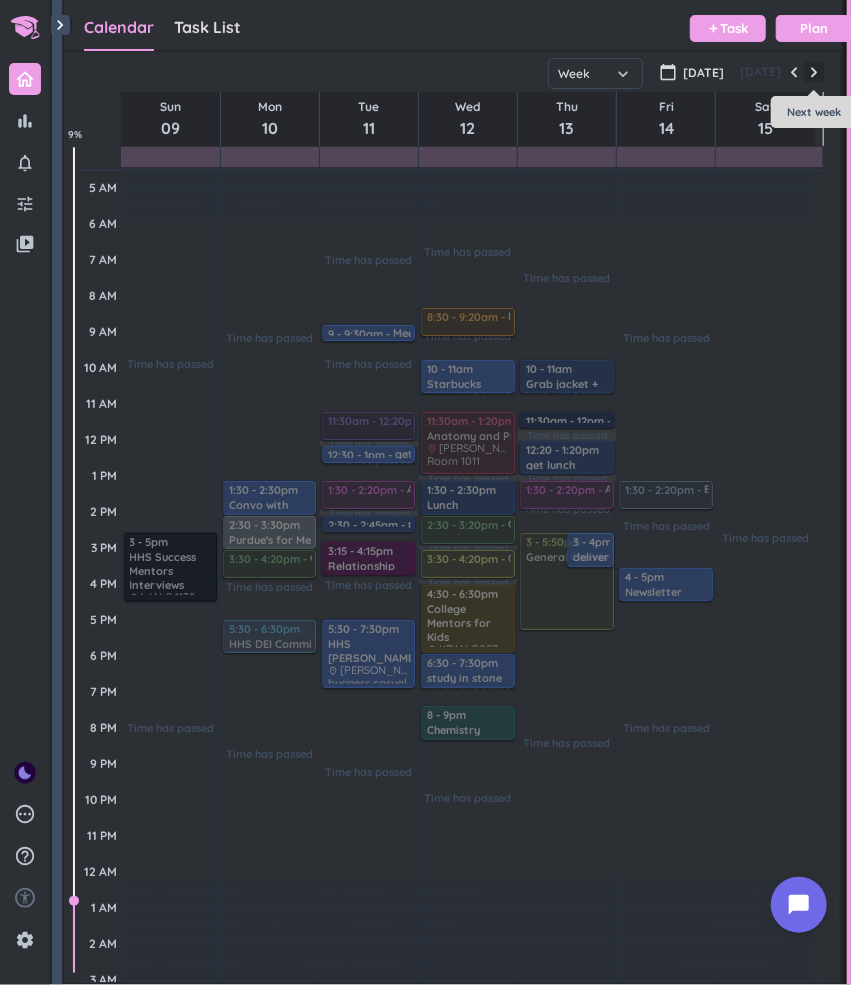 click at bounding box center (814, 72) 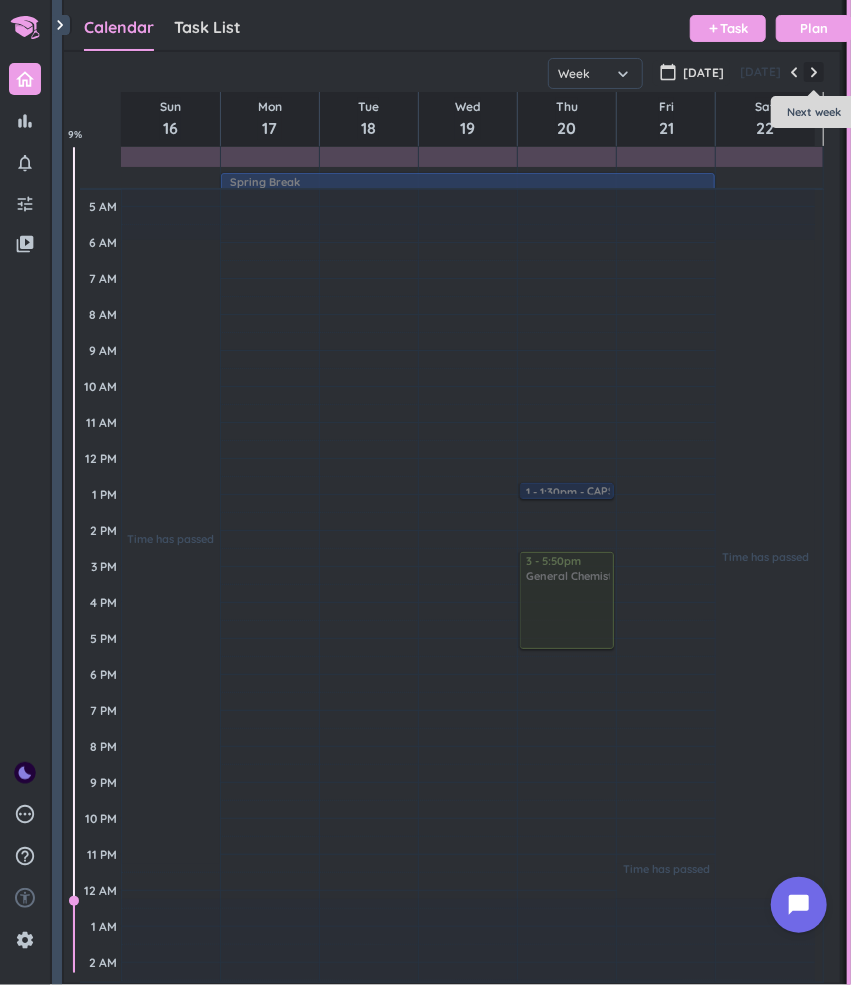 click at bounding box center [814, 72] 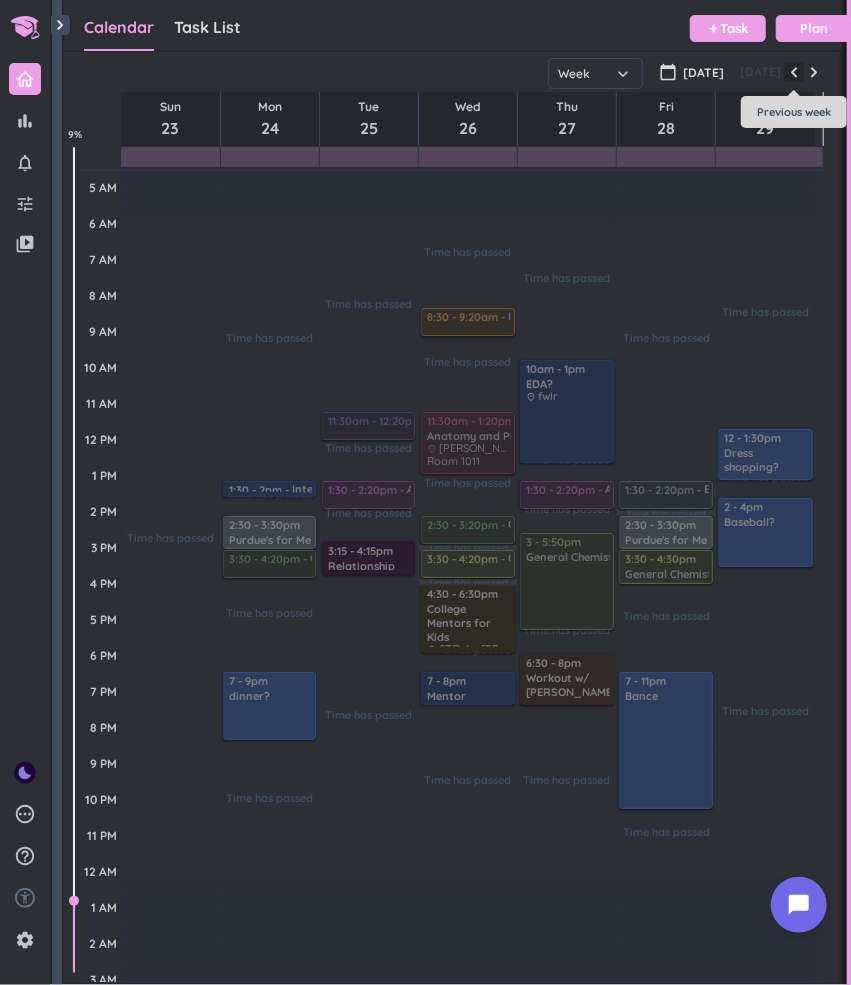 click at bounding box center (794, 72) 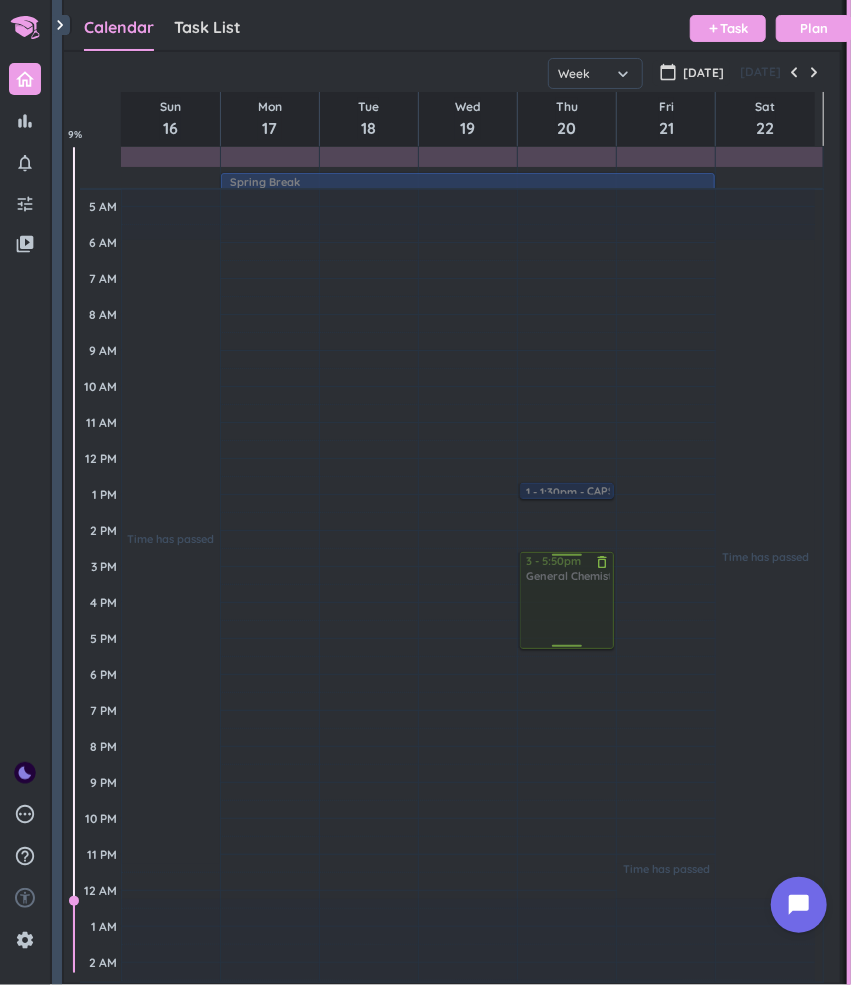 click on "delete_outline" at bounding box center [602, 562] 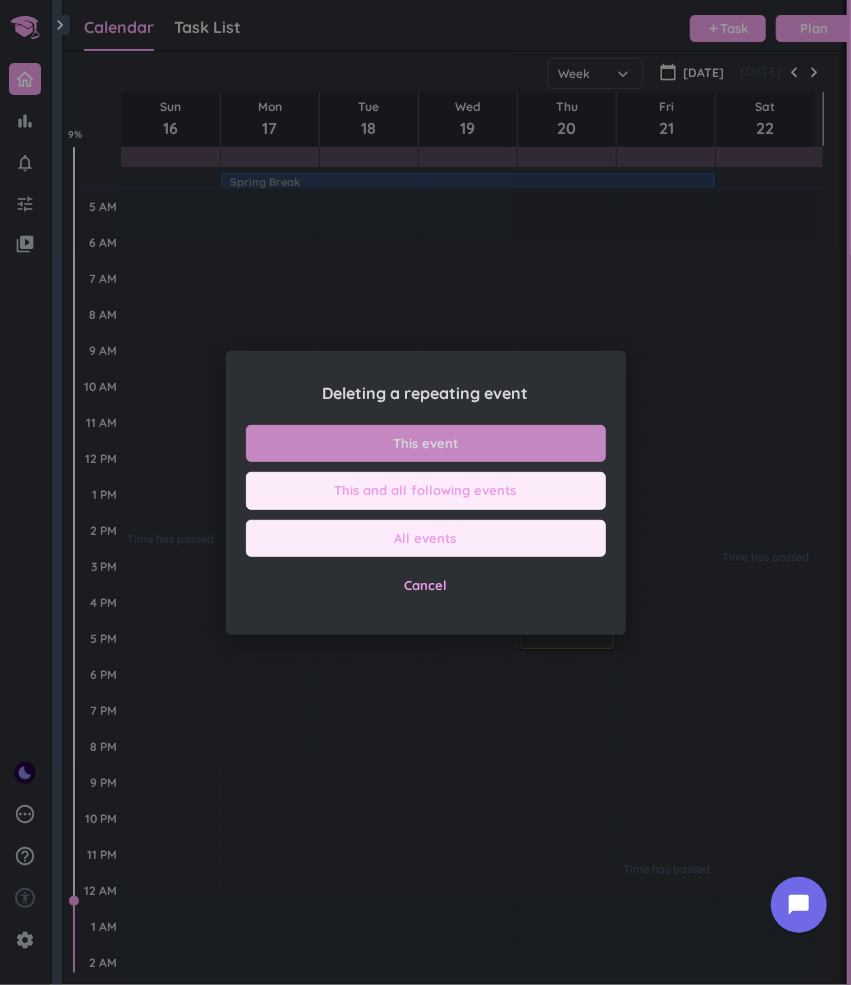 click on "This event" at bounding box center [426, 444] 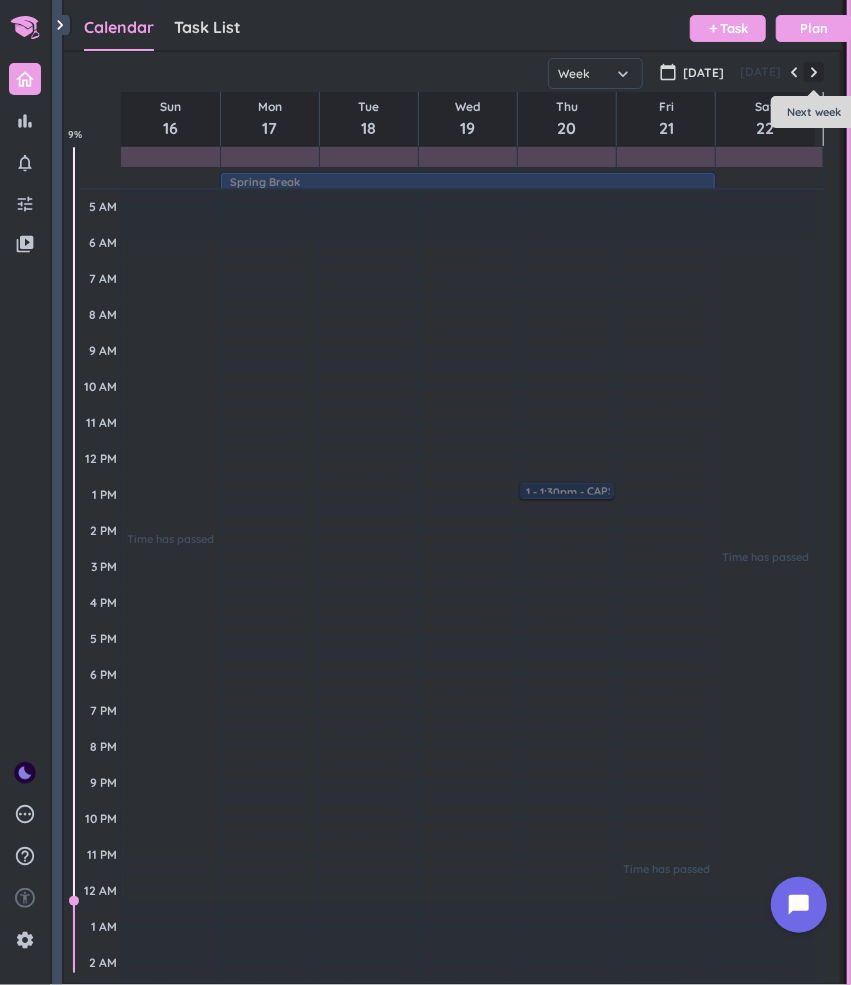 click at bounding box center (814, 72) 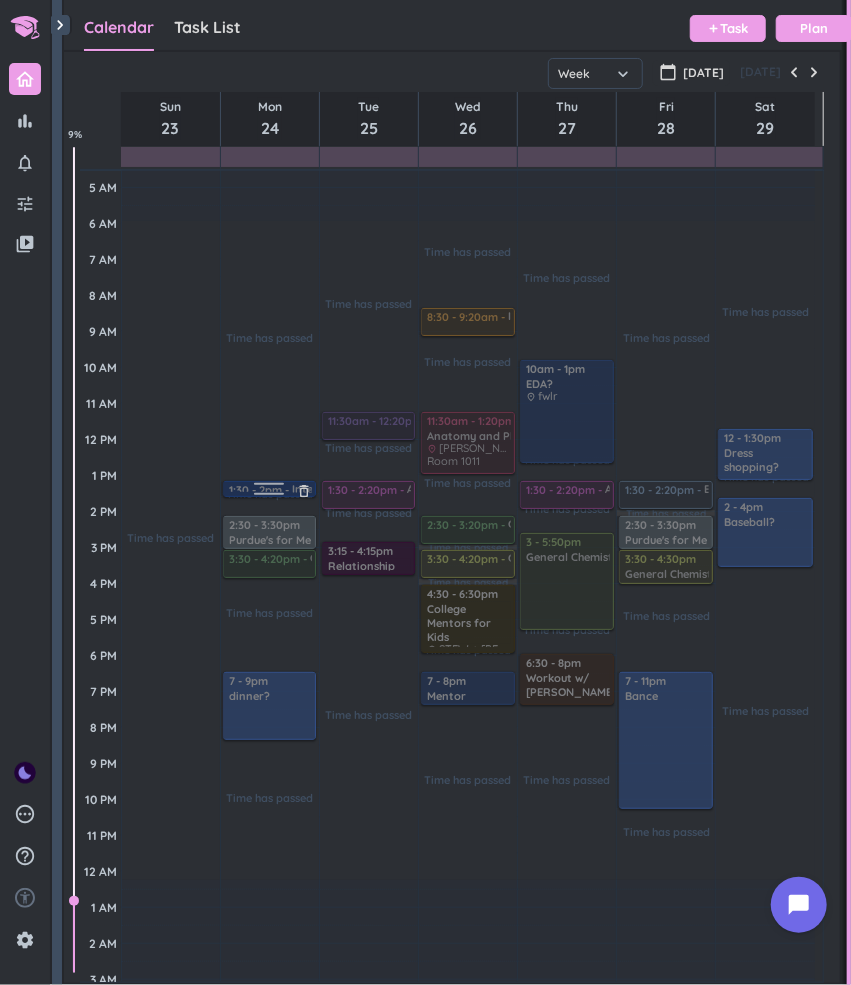 click at bounding box center (268, 489) 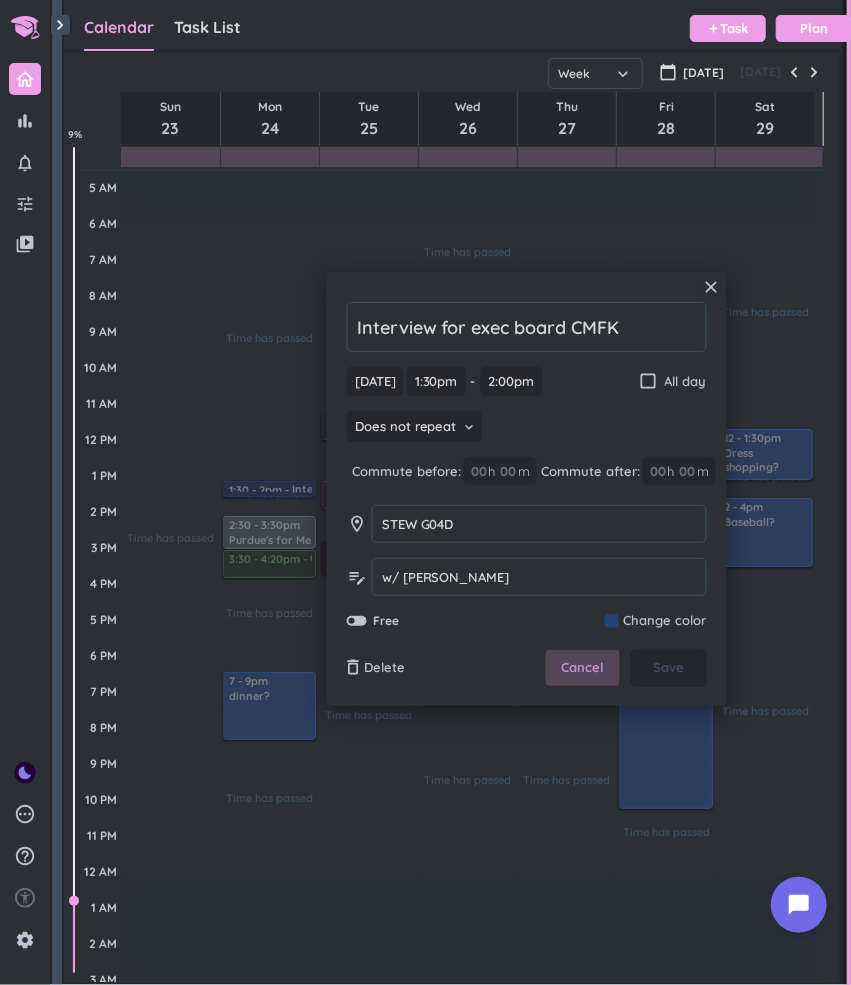 click on "Cancel" at bounding box center [583, 668] 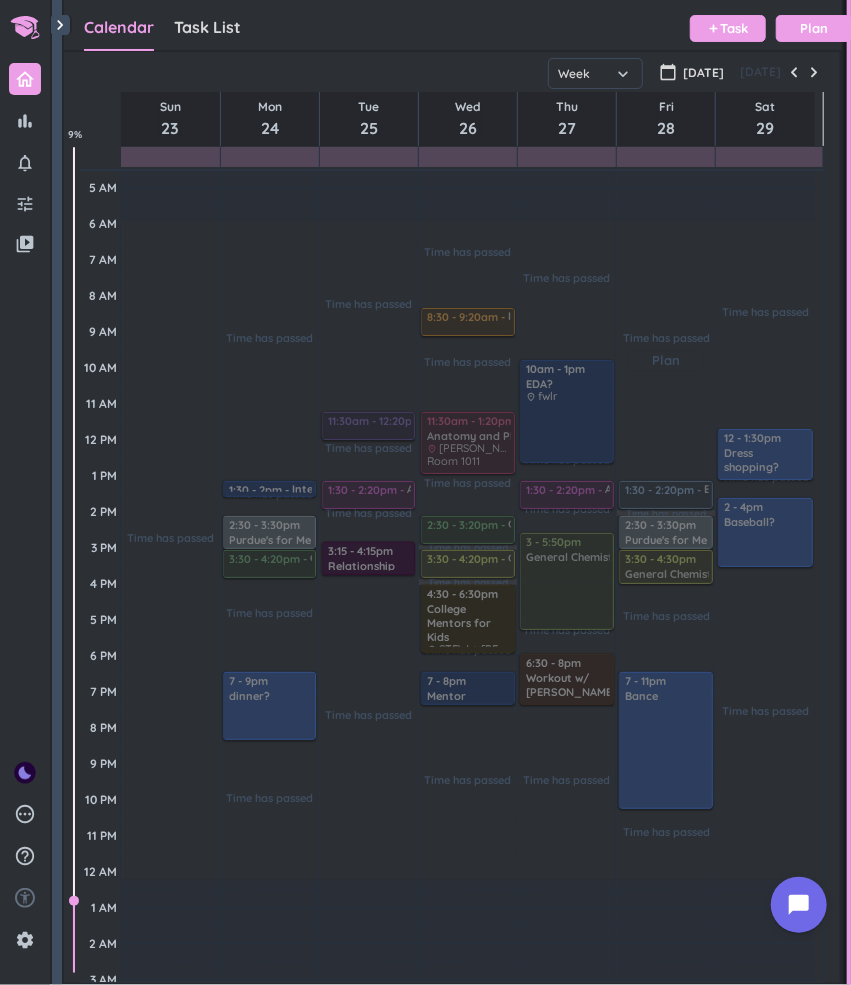 scroll, scrollTop: 8, scrollLeft: 0, axis: vertical 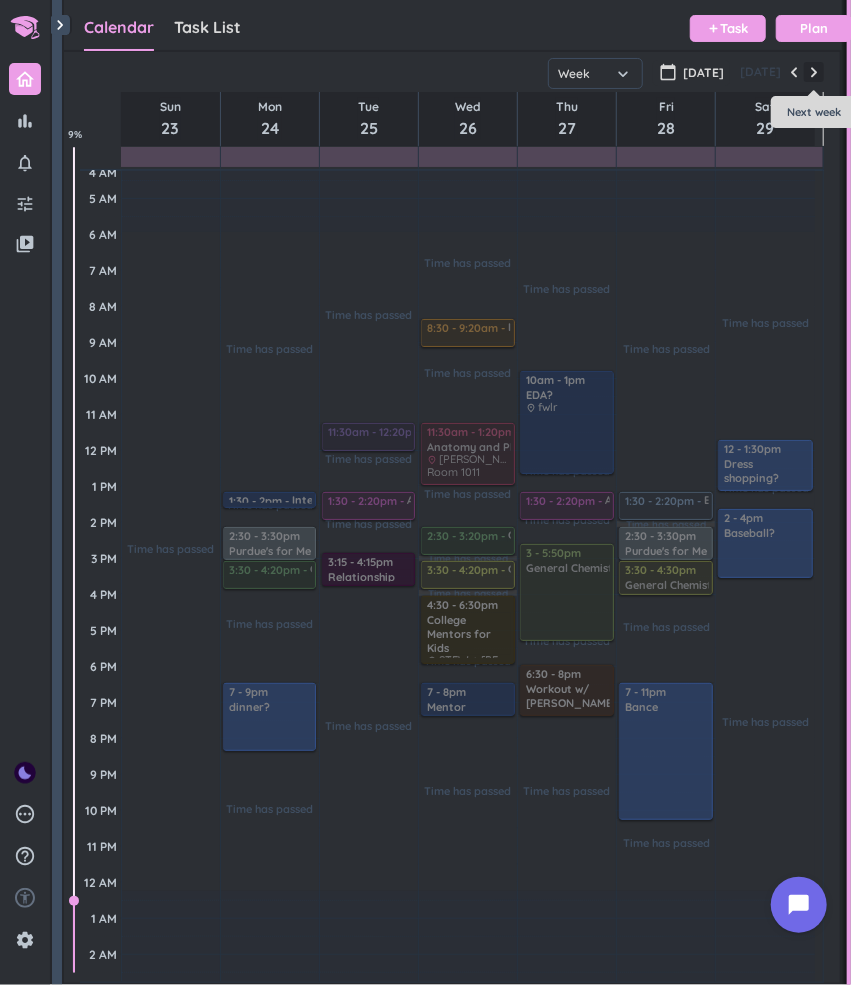 click at bounding box center (814, 72) 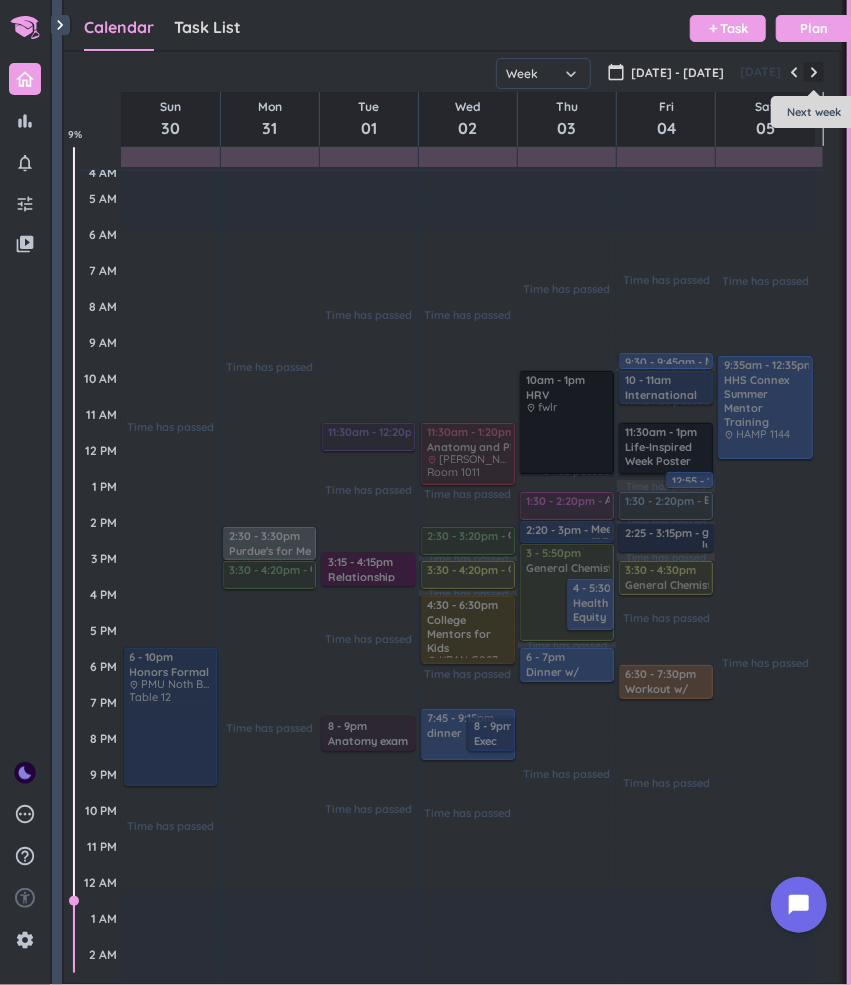 scroll, scrollTop: 19, scrollLeft: 0, axis: vertical 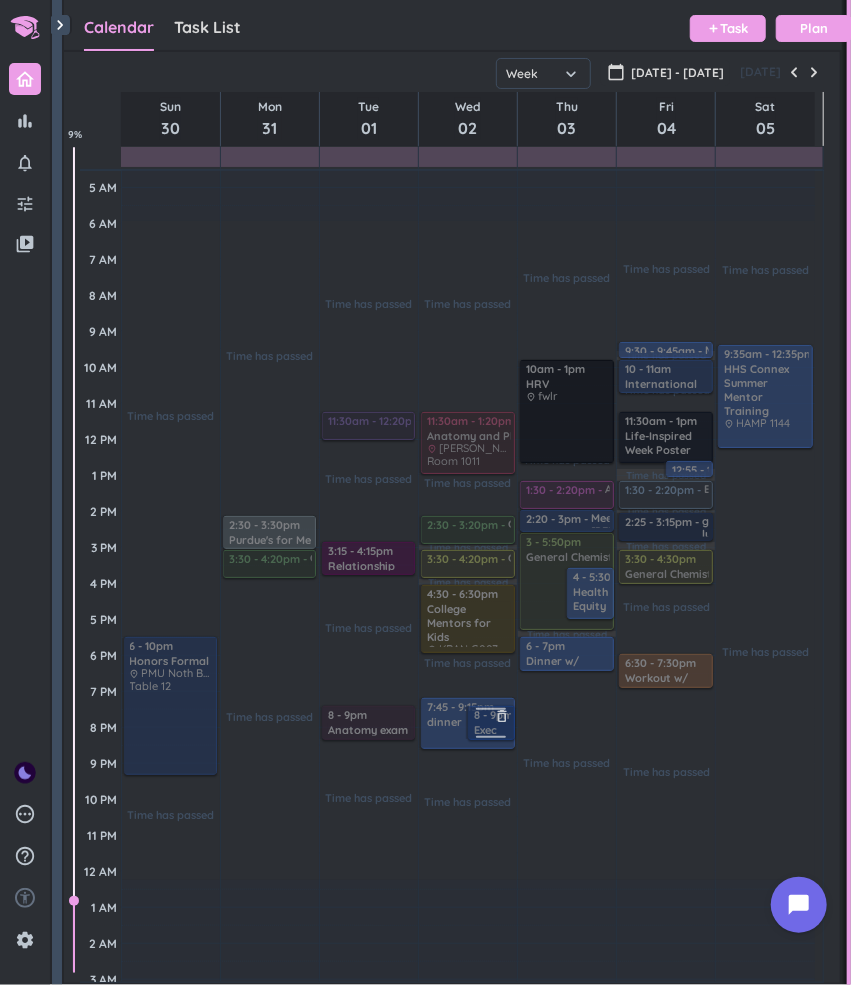 click at bounding box center [490, 723] 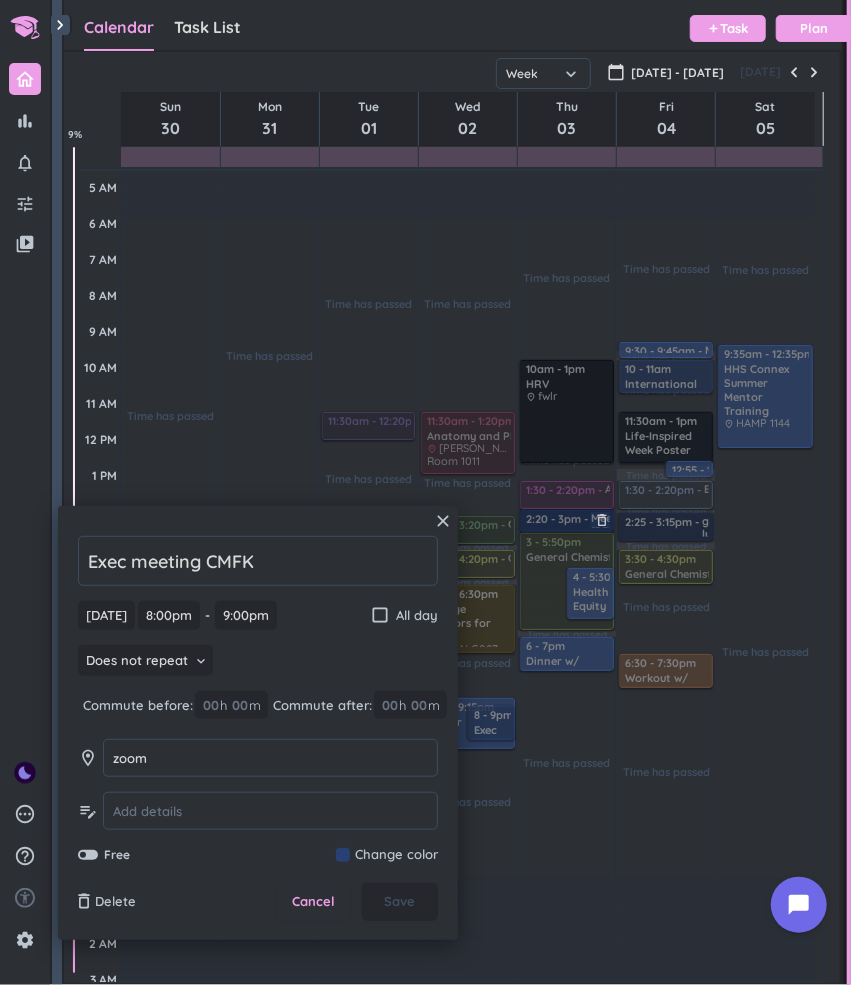 click on "2:20 - 3pm Meet [PERSON_NAME] to drop off CMFK letter delete_outline place brown" at bounding box center [567, 521] 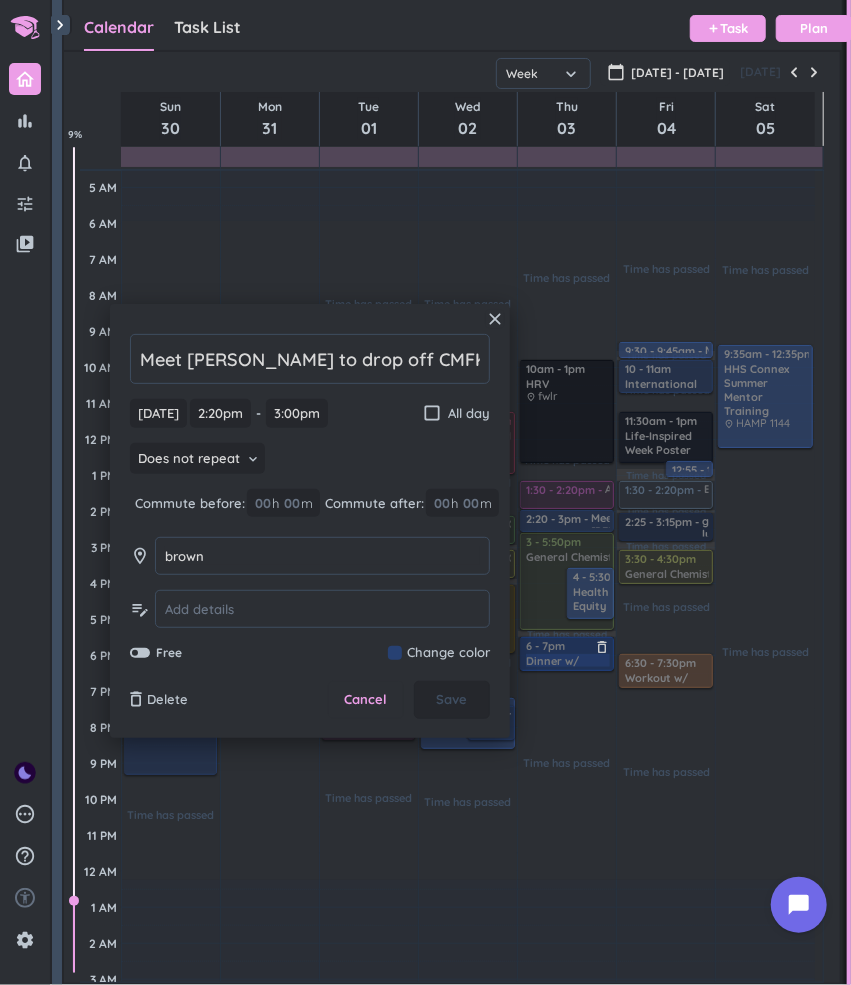 click on "6 - 7pm Dinner w/ [PERSON_NAME]'s parents delete_outline + [PERSON_NAME] and [PERSON_NAME]" at bounding box center (567, 654) 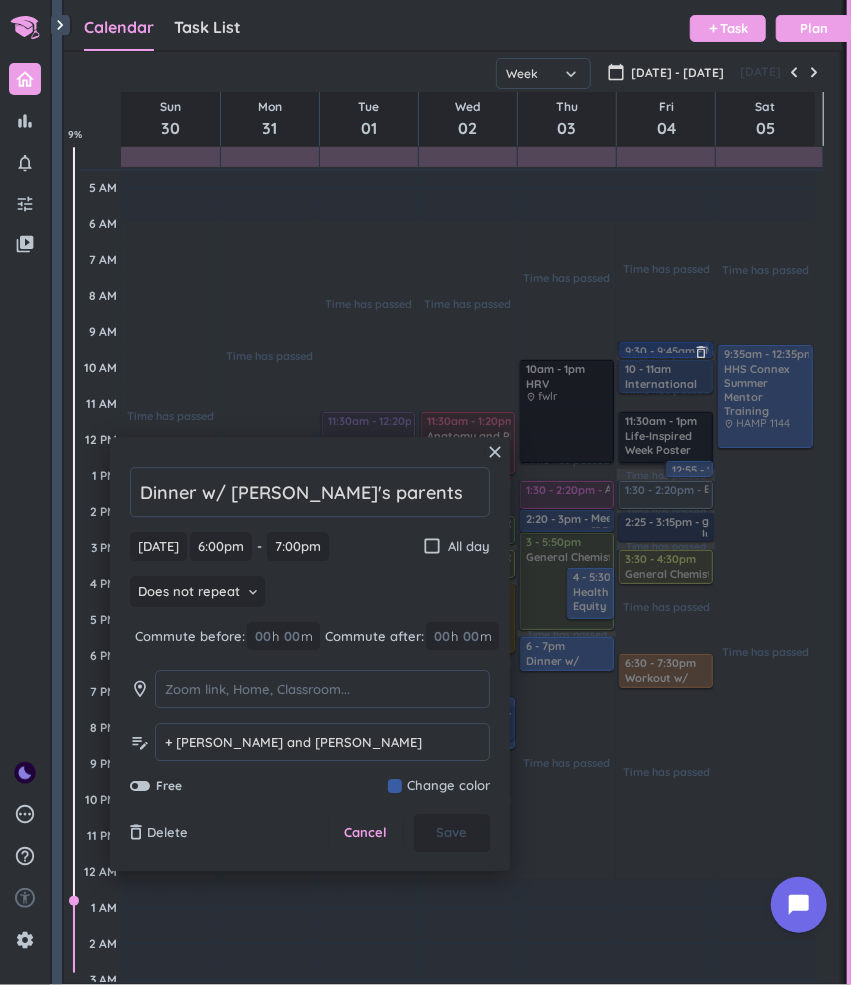 click on "9:30 - 9:45am Meeting for research poster presentation delete_outline place zoom" at bounding box center (666, 350) 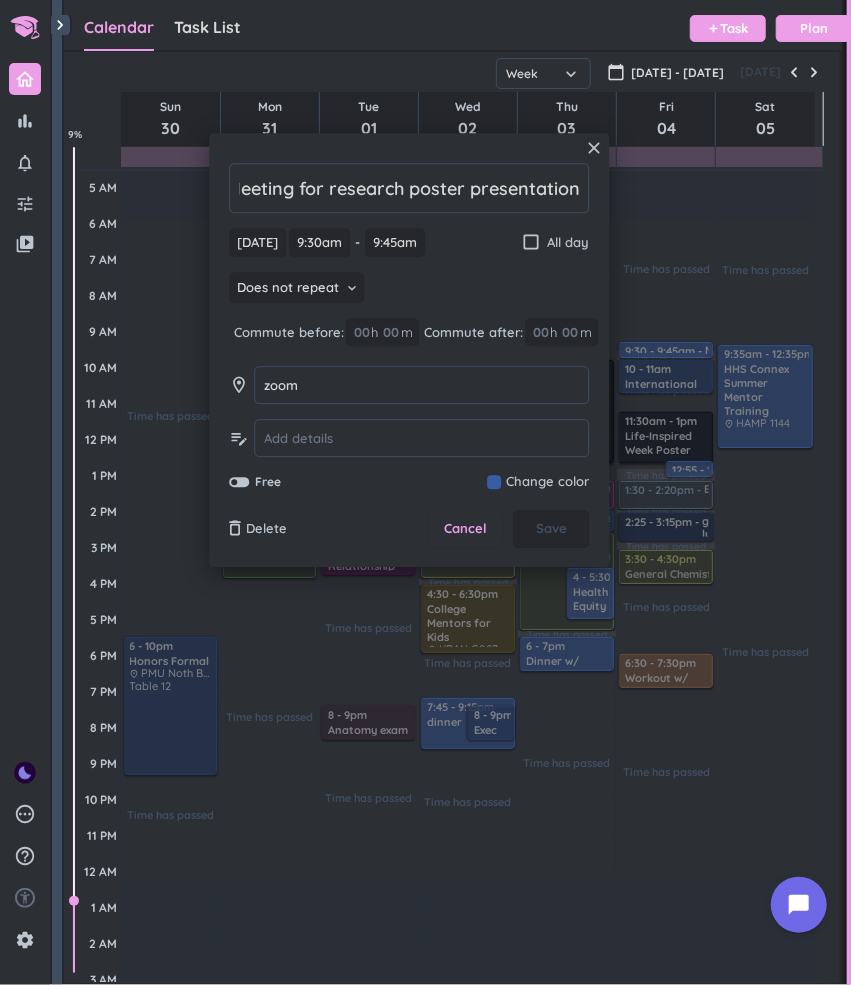 scroll, scrollTop: 0, scrollLeft: 0, axis: both 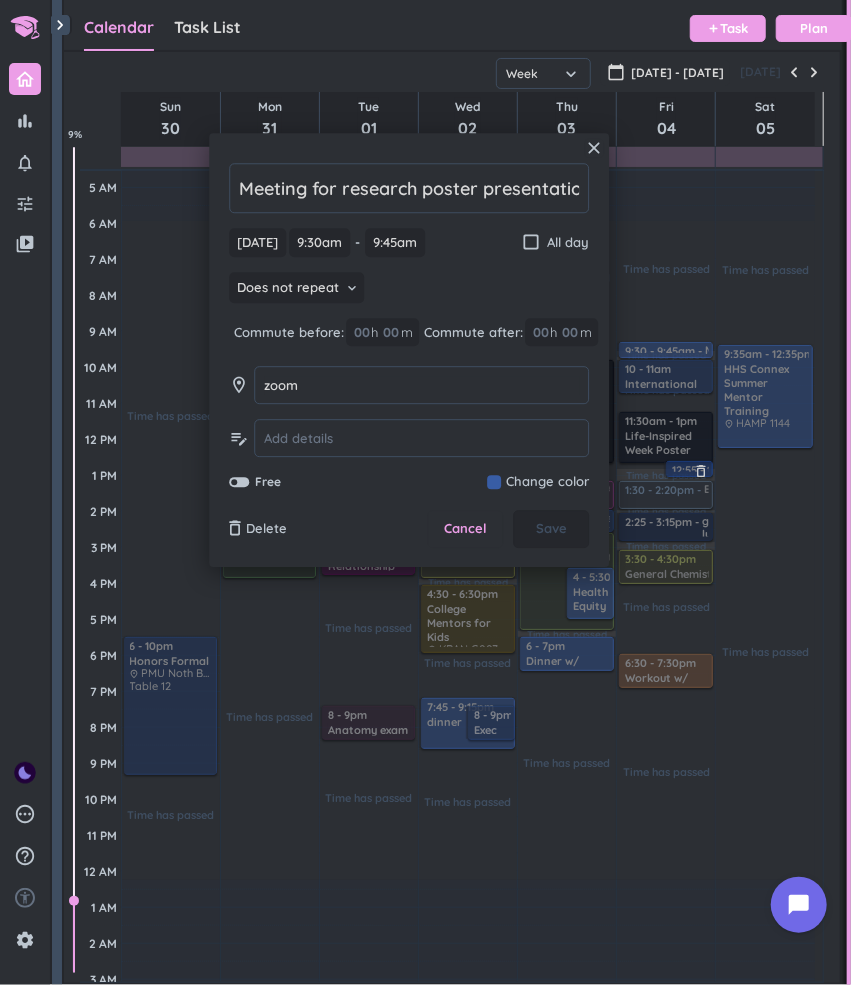 click on "12:55 - 1:10pm Walking students to [GEOGRAPHIC_DATA] hub delete_outline place meet at PMU marketplace to connex hub" at bounding box center [689, 469] 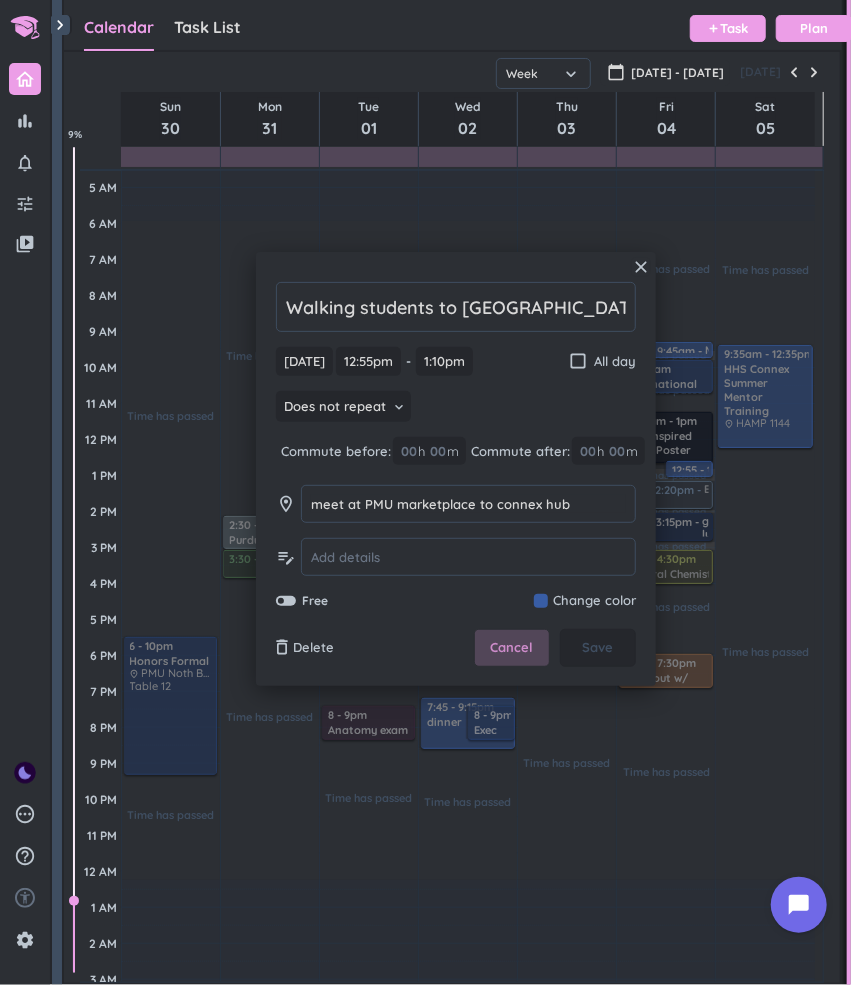 click on "Cancel" at bounding box center (512, 648) 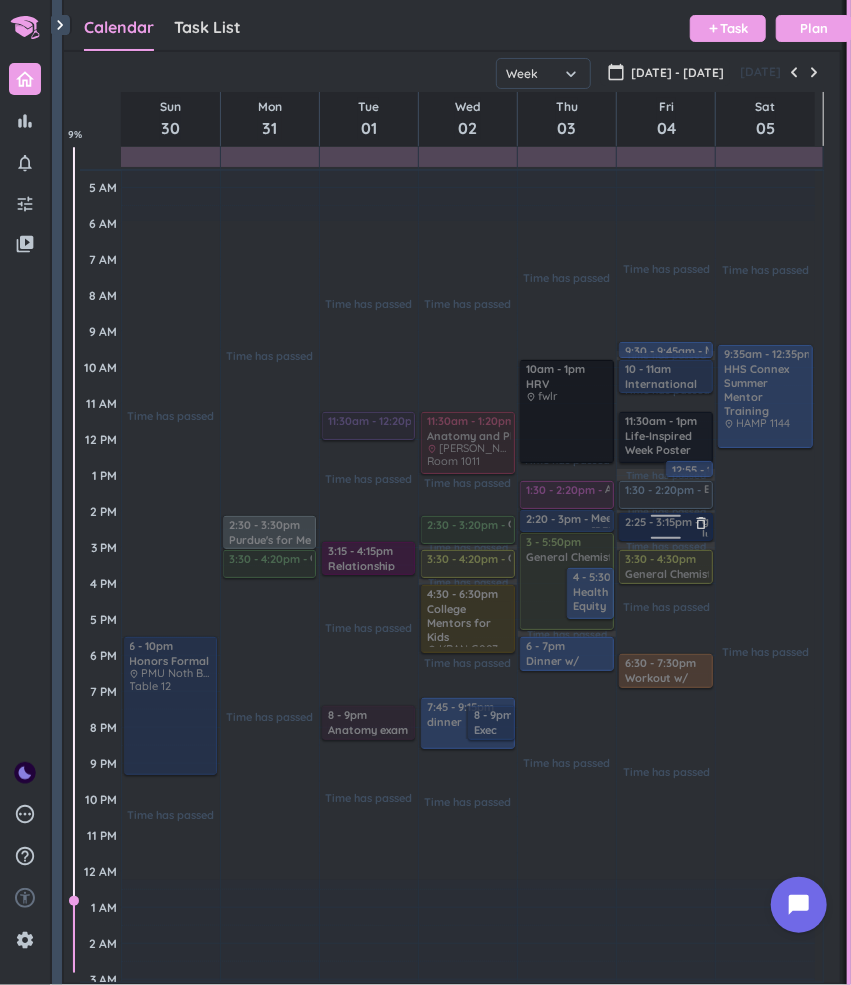 click at bounding box center (666, 541) 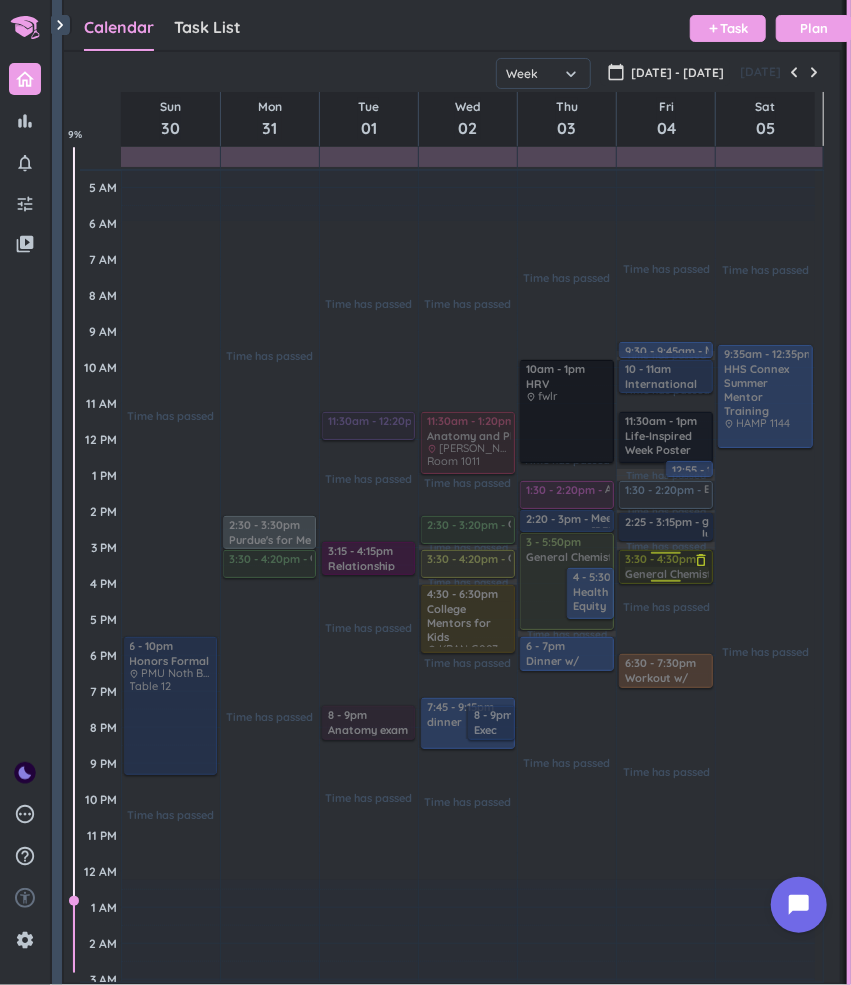 click on "3:30 - 4:30pm General Chemistry PSO delete_outline place Wetherill Lab of Chemistry Room 200" at bounding box center (666, 567) 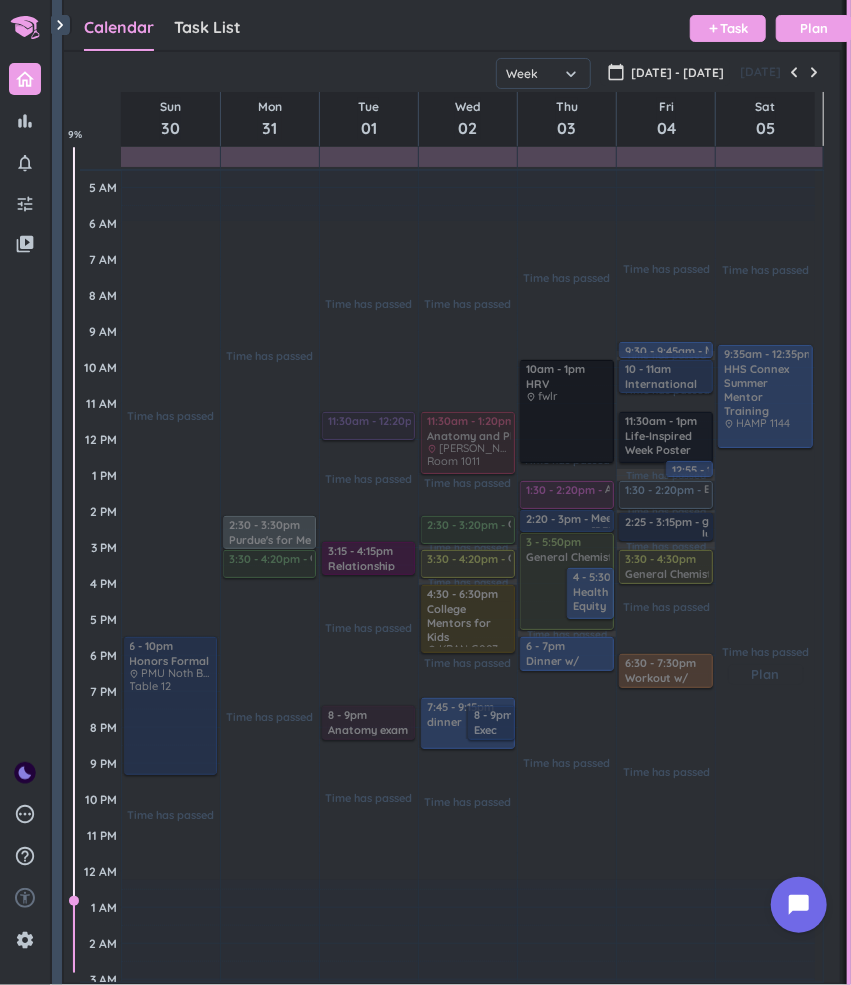 click on "Time has passed Past due Plan" at bounding box center [765, 664] 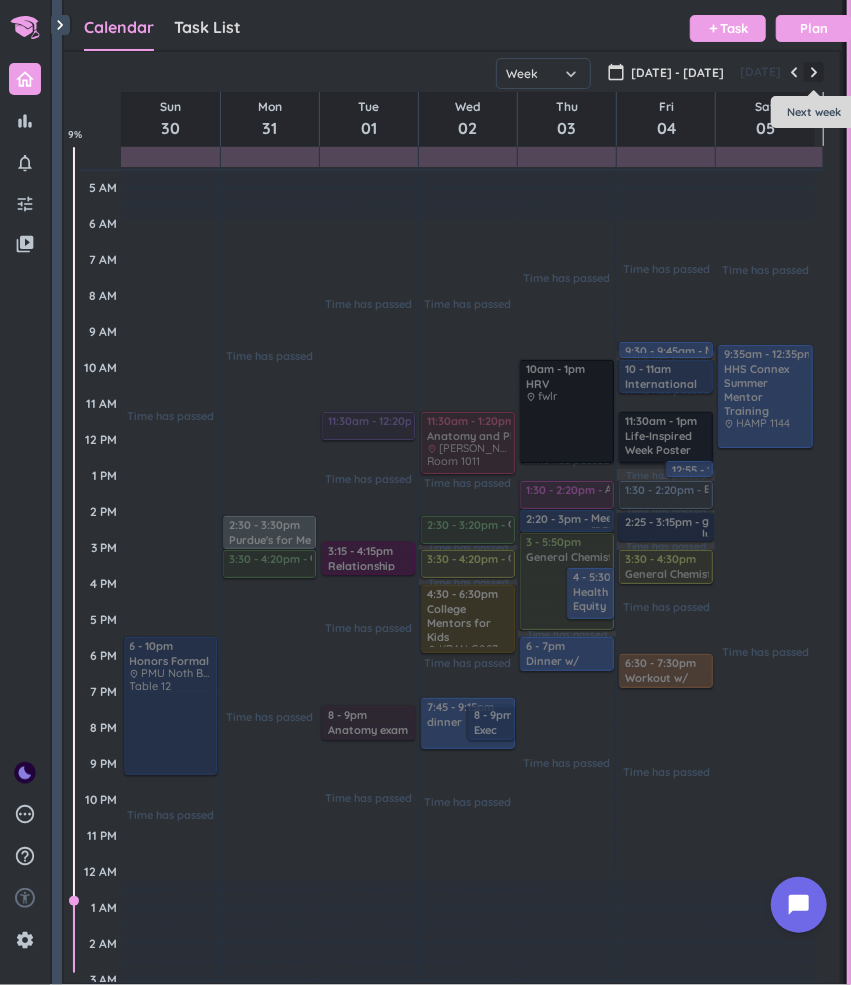 click at bounding box center [814, 72] 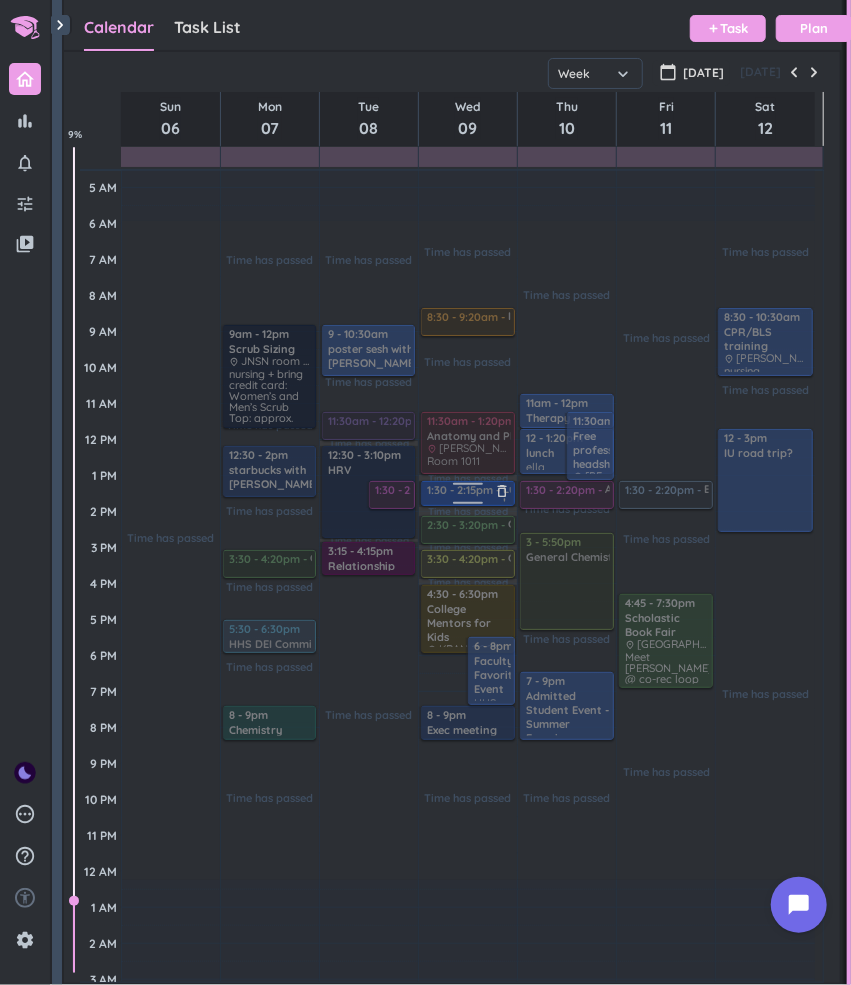 click at bounding box center [466, 493] 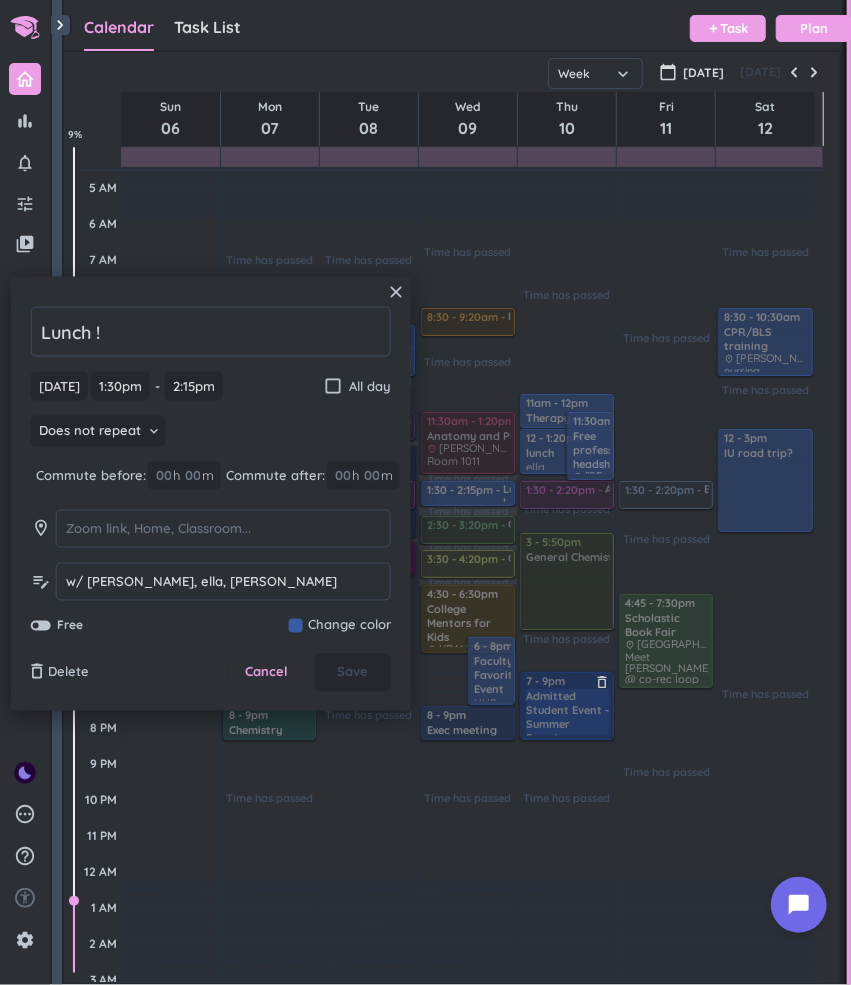 click on "7 - 9pm Admitted Student Event - Summer Experience delete_outline place Ripple & Co in downtown [GEOGRAPHIC_DATA] Mingle with admitted students and talk about the Summer Experience" at bounding box center [567, 706] 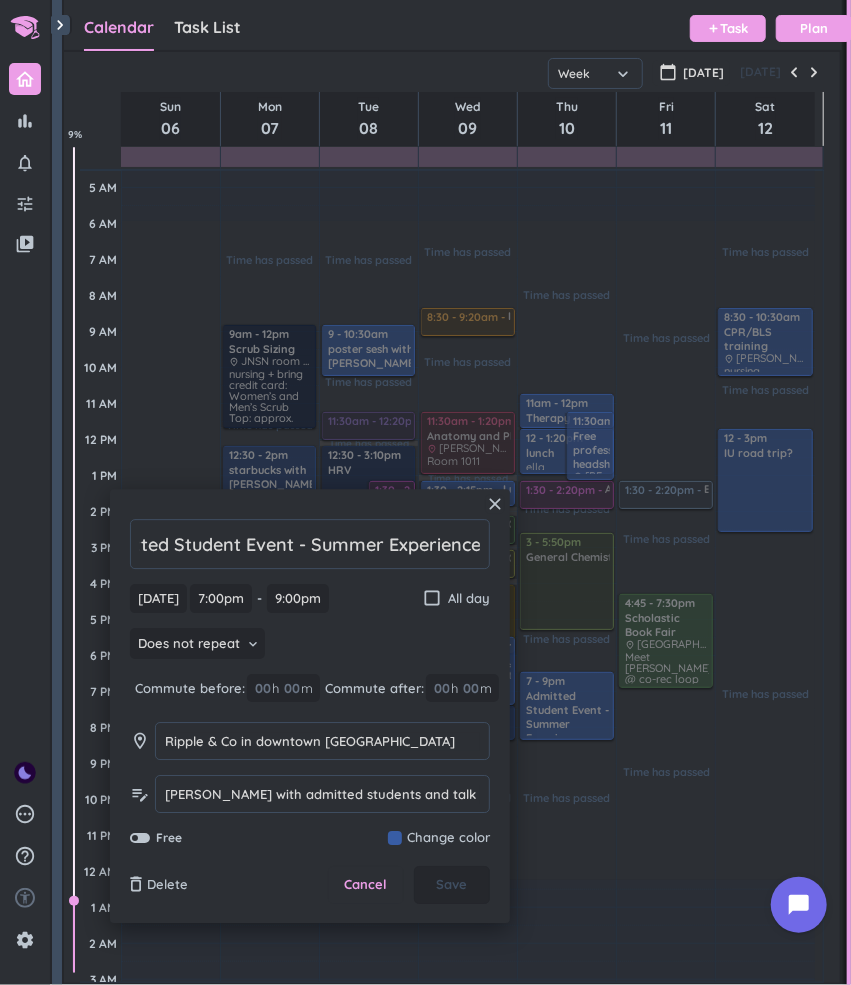 scroll, scrollTop: 0, scrollLeft: 0, axis: both 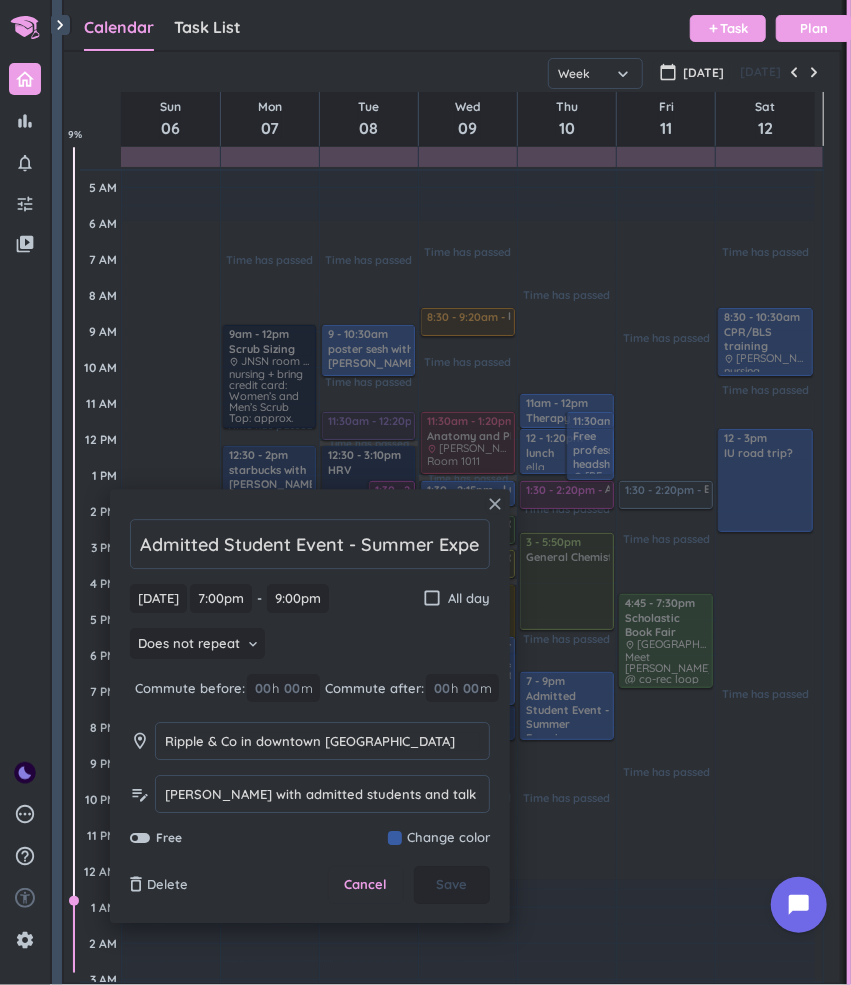 click on "close" at bounding box center (495, 504) 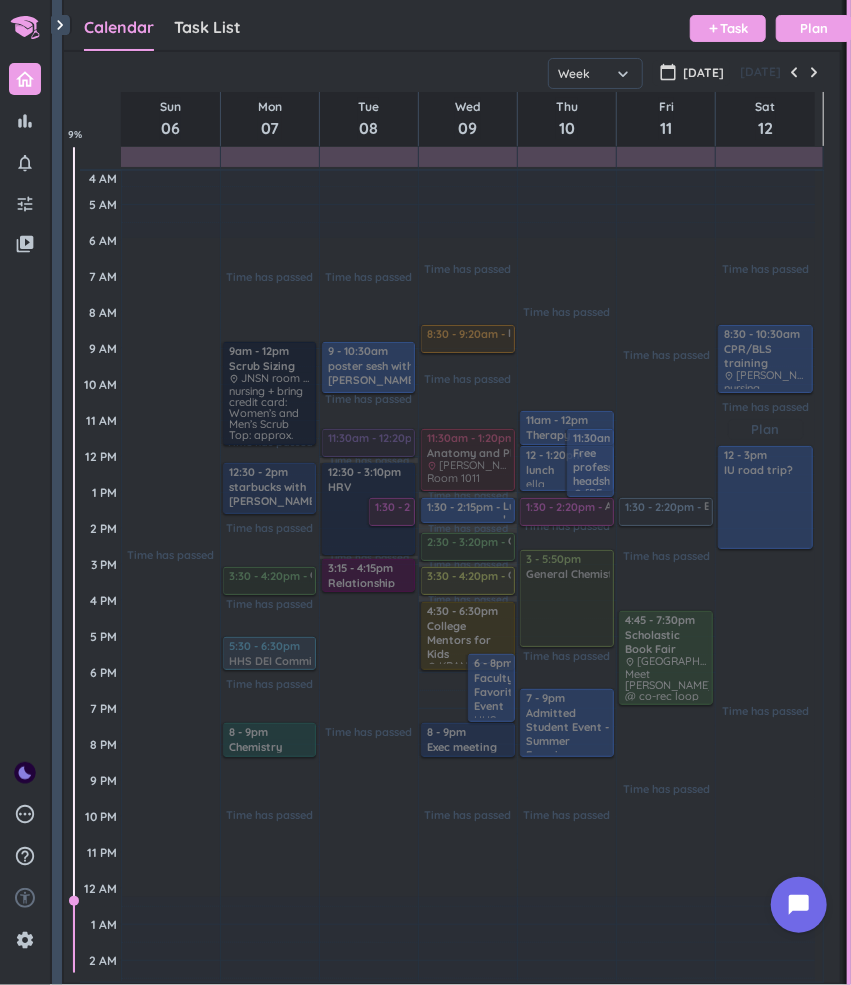 scroll, scrollTop: 3, scrollLeft: 0, axis: vertical 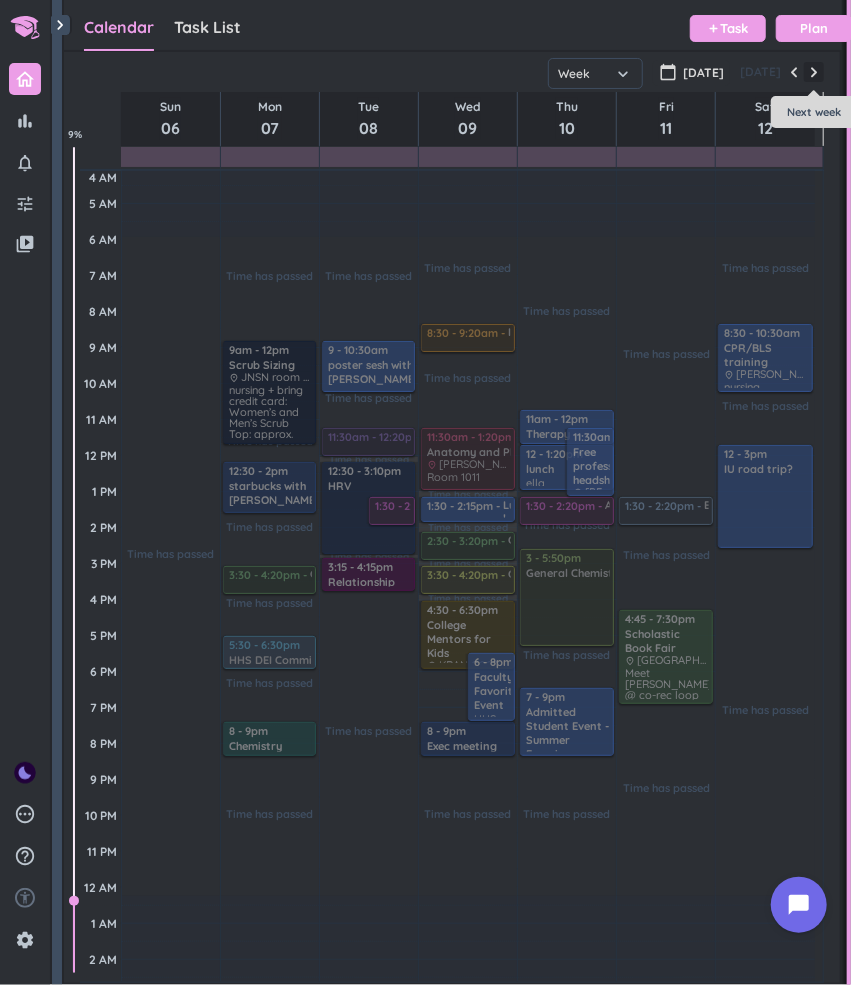 click at bounding box center (814, 72) 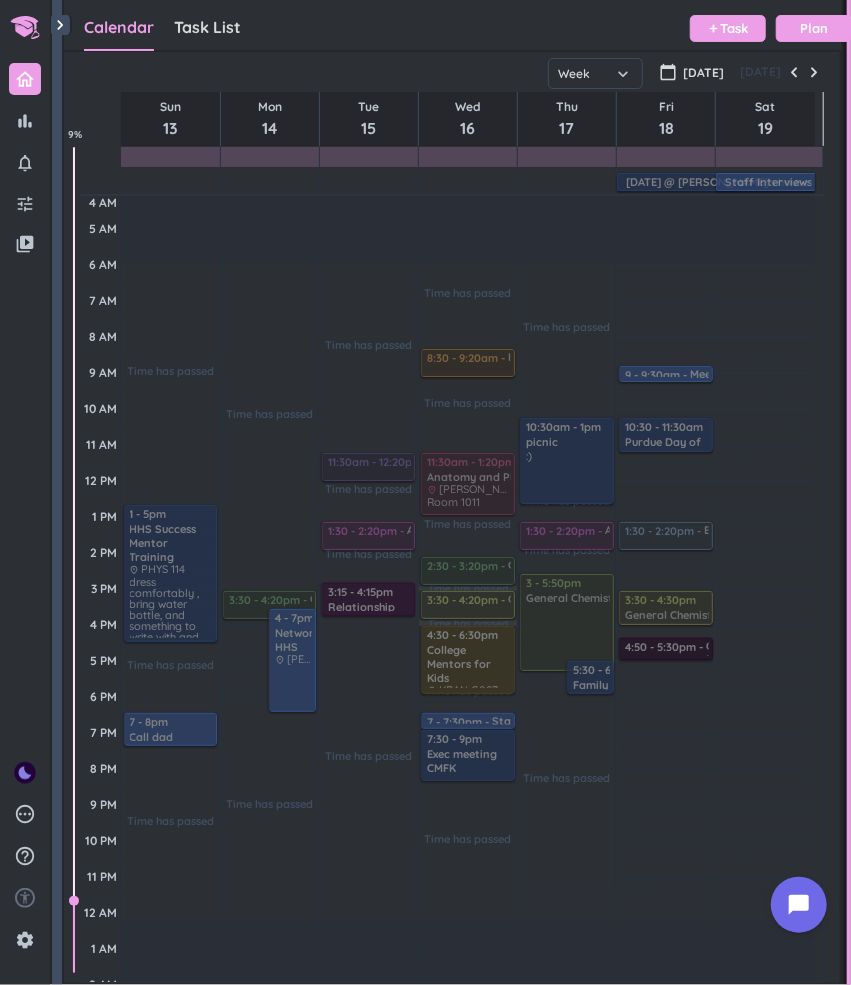 scroll, scrollTop: 19, scrollLeft: 0, axis: vertical 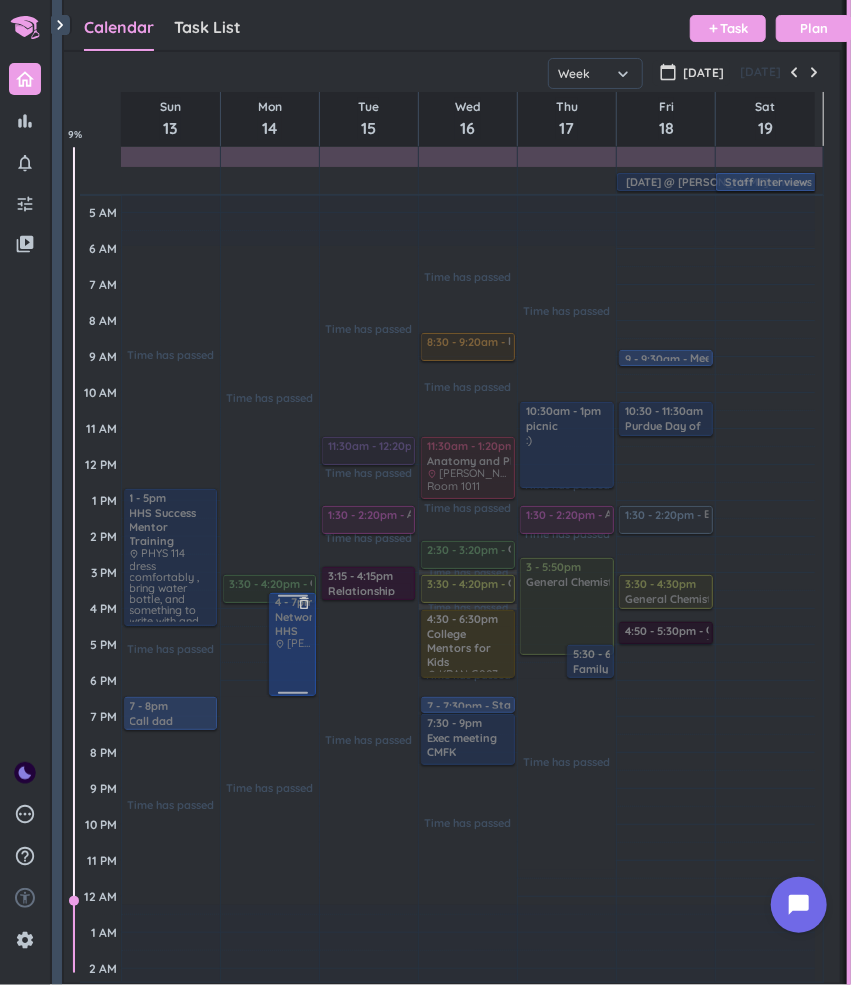 click at bounding box center [291, 644] 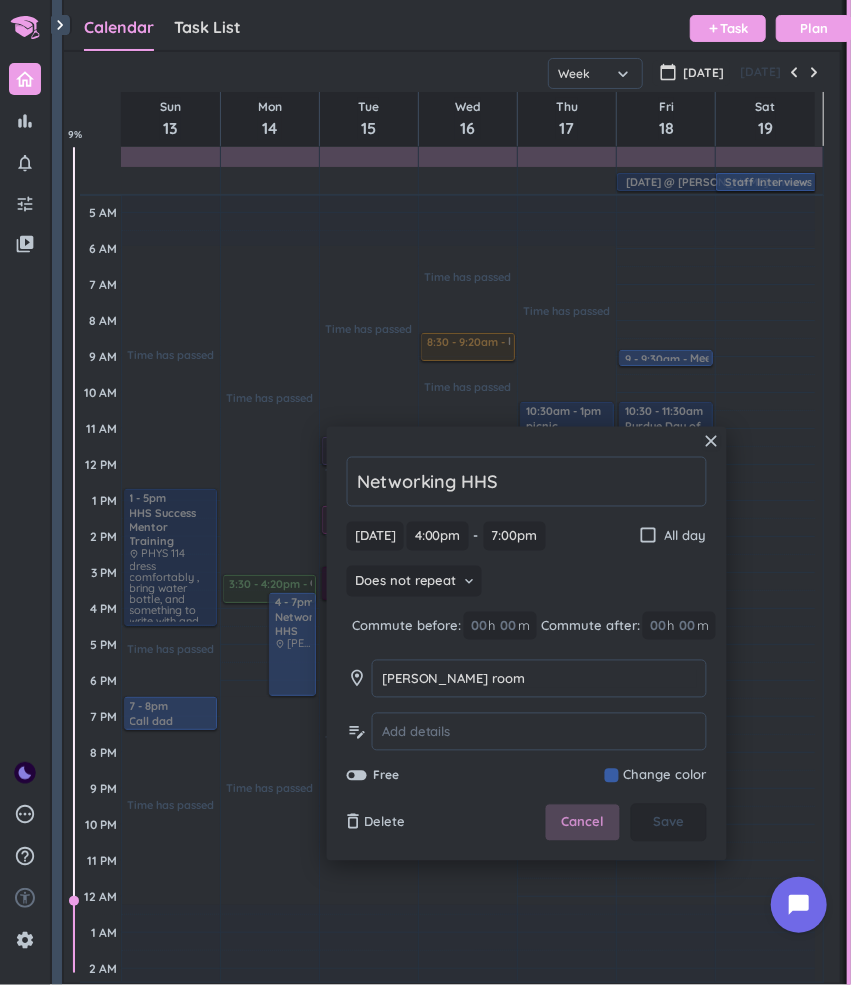 click on "Cancel" at bounding box center [582, 823] 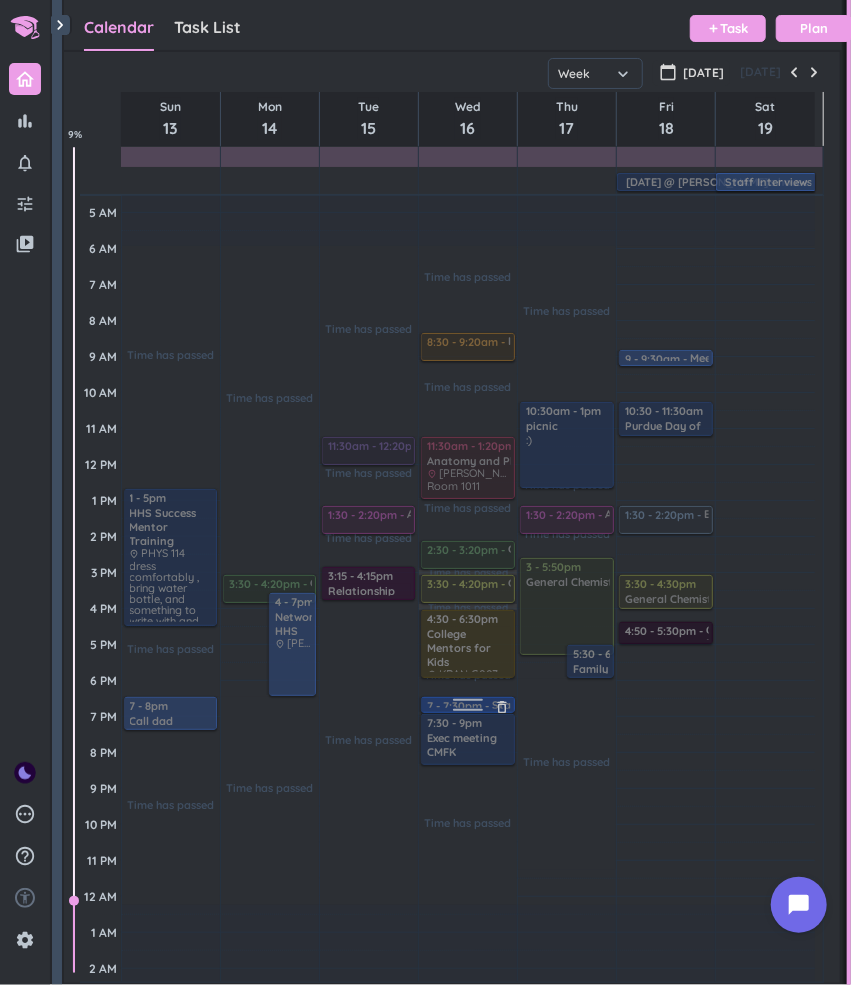 click at bounding box center (466, 705) 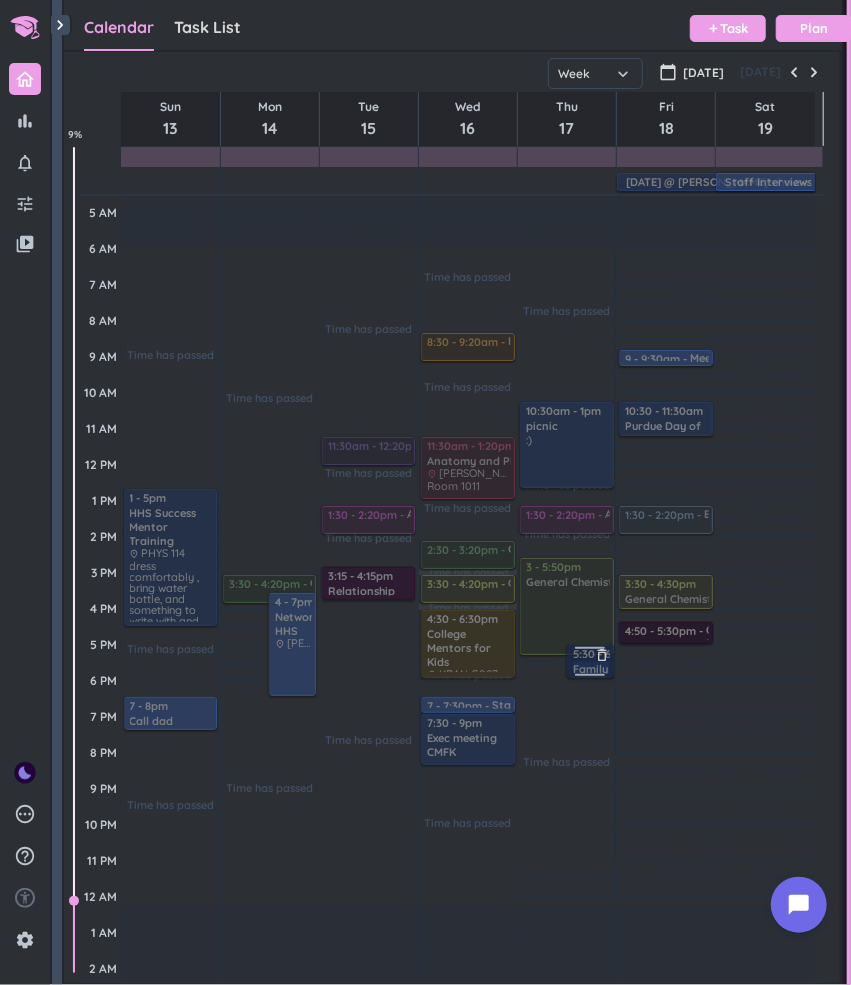 click on "5:30 - 6:30pm Family event delete_outline" at bounding box center (590, 661) 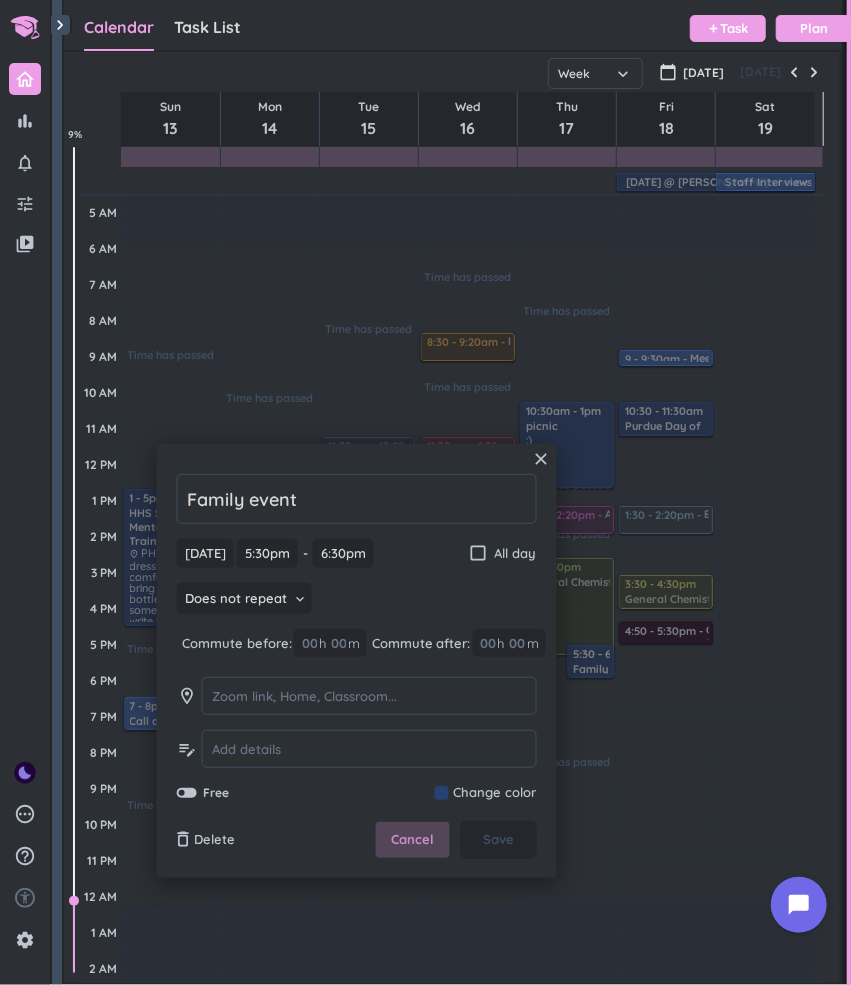 click on "Cancel" at bounding box center (413, 840) 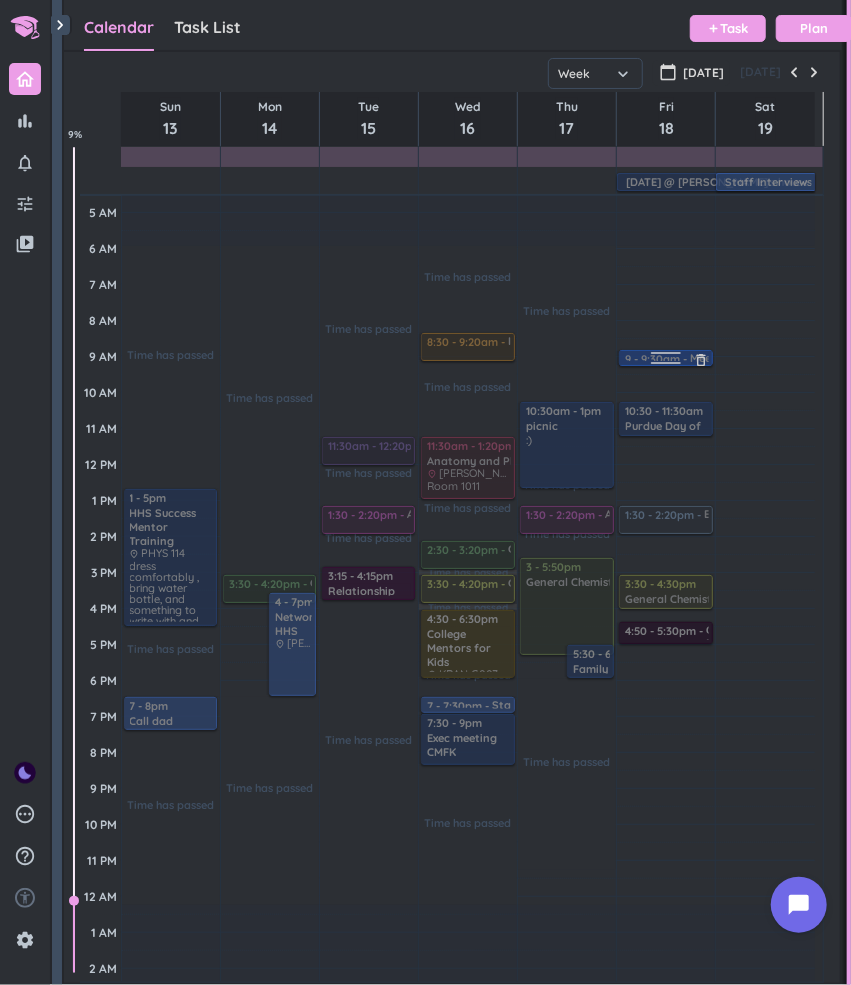 click at bounding box center [666, 356] 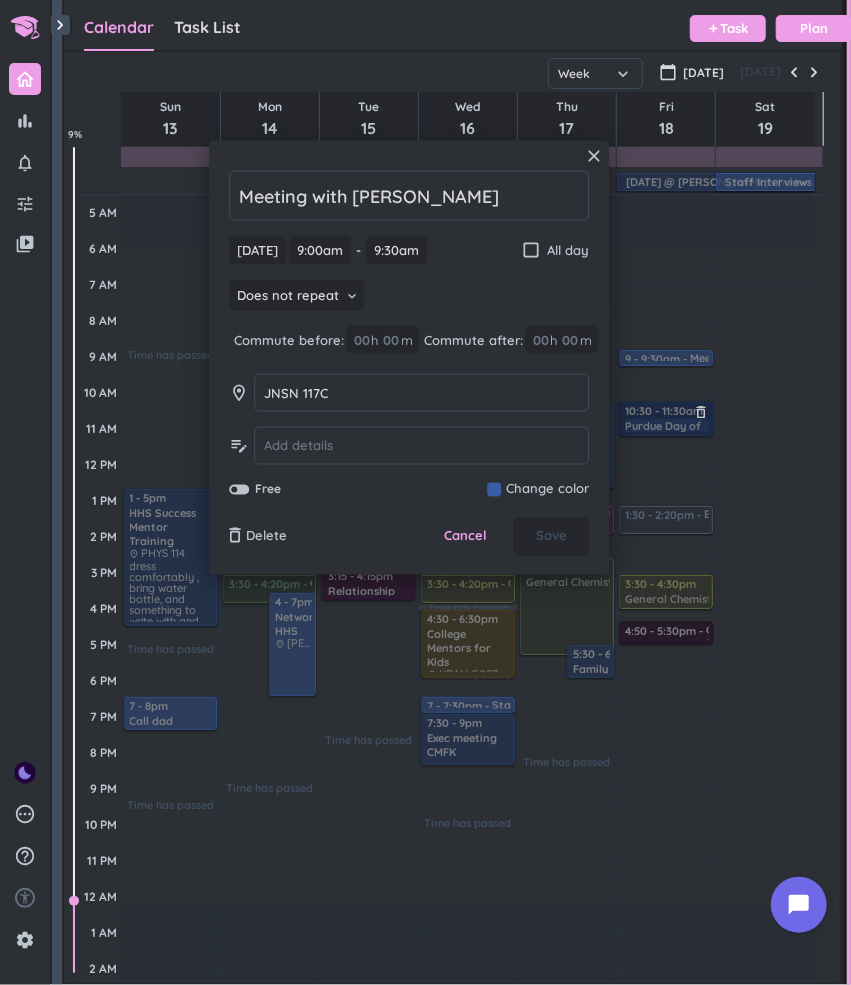 click on "10:30 - 11:30am Purdue Day of Giving videos delete_outline place connex hub" at bounding box center (666, 419) 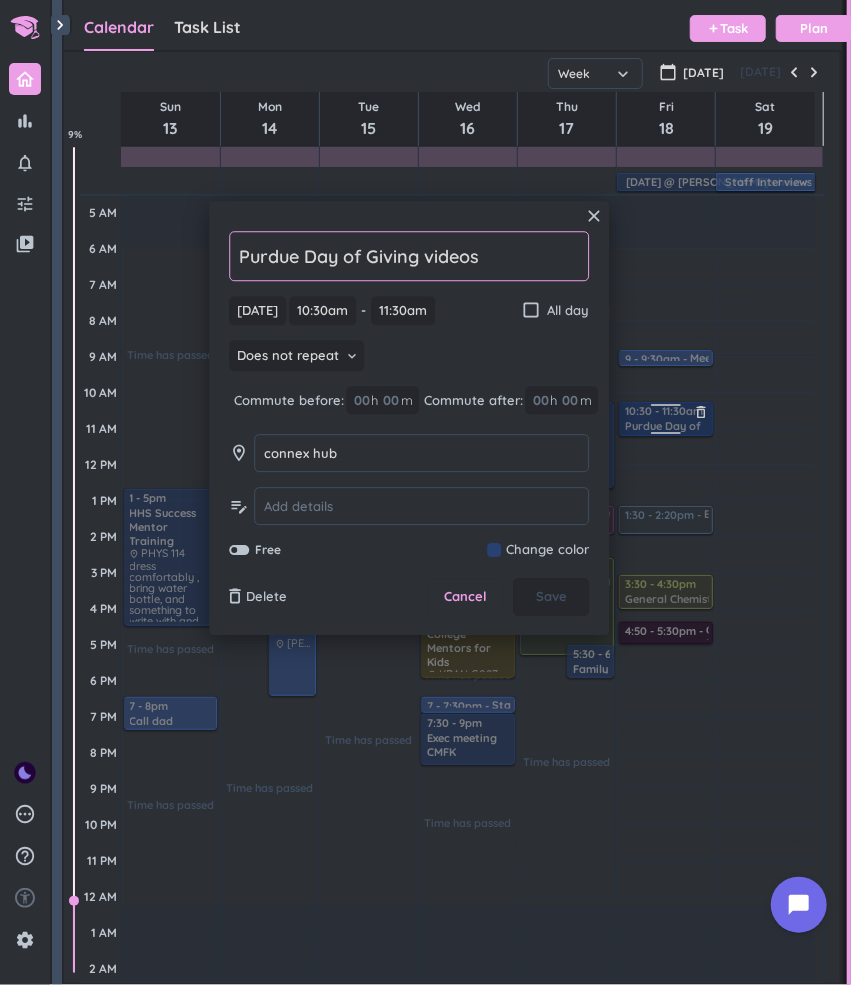 click at bounding box center [666, 408] 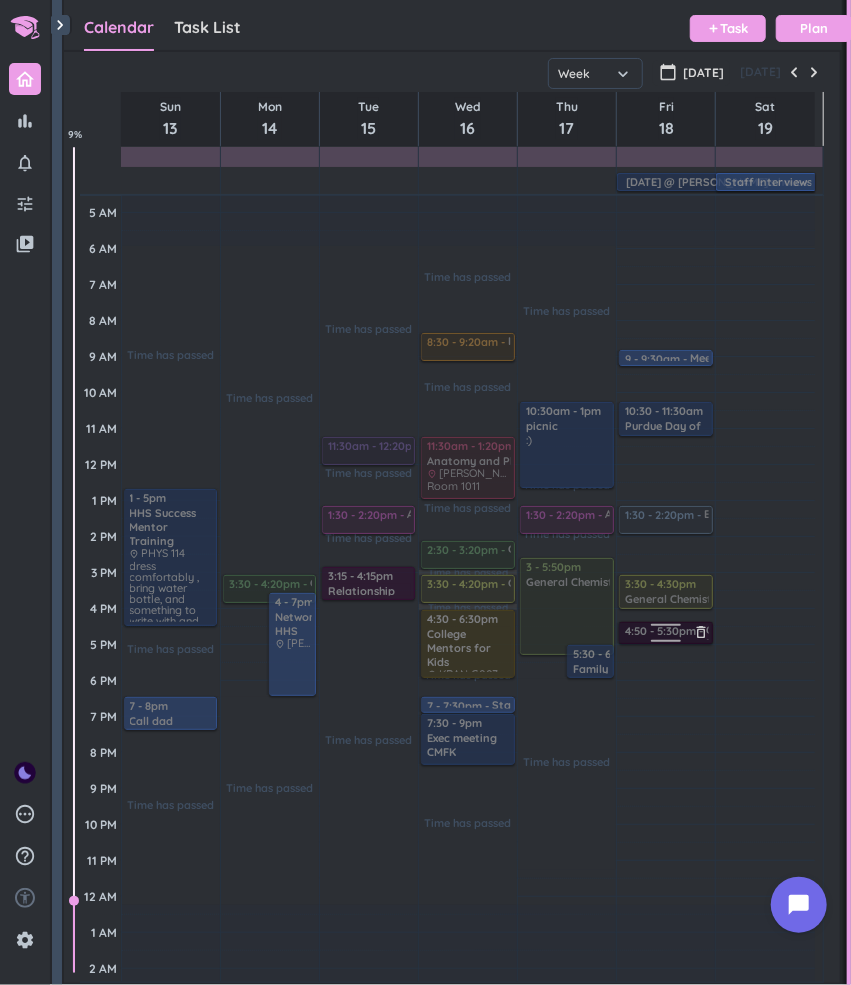 click on "4:50 - 5:30pm Call training w/ [PERSON_NAME] place fwlr research lab" at bounding box center (666, 633) 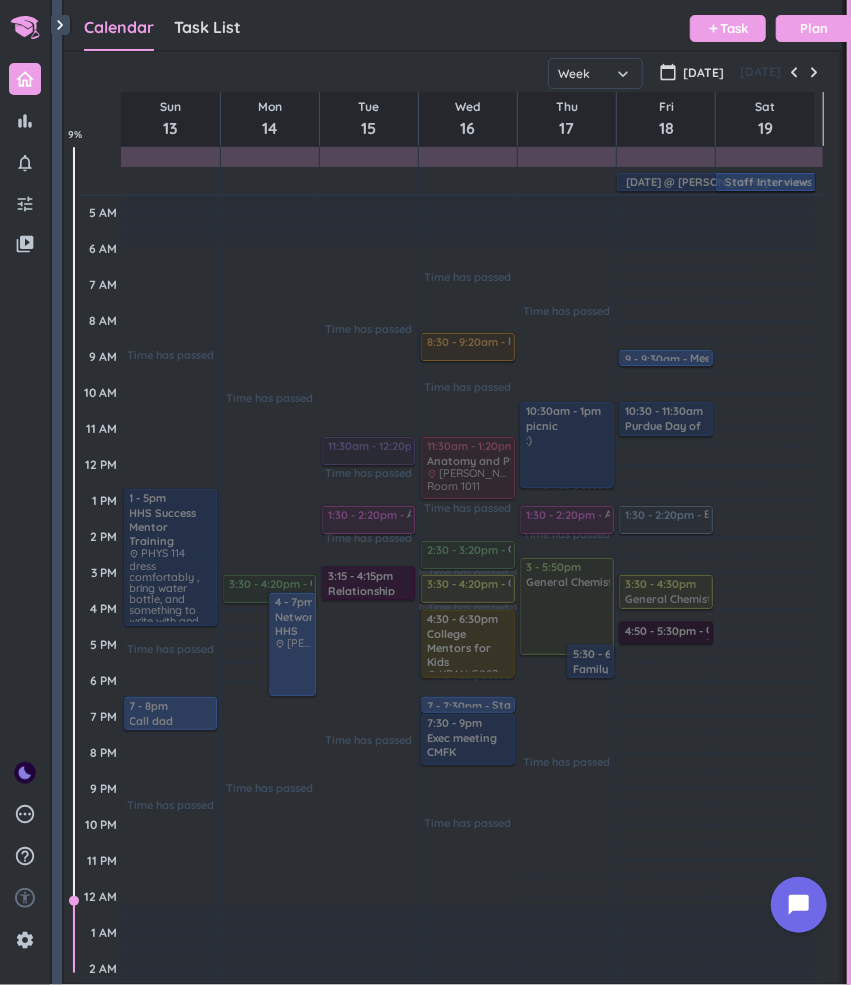 click at bounding box center [468, 384] 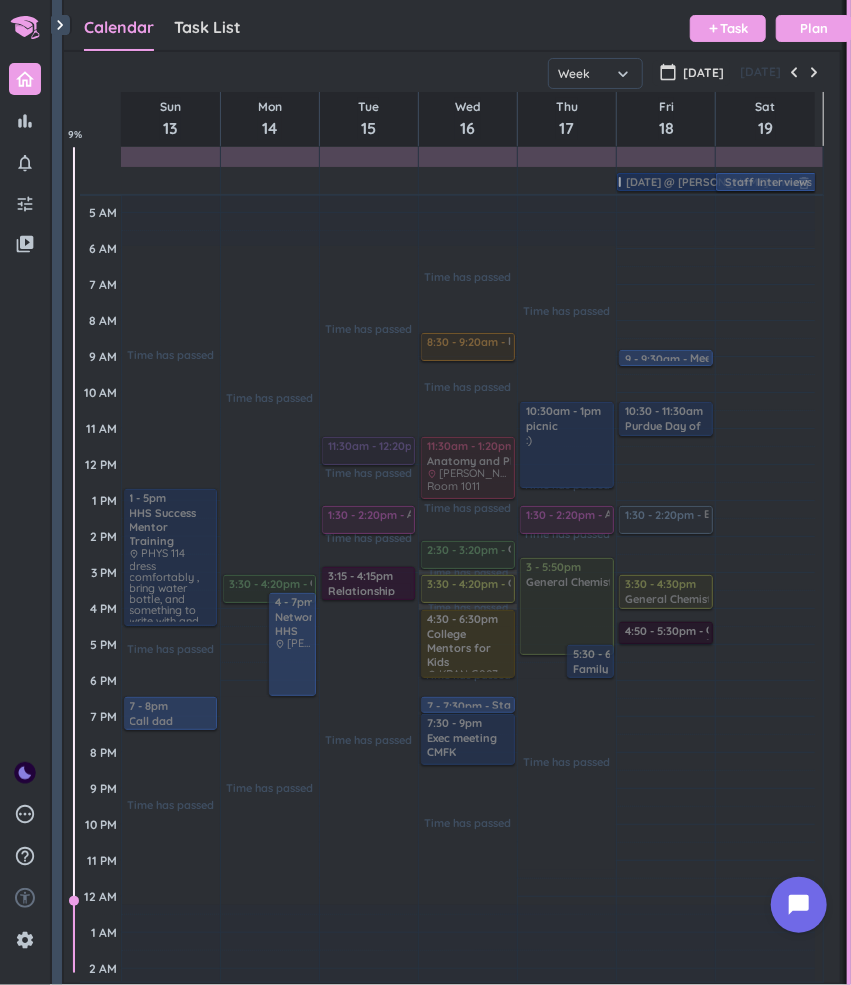 click at bounding box center [715, 183] 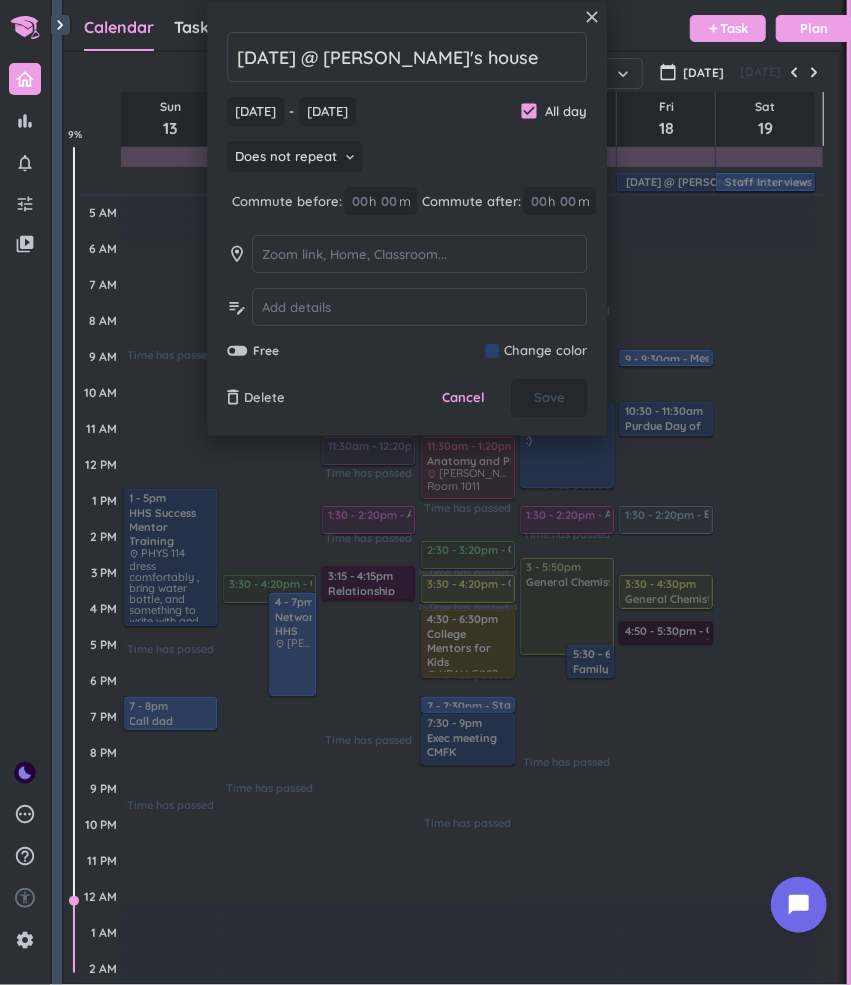 drag, startPoint x: 458, startPoint y: 391, endPoint x: 625, endPoint y: 259, distance: 212.8685 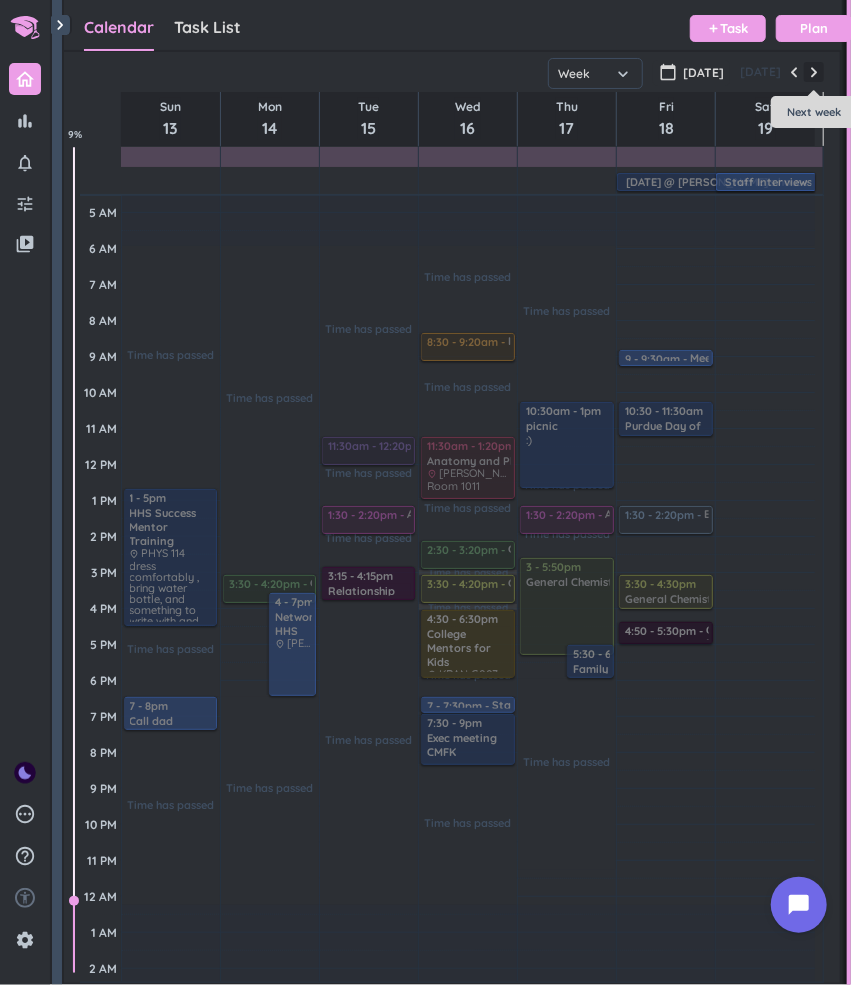 click at bounding box center (814, 72) 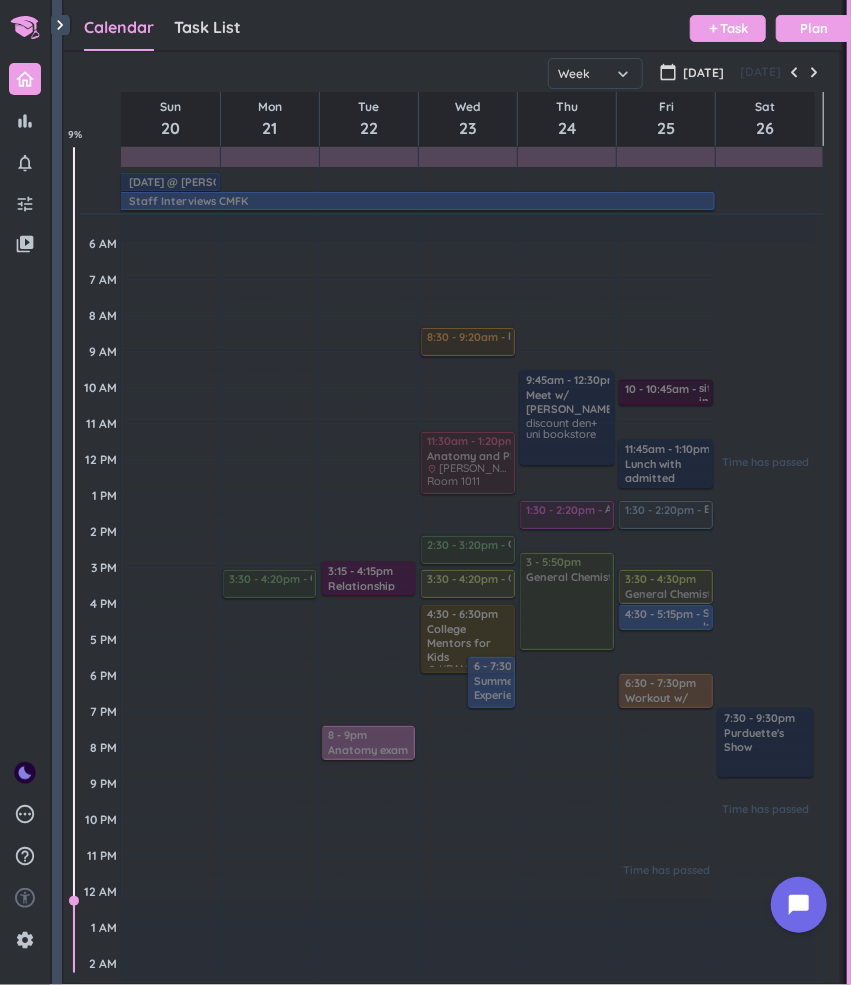 scroll, scrollTop: 62, scrollLeft: 0, axis: vertical 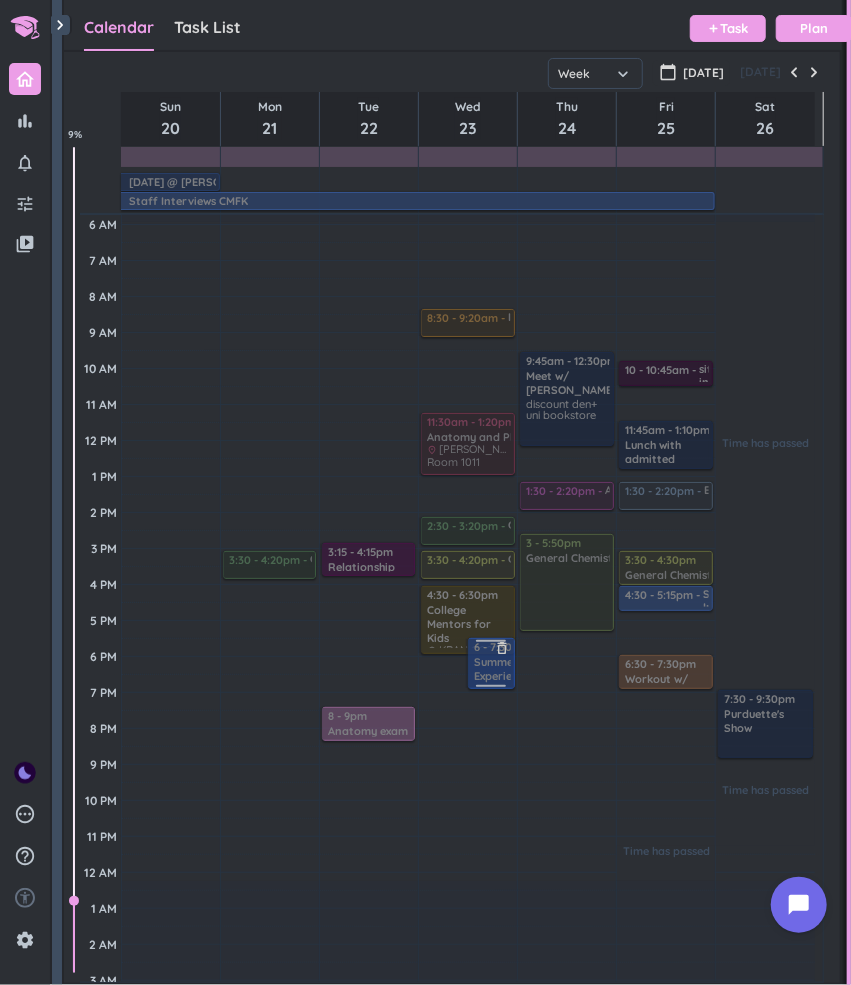 click at bounding box center (490, 663) 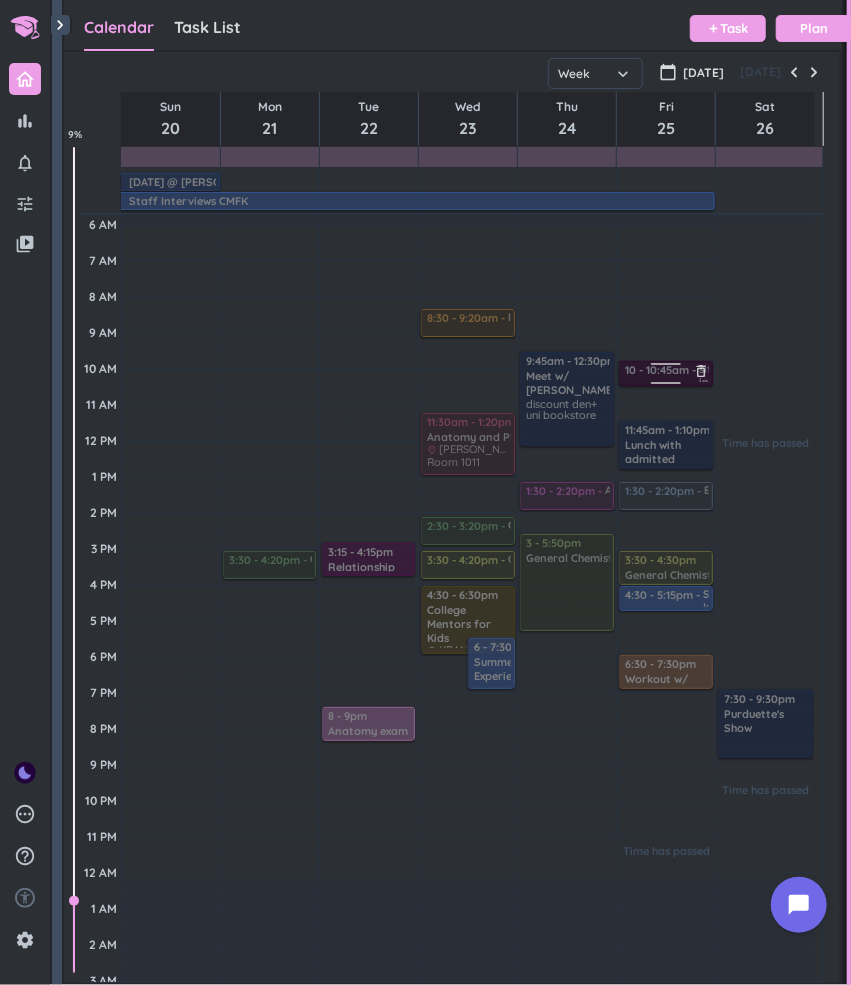 click on "10 - 10:45am sit in on calls  delete_outline place fwlr" at bounding box center [666, 373] 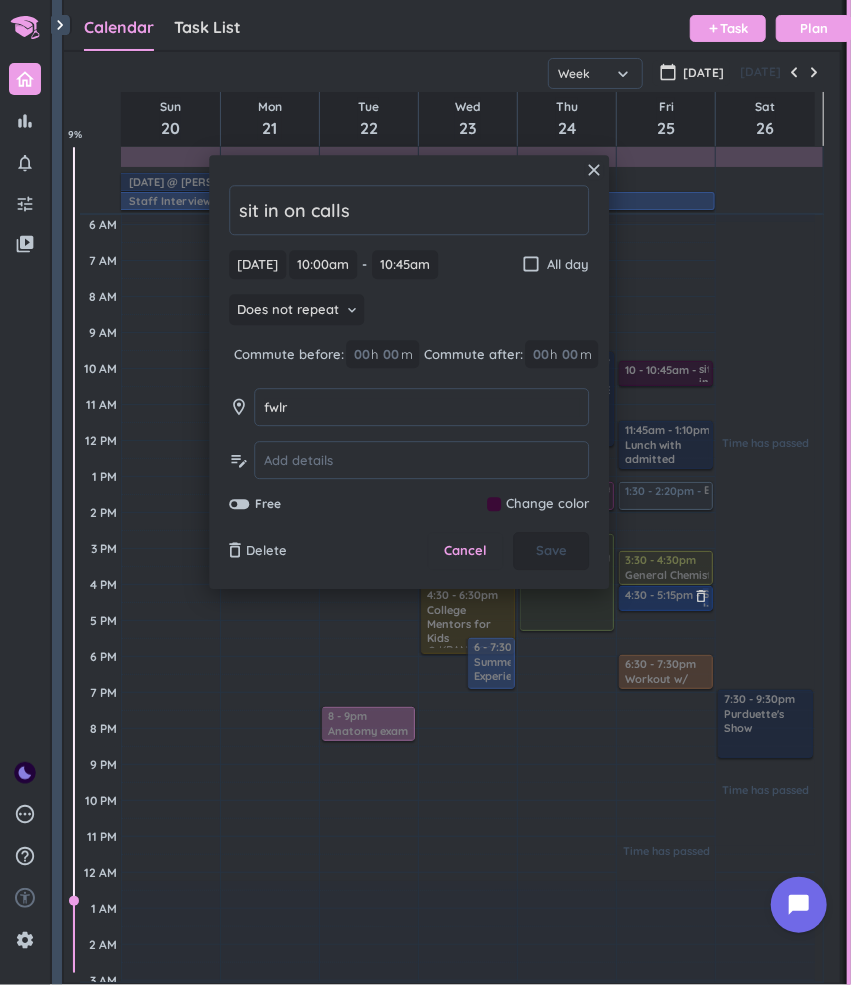 click on "4:30 - 5:15pm Staff Interviews CMFK delete_outline x2" at bounding box center [666, 598] 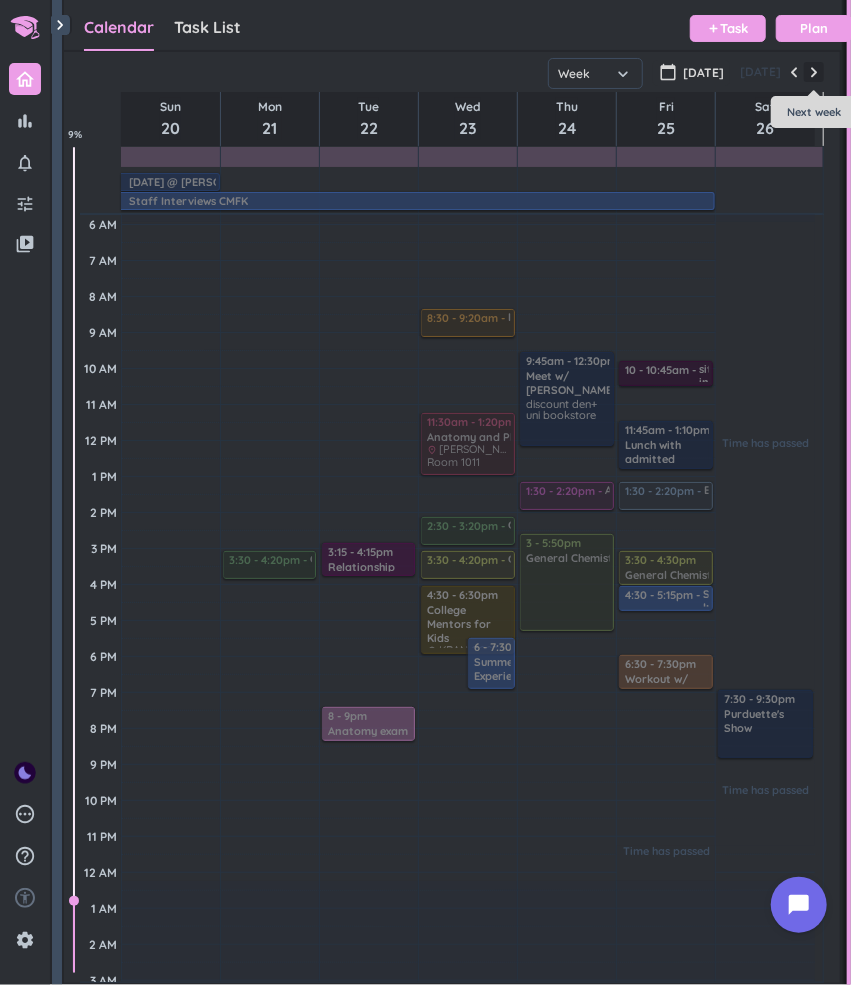 click at bounding box center (814, 72) 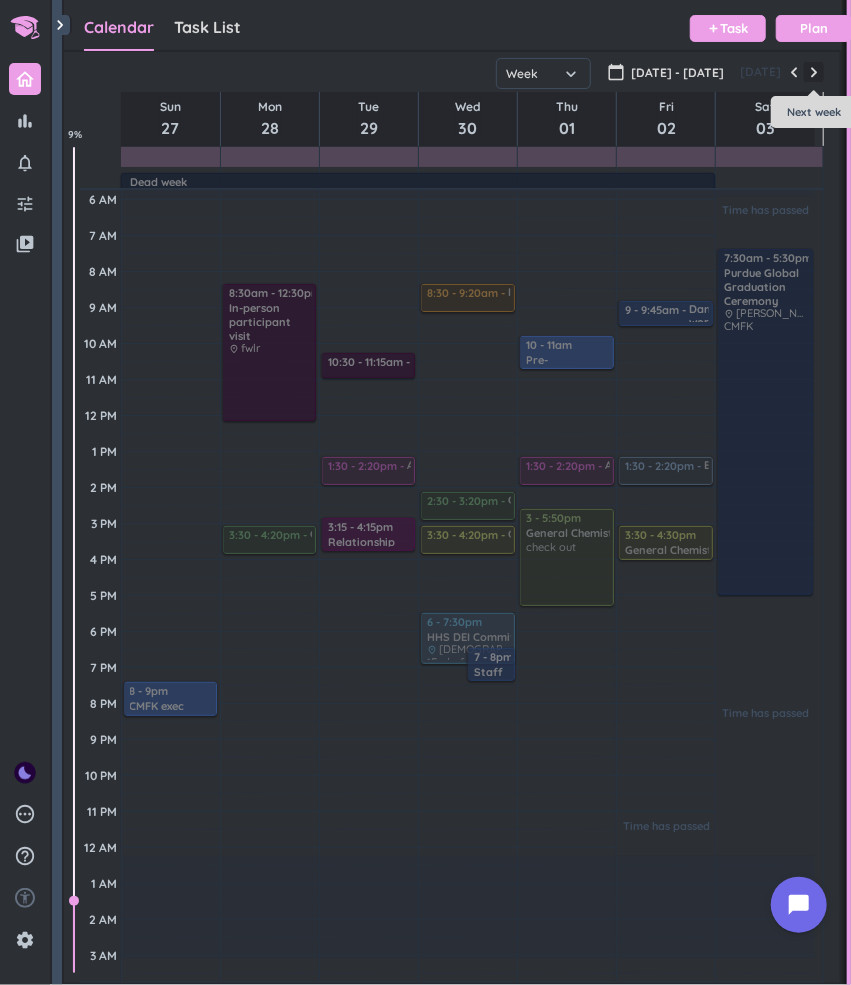 scroll, scrollTop: 38, scrollLeft: 0, axis: vertical 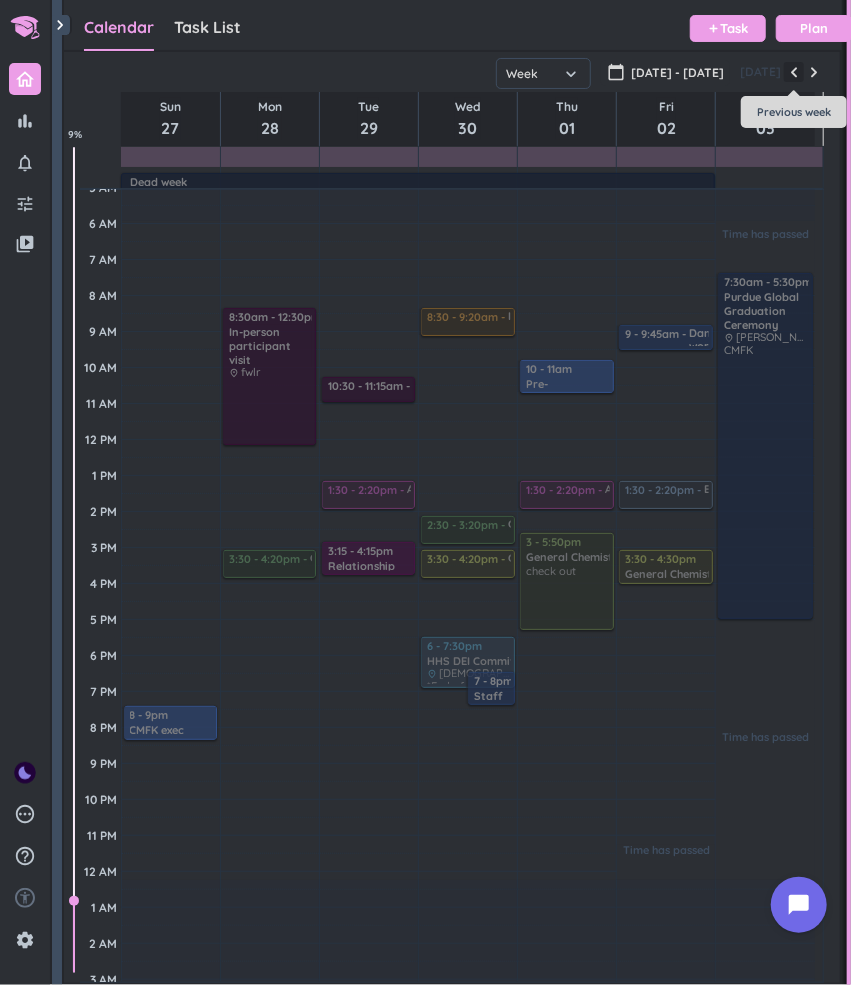 click at bounding box center [794, 72] 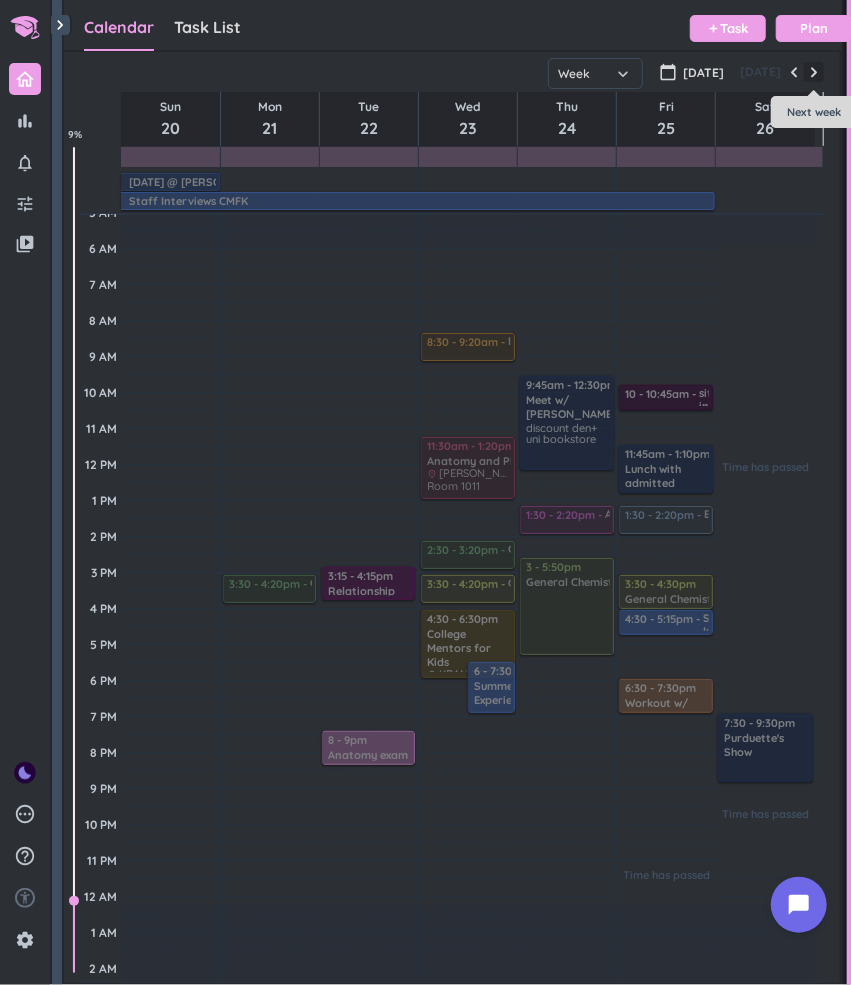 scroll, scrollTop: 62, scrollLeft: 0, axis: vertical 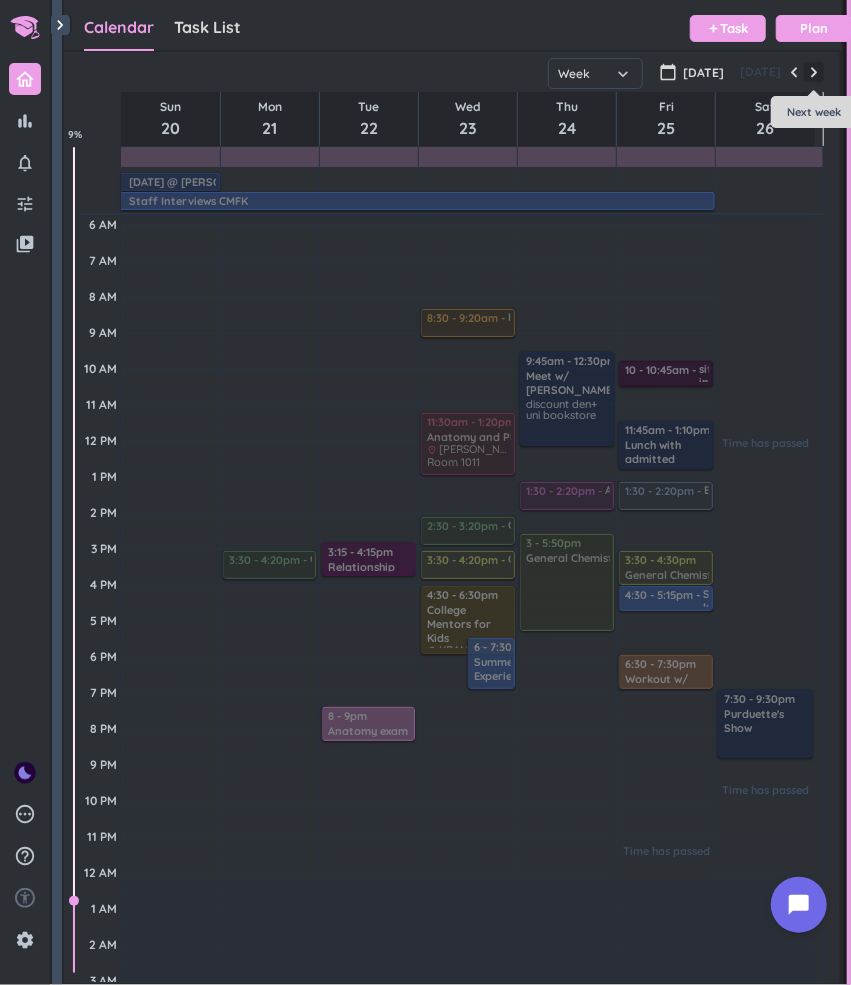 click at bounding box center (814, 72) 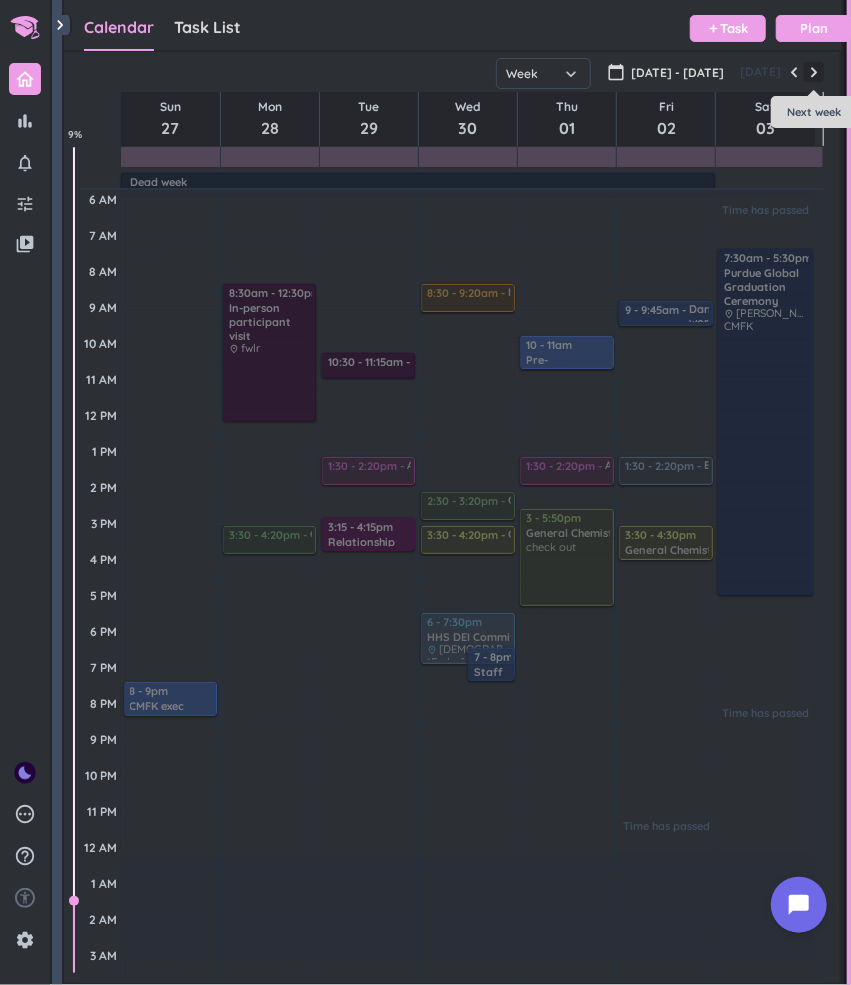 scroll, scrollTop: 38, scrollLeft: 0, axis: vertical 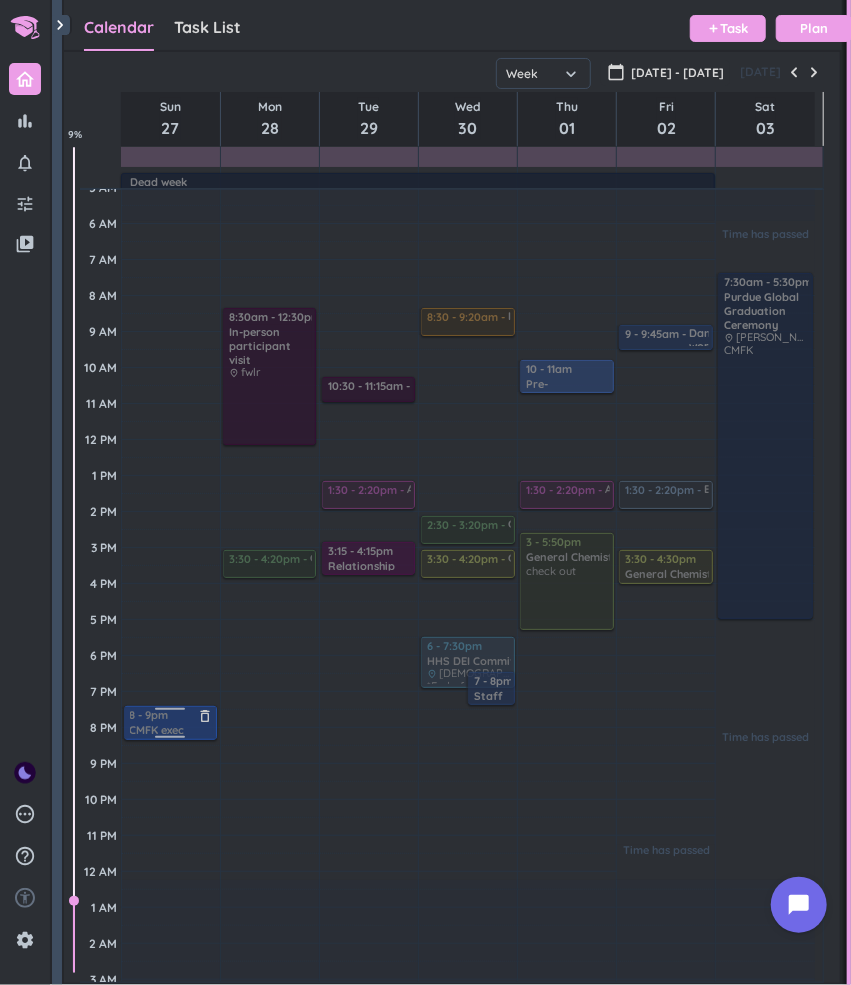 click at bounding box center [169, 723] 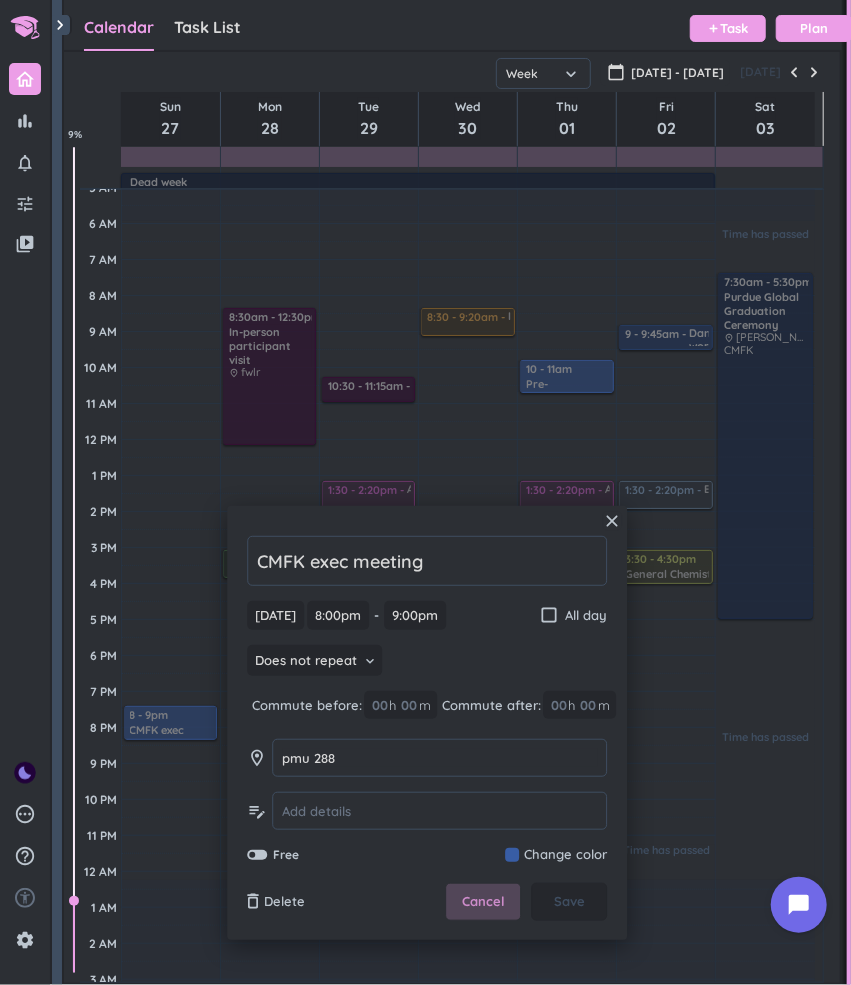 click on "Cancel" at bounding box center [483, 902] 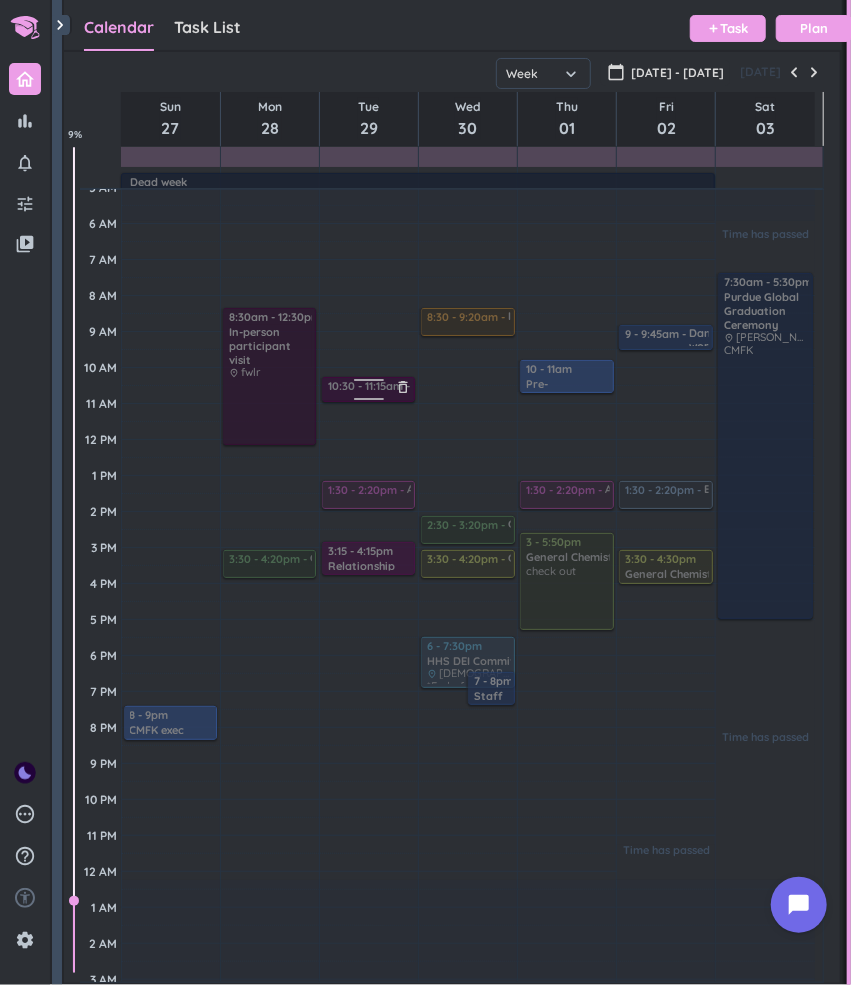 click at bounding box center [367, 389] 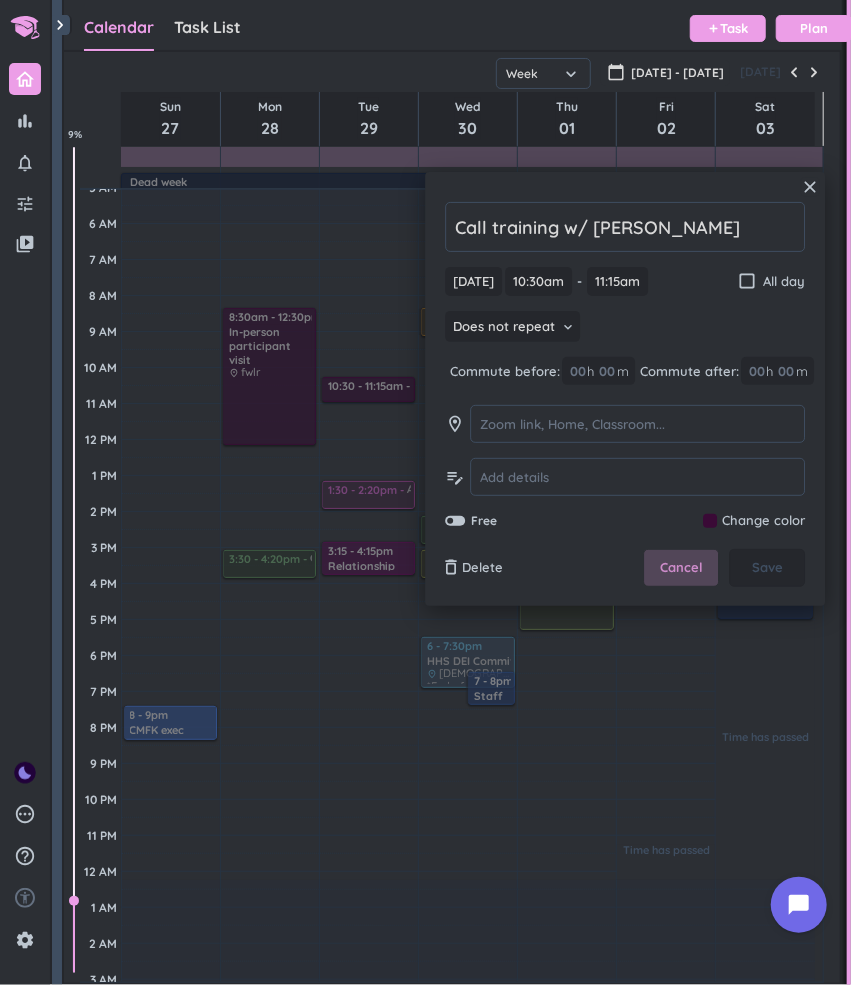 click on "Cancel" at bounding box center (681, 568) 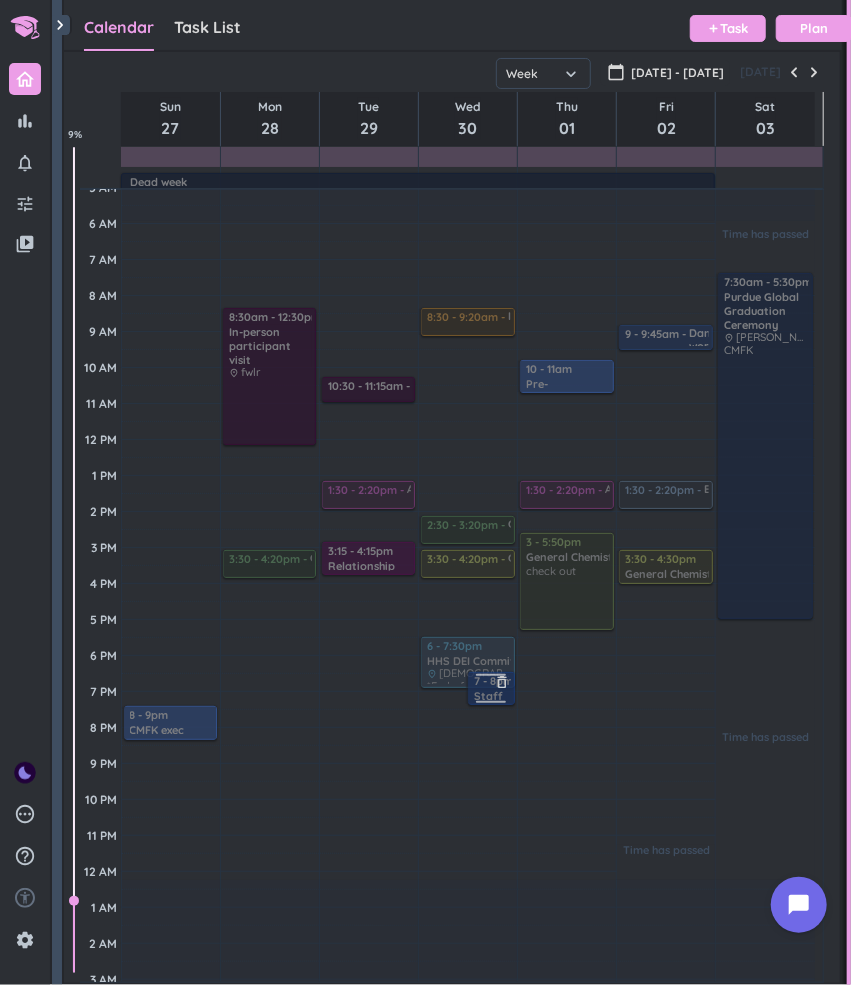 click on "delete_outline" at bounding box center (503, 682) 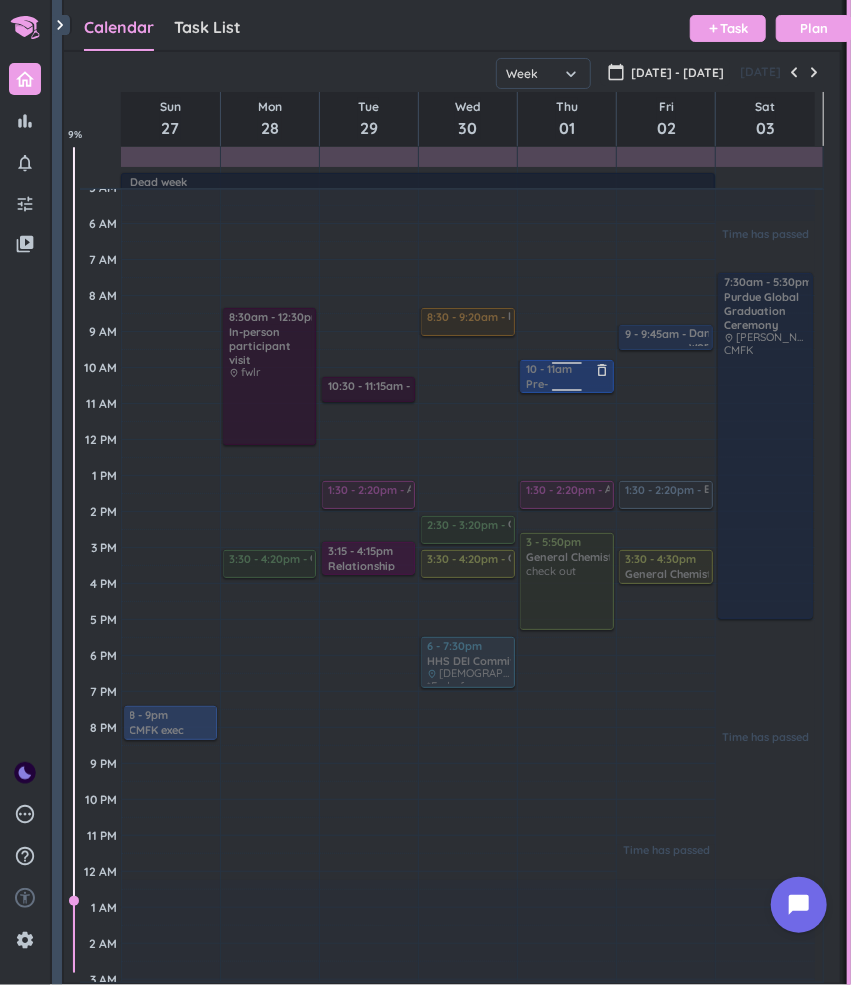 click at bounding box center [567, 366] 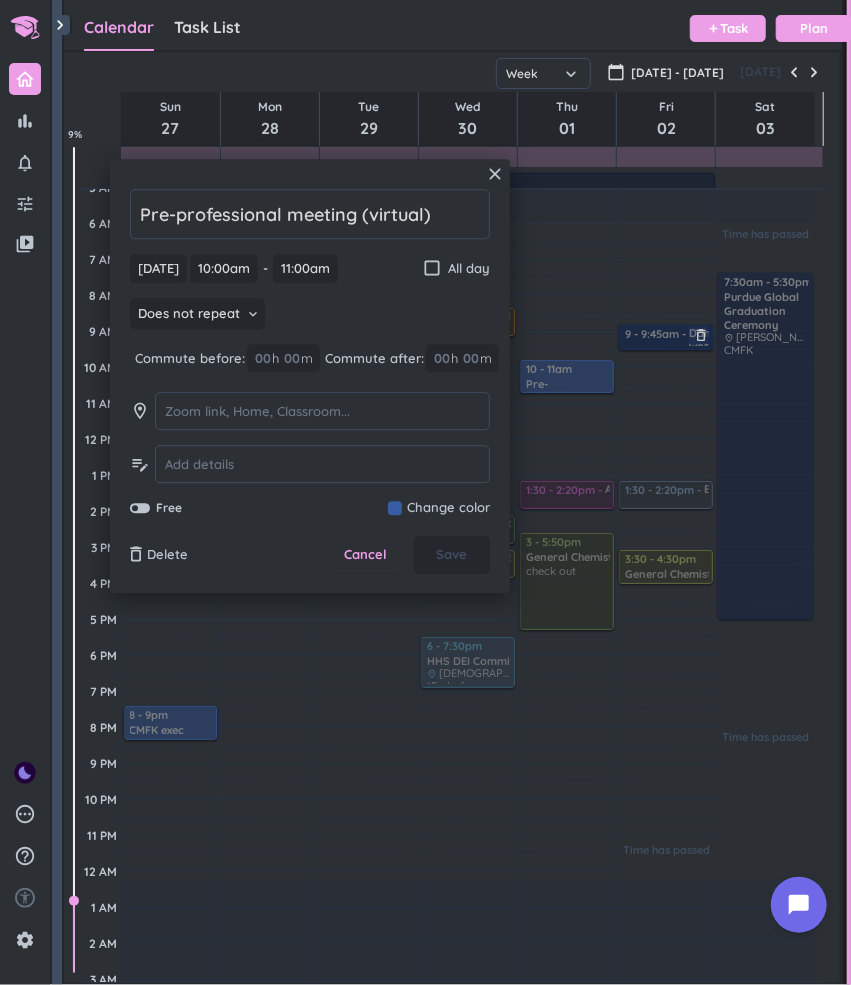 click on "9 - 9:45am Dance workout delete_outline w/ gracelynn !!" at bounding box center [666, 337] 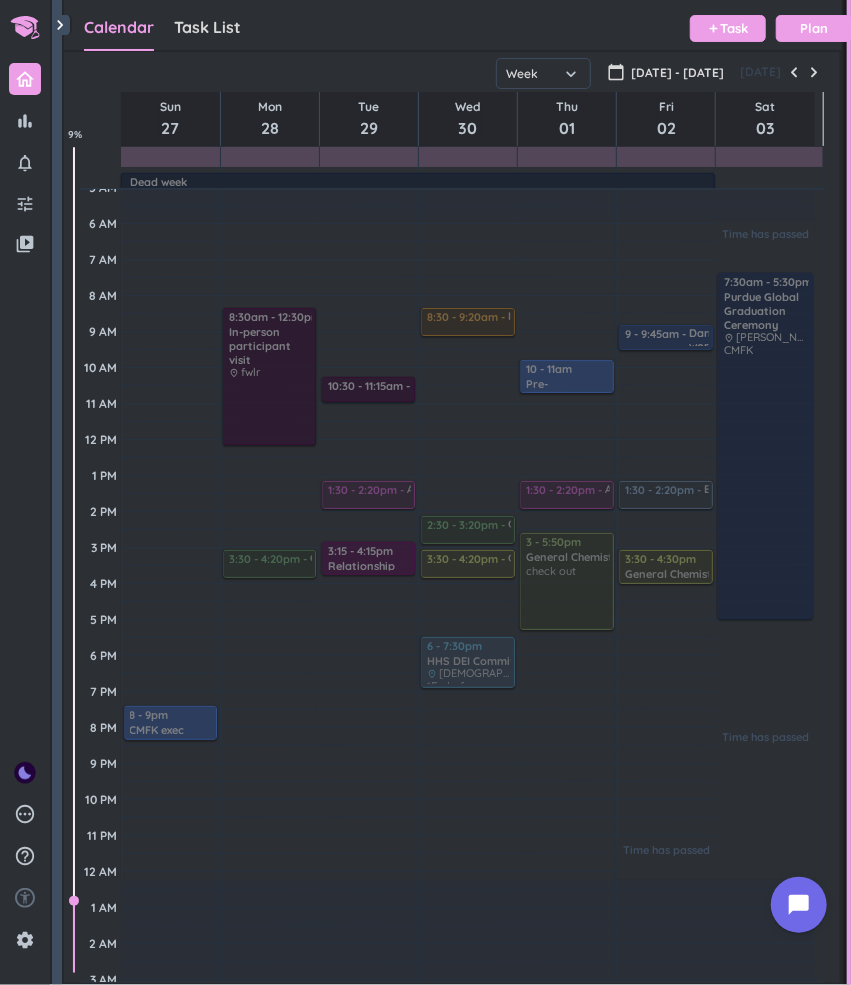 click at bounding box center [765, 177] 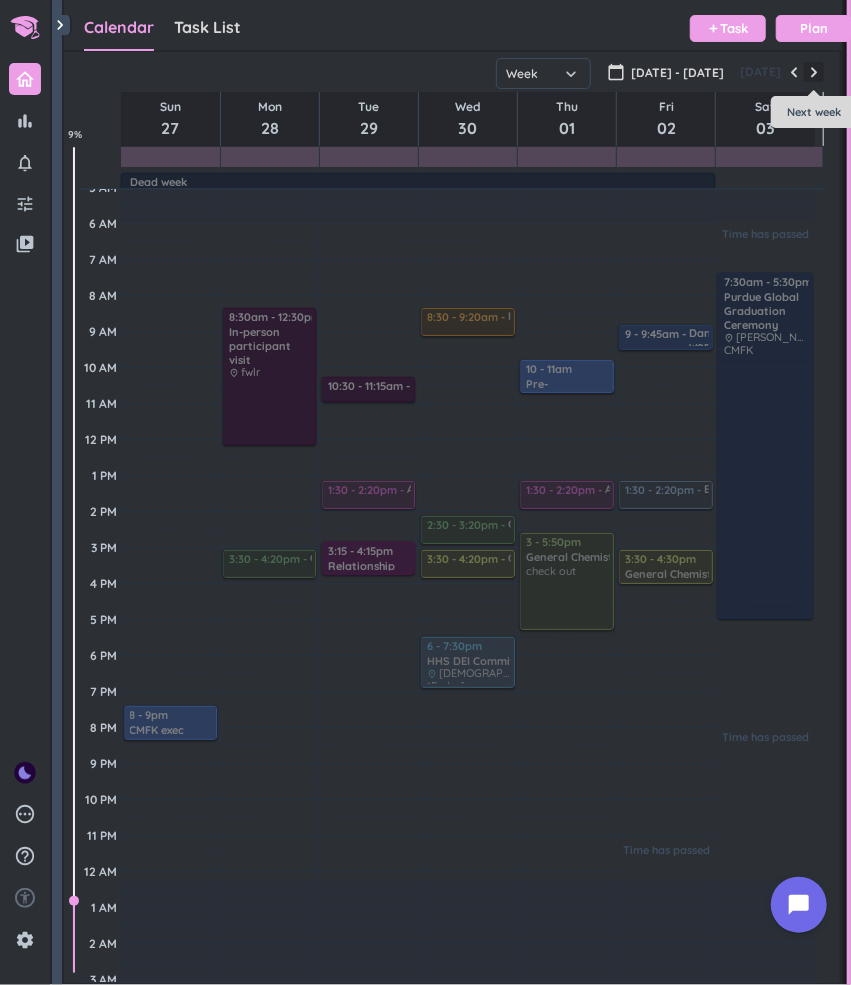 click at bounding box center [814, 72] 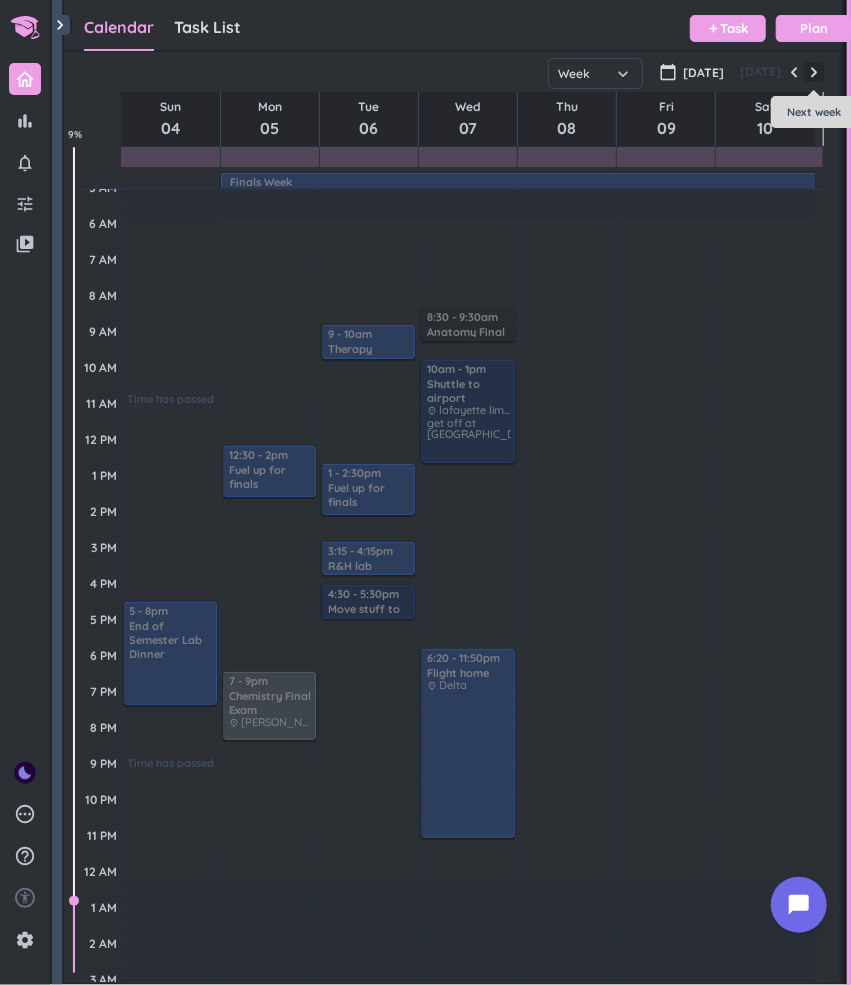 click at bounding box center (814, 72) 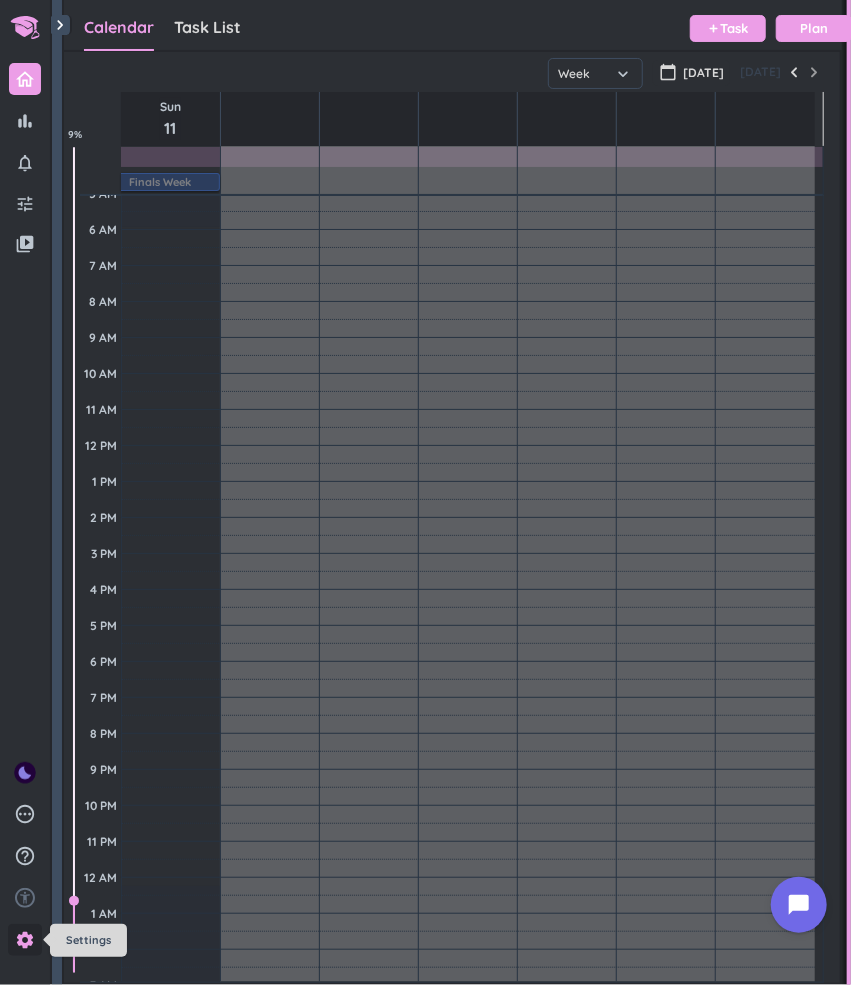 click on "settings" at bounding box center (25, 940) 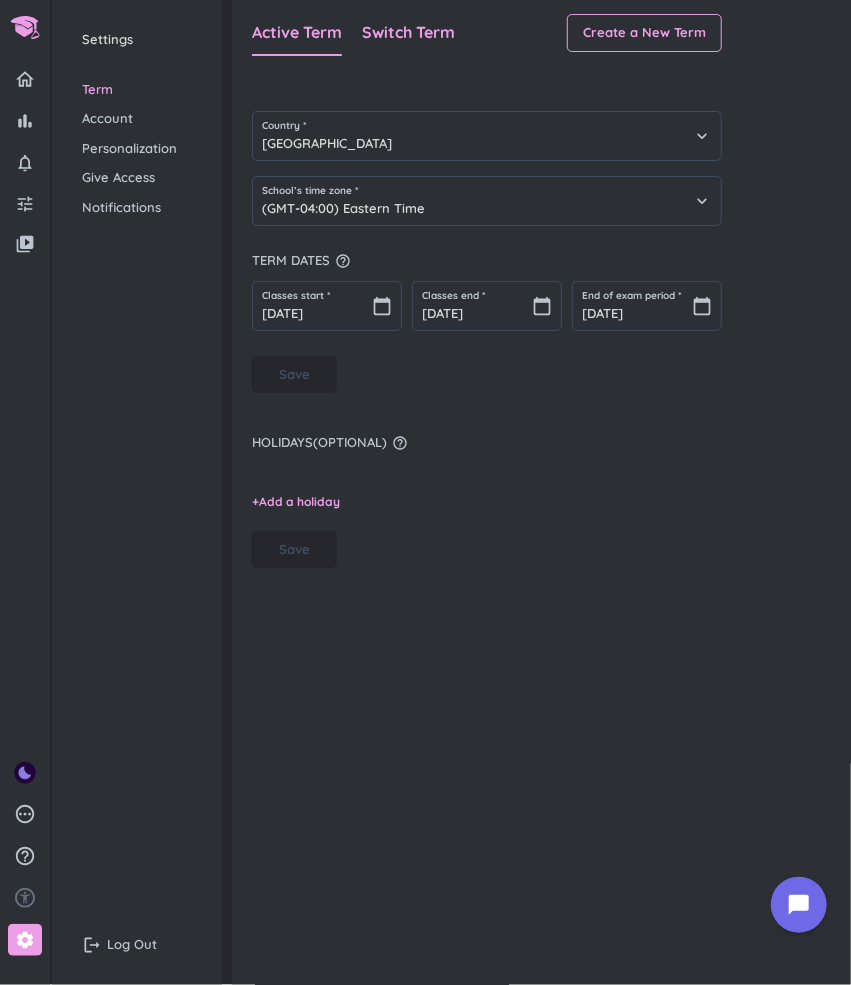 click on "Switch Term" at bounding box center [408, 33] 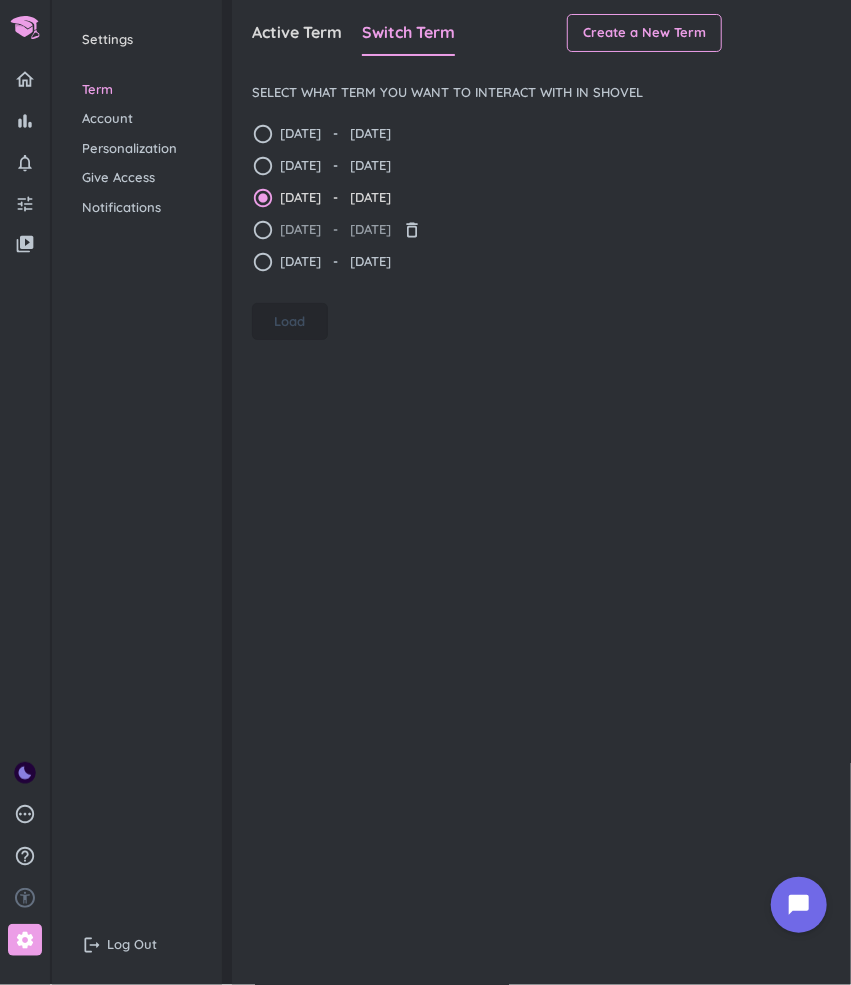 click on "[DATE]   -   [DATE]" at bounding box center [335, 230] 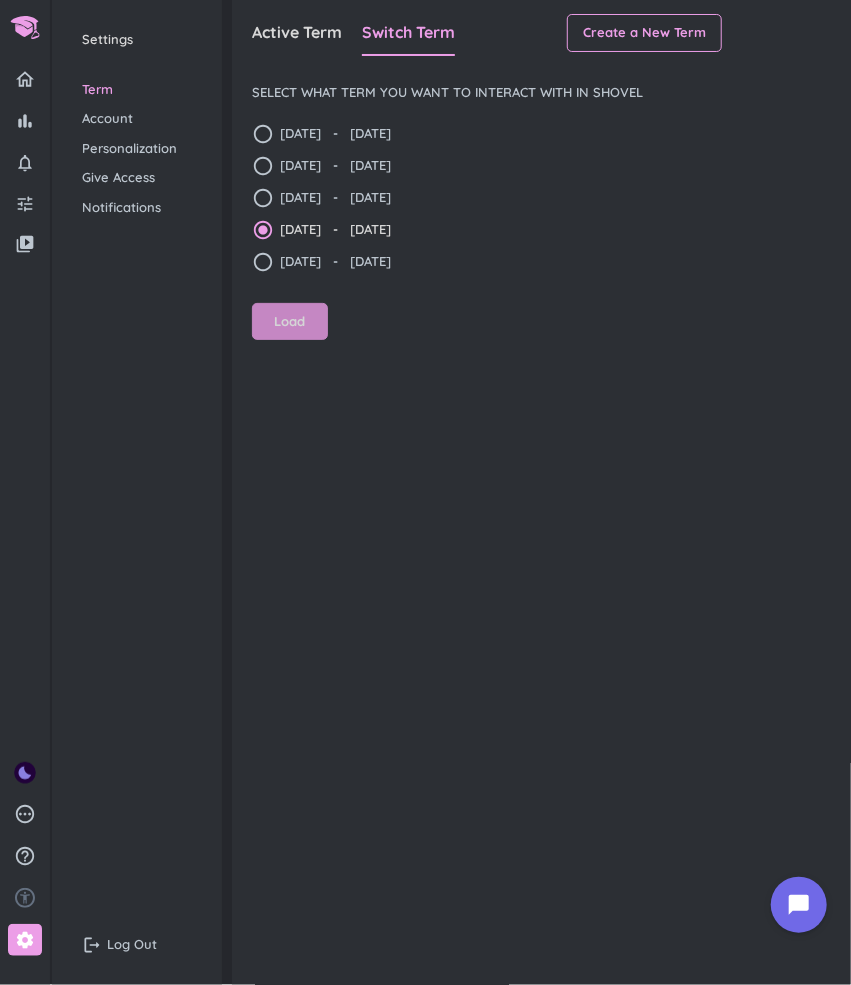 click on "Load" at bounding box center (290, 322) 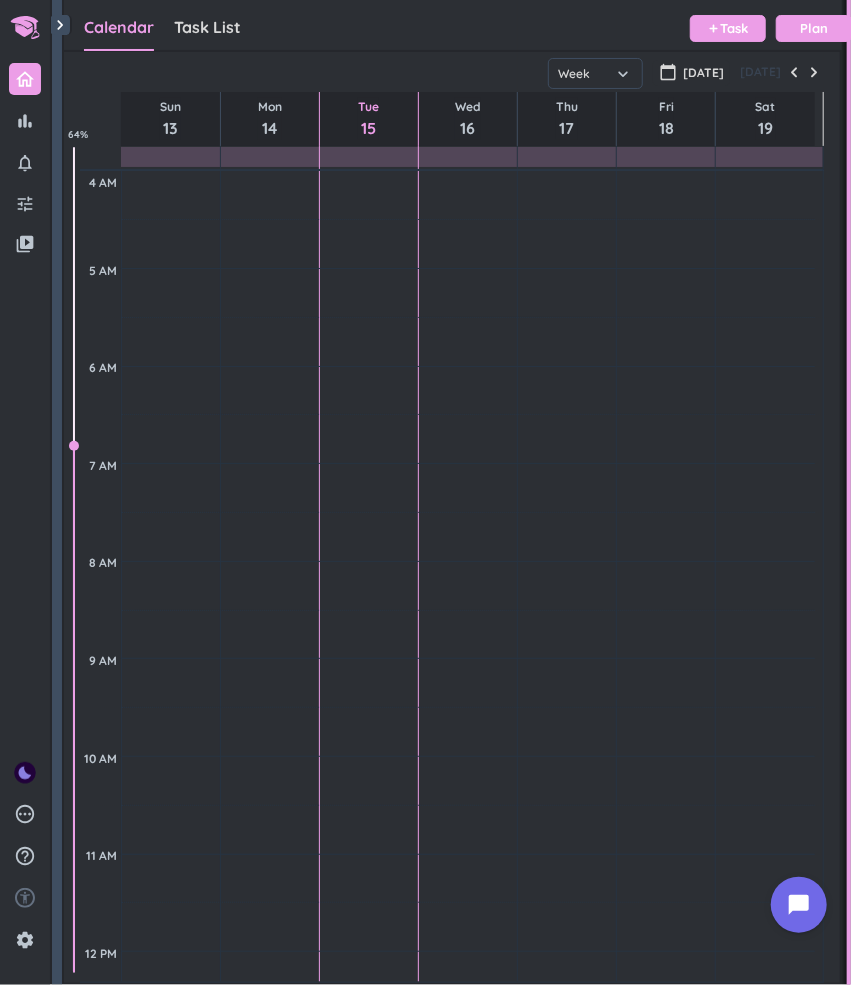 scroll, scrollTop: 9, scrollLeft: 8, axis: both 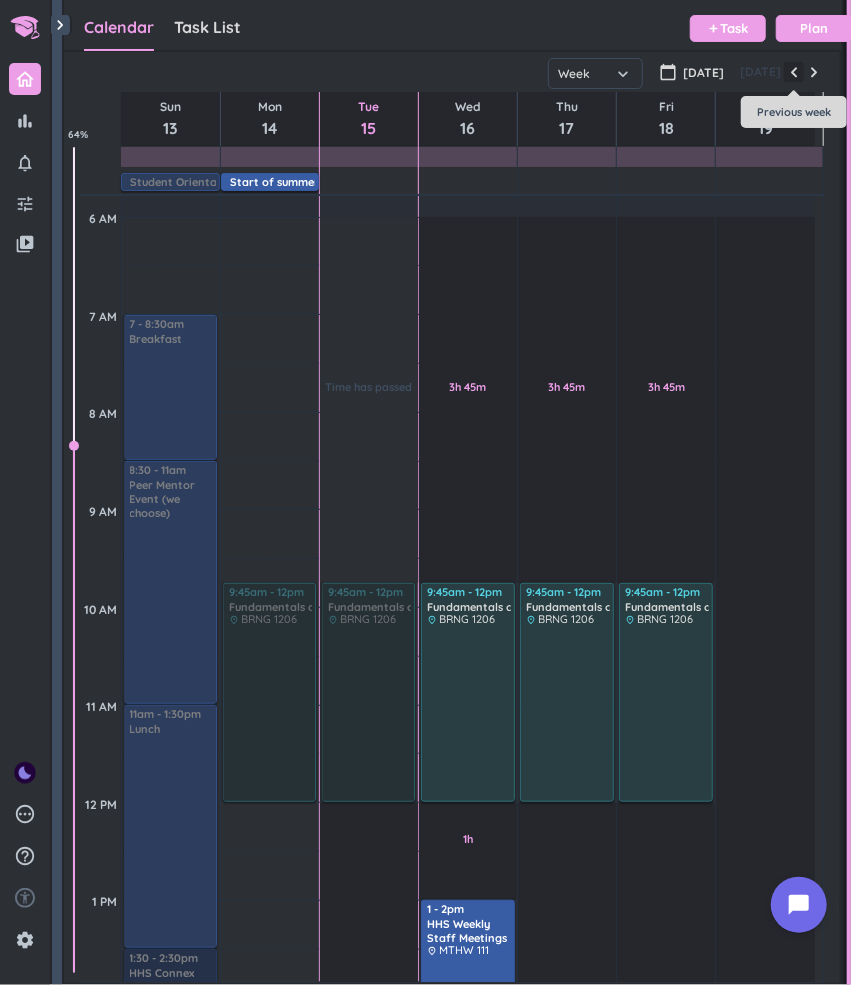 click at bounding box center [794, 72] 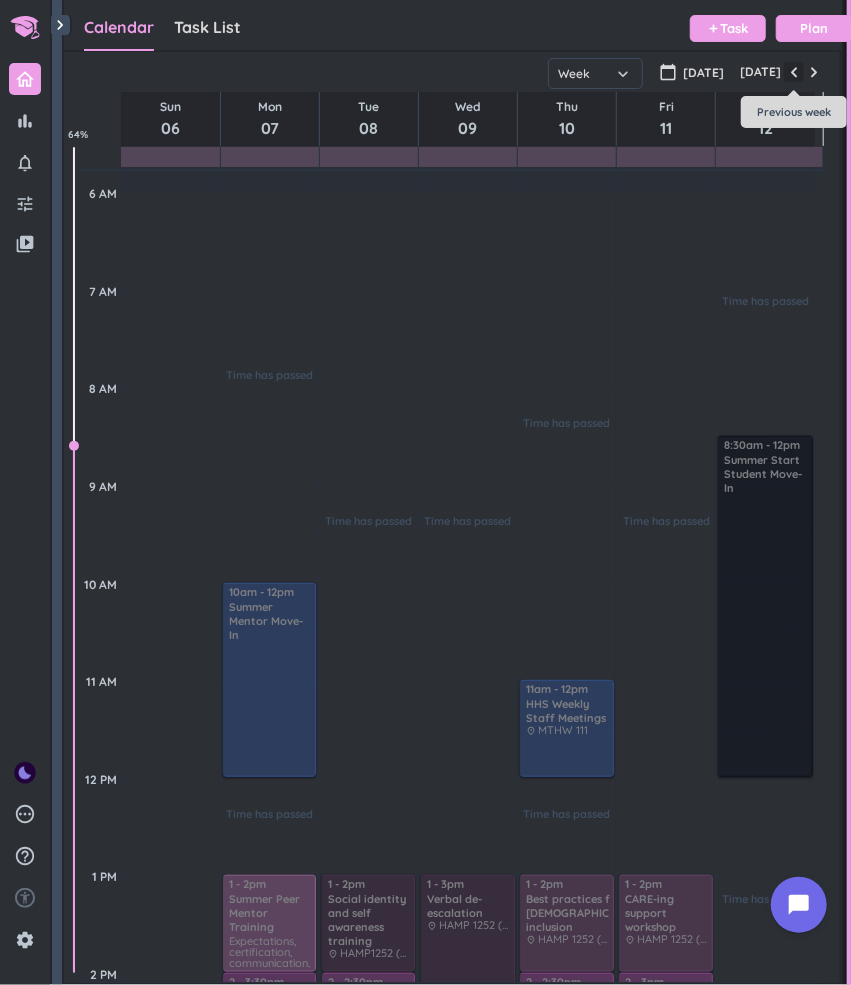 scroll, scrollTop: 489, scrollLeft: 0, axis: vertical 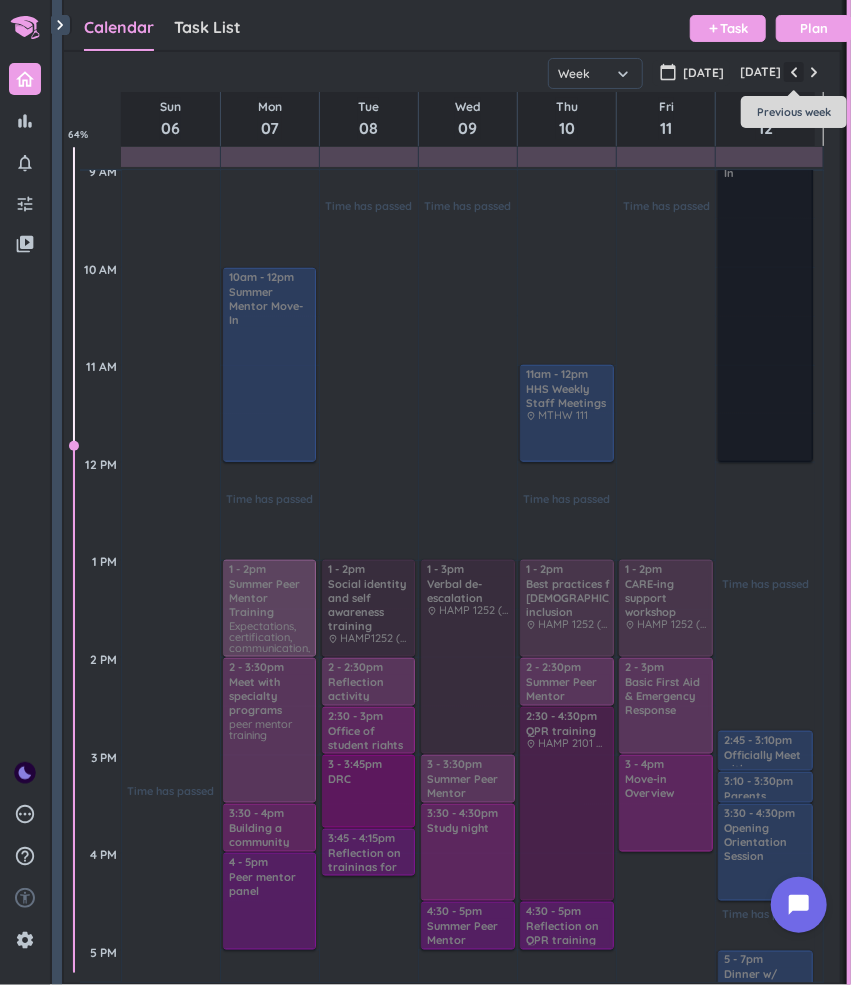 click at bounding box center [794, 72] 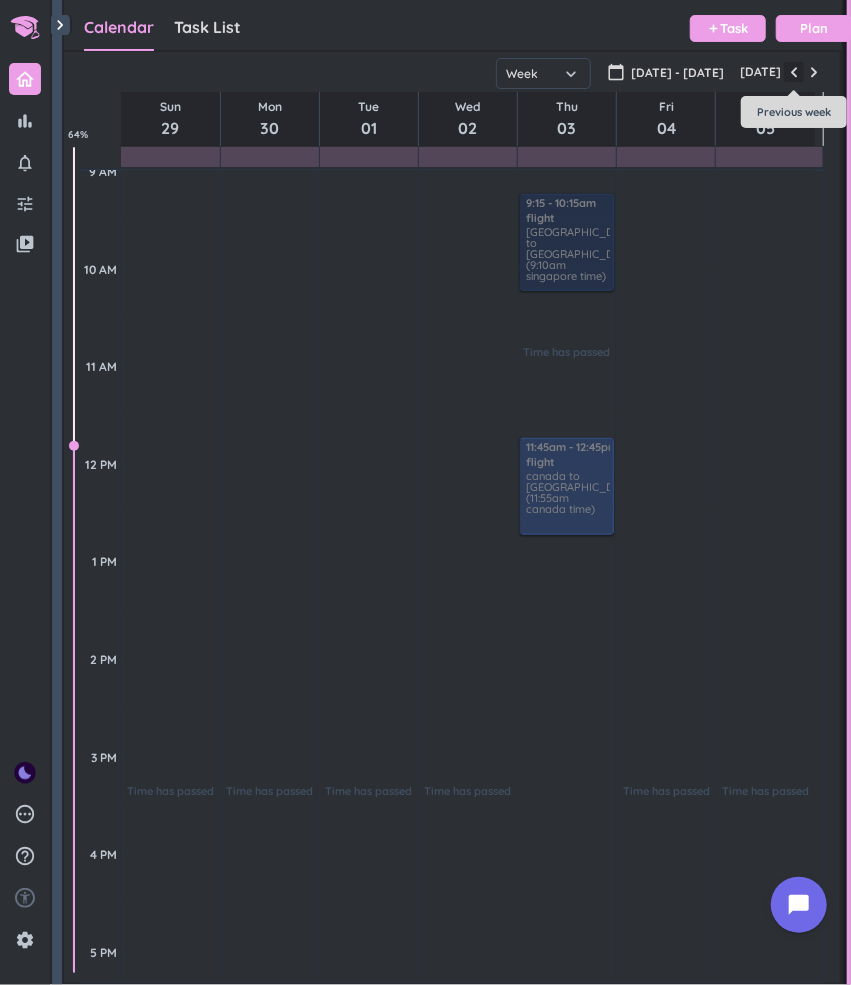 click at bounding box center [794, 72] 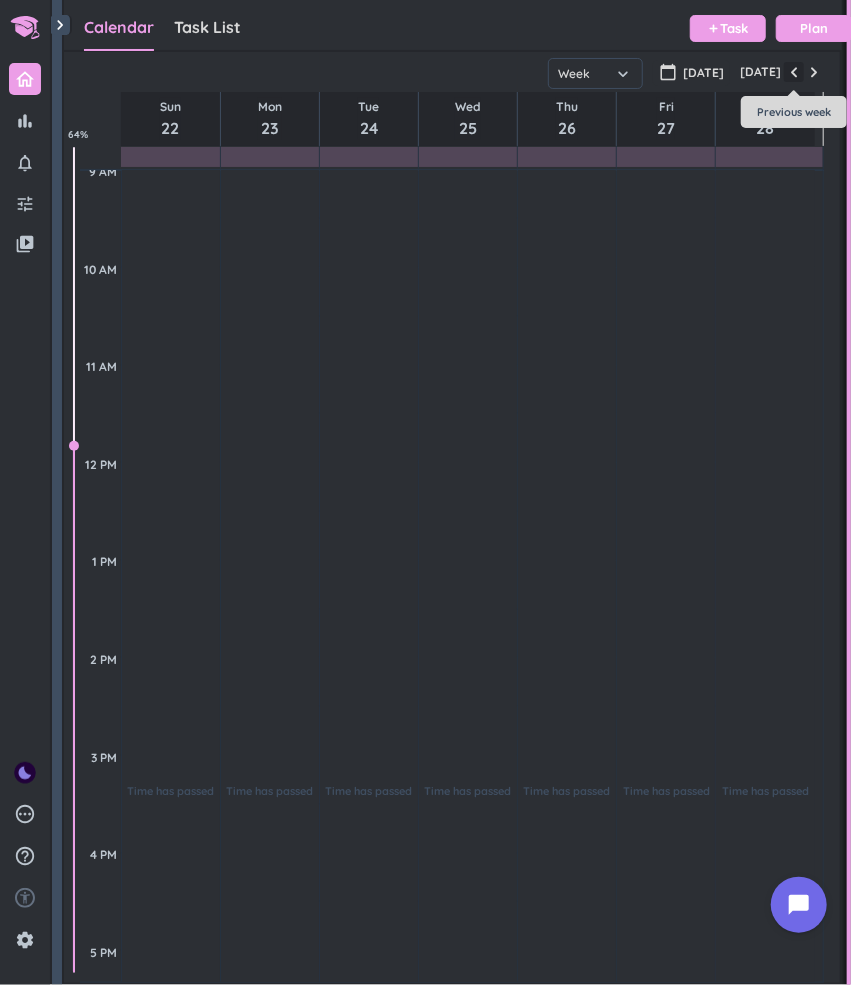click at bounding box center (794, 72) 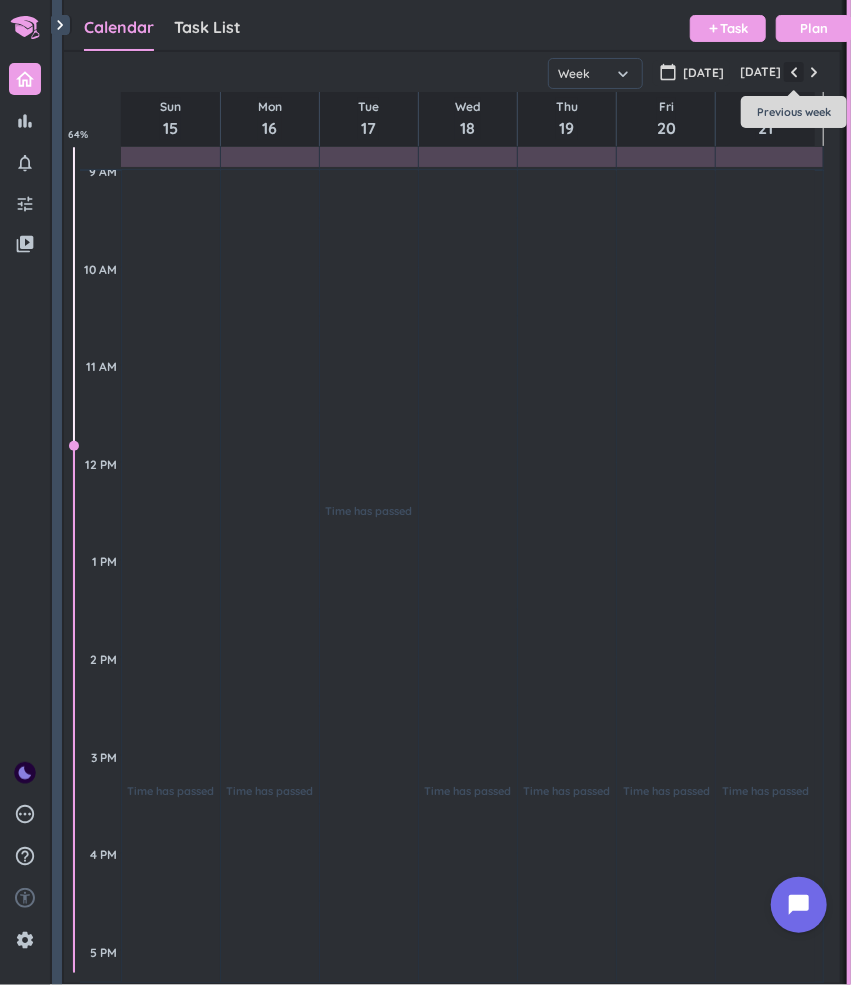click at bounding box center [794, 72] 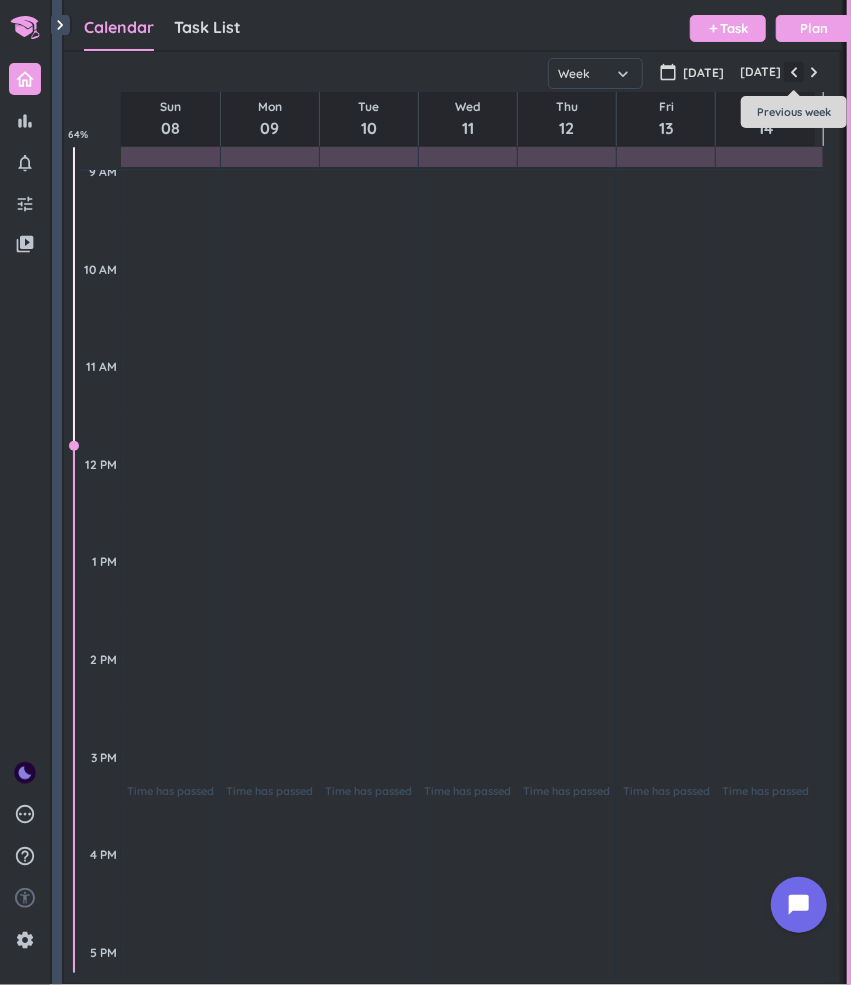 click at bounding box center [794, 72] 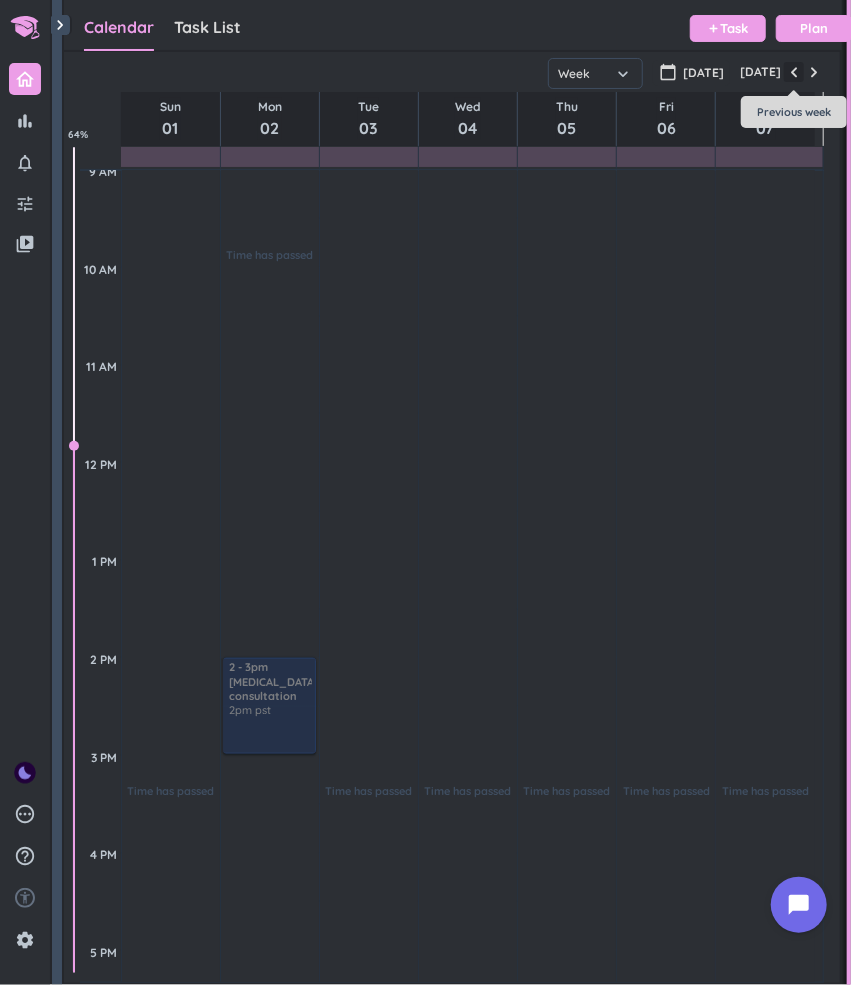 click at bounding box center [794, 72] 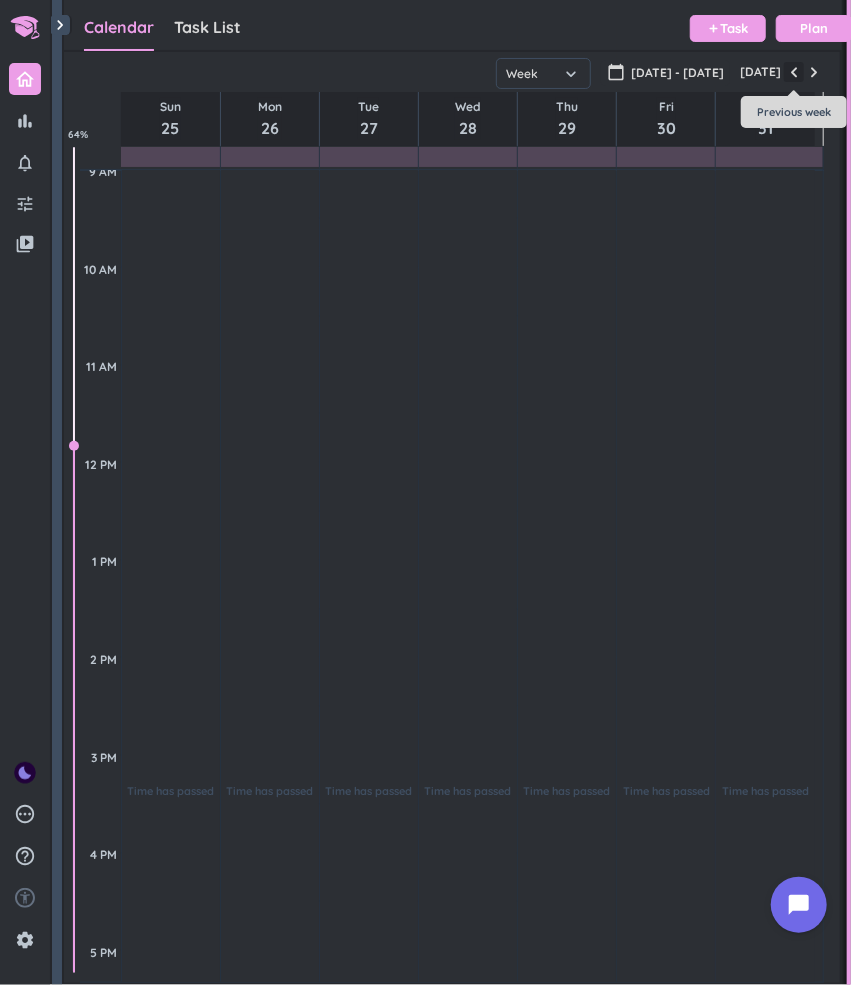 click at bounding box center [794, 72] 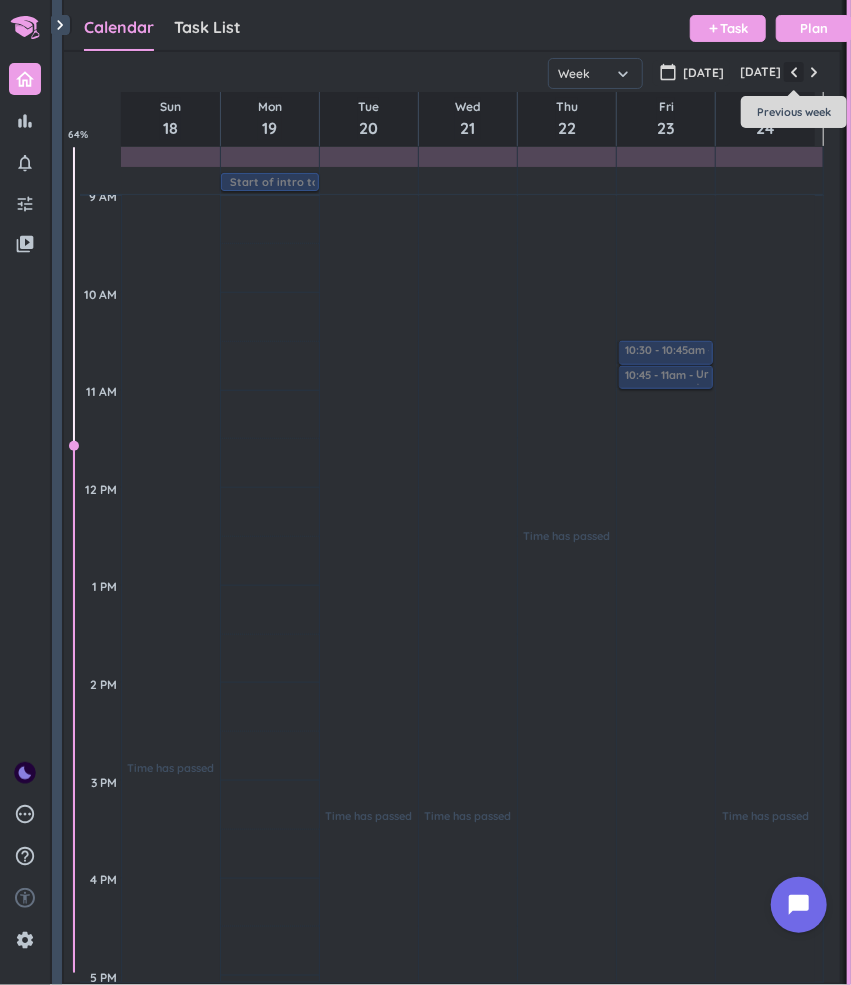 click at bounding box center (794, 72) 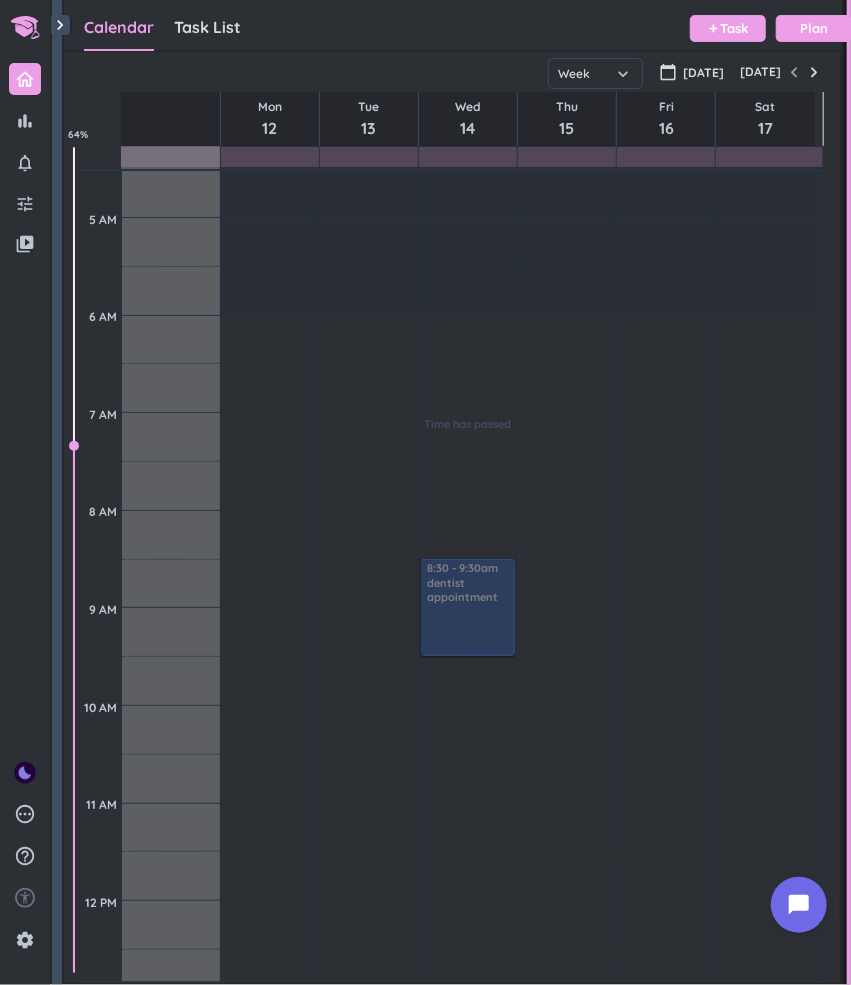 scroll, scrollTop: 53, scrollLeft: 0, axis: vertical 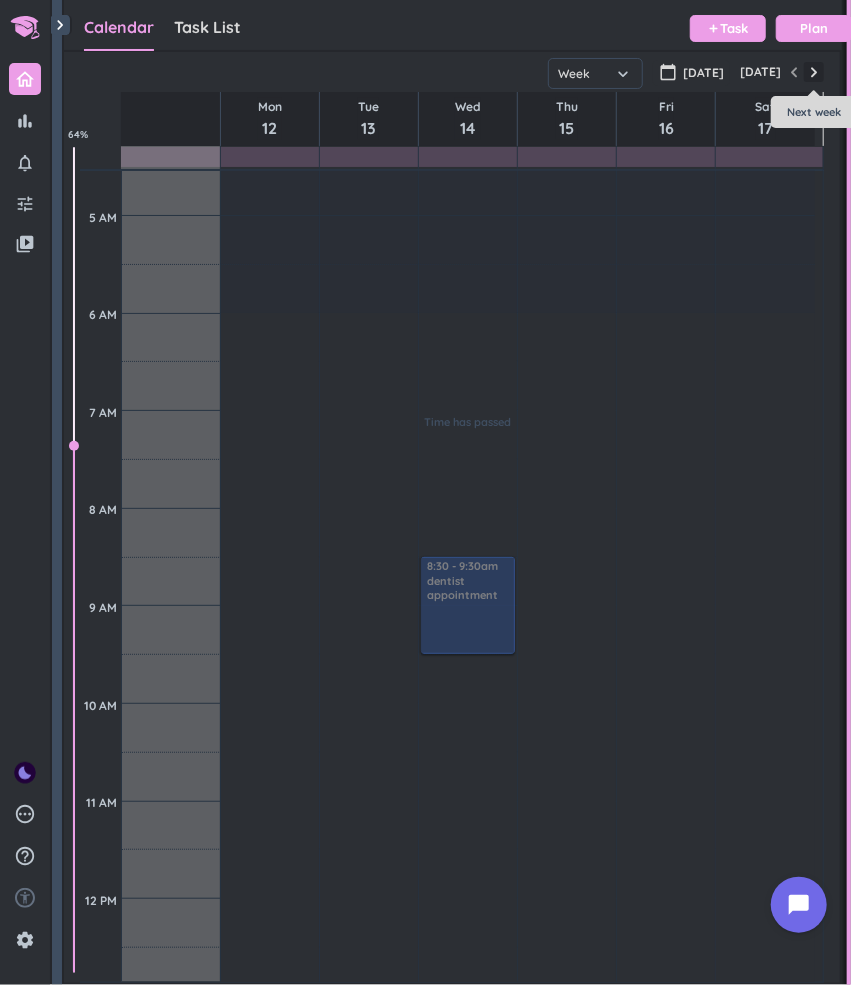 click at bounding box center [814, 72] 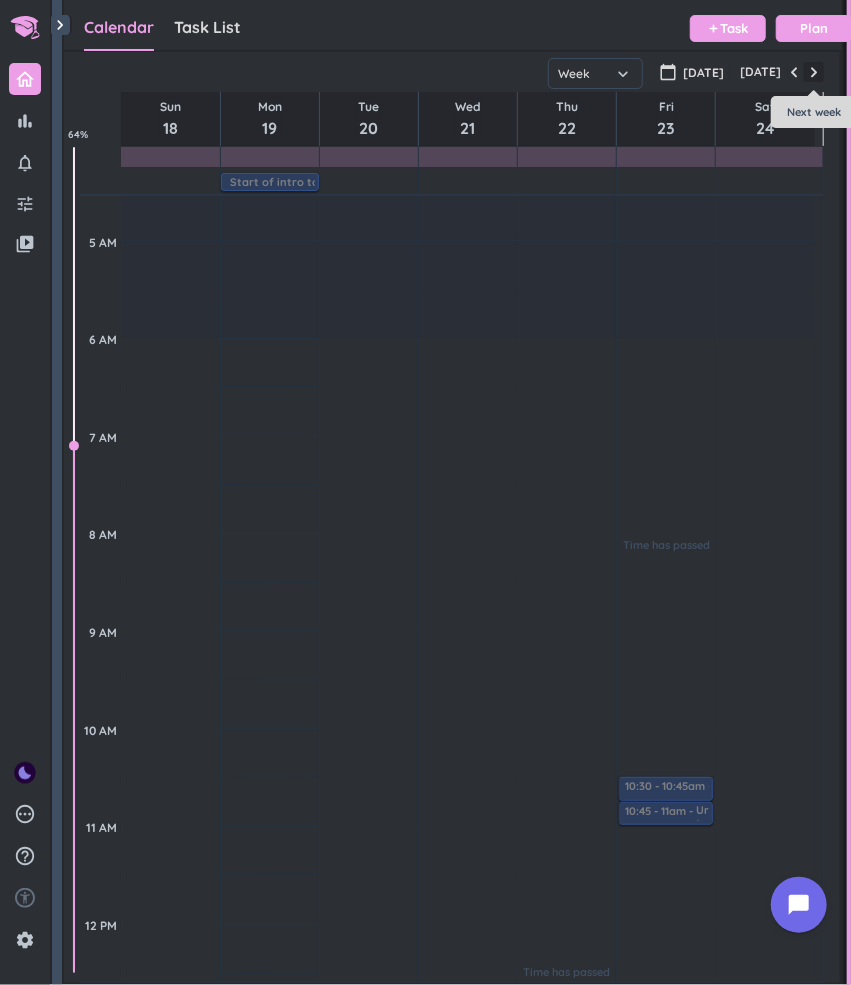 scroll, scrollTop: 489, scrollLeft: 0, axis: vertical 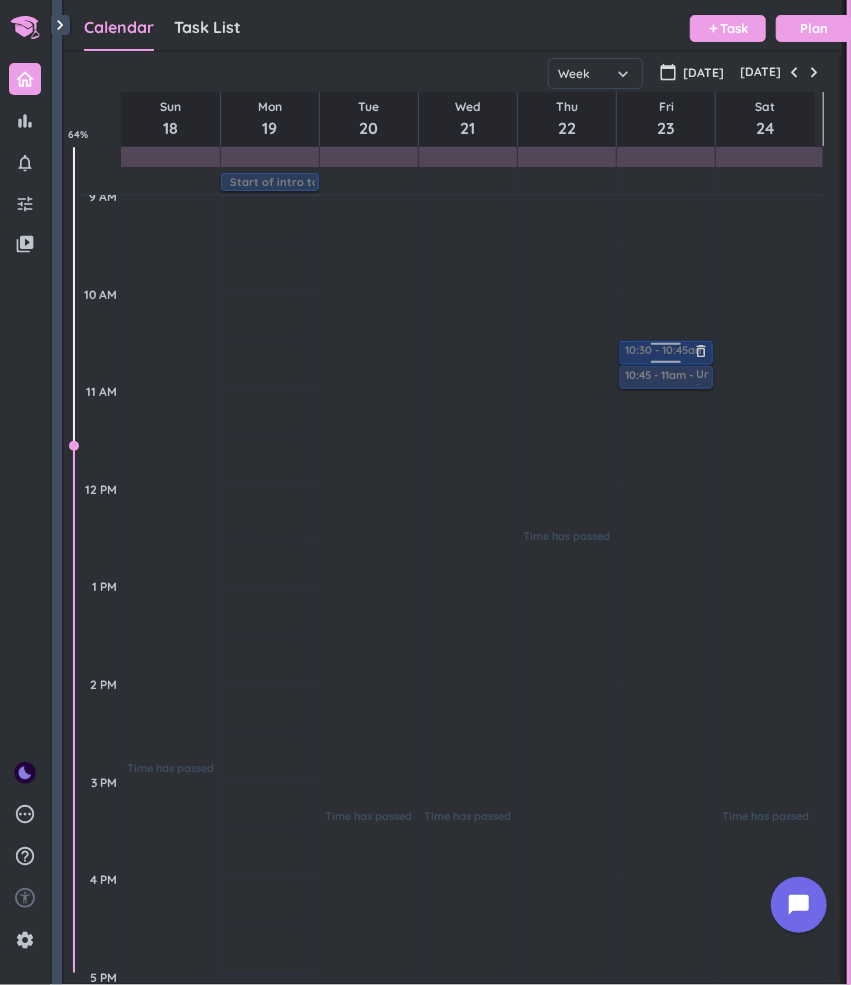 click at bounding box center (666, 347) 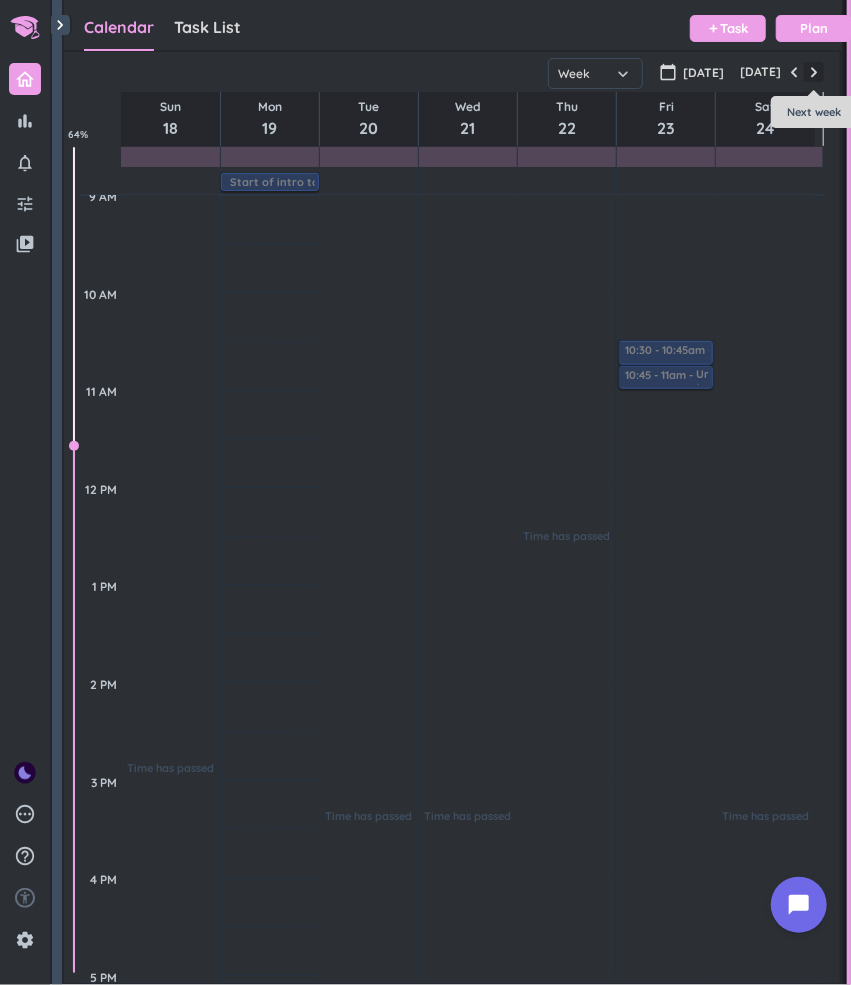 click at bounding box center (814, 72) 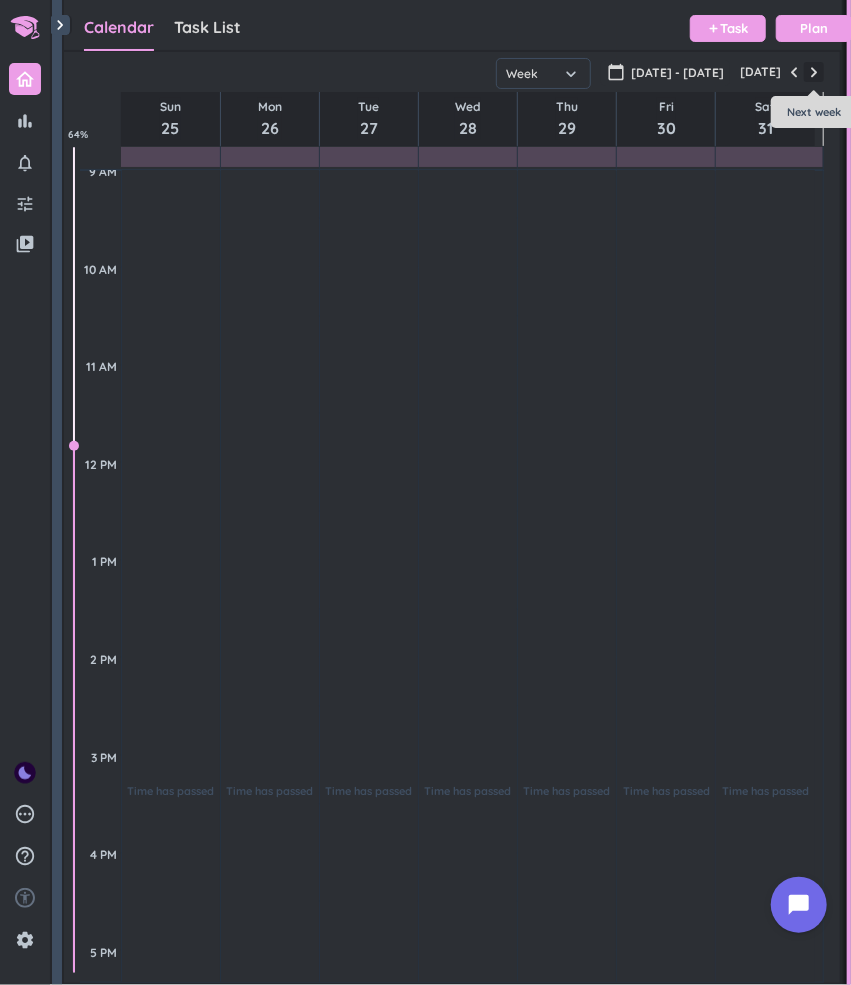 click at bounding box center (814, 72) 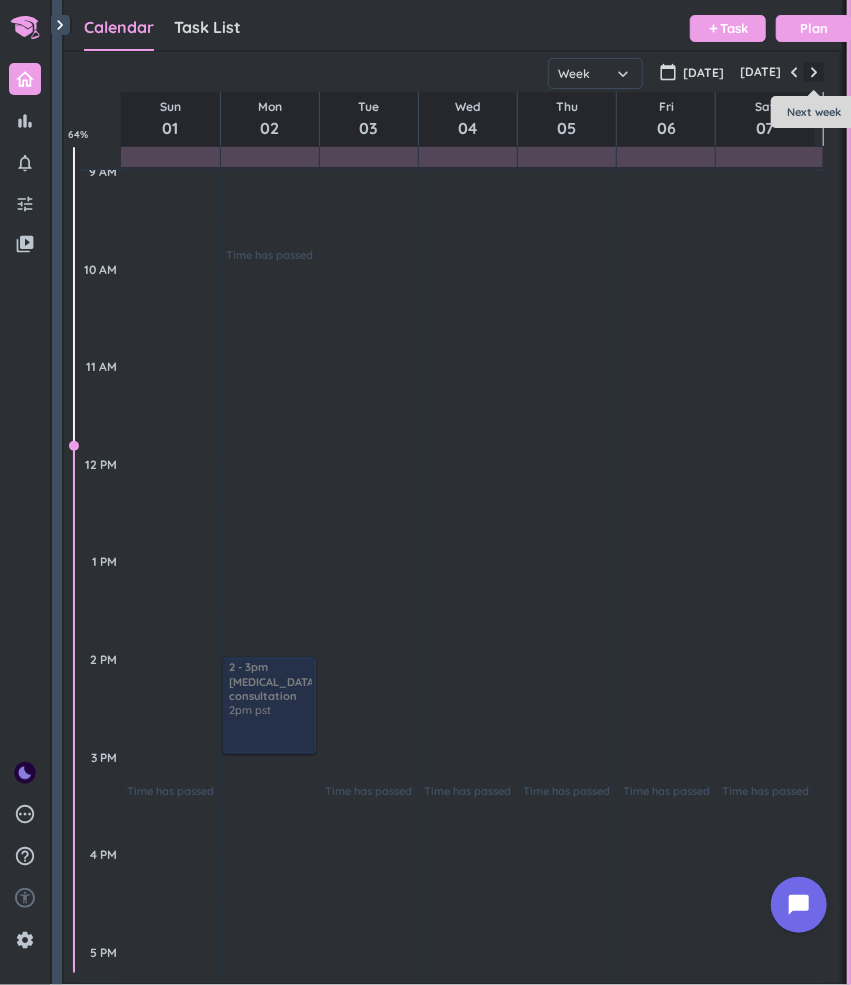 click at bounding box center [814, 72] 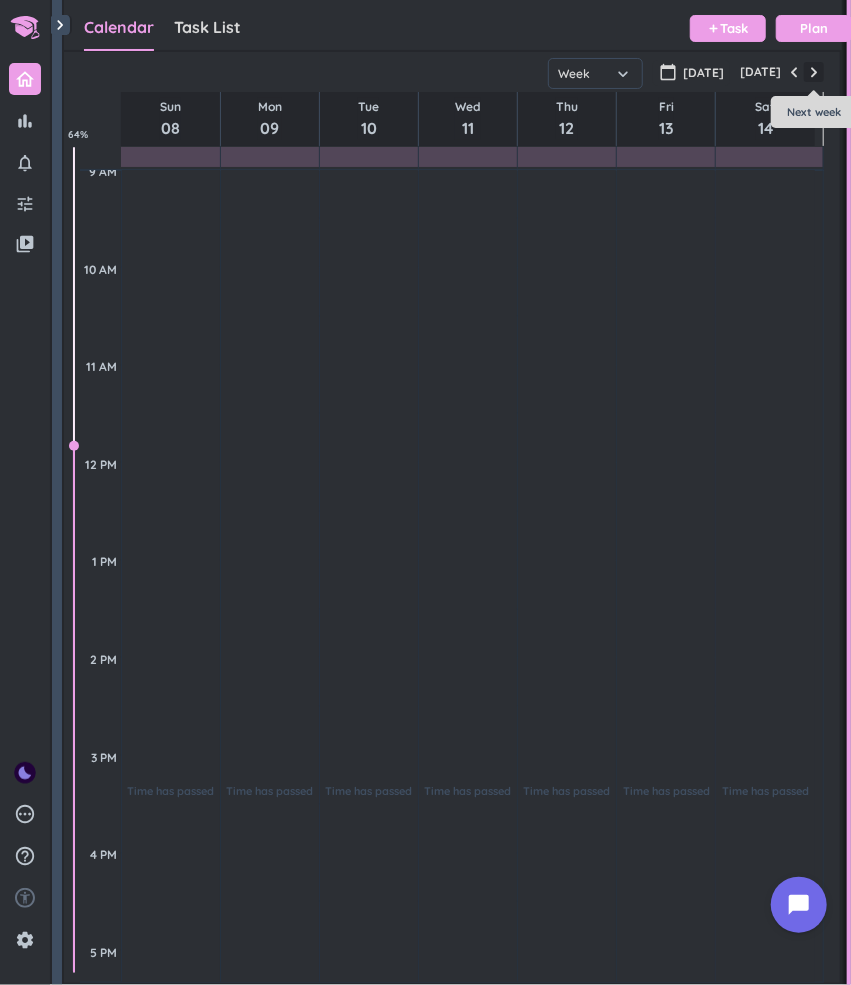 click at bounding box center (814, 72) 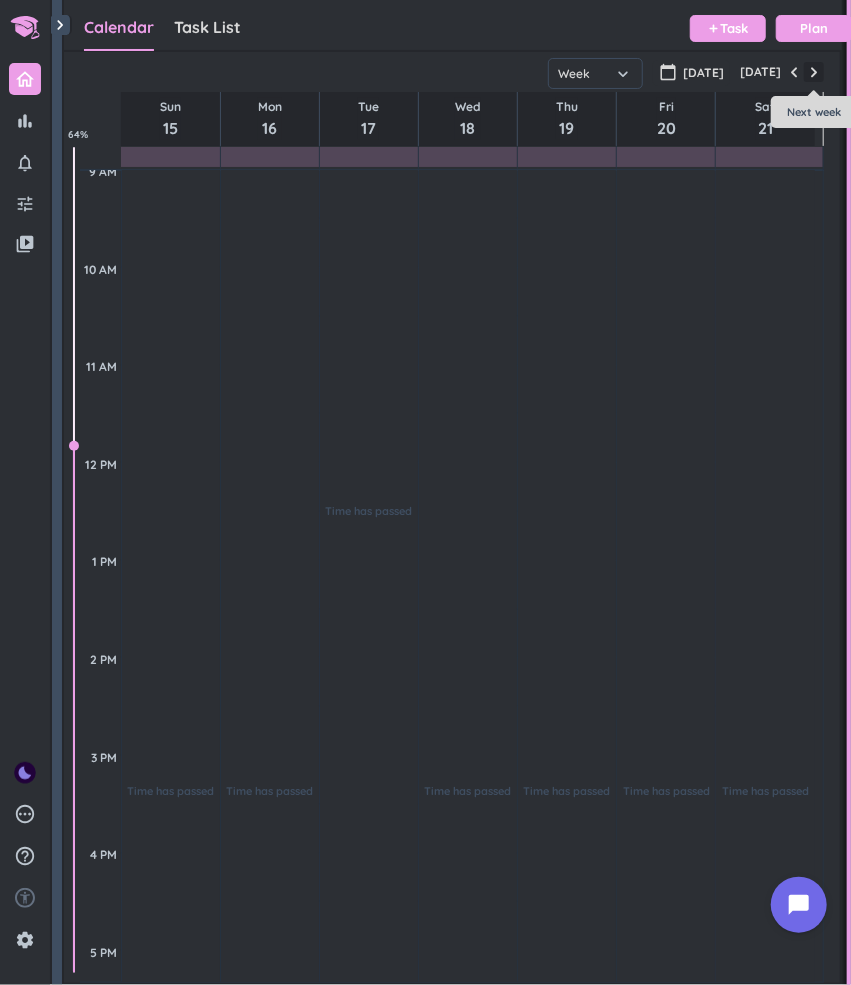 click at bounding box center [814, 72] 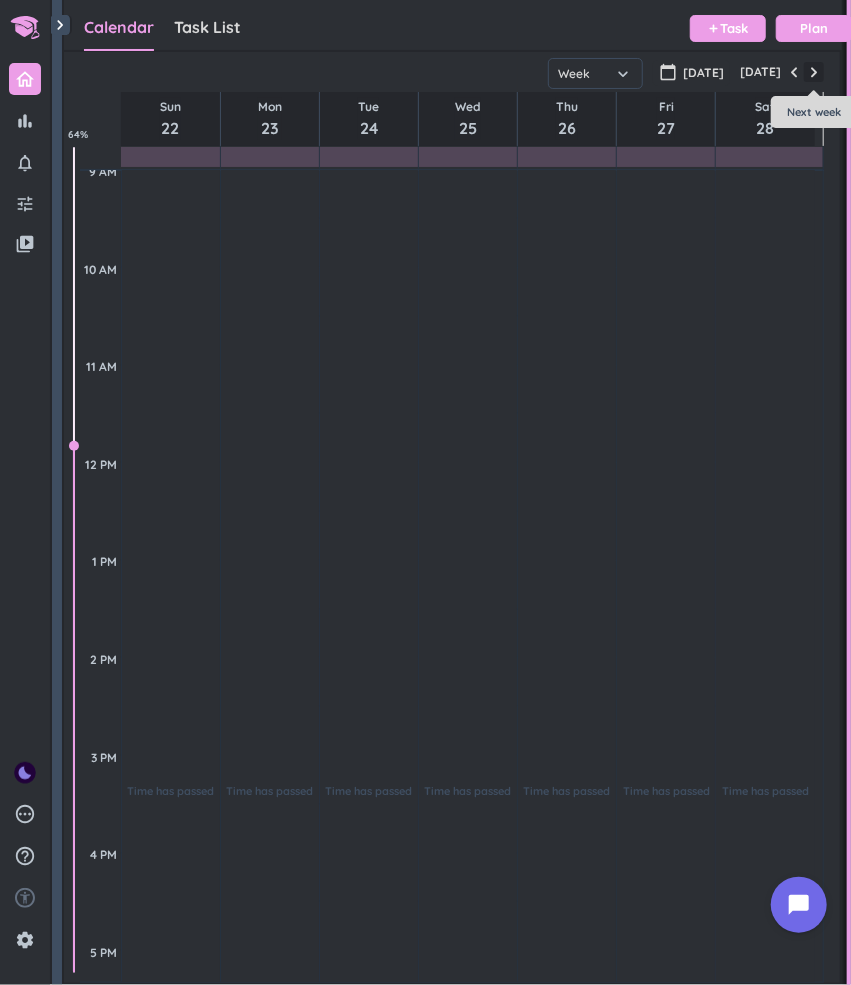click at bounding box center [814, 72] 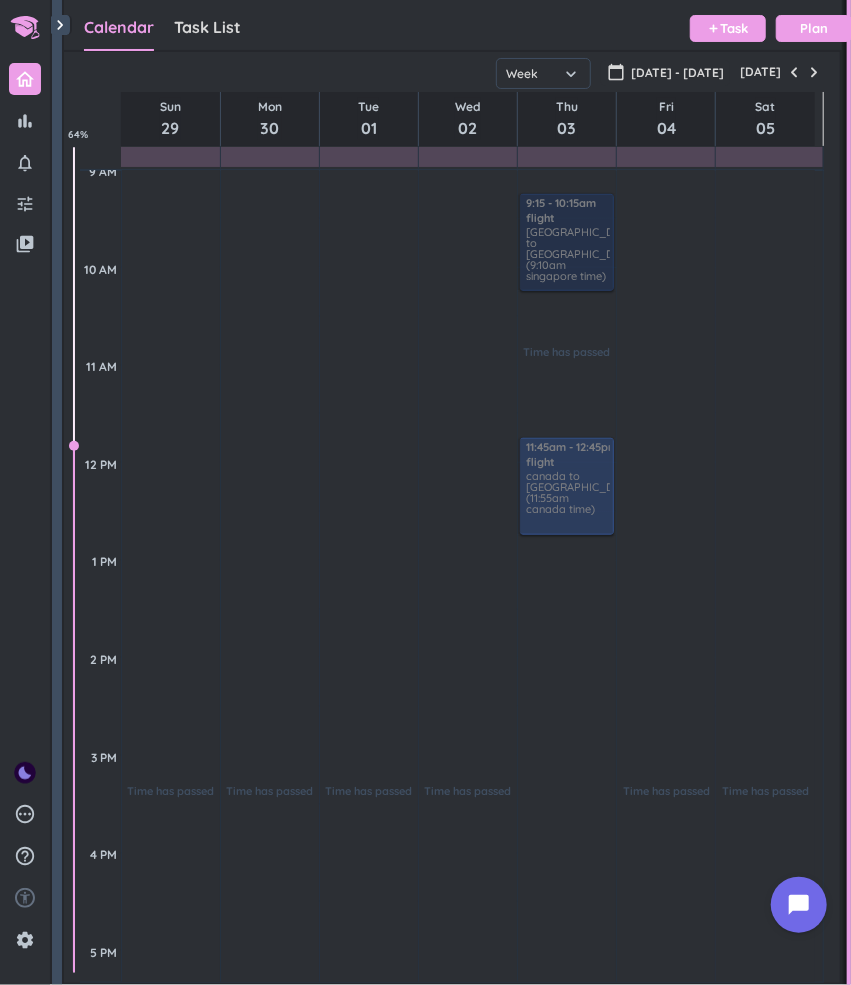 scroll, scrollTop: 83, scrollLeft: 0, axis: vertical 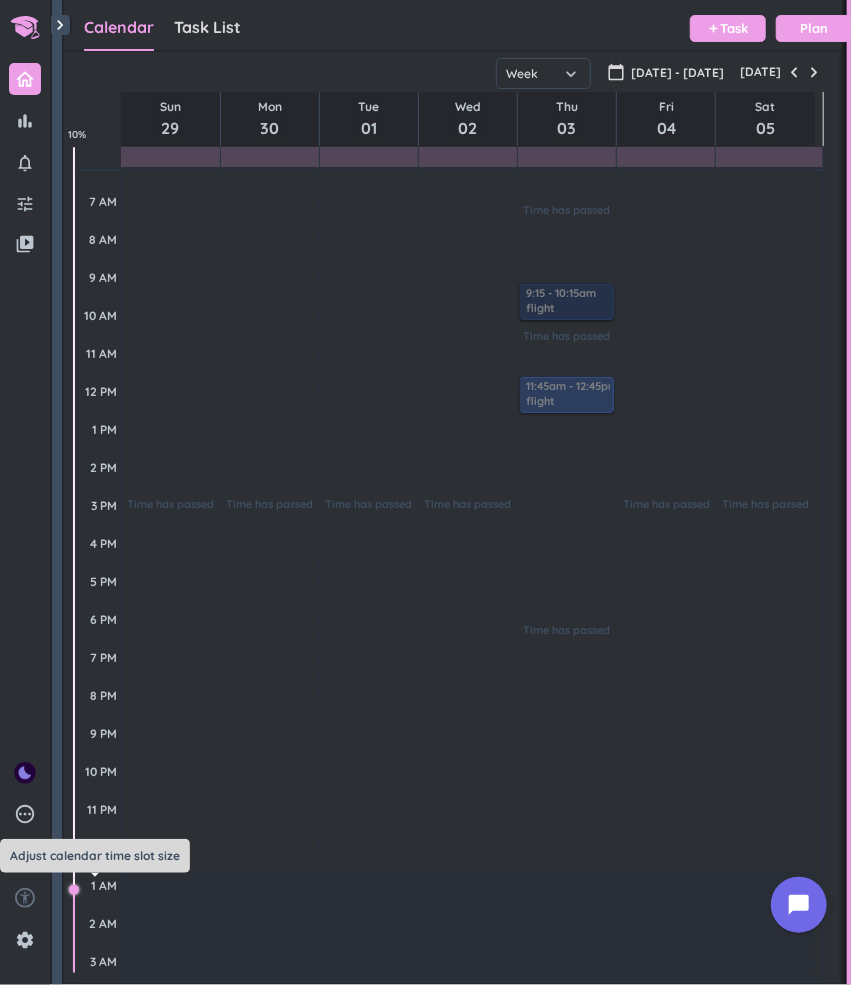 click at bounding box center (75, 560) 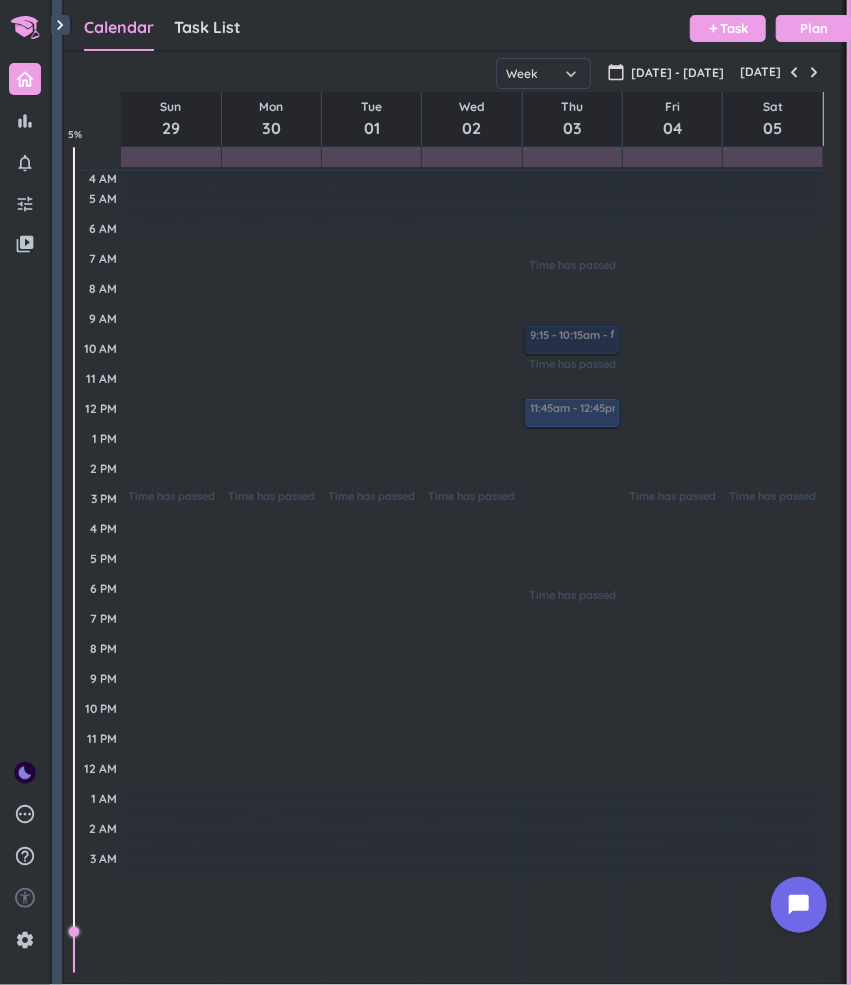 click at bounding box center [75, 560] 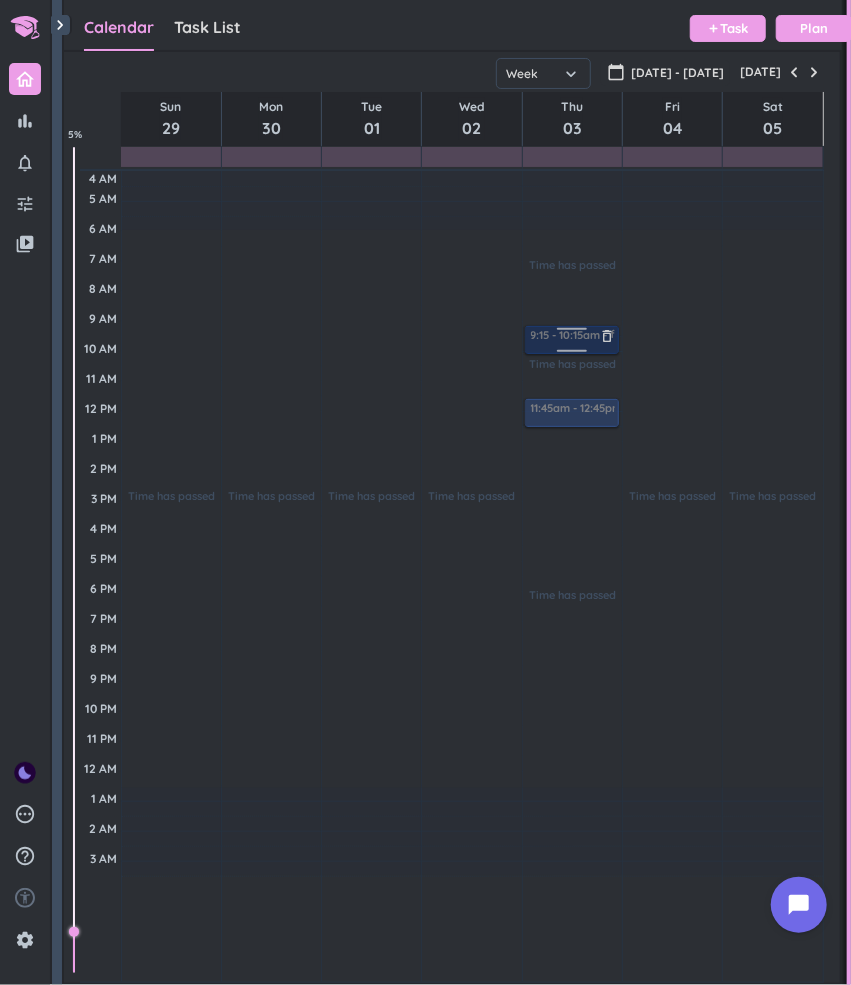 click at bounding box center [571, 340] 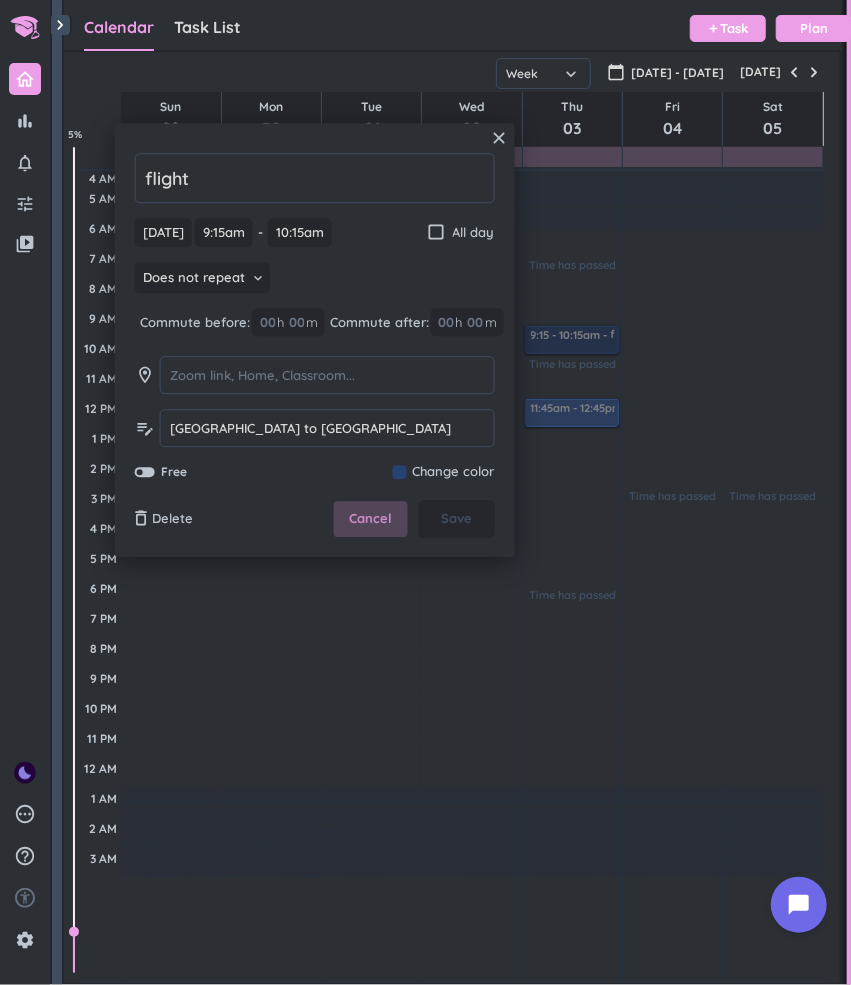 click on "Cancel" at bounding box center [370, 520] 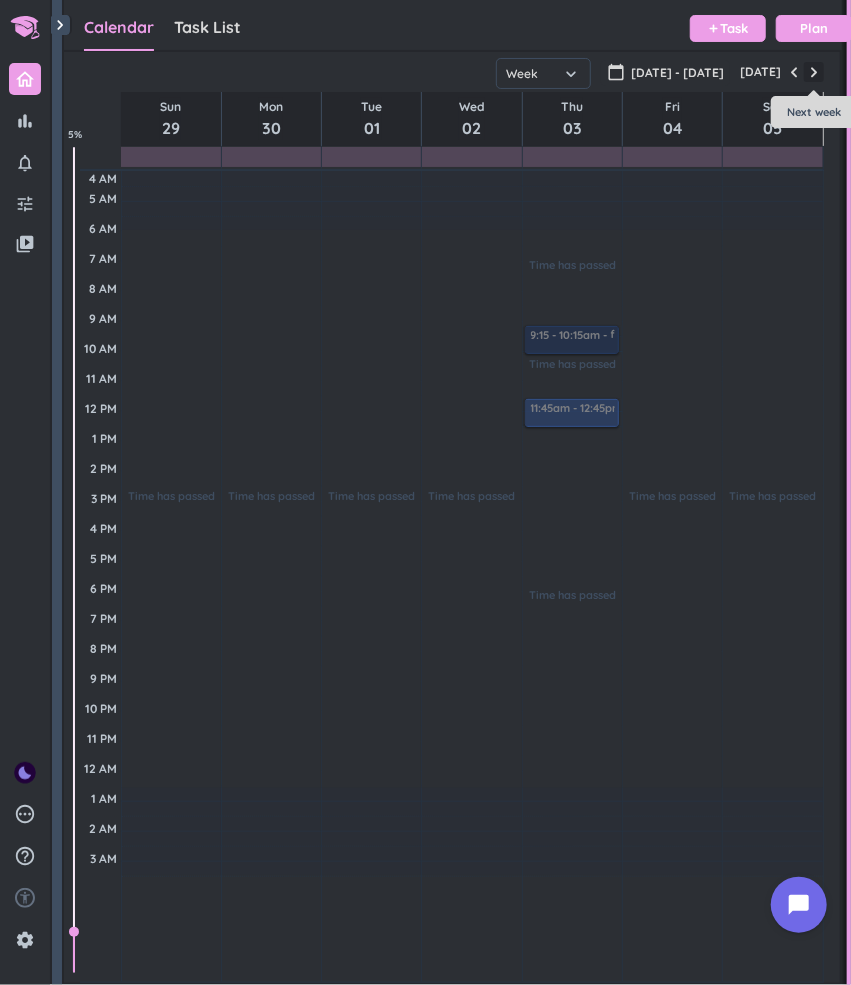 click at bounding box center (814, 72) 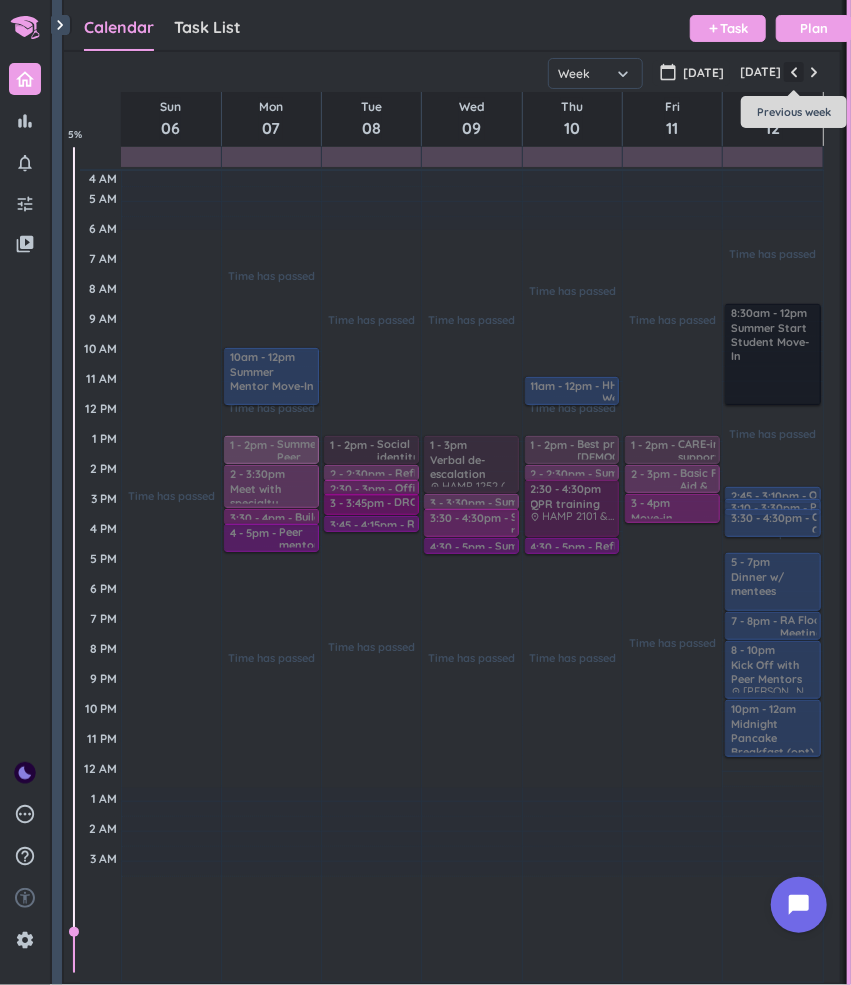 click at bounding box center [794, 72] 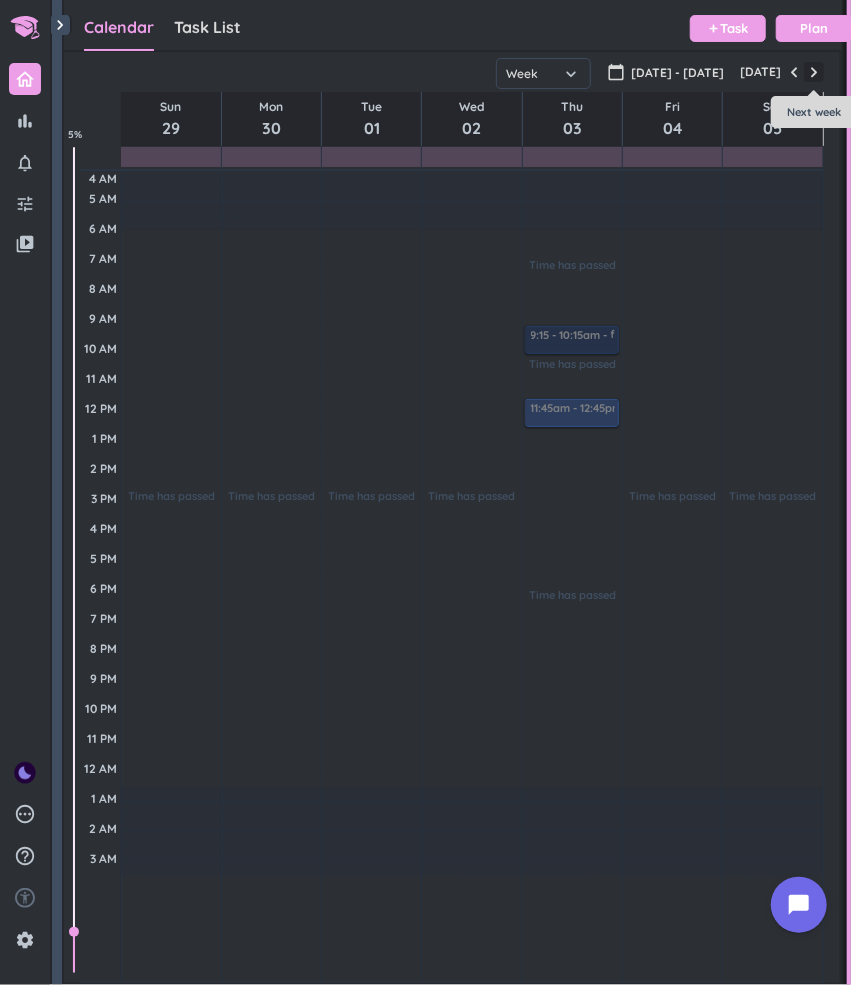 click at bounding box center [814, 72] 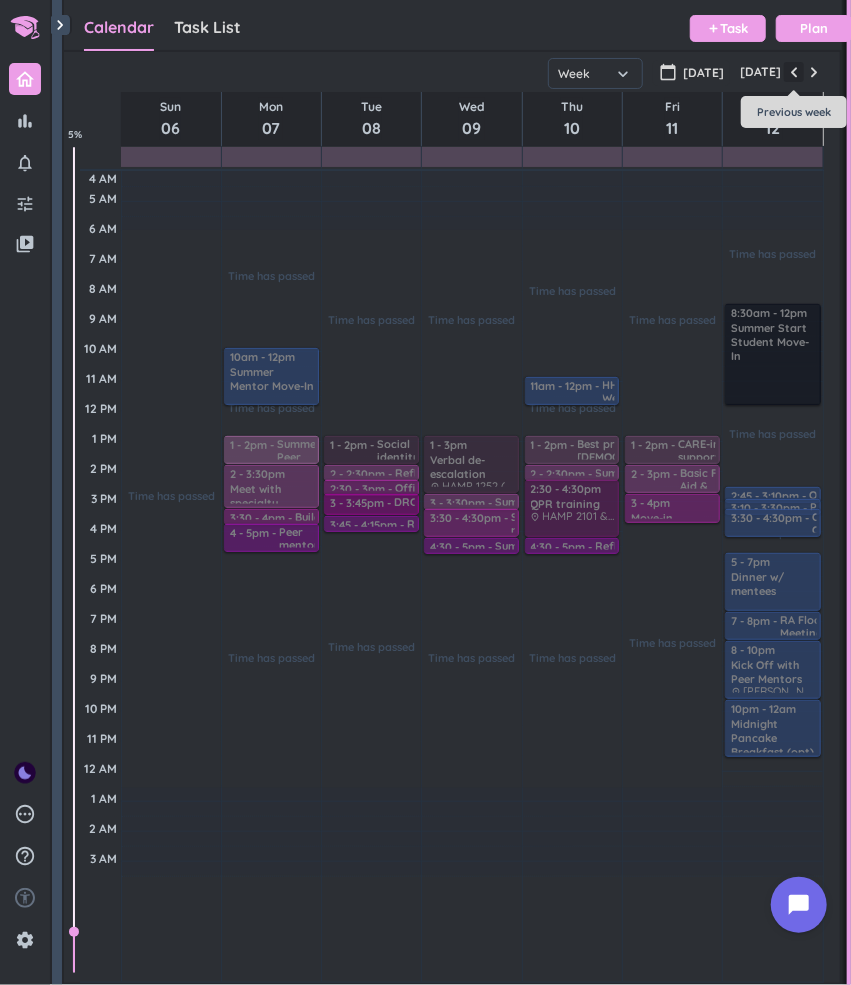 click at bounding box center (794, 72) 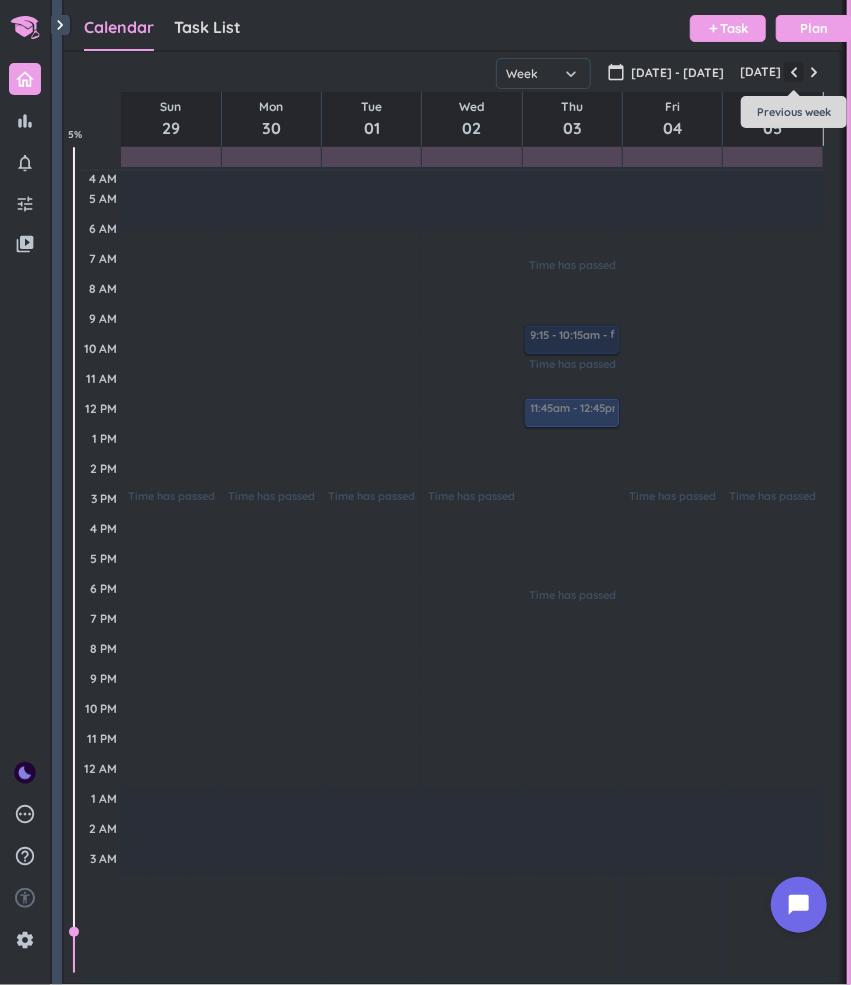 click at bounding box center [794, 72] 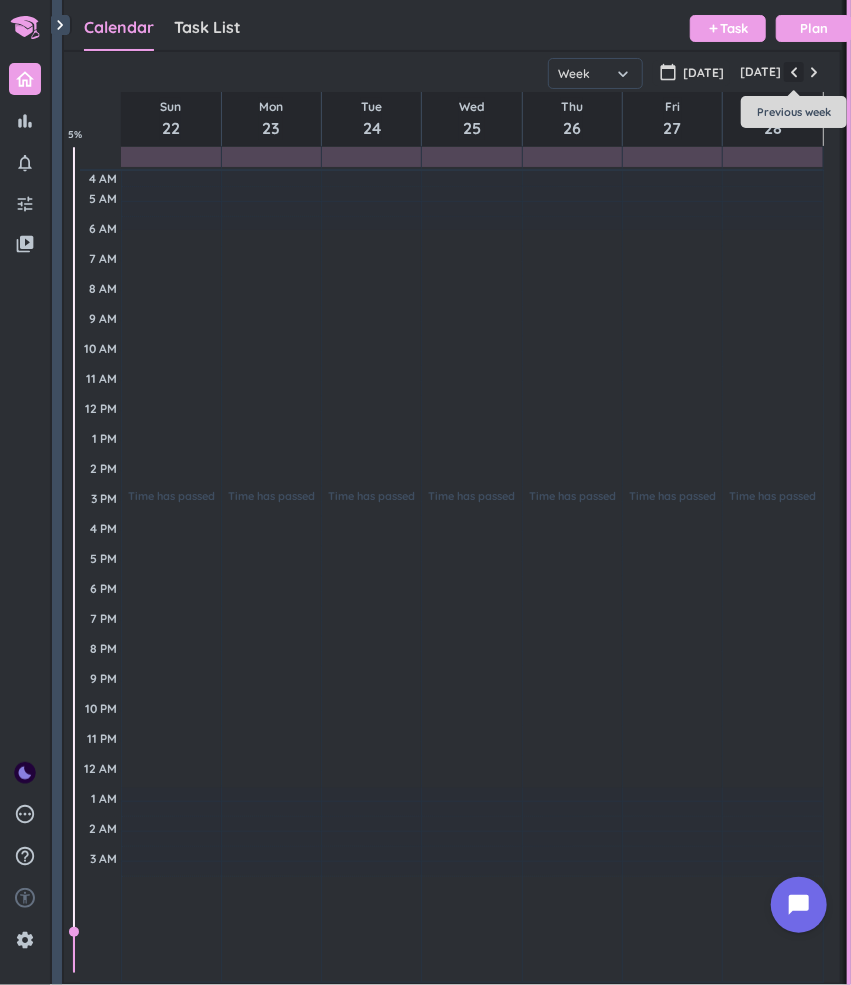 click at bounding box center (794, 72) 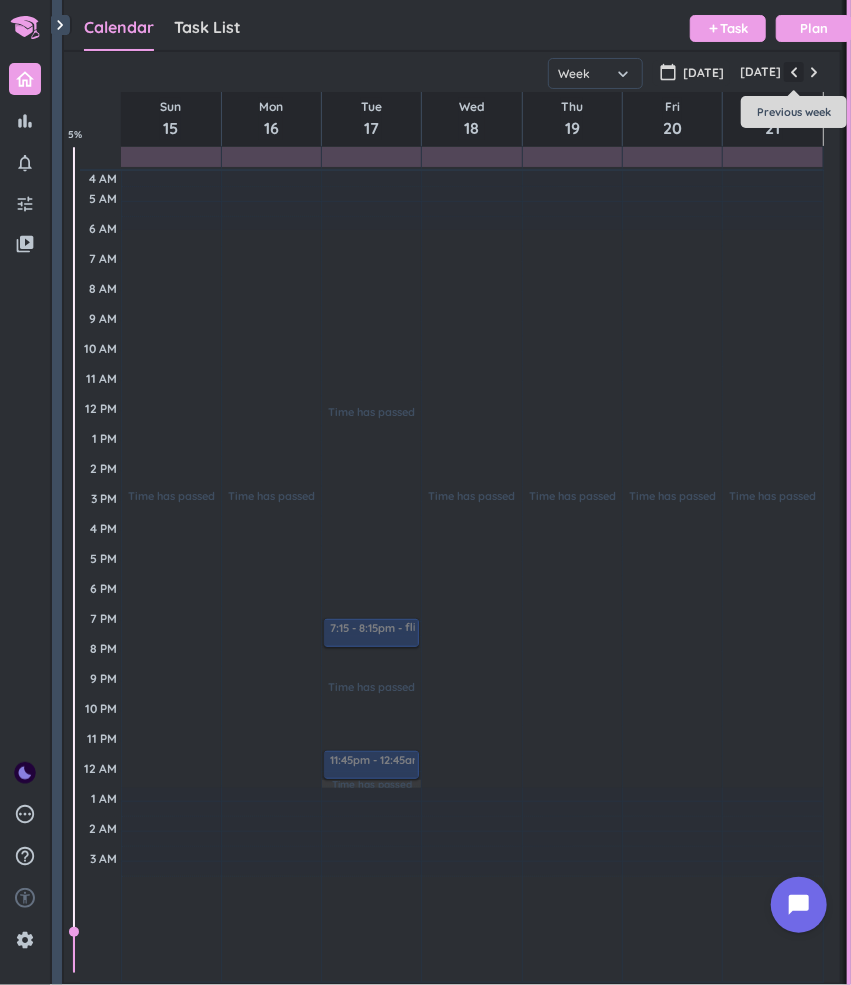 click at bounding box center [794, 72] 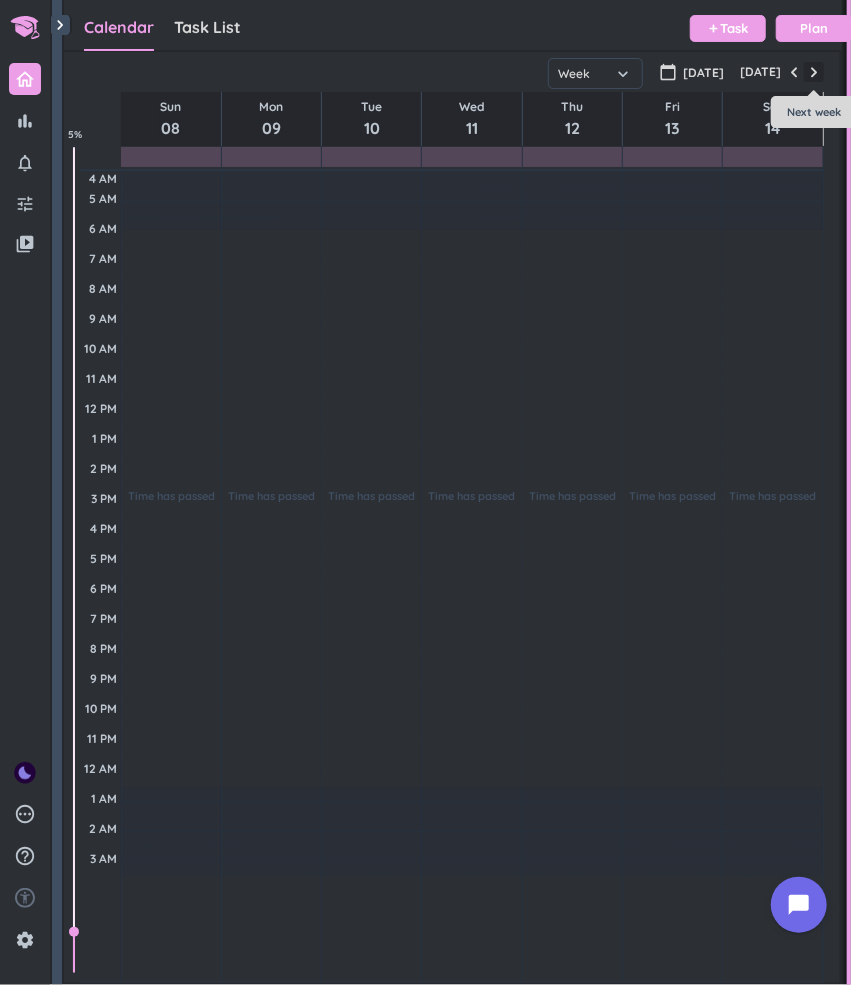 click at bounding box center (814, 72) 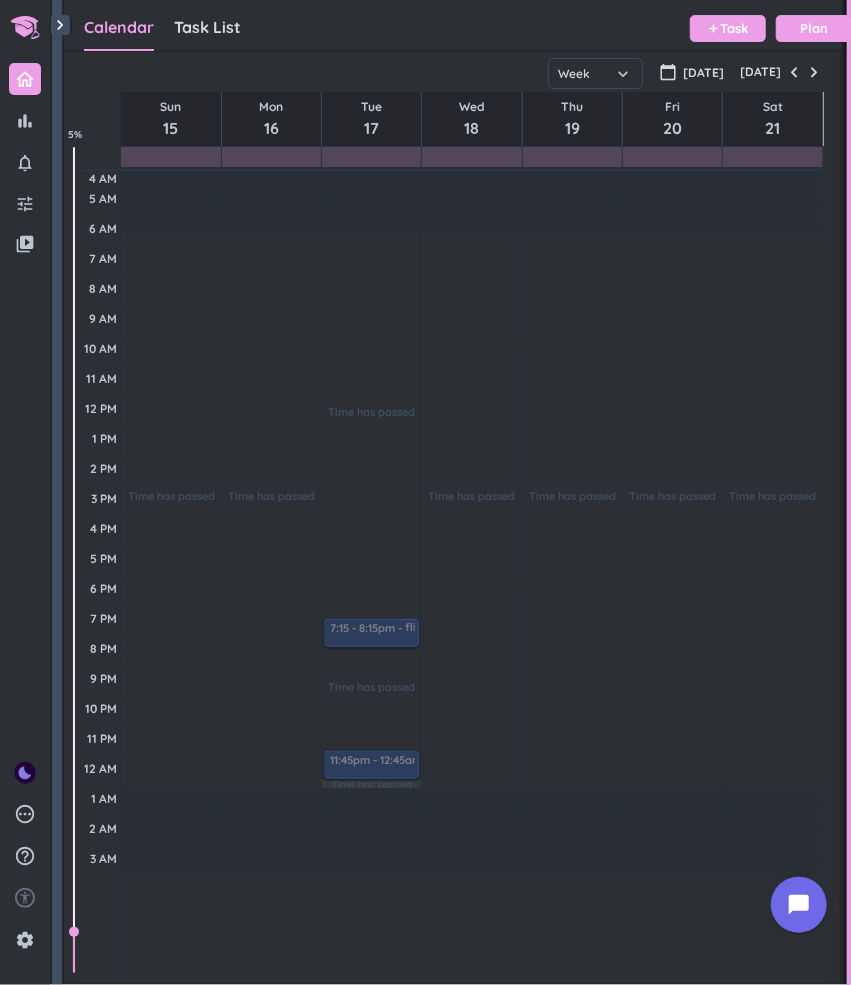 click on "[DATE]" at bounding box center [780, 72] 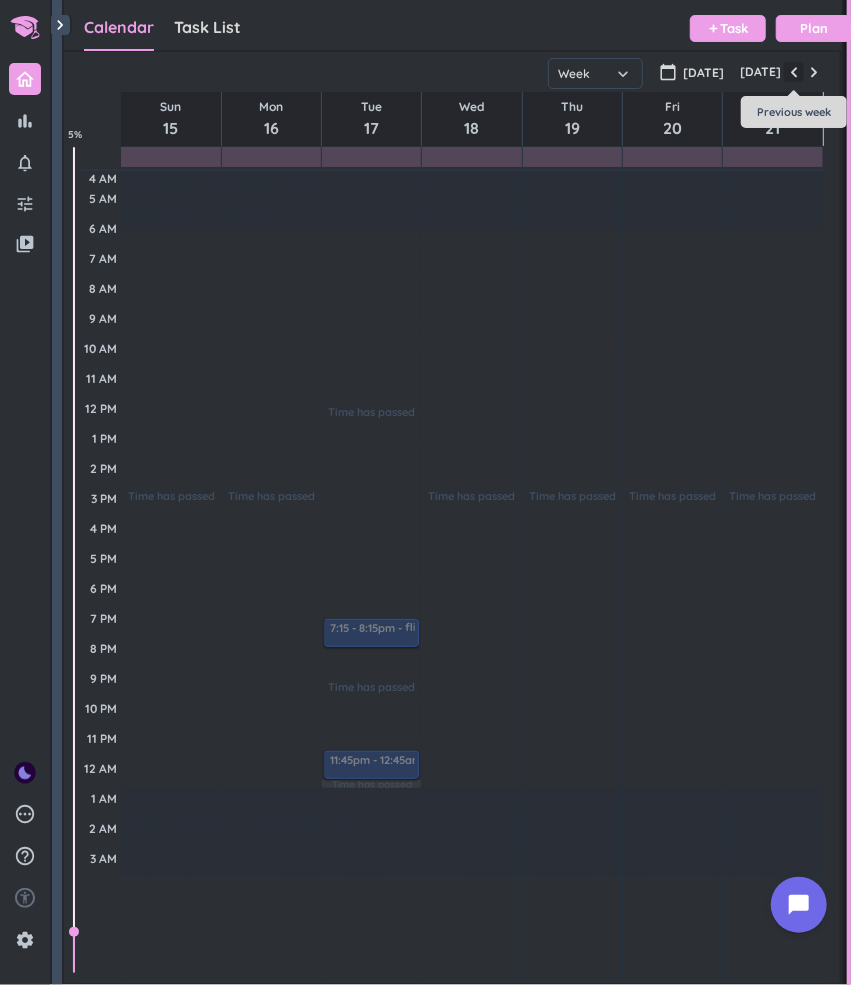 click at bounding box center [794, 72] 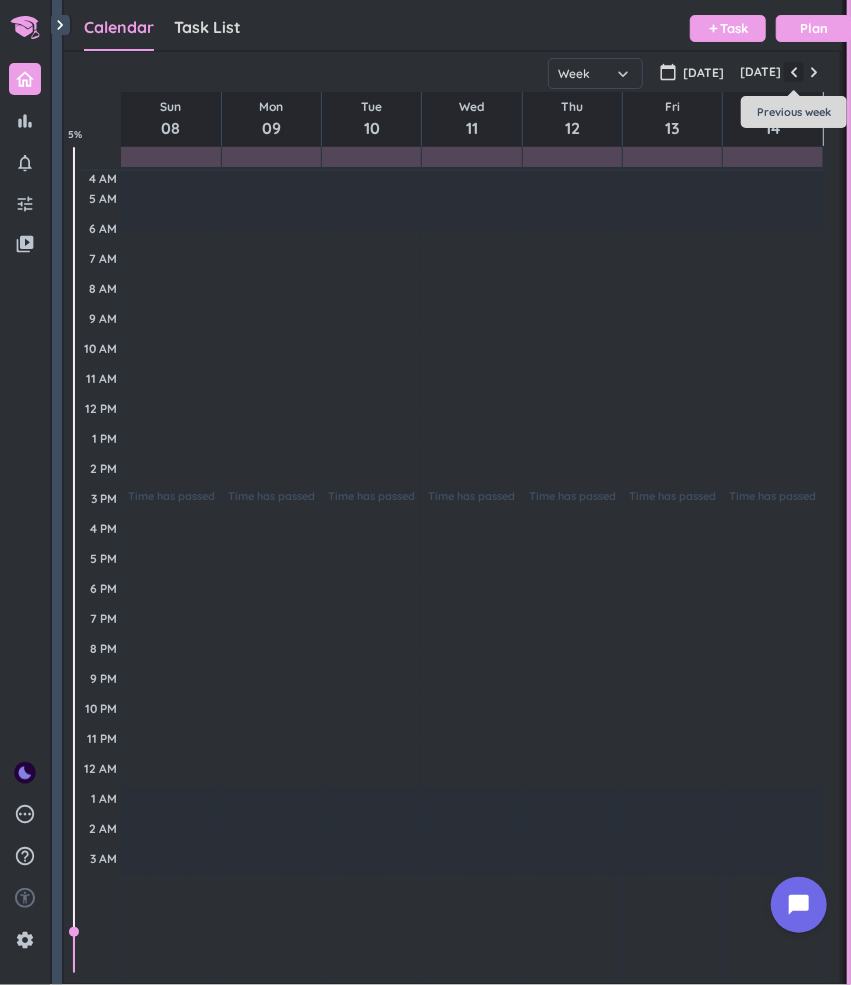 click at bounding box center [794, 72] 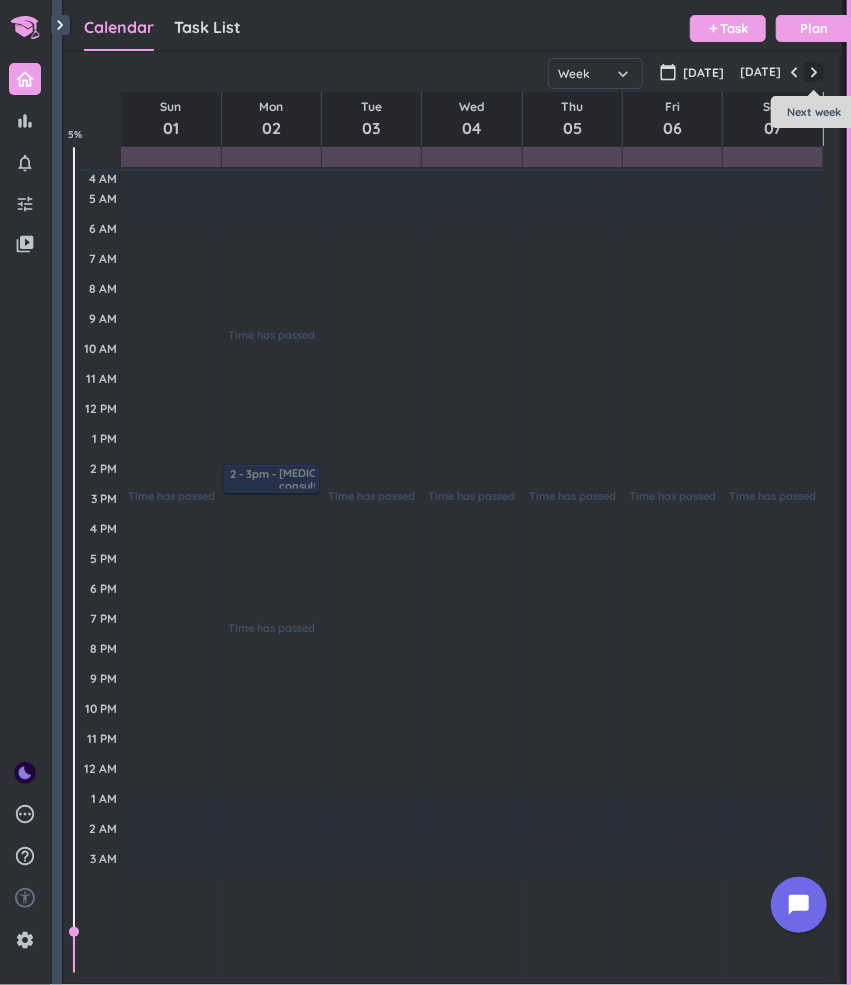 click at bounding box center [814, 72] 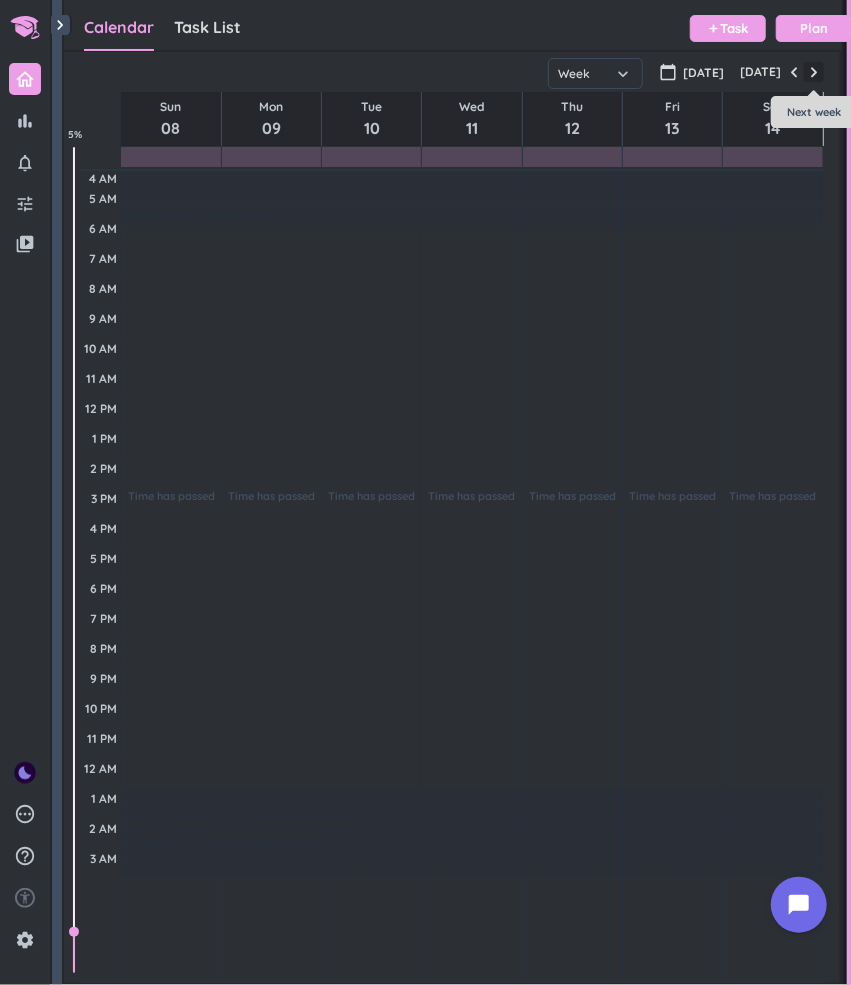 click at bounding box center (814, 72) 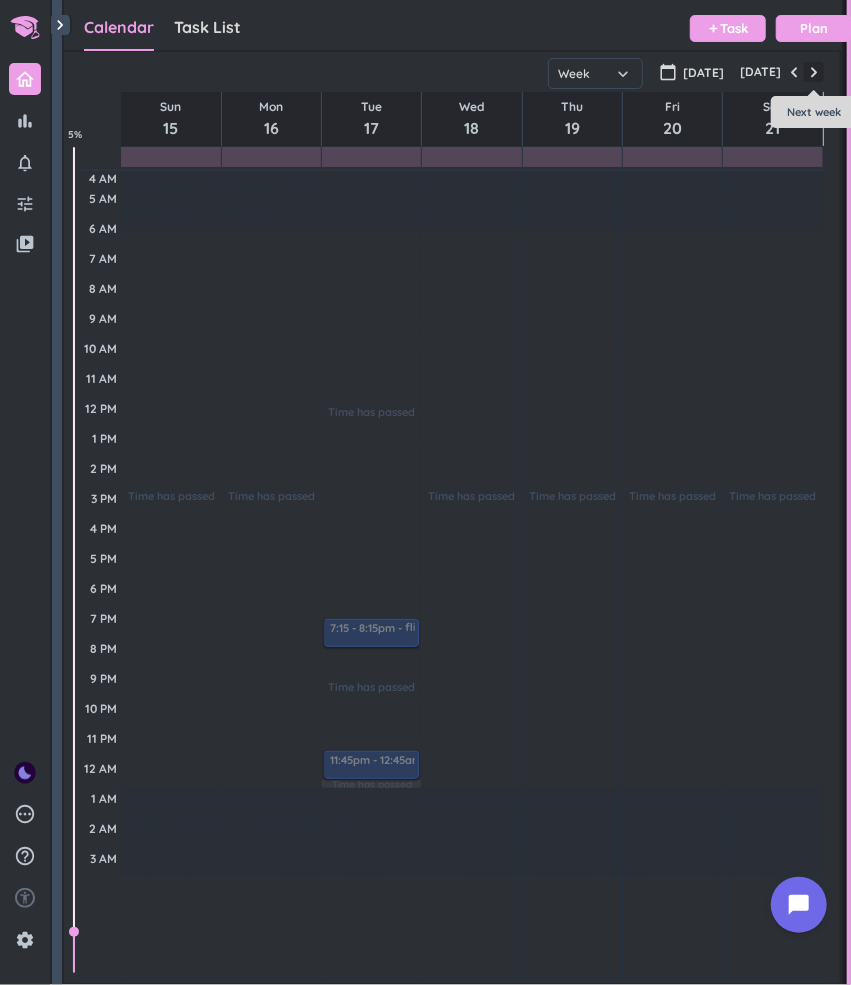 click at bounding box center [814, 72] 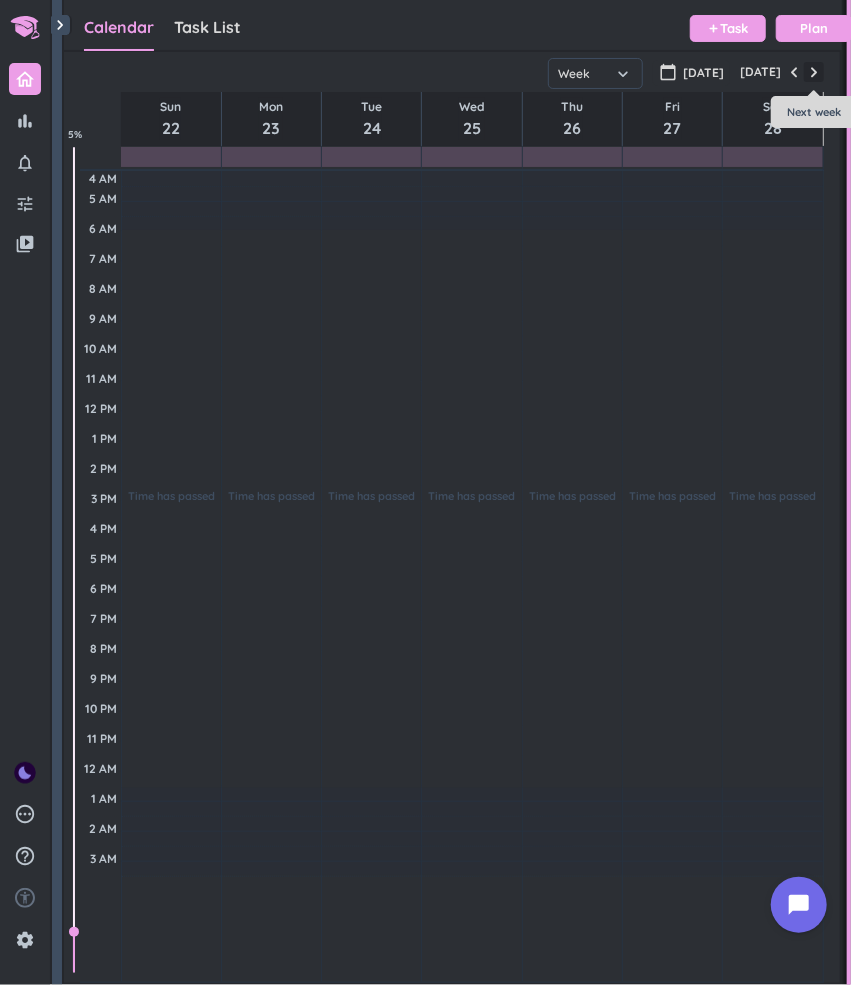 click at bounding box center [814, 72] 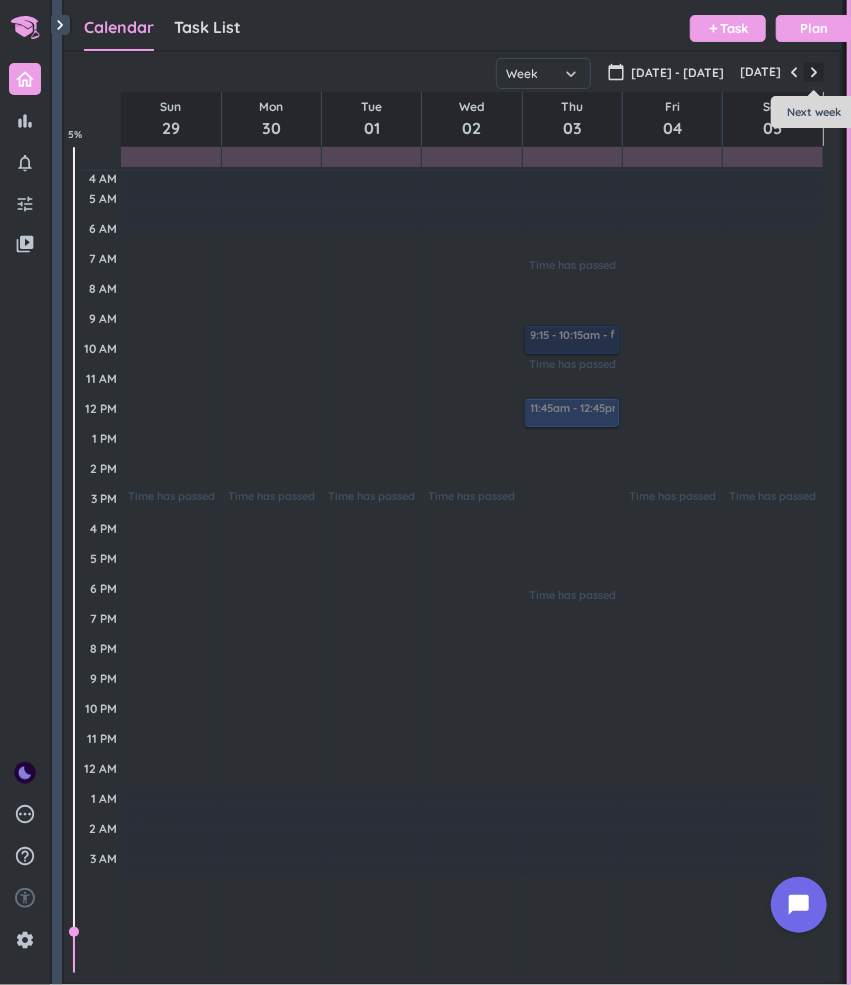 click at bounding box center (814, 72) 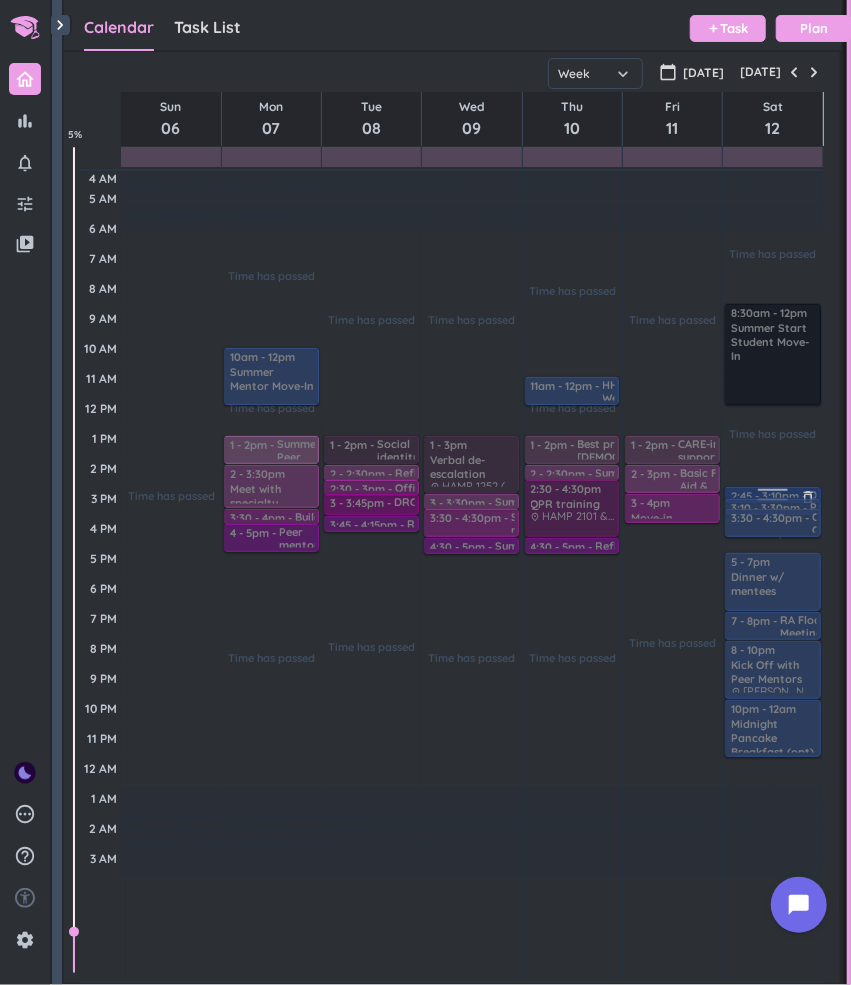 click at bounding box center [772, 493] 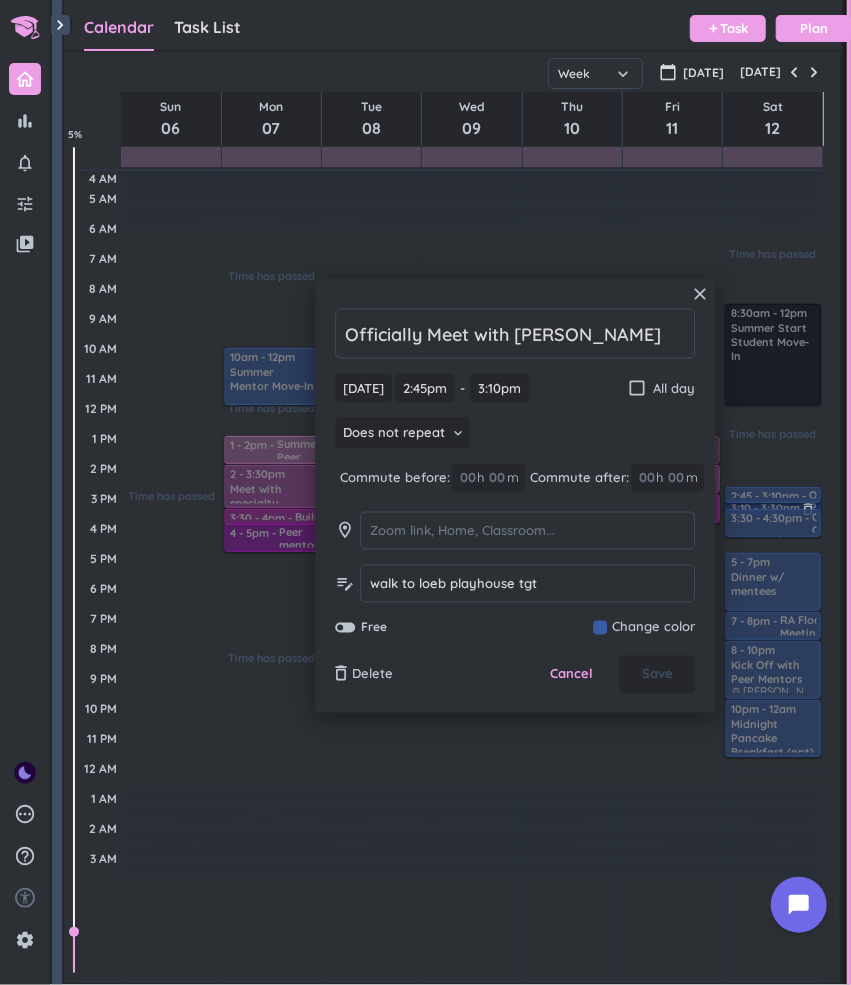 click on "3:10 - 3:30pm Parents Goodbye delete_outline" at bounding box center [772, 507] 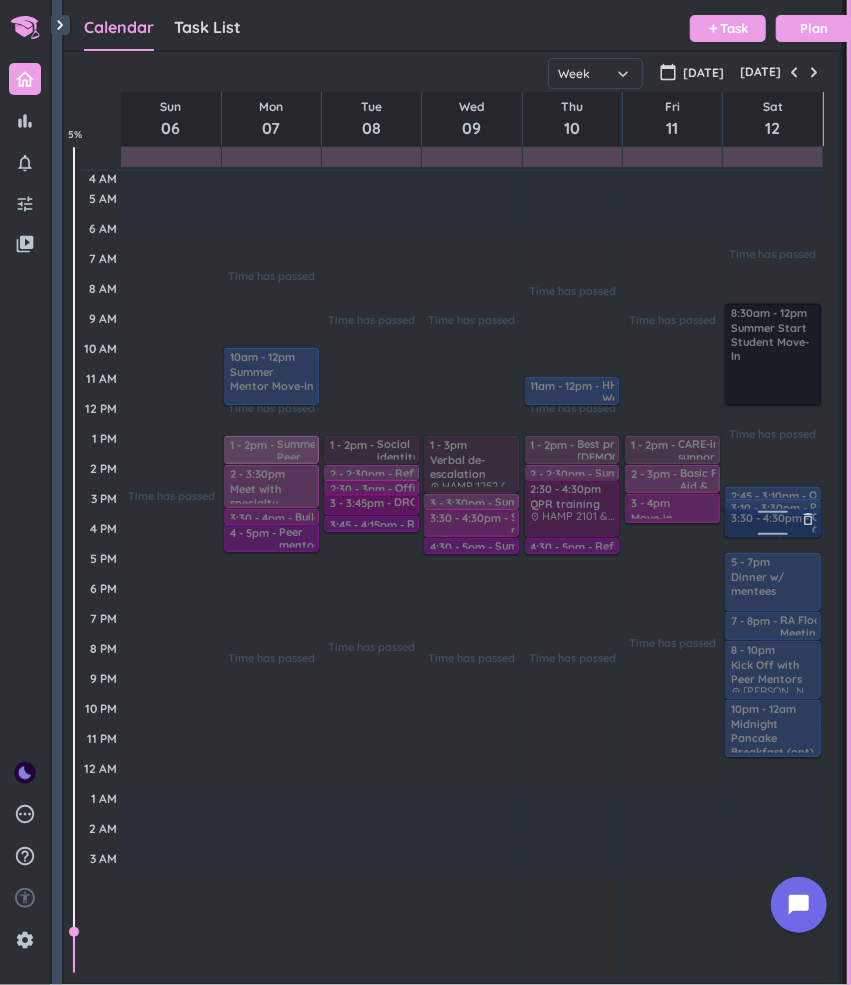 click on "3:30 - 4:30pm Opening Orientation Session delete_outline" at bounding box center (772, 523) 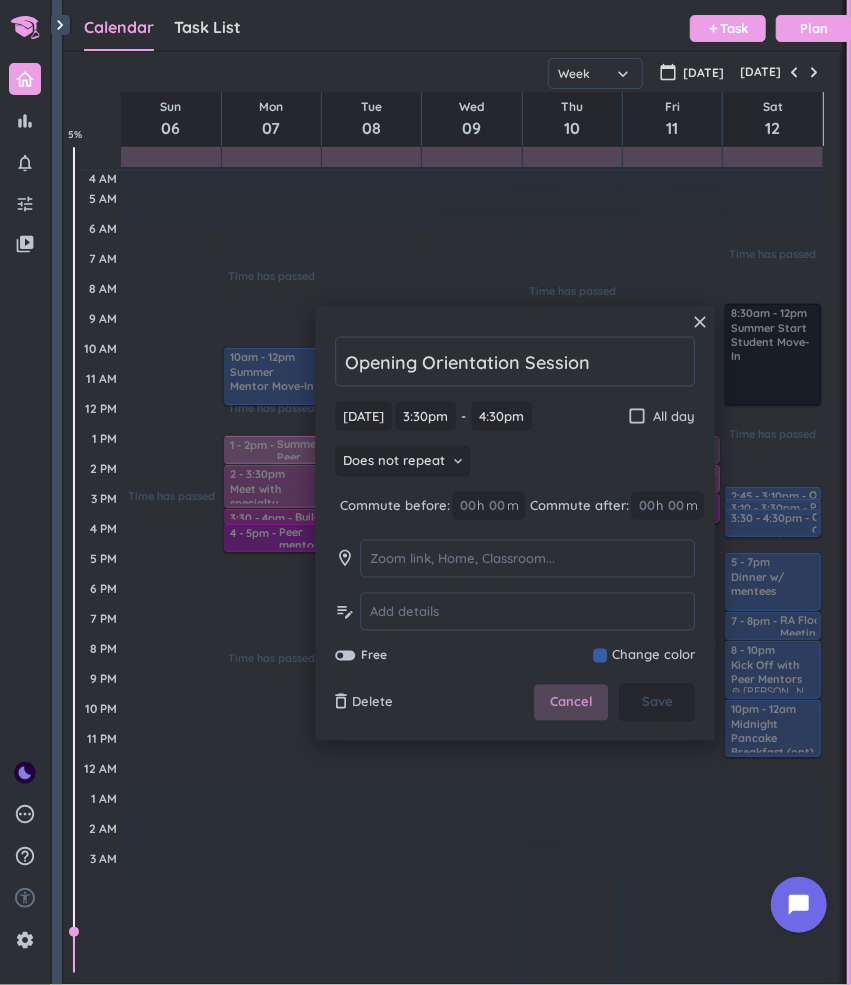 click on "Cancel" at bounding box center [571, 703] 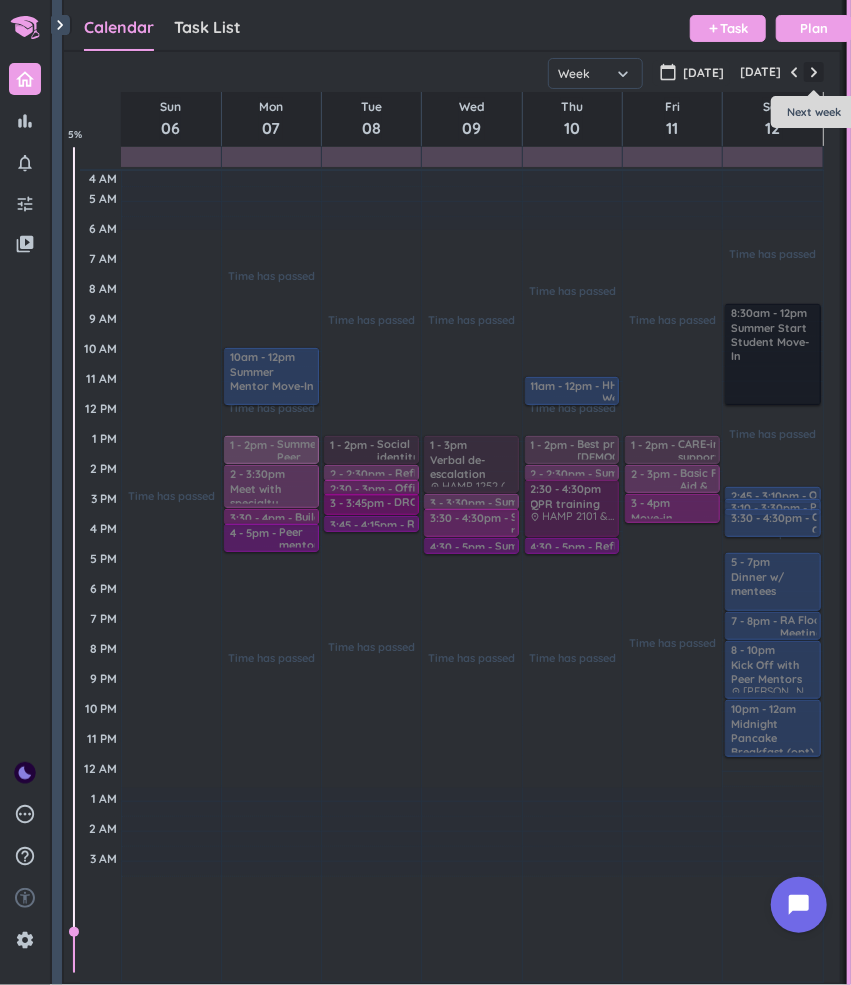 click at bounding box center (814, 72) 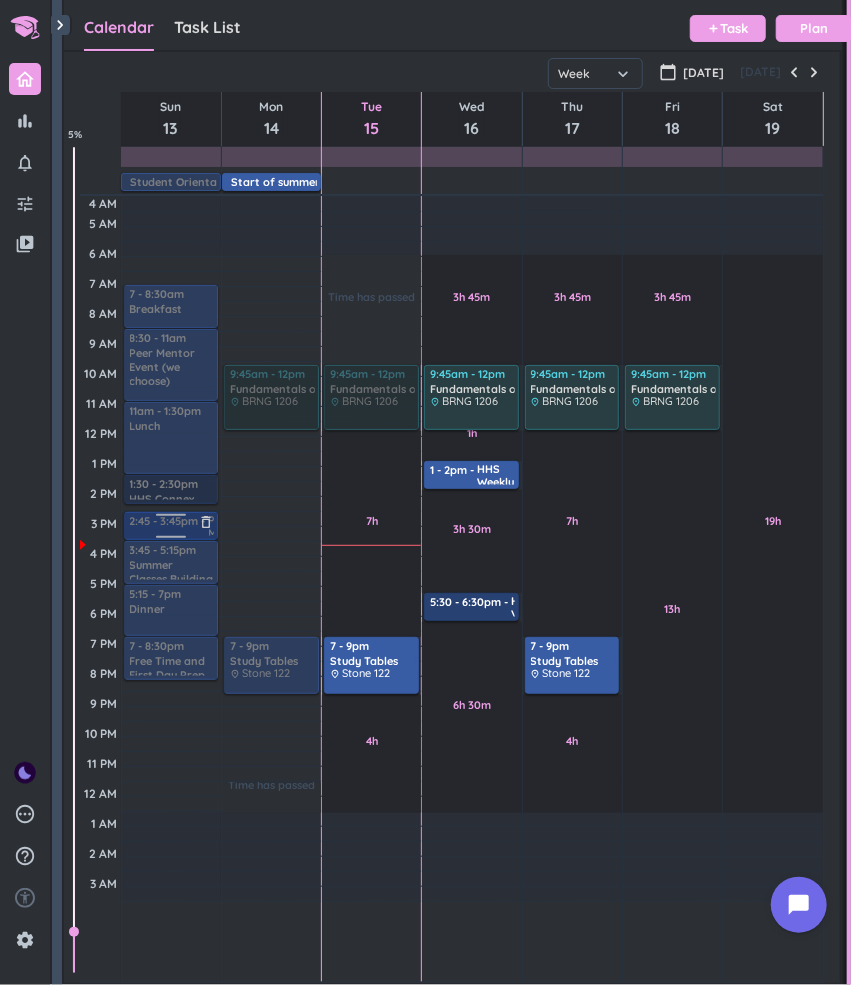 click at bounding box center (170, 526) 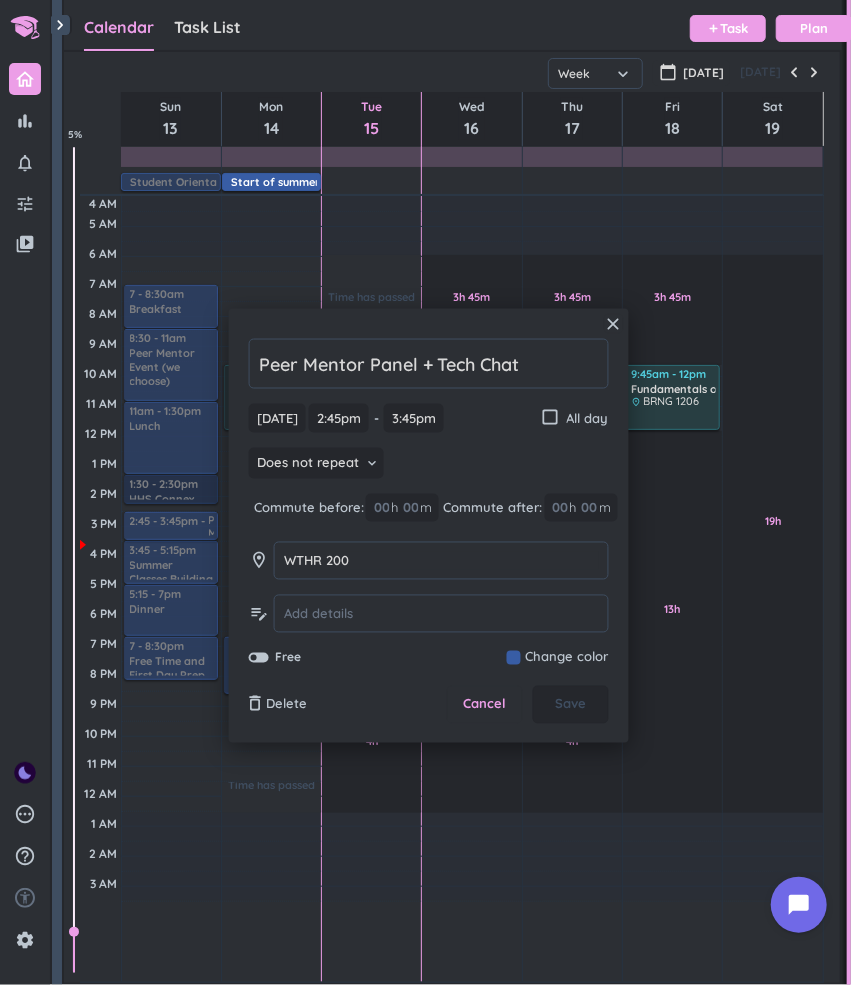 click on "close Peer Mentor Panel + Tech Chat [DATE] [DATE]   2:45pm 2:45pm - 3:45pm 3:45pm check_box_outline_blank All day Does not repeat keyboard_arrow_down Commute before: 00 h 00 m Commute after: 00 h 00 m room WTHR 200 WTHR 200 edit_note Free Change color delete_outline Delete Cancel Save" at bounding box center (429, 526) 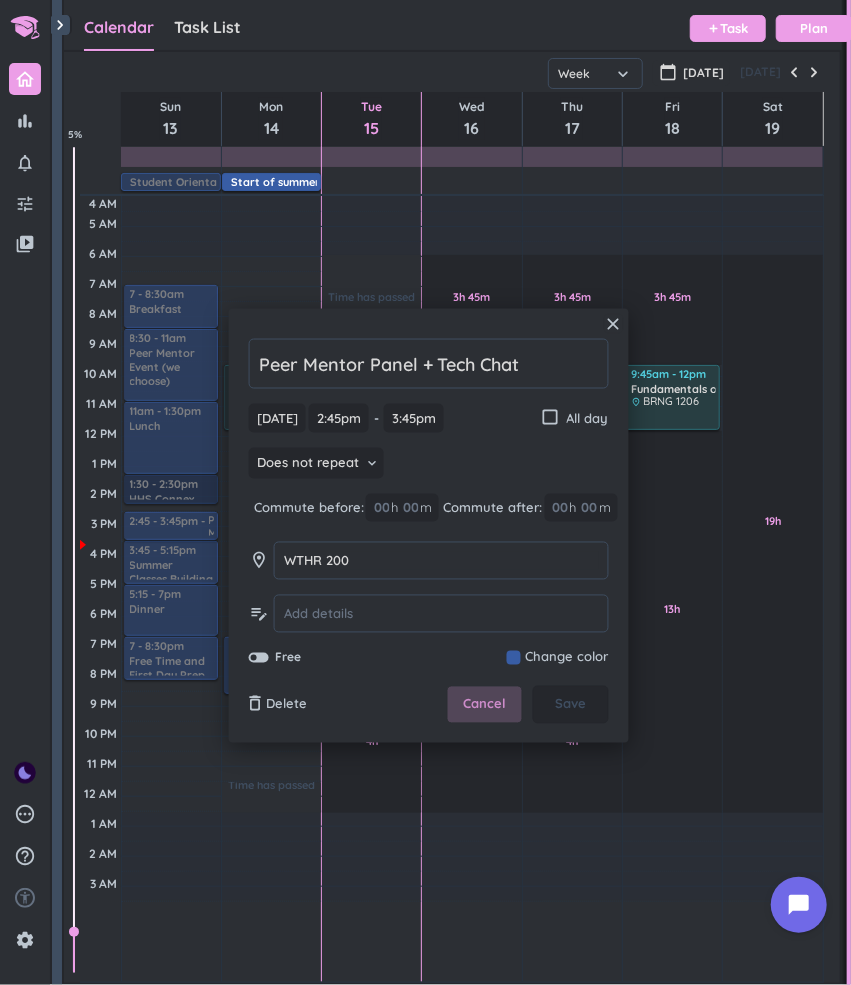 click on "Cancel" at bounding box center (484, 705) 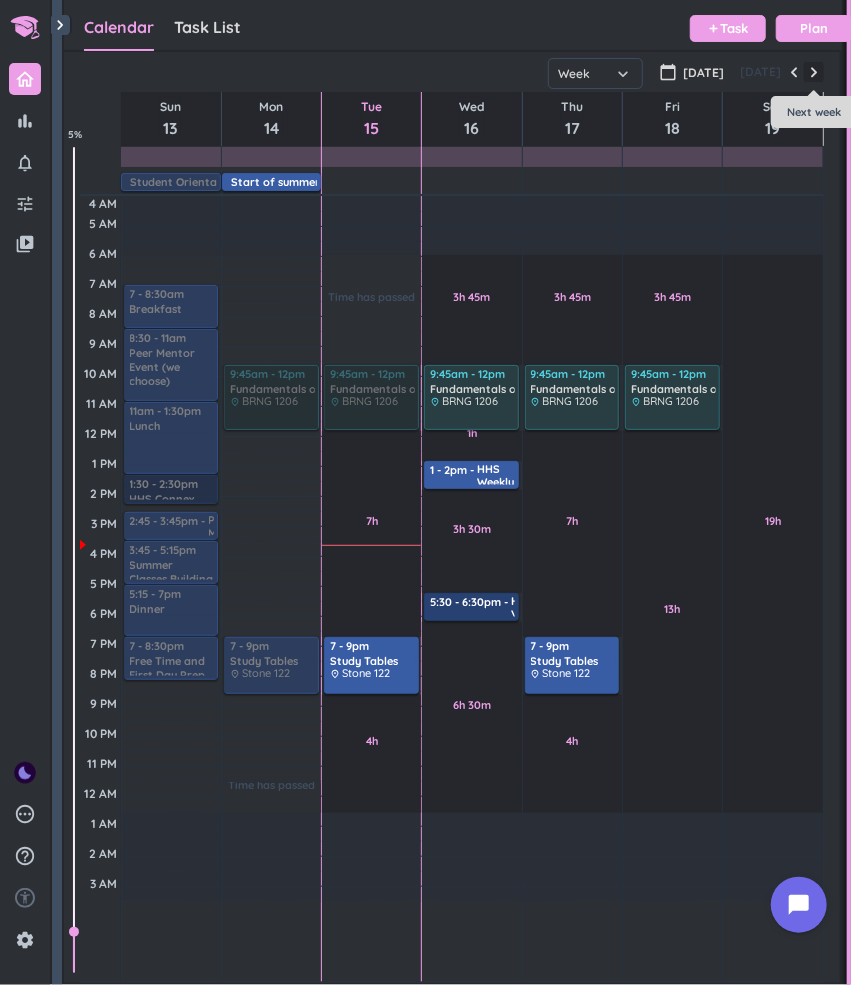 click at bounding box center (814, 72) 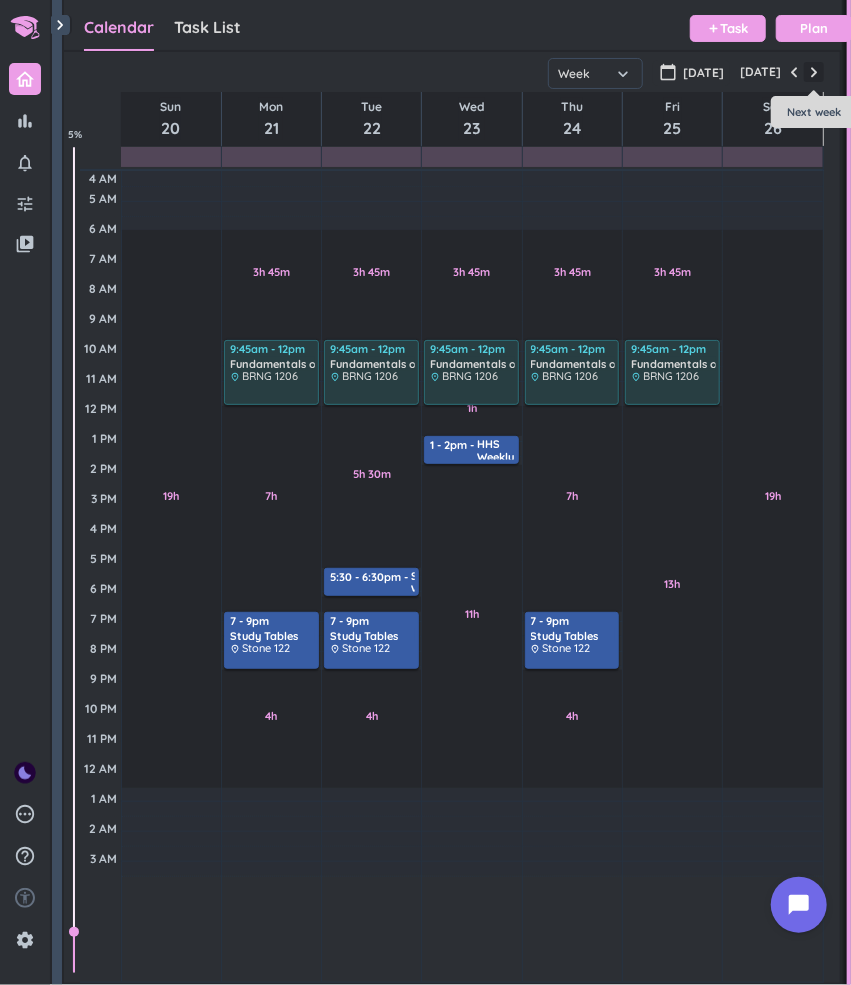 click at bounding box center [814, 72] 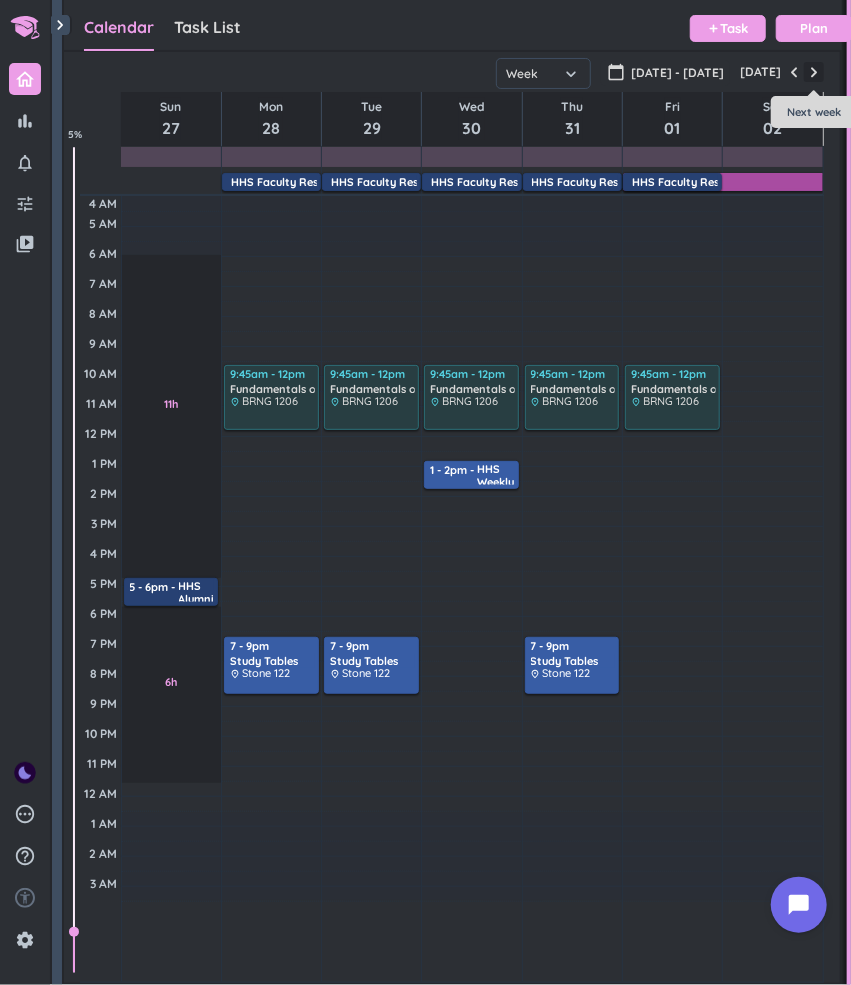 click at bounding box center [814, 72] 